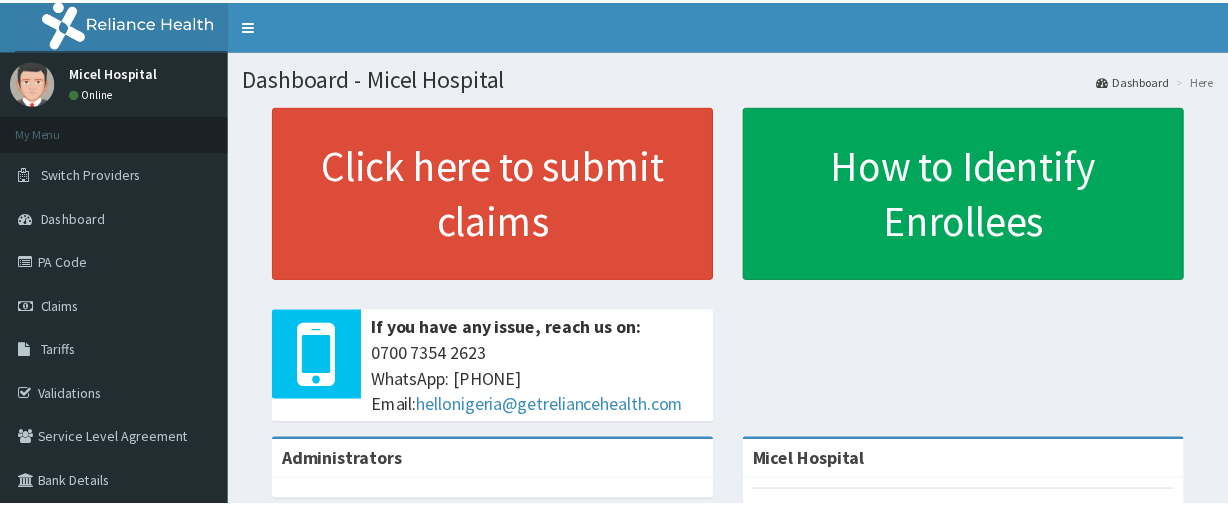 scroll, scrollTop: 0, scrollLeft: 0, axis: both 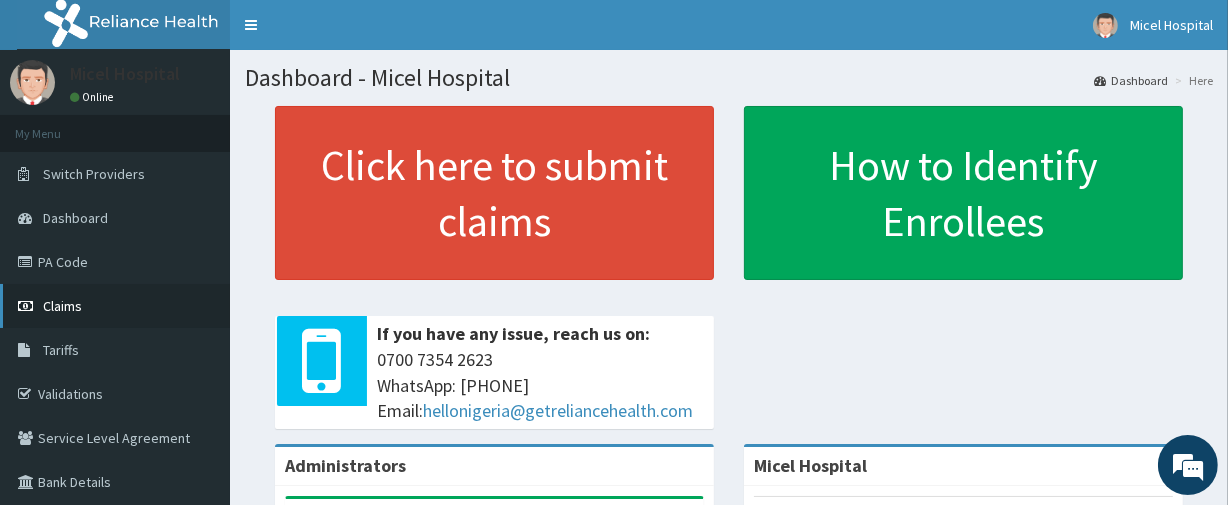 click on "Claims" at bounding box center [115, 306] 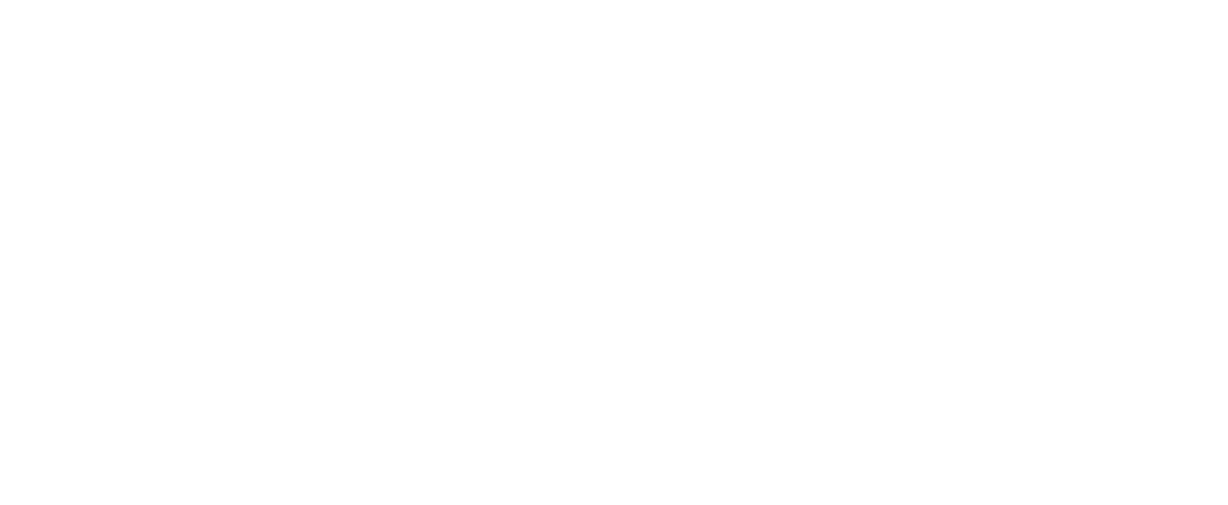 scroll, scrollTop: 0, scrollLeft: 0, axis: both 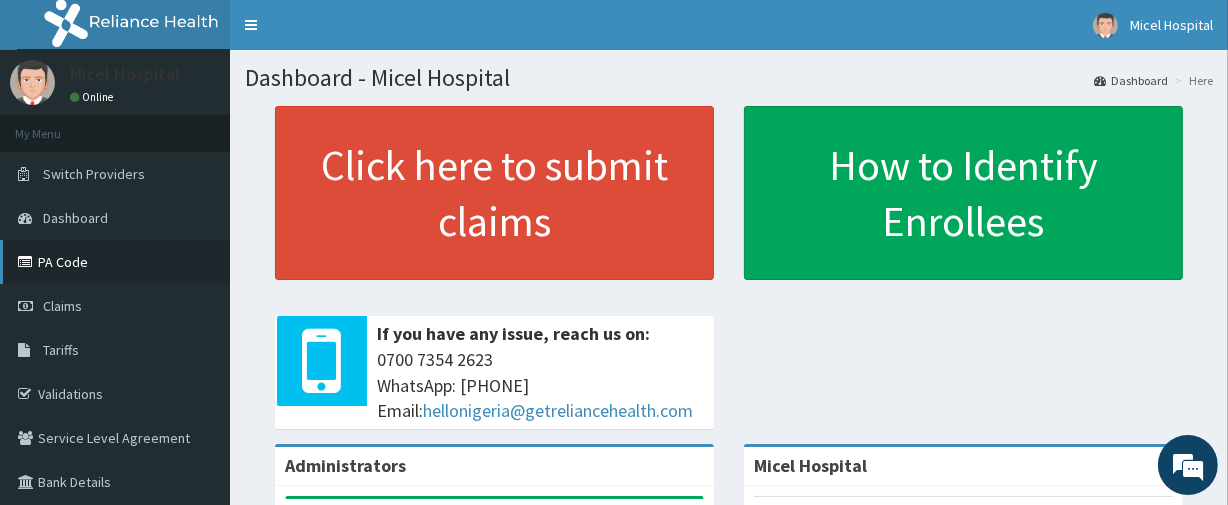 click on "PA Code" at bounding box center (115, 262) 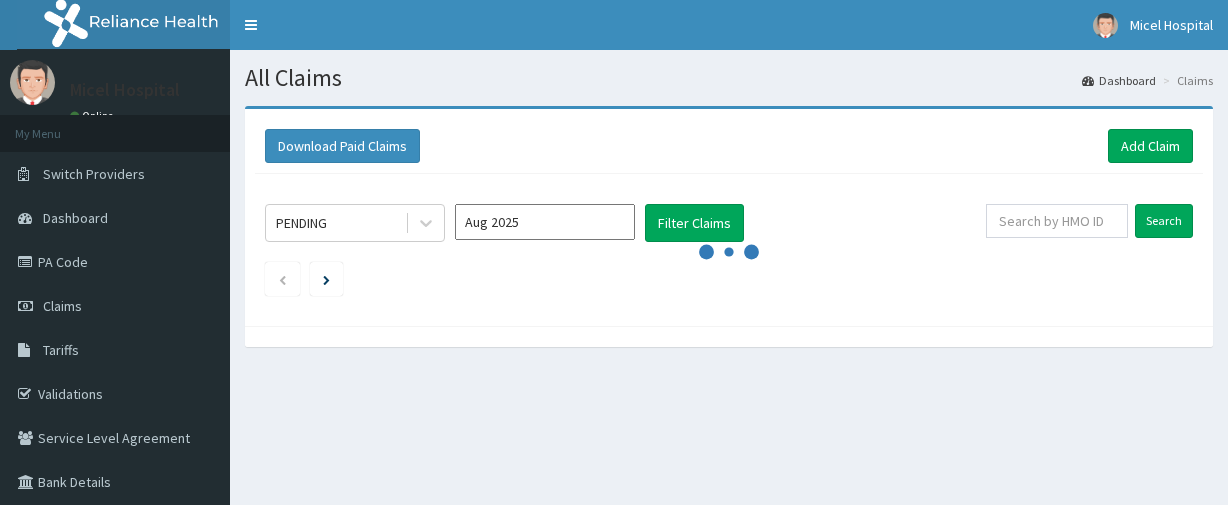 scroll, scrollTop: 0, scrollLeft: 0, axis: both 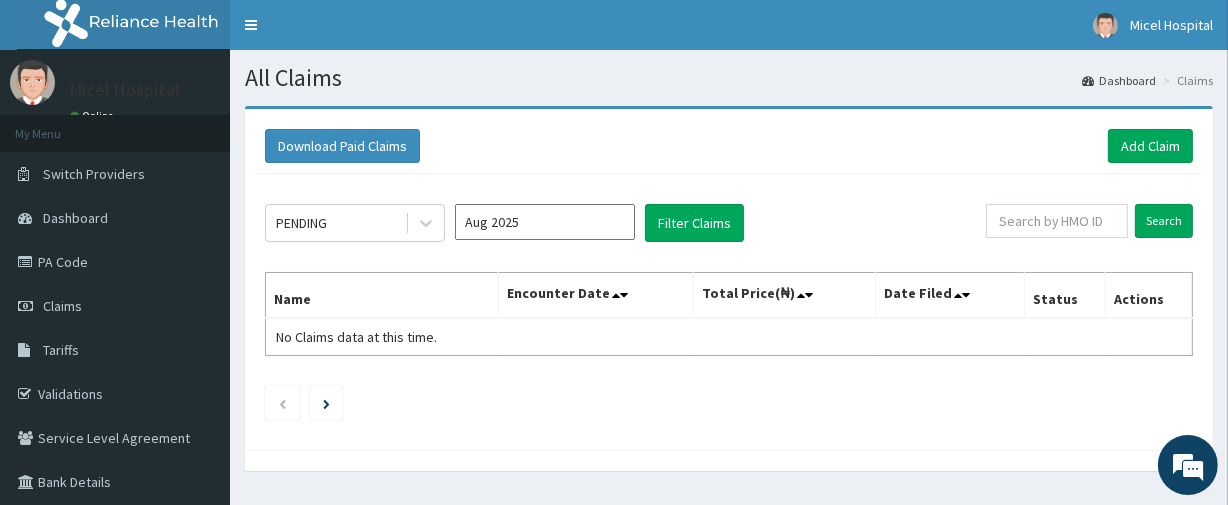 click on "Download Paid Claims Add Claim" at bounding box center [729, 146] 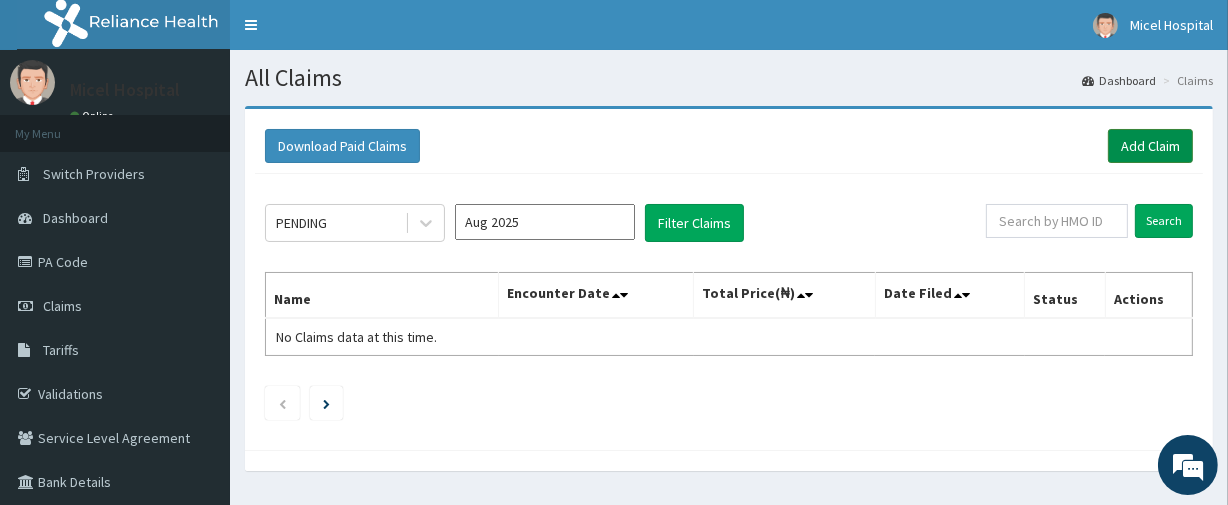 click on "Add Claim" at bounding box center [1150, 146] 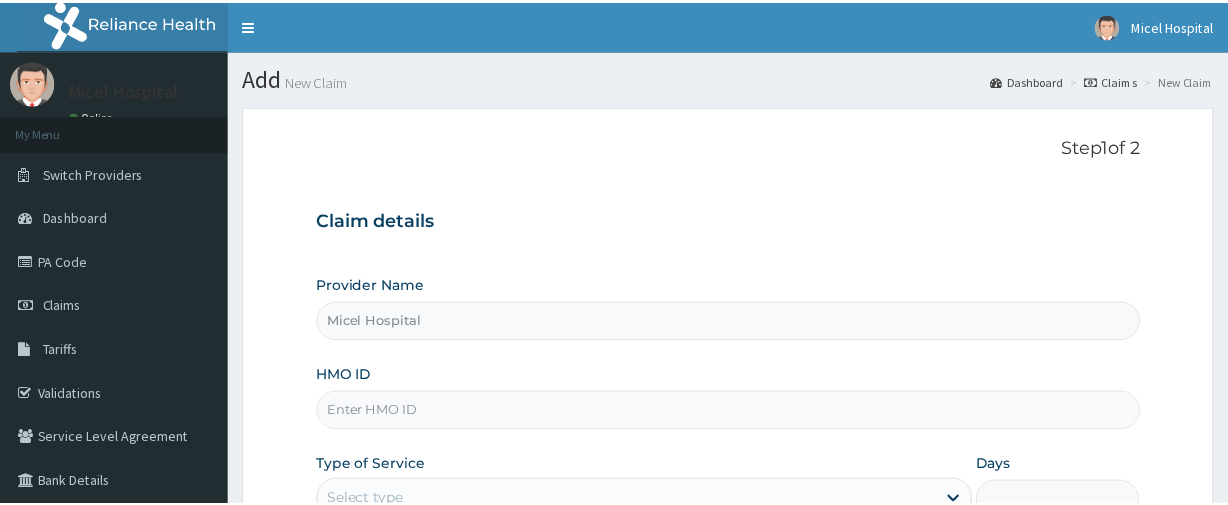 scroll, scrollTop: 0, scrollLeft: 0, axis: both 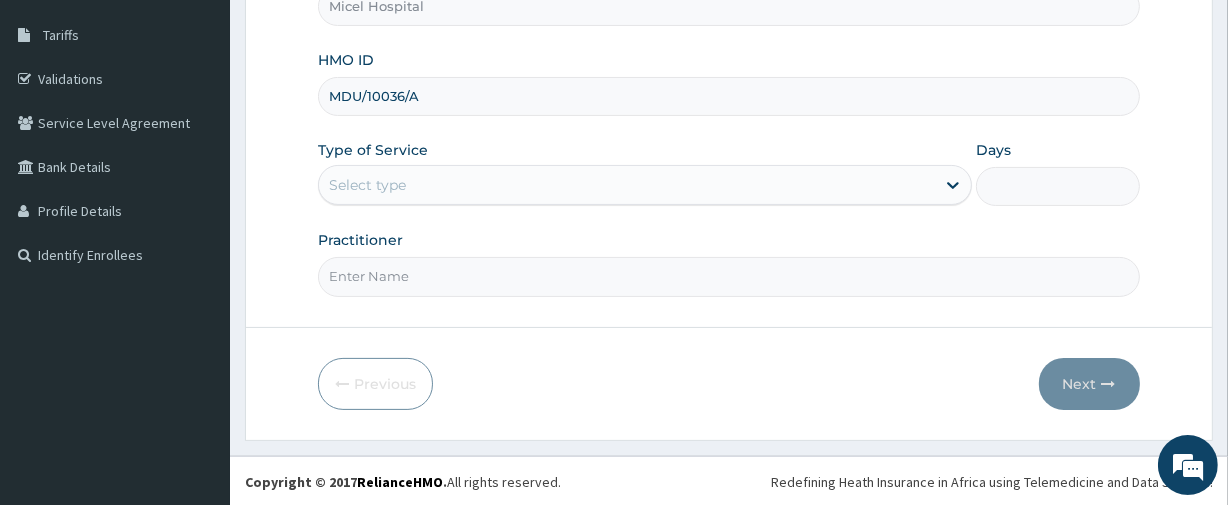 type on "MDU/10036/A" 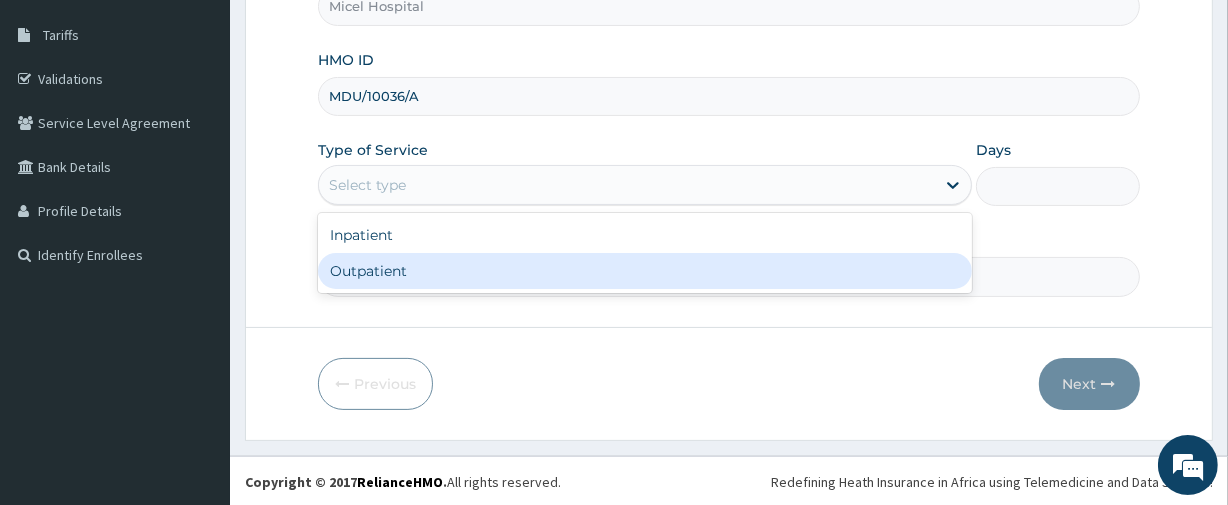 click on "Outpatient" at bounding box center (645, 271) 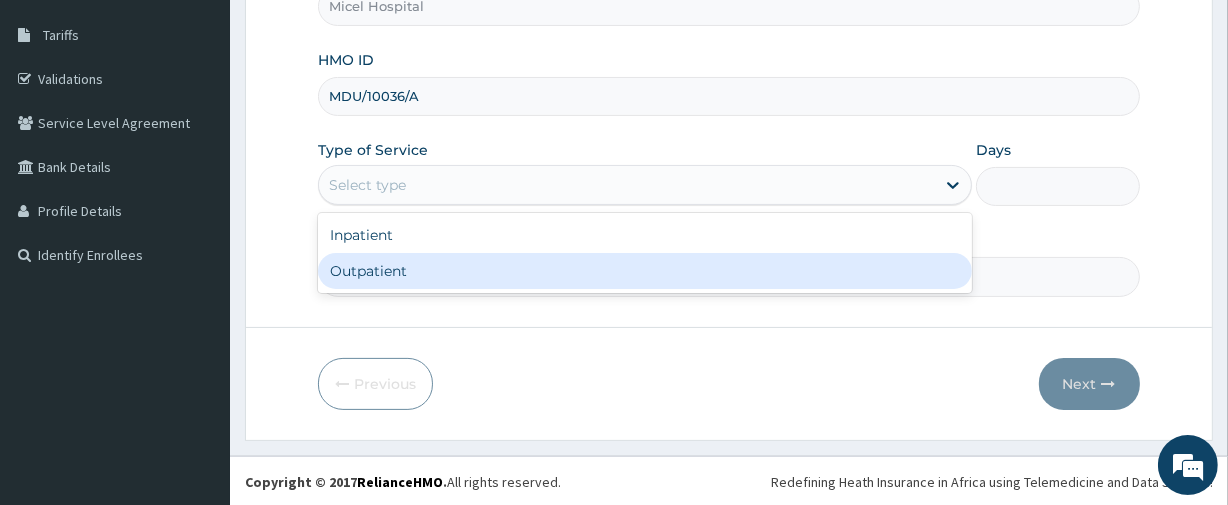 type on "1" 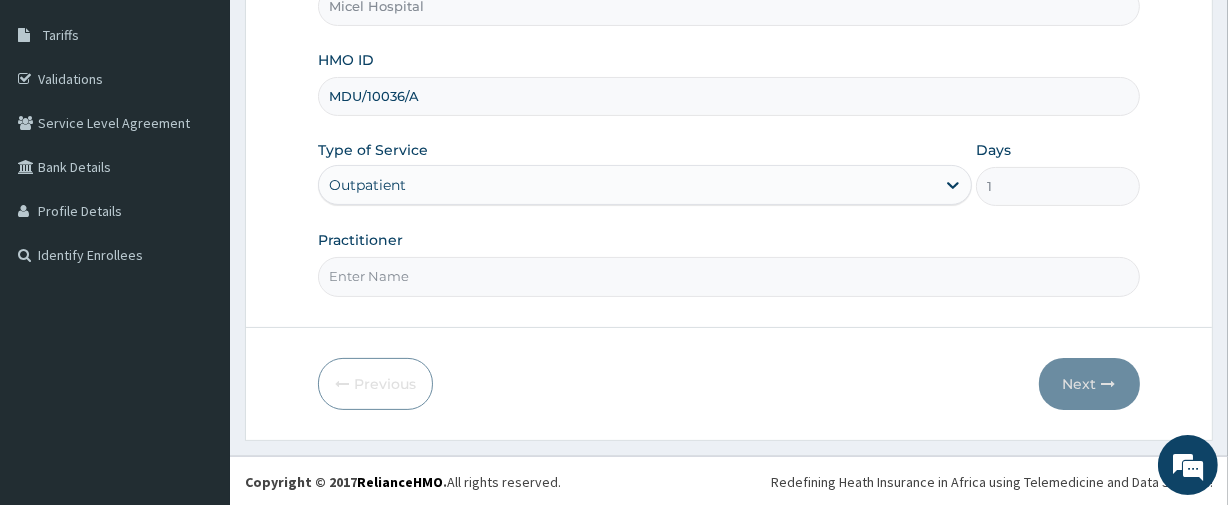 click on "Step  1  of 2 Claim details Provider Name Micel Hospital HMO ID MDU/10036/A Type of Service Outpatient Days 1 Practitioner     Previous   Next" at bounding box center (729, 115) 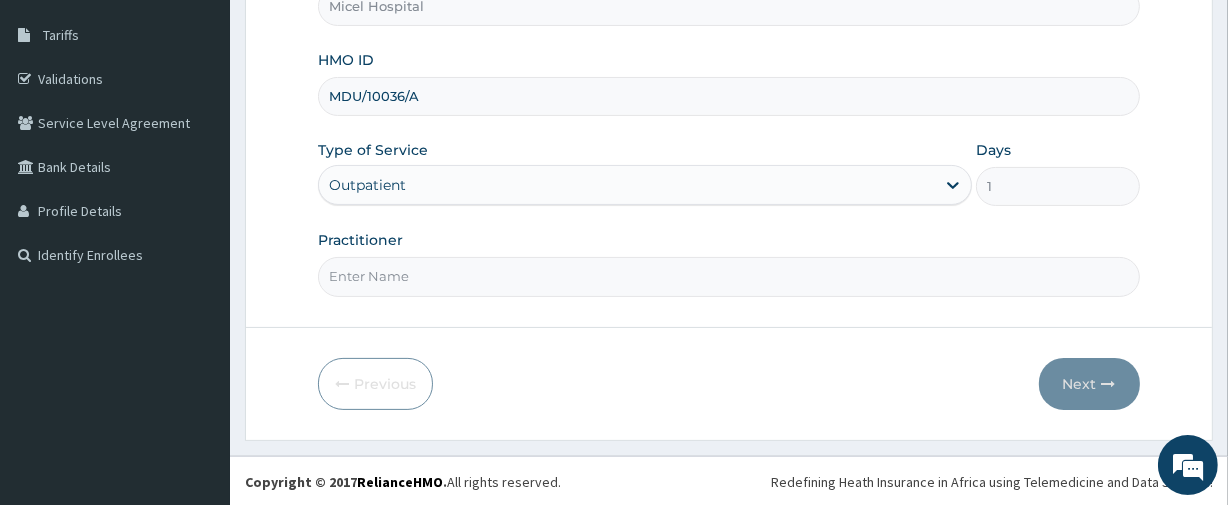 type on "DR. JOE" 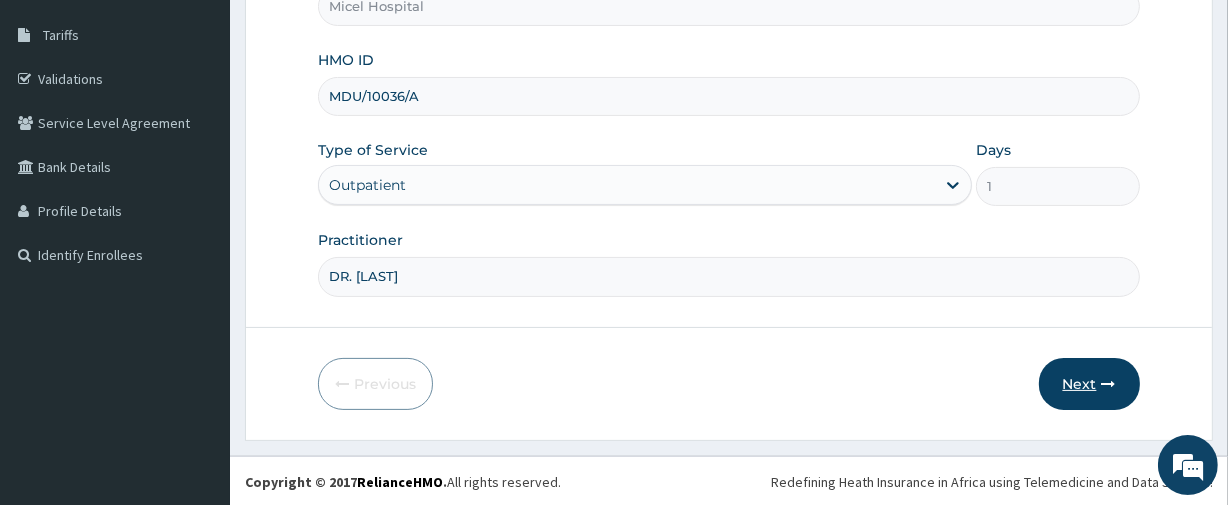 click on "Next" at bounding box center (1089, 384) 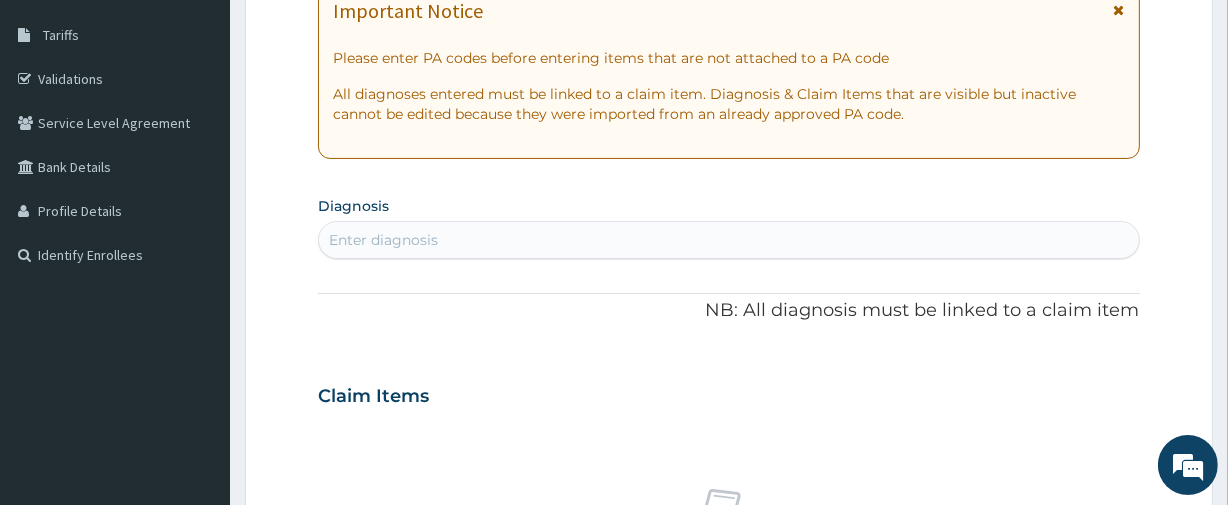 scroll, scrollTop: 0, scrollLeft: 0, axis: both 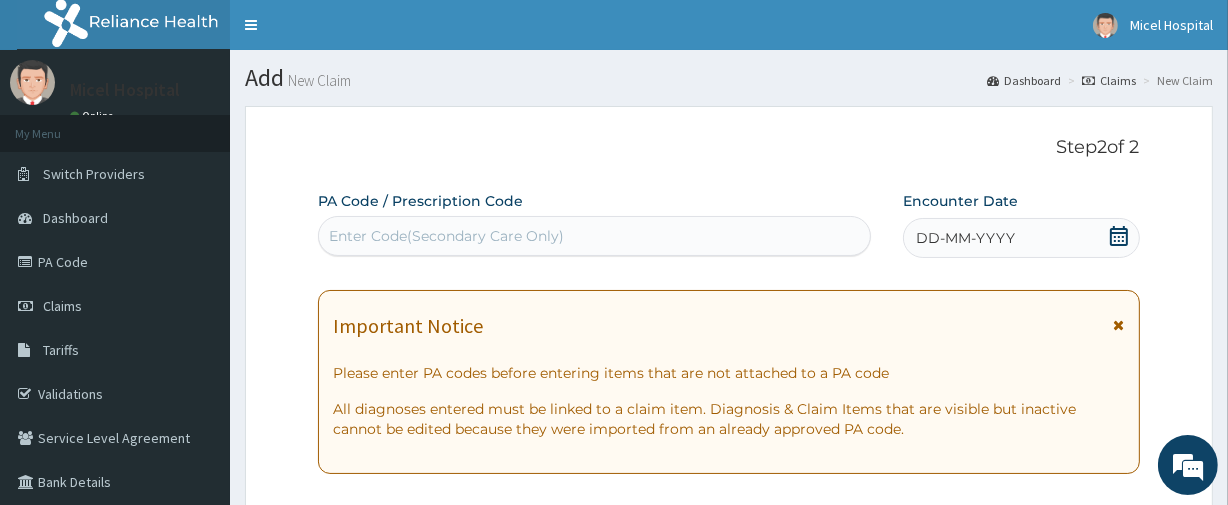 click on "Enter Code(Secondary Care Only)" at bounding box center (594, 236) 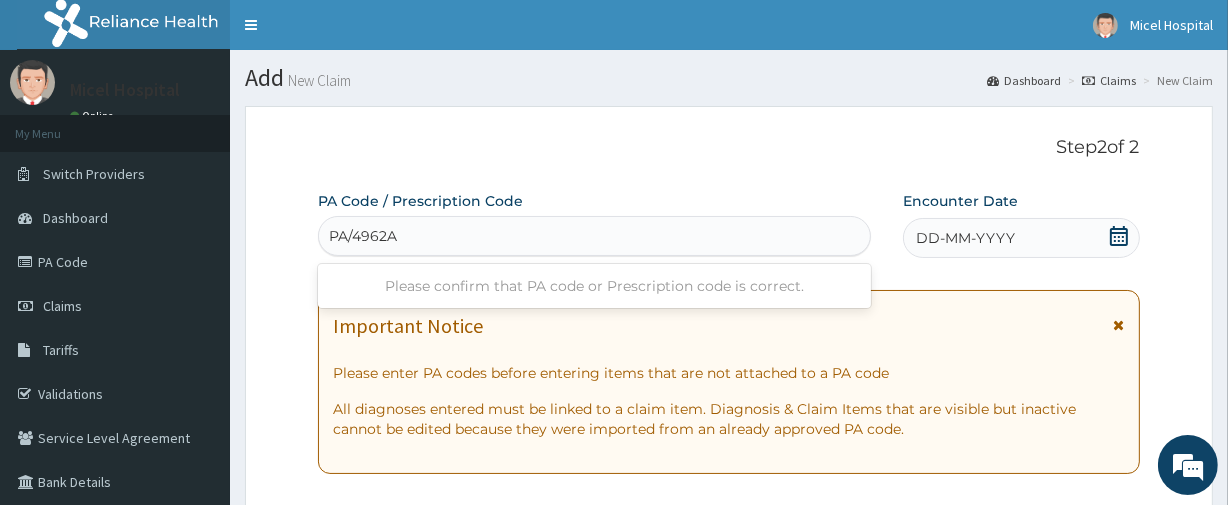 type on "PA/4962A1" 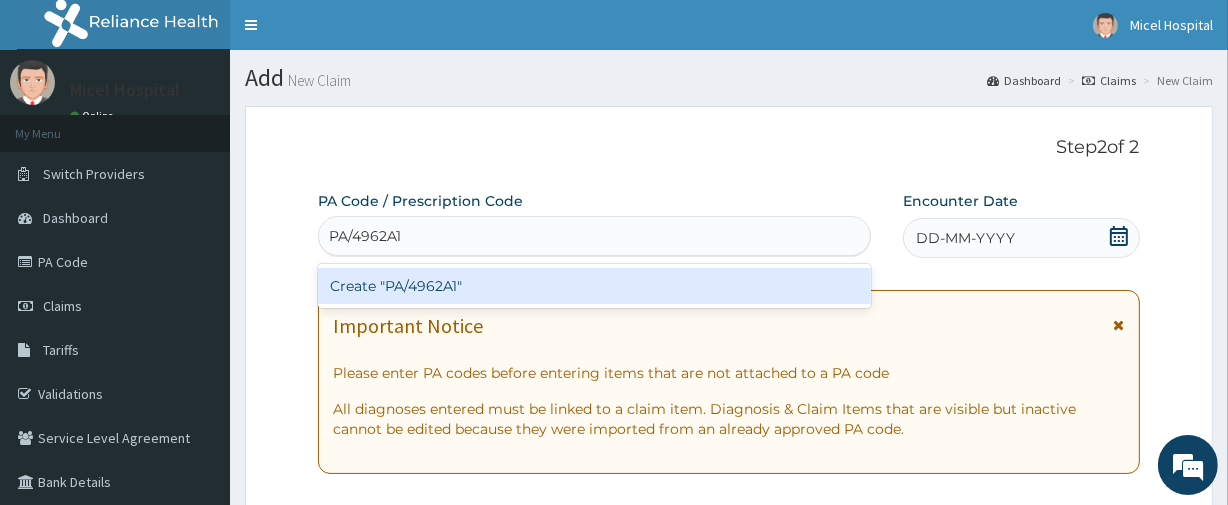 click on "Create "PA/4962A1"" at bounding box center [594, 286] 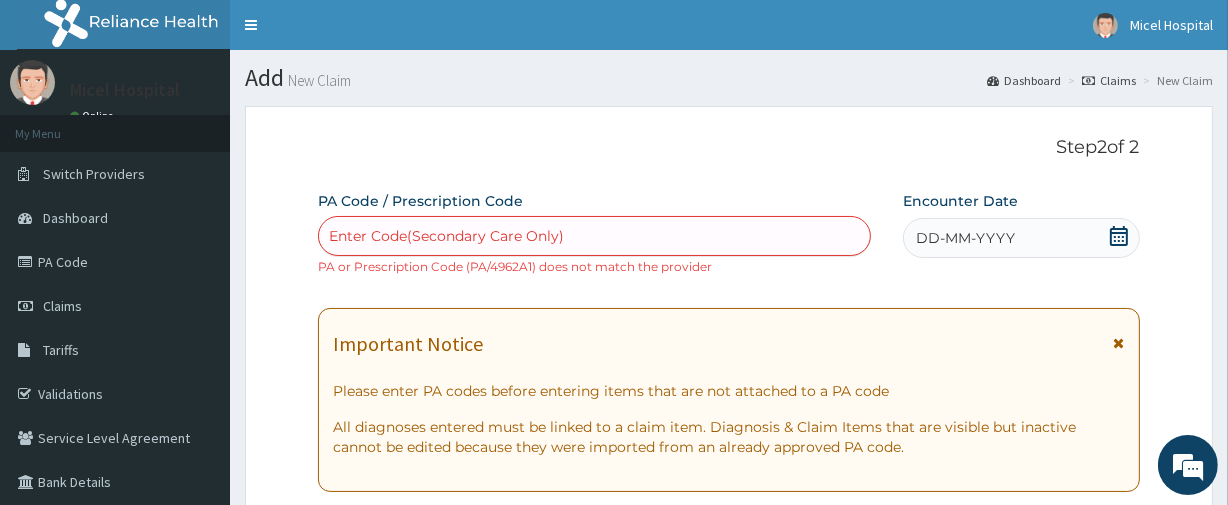 click on "Enter Code(Secondary Care Only)" at bounding box center [446, 236] 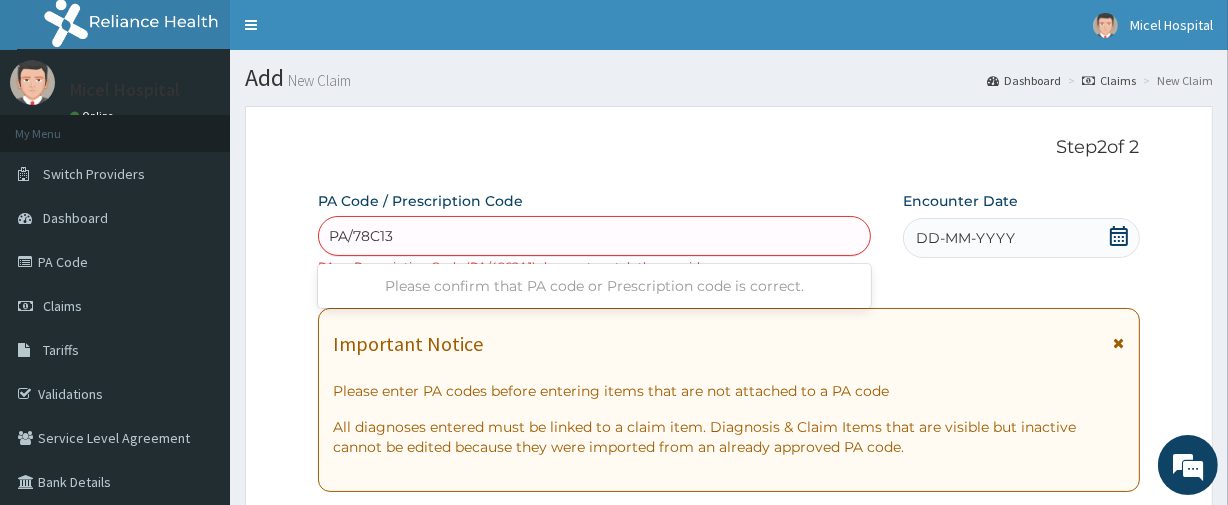 type on "PA/78C138" 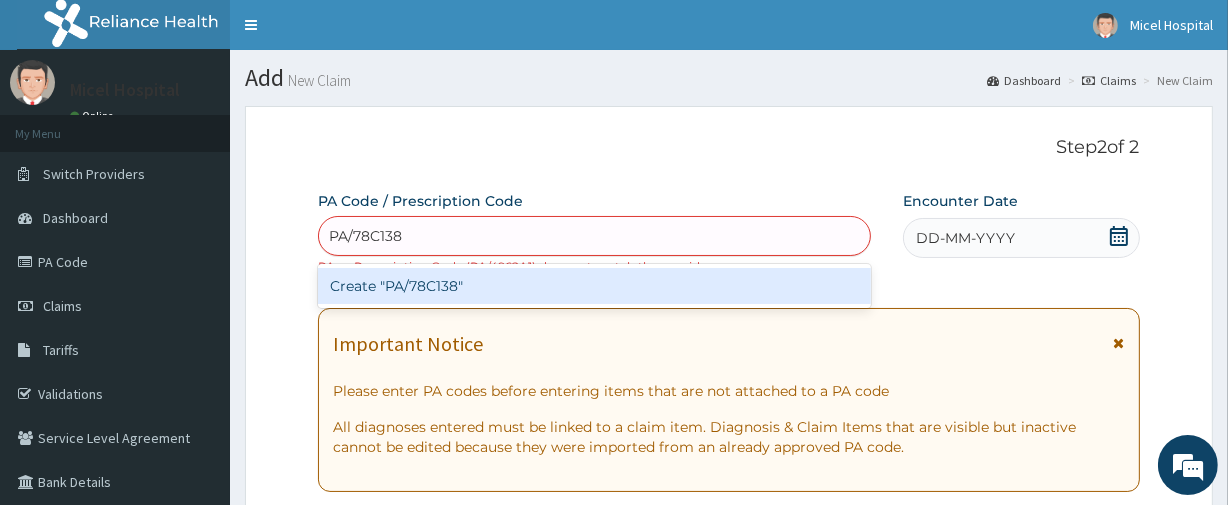 click on "Create "PA/78C138"" at bounding box center [594, 286] 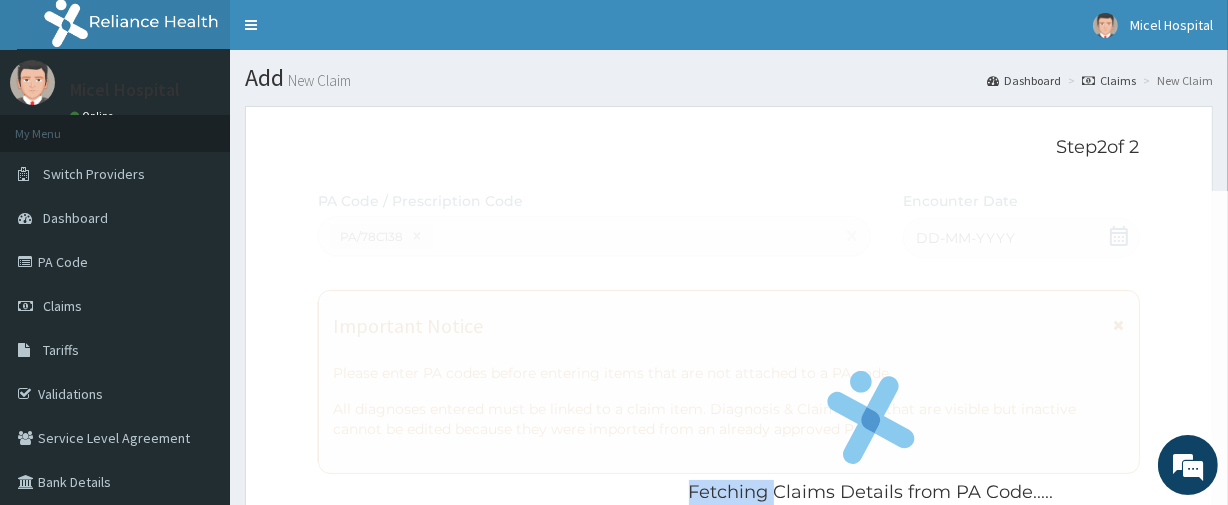 click on "Fetching Claims Details from PA Code....." at bounding box center (870, 443) 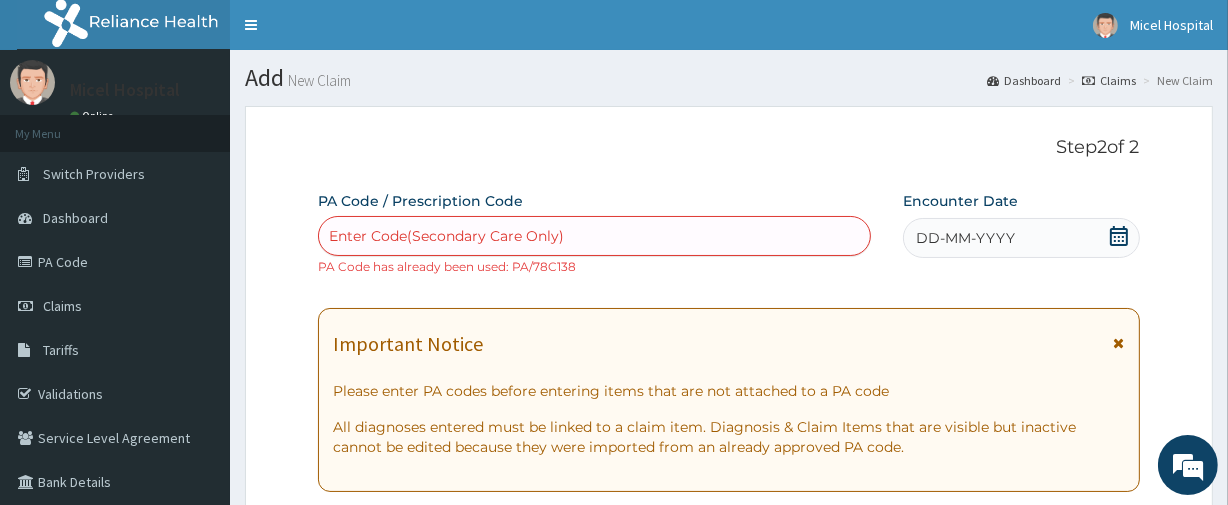 click on "Enter Code(Secondary Care Only)" at bounding box center [446, 236] 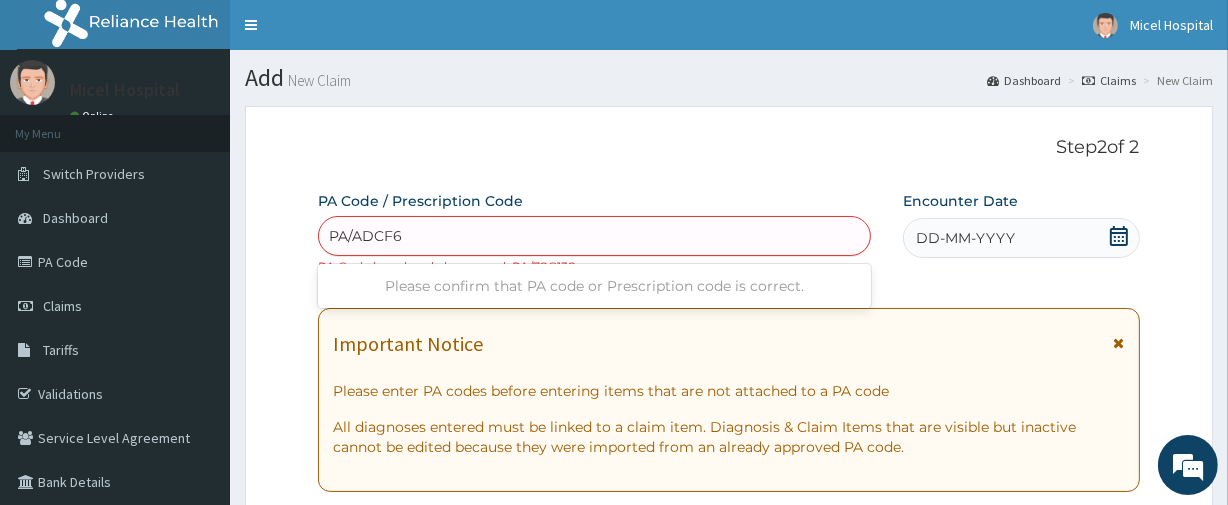 type on "PA/ADCF63" 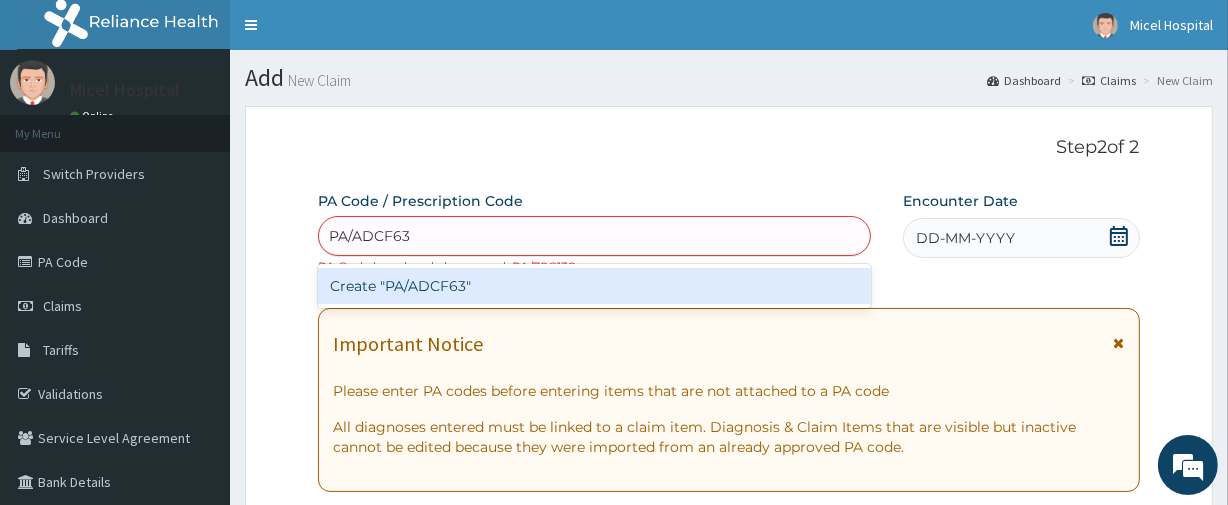 click on "Create "PA/ADCF63"" at bounding box center (594, 286) 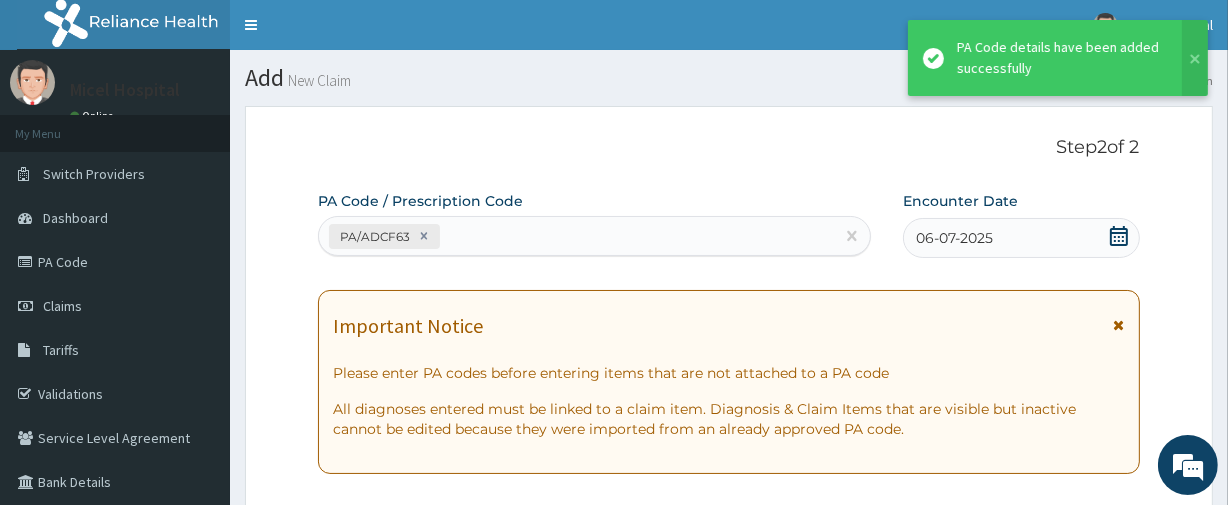 scroll, scrollTop: 584, scrollLeft: 0, axis: vertical 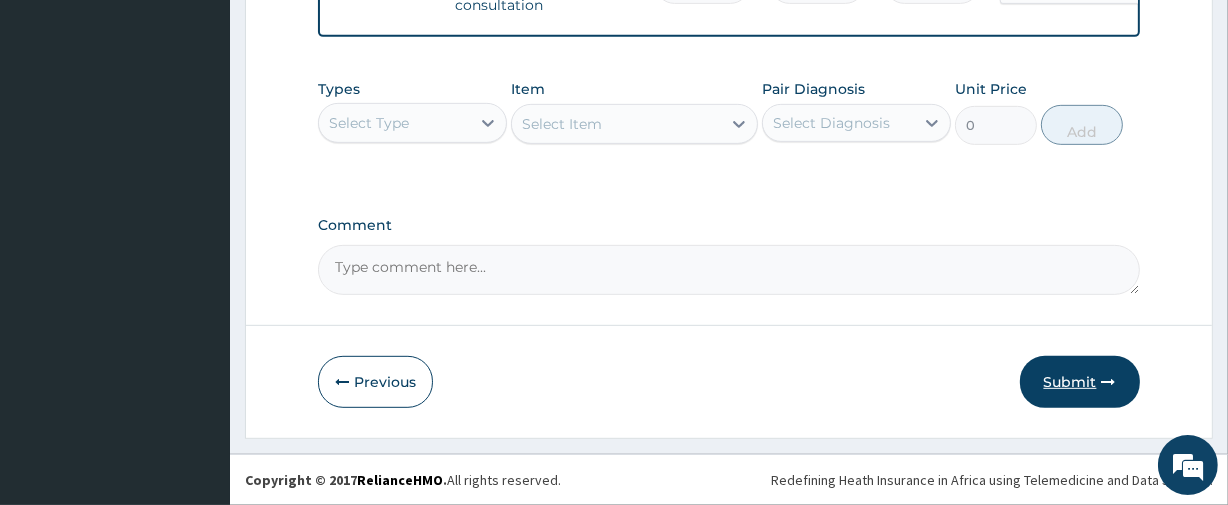 click on "Submit" at bounding box center [1080, 382] 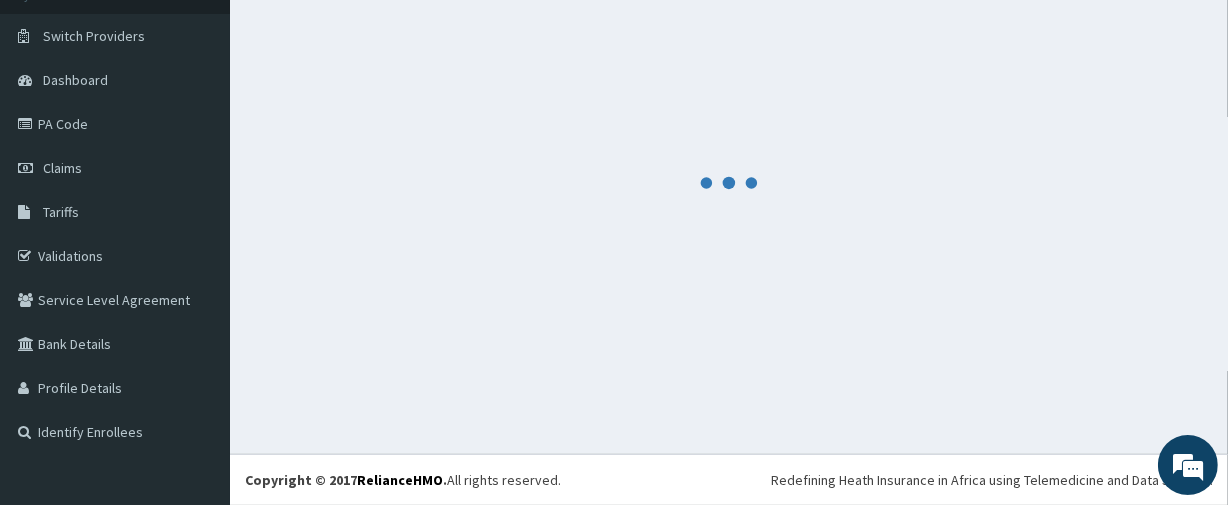 scroll, scrollTop: 865, scrollLeft: 0, axis: vertical 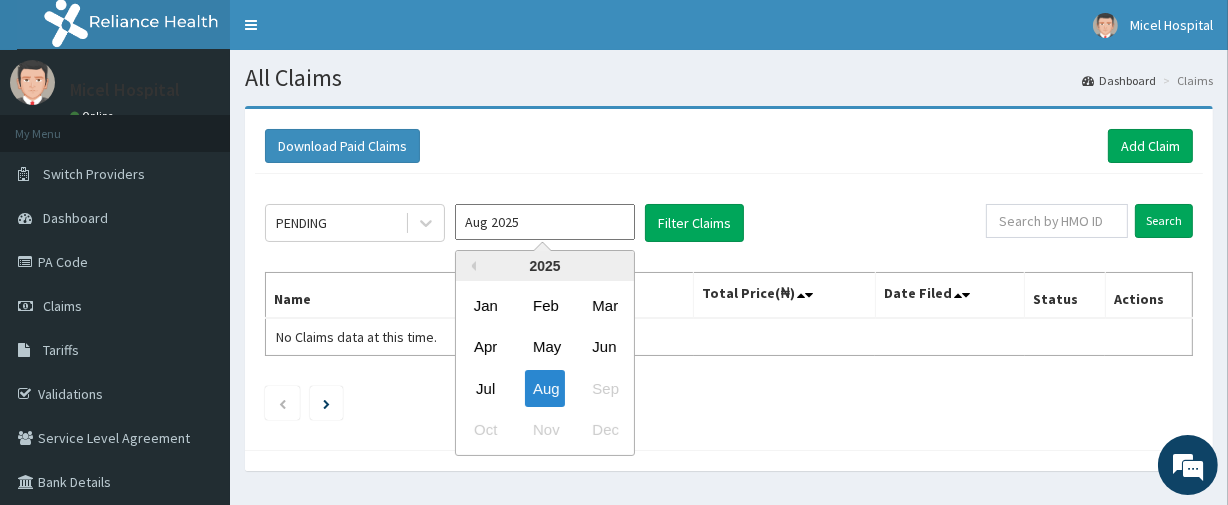 click on "Aug 2025" at bounding box center [545, 222] 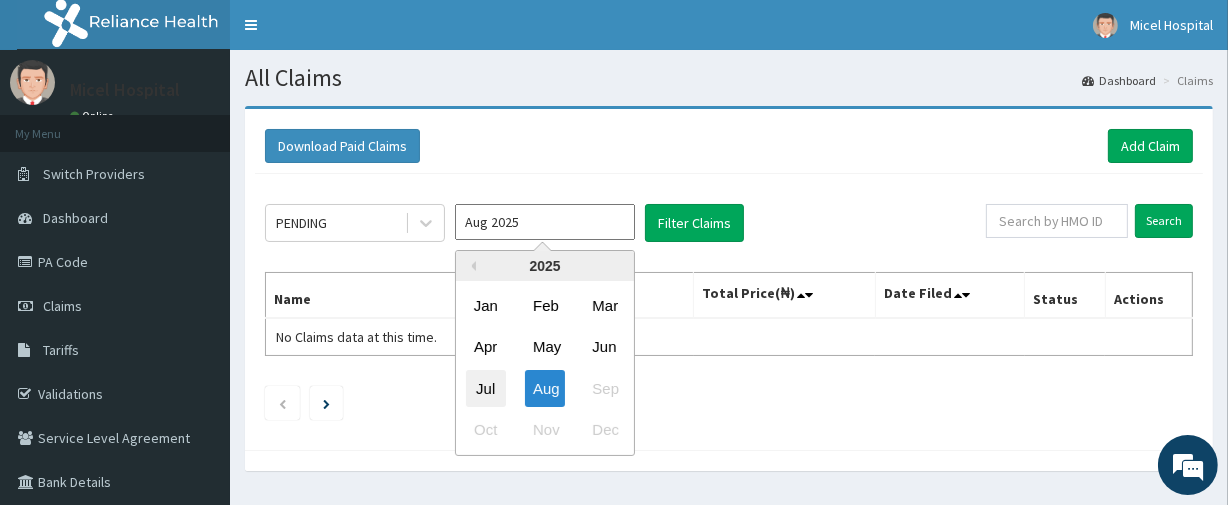 click on "Jul" at bounding box center (486, 388) 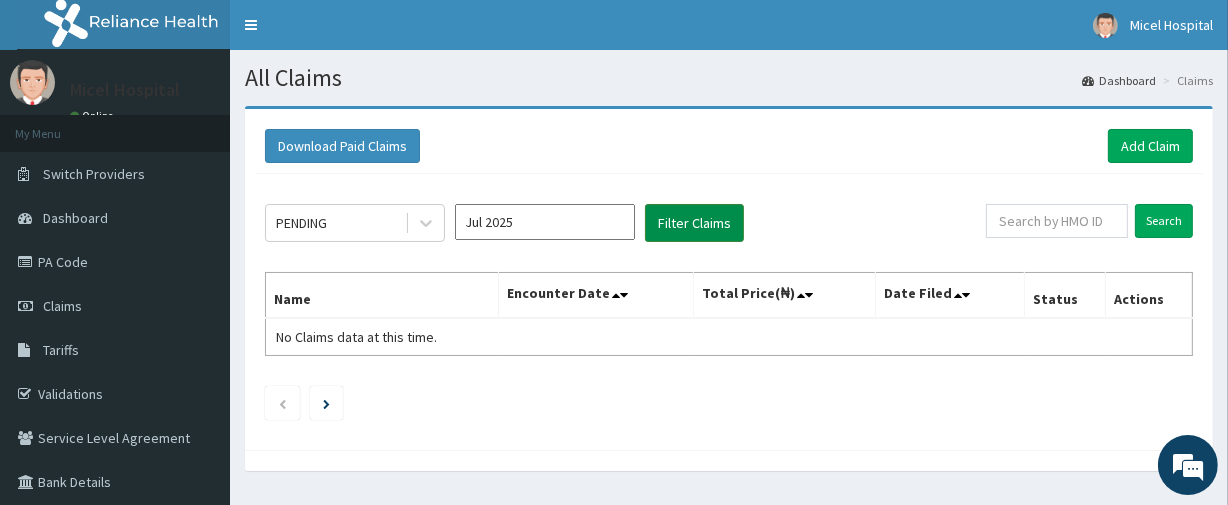 click on "Filter Claims" at bounding box center [694, 223] 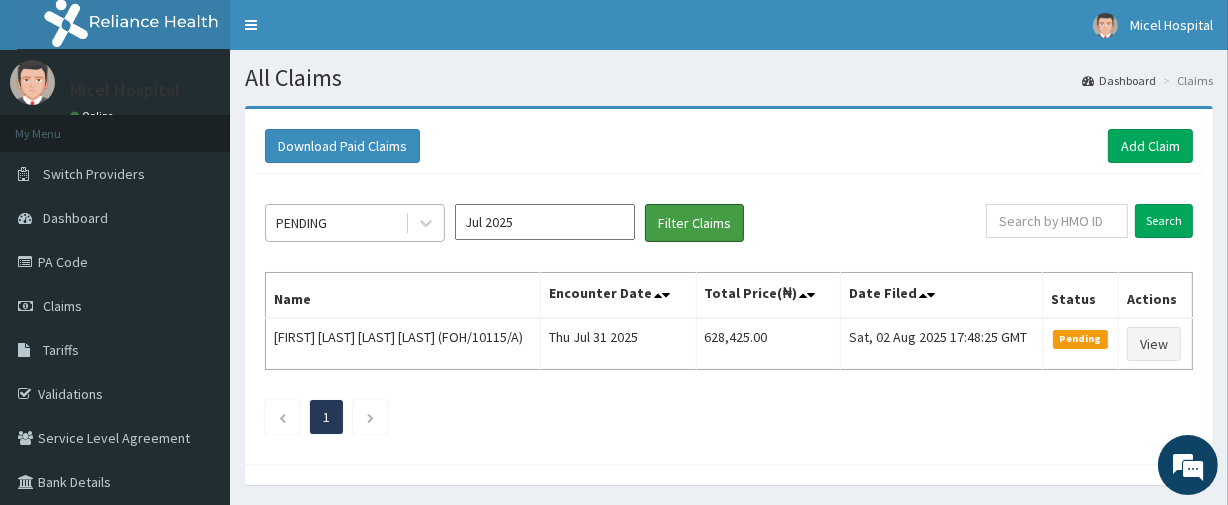 scroll, scrollTop: 0, scrollLeft: 0, axis: both 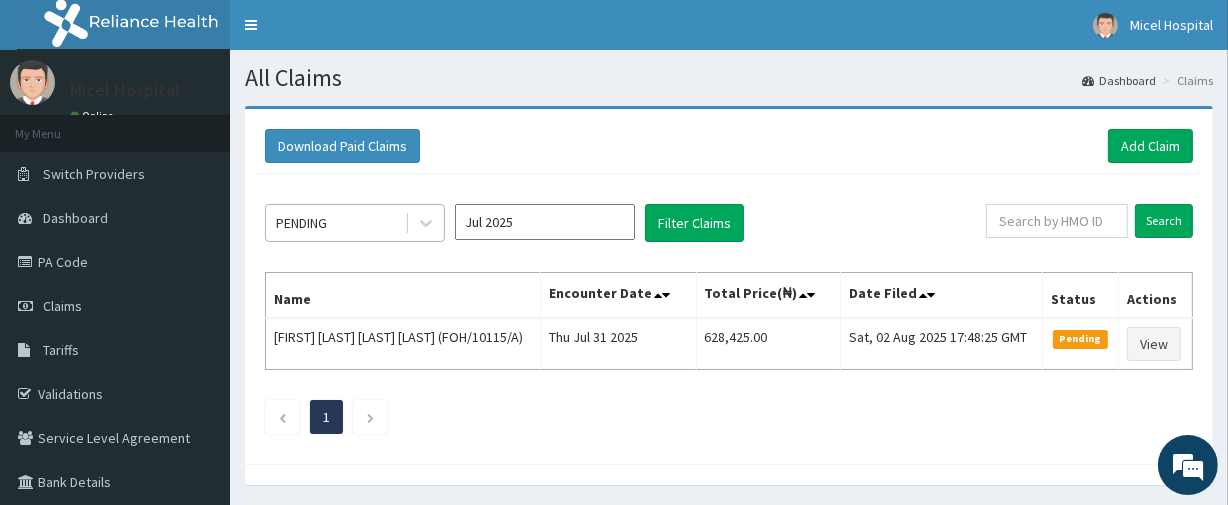 click on "PENDING" at bounding box center (335, 223) 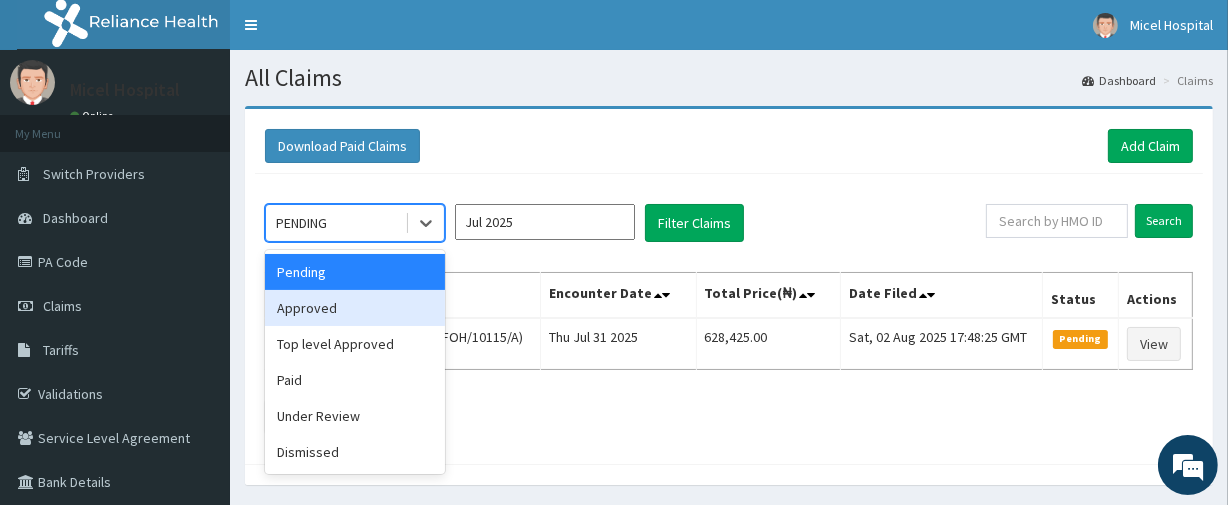 click on "Approved" at bounding box center [355, 308] 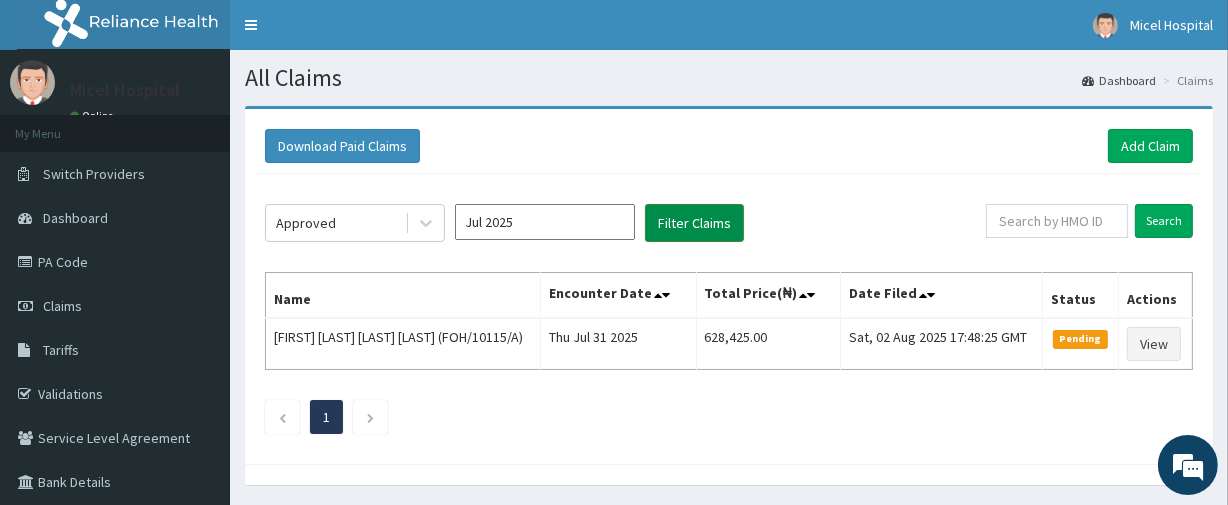 click on "Filter Claims" at bounding box center [694, 223] 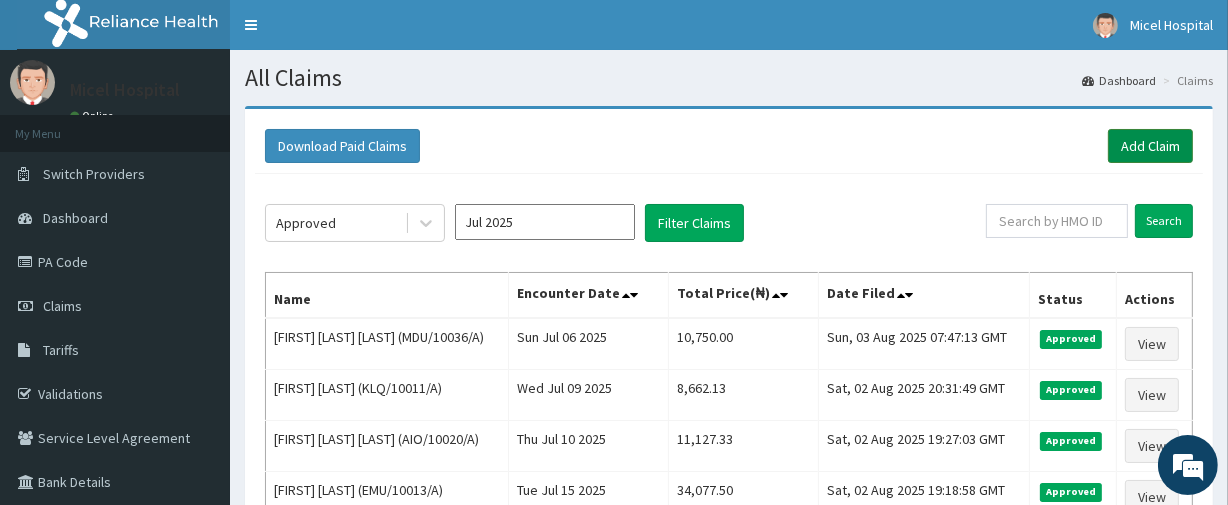 click on "Add Claim" at bounding box center [1150, 146] 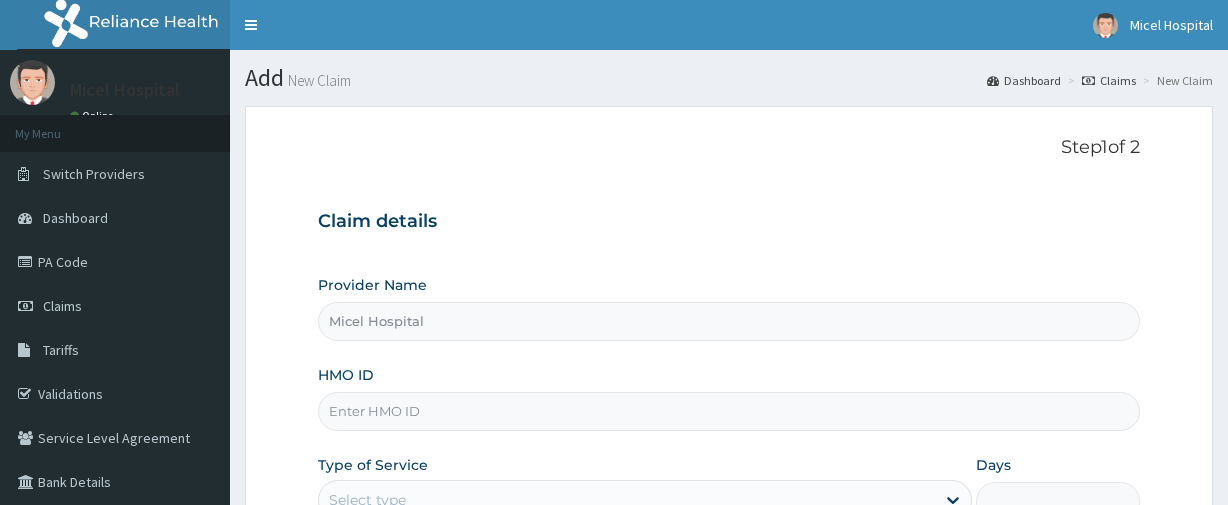 scroll, scrollTop: 0, scrollLeft: 0, axis: both 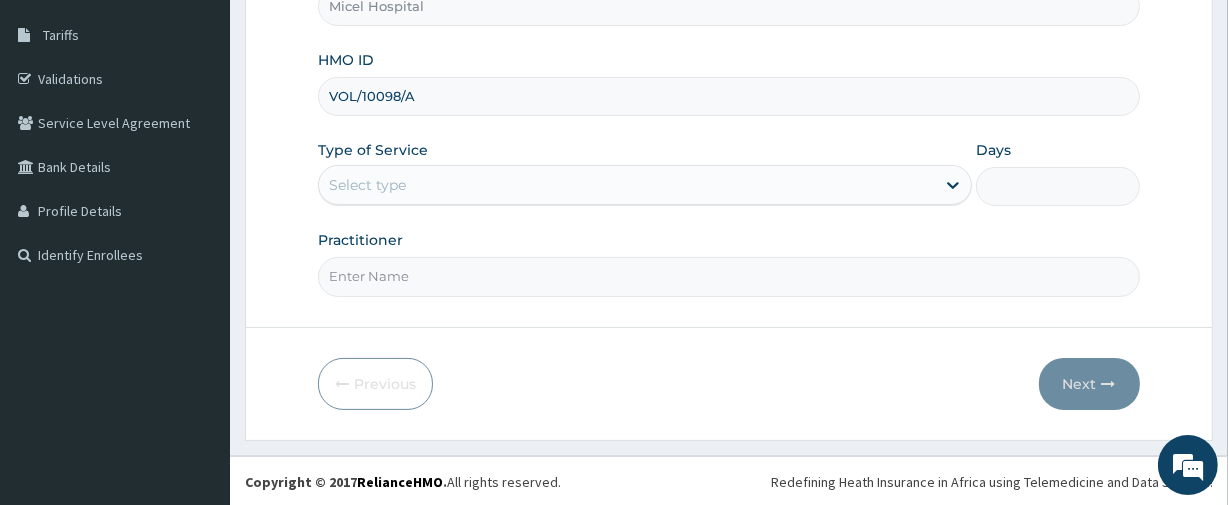 type on "VOL/10098/A" 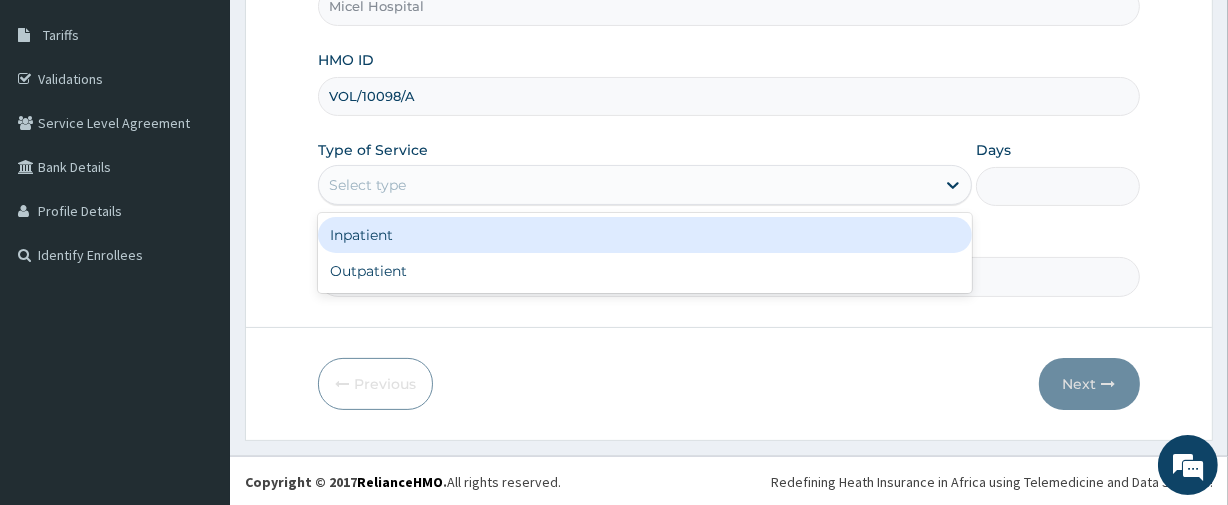 click on "Select type" at bounding box center [627, 185] 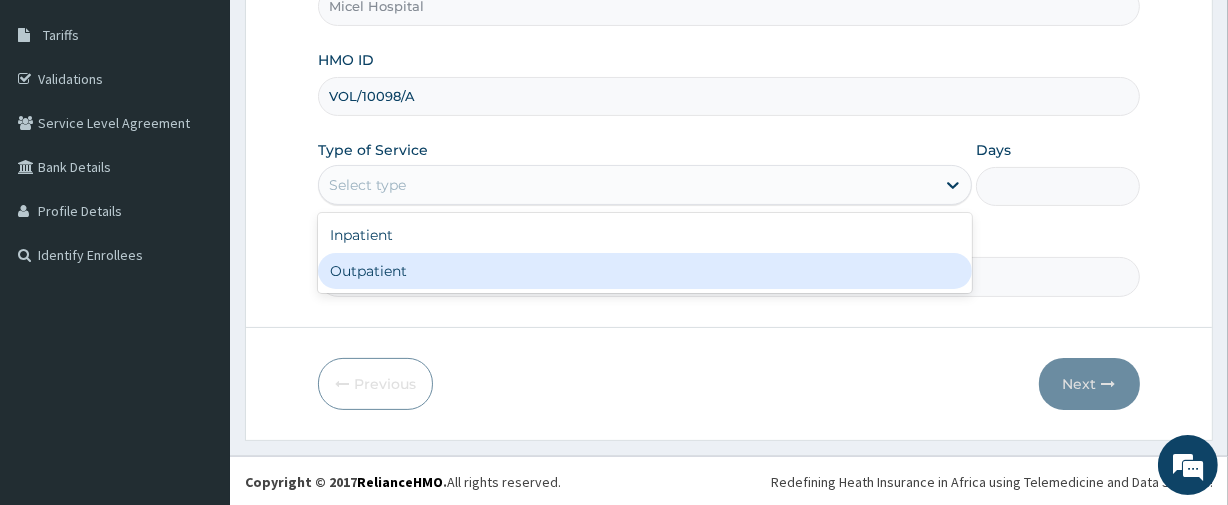 click on "Outpatient" at bounding box center [645, 271] 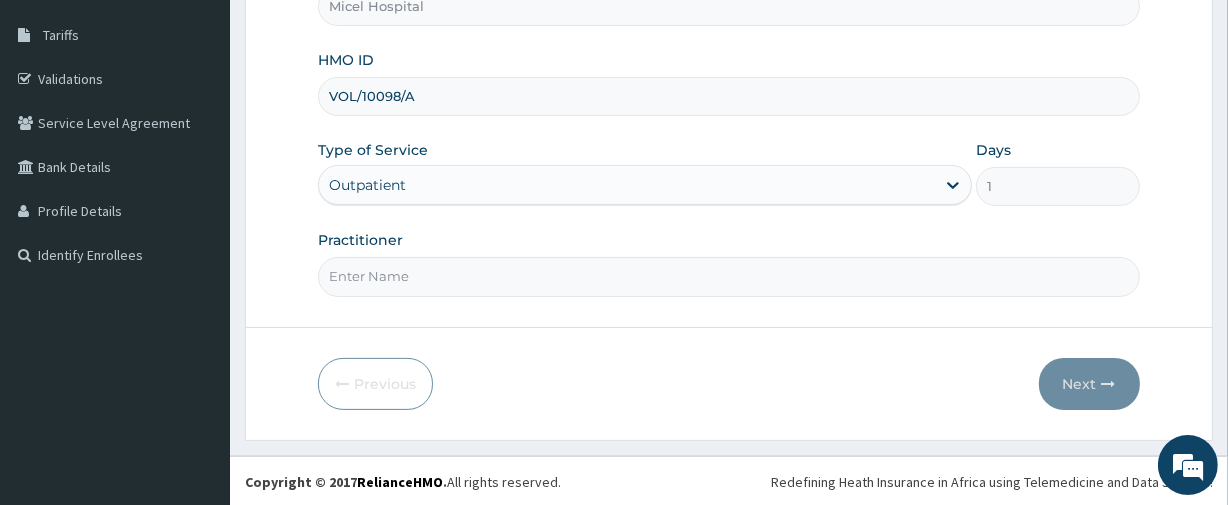 click on "Practitioner" at bounding box center [728, 276] 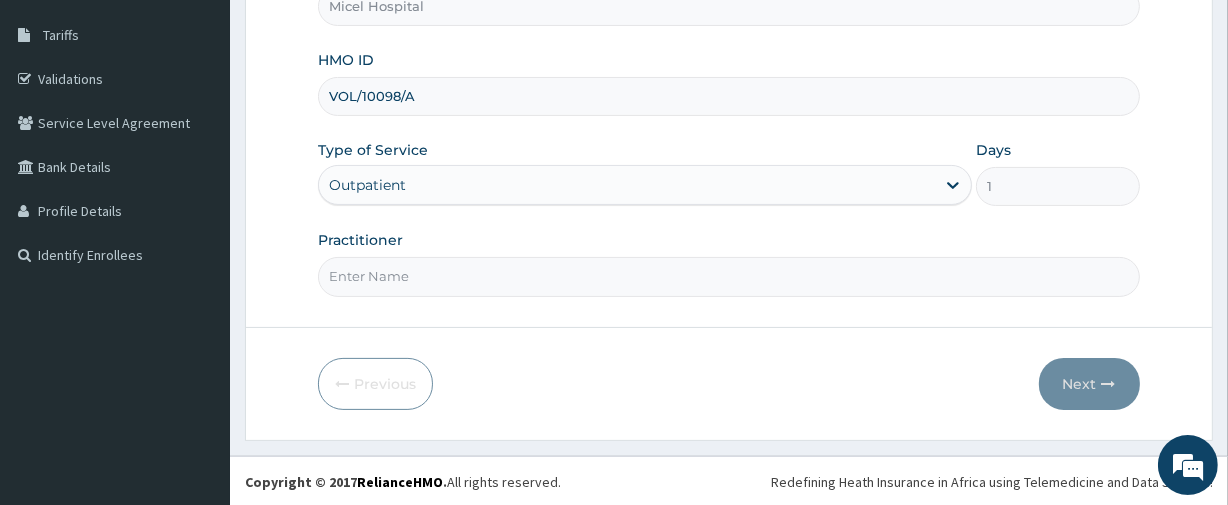 type on "DR. JOE" 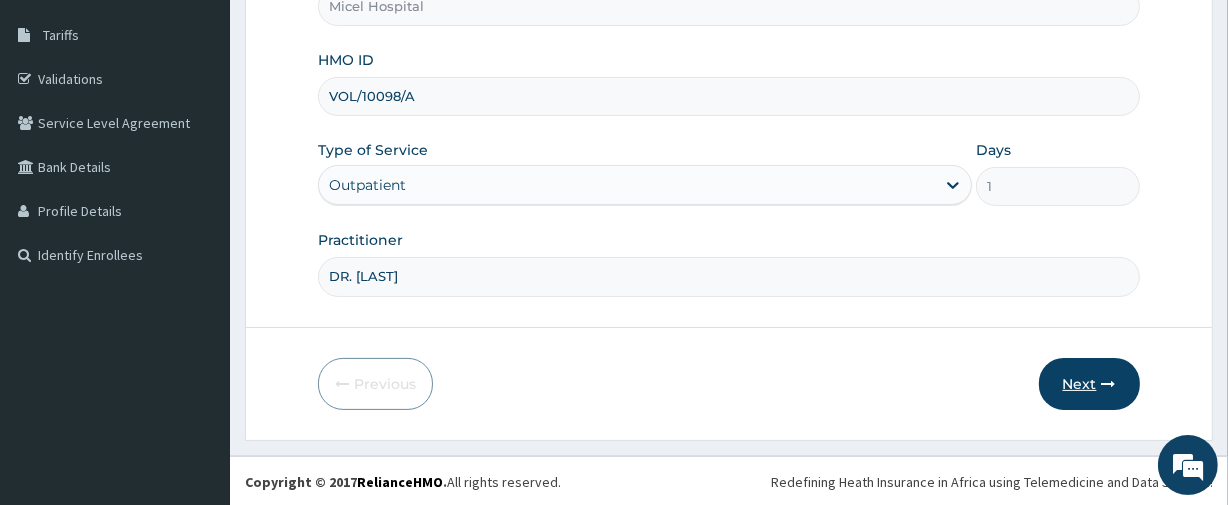 click on "Next" at bounding box center [1089, 384] 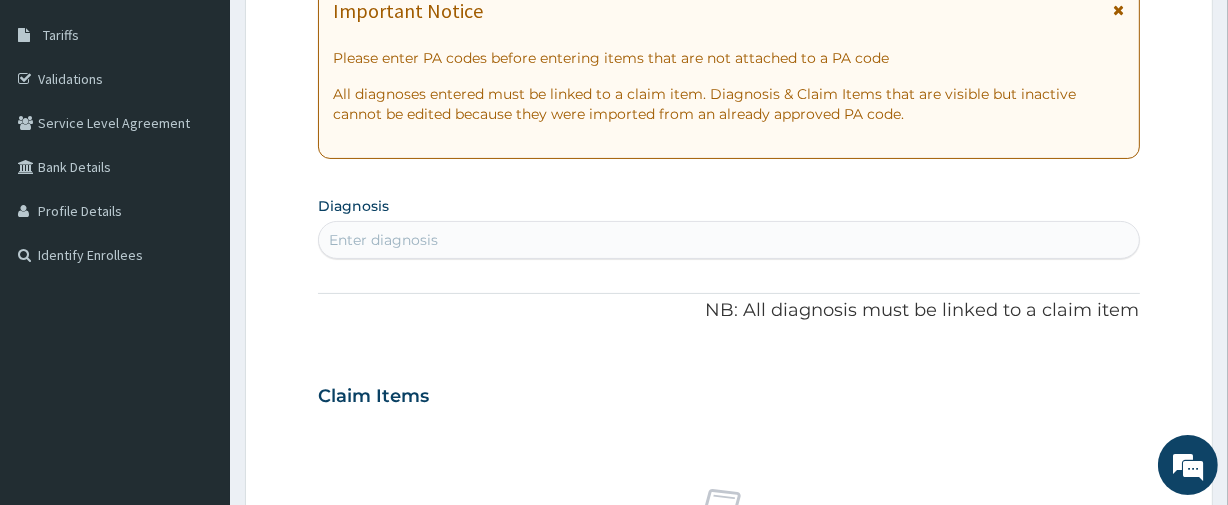 click on "Step  2  of 2 PA Code / Prescription Code Enter Code(Secondary Care Only) Encounter Date DD-MM-YYYY Important Notice Please enter PA codes before entering items that are not attached to a PA code   All diagnoses entered must be linked to a claim item. Diagnosis & Claim Items that are visible but inactive cannot be edited because they were imported from an already approved PA code. Diagnosis Enter diagnosis NB: All diagnosis must be linked to a claim item Claim Items No claim item Types Select Type Item Select Item Pair Diagnosis Select Diagnosis Unit Price 0 Add Comment     Previous   Submit" at bounding box center [729, 423] 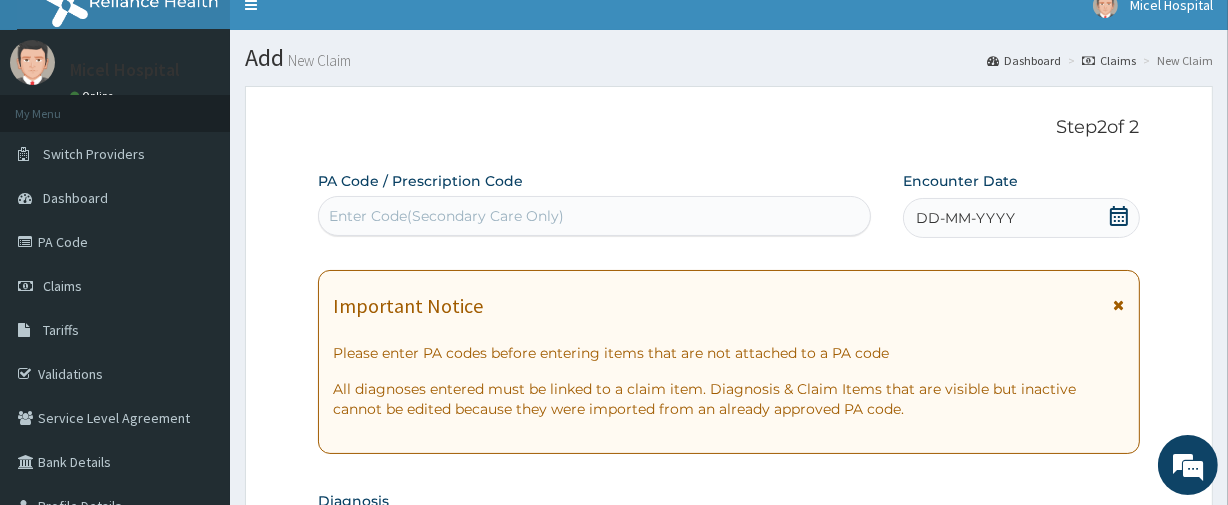 scroll, scrollTop: 0, scrollLeft: 0, axis: both 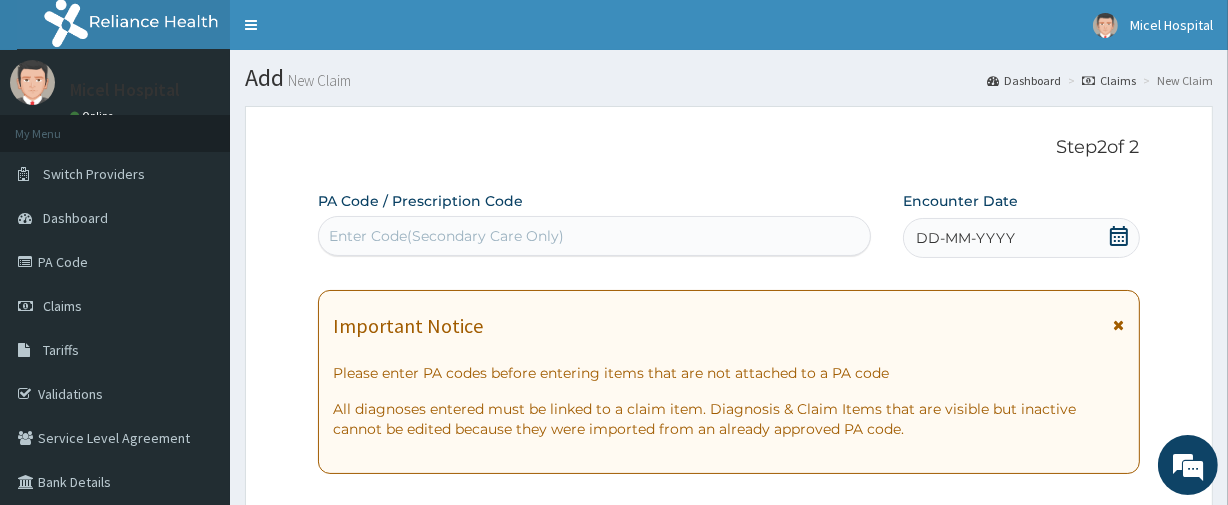 click on "Enter Code(Secondary Care Only)" at bounding box center [594, 236] 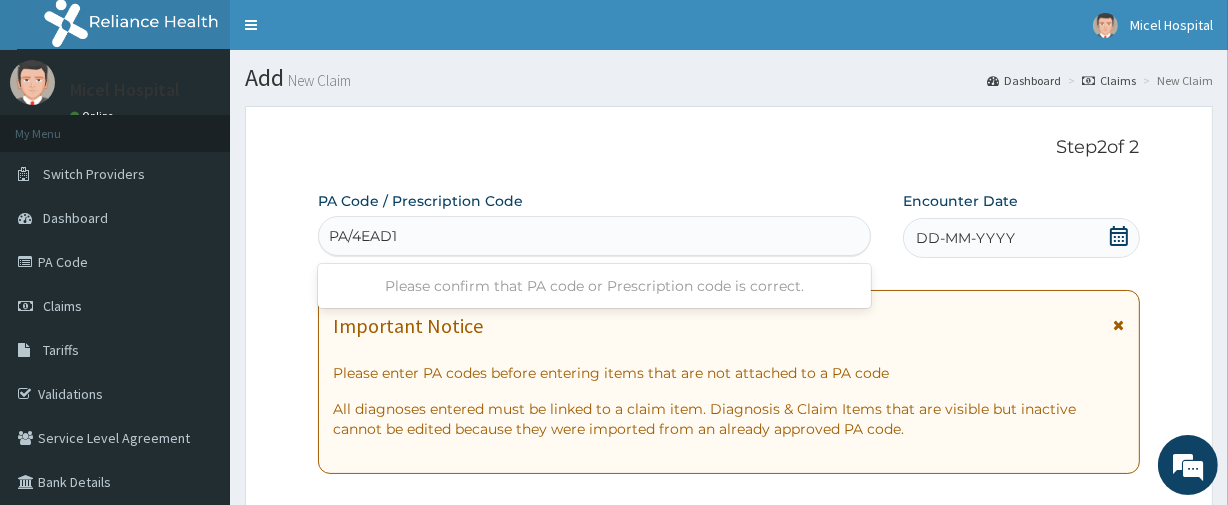 click on "PA/4EAD1" at bounding box center (364, 236) 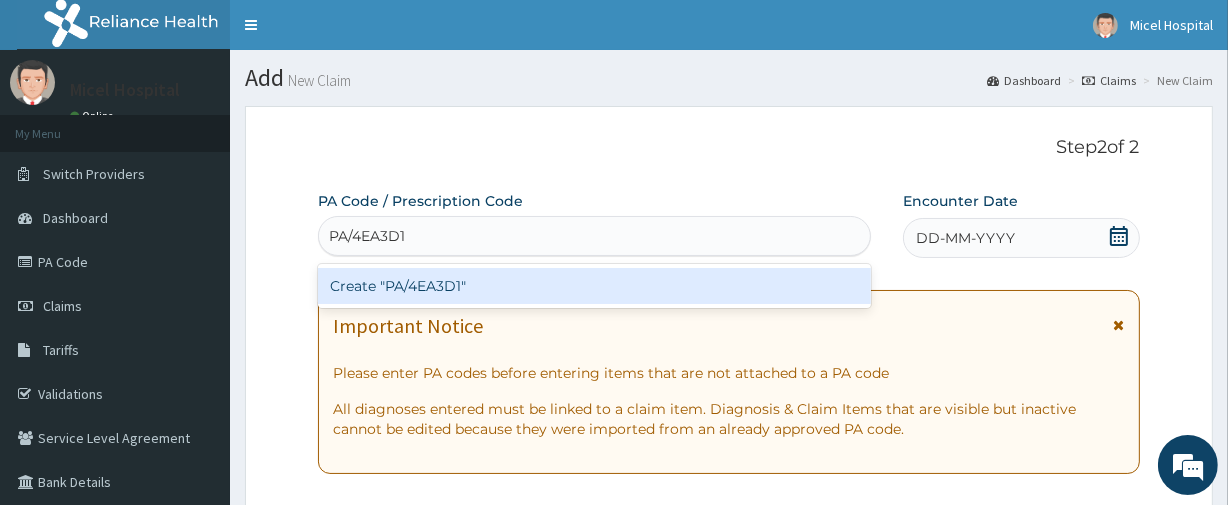 click on "Create "PA/4EA3D1"" at bounding box center (594, 286) 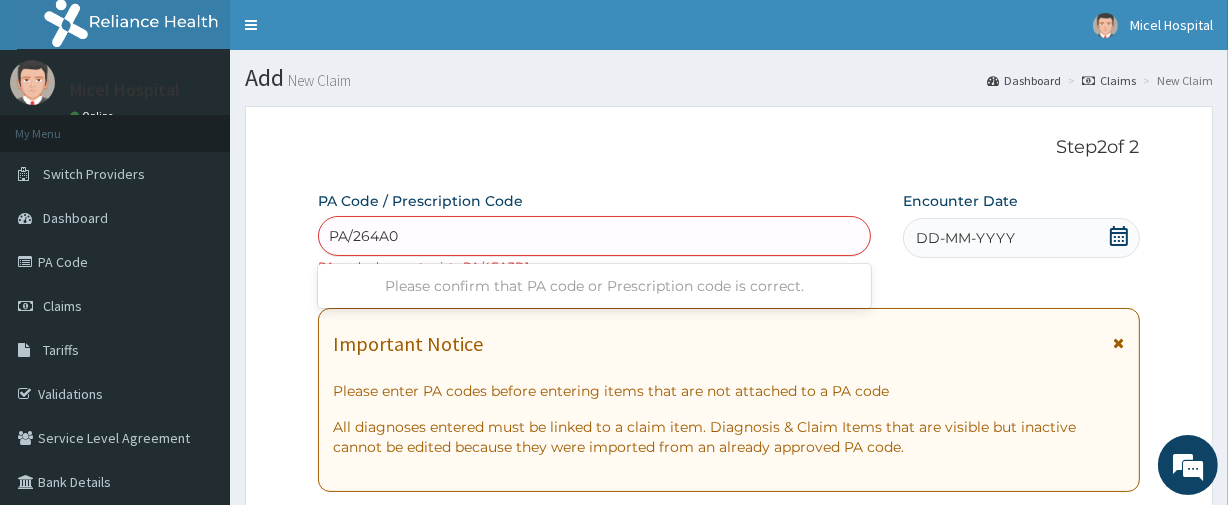 type on "PA/264A00" 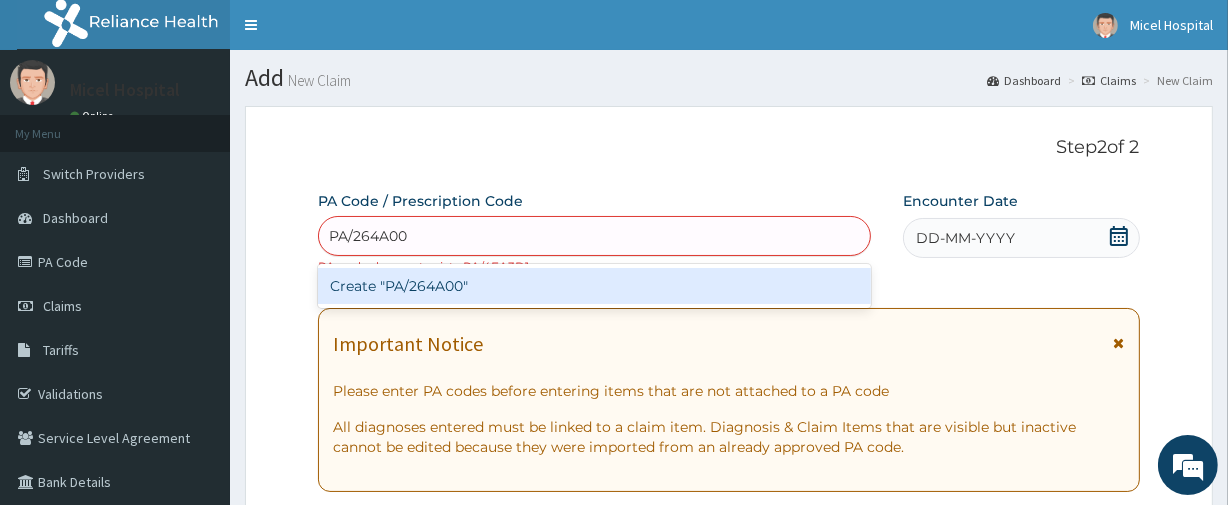 click on "Create "PA/264A00"" at bounding box center (594, 286) 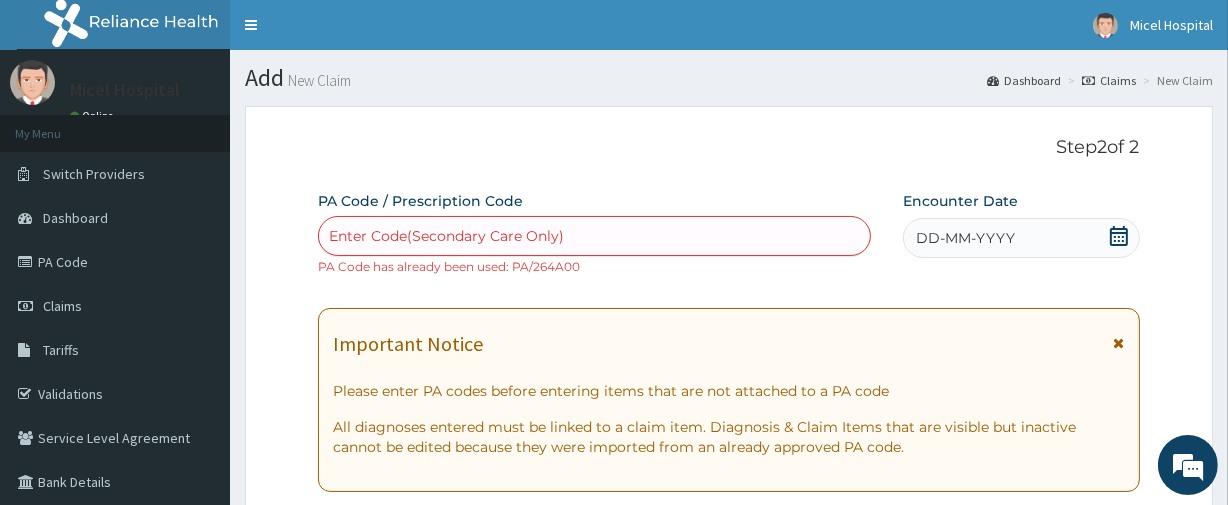 click on "Claims" at bounding box center (1109, 80) 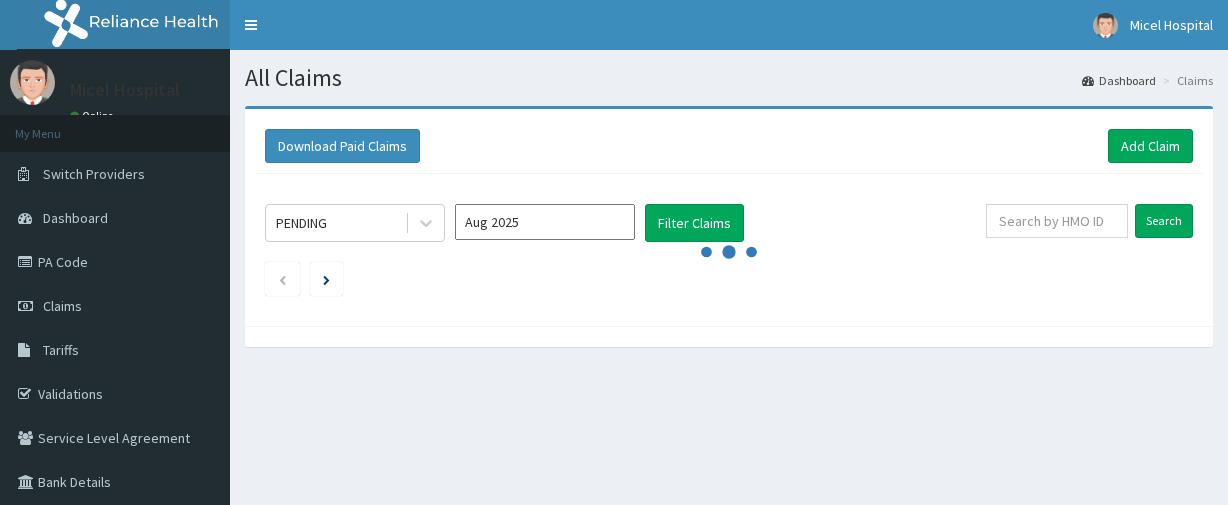 scroll, scrollTop: 0, scrollLeft: 0, axis: both 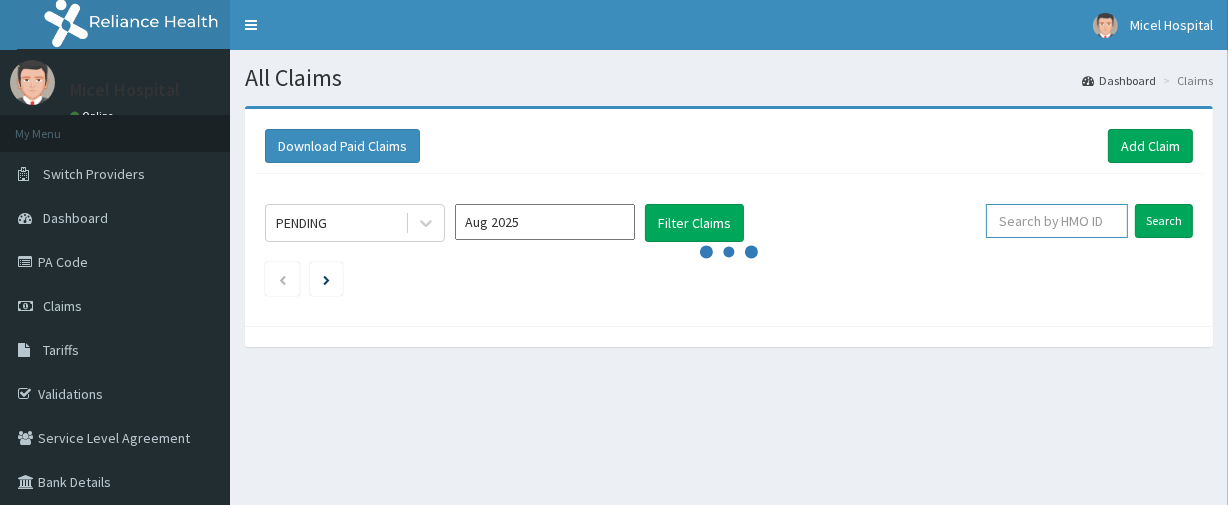click at bounding box center (1057, 221) 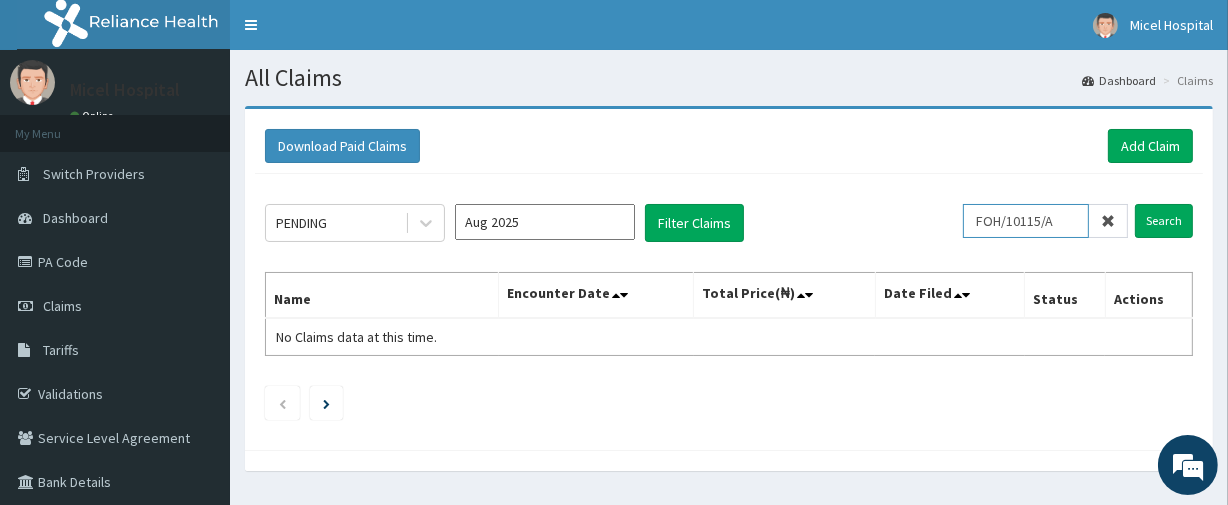 scroll, scrollTop: 0, scrollLeft: 0, axis: both 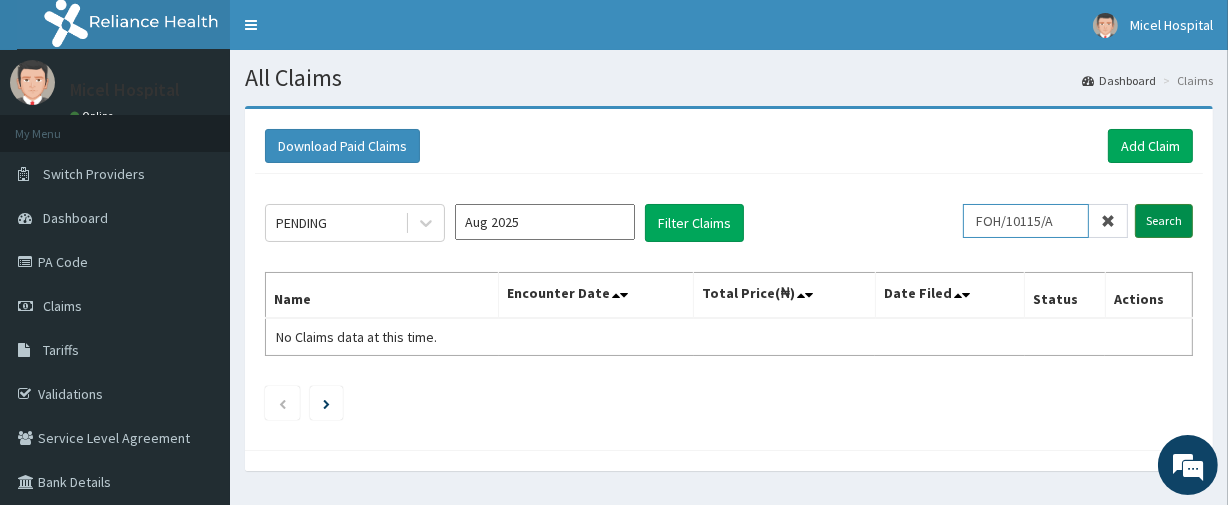 type on "FOH/10115/A" 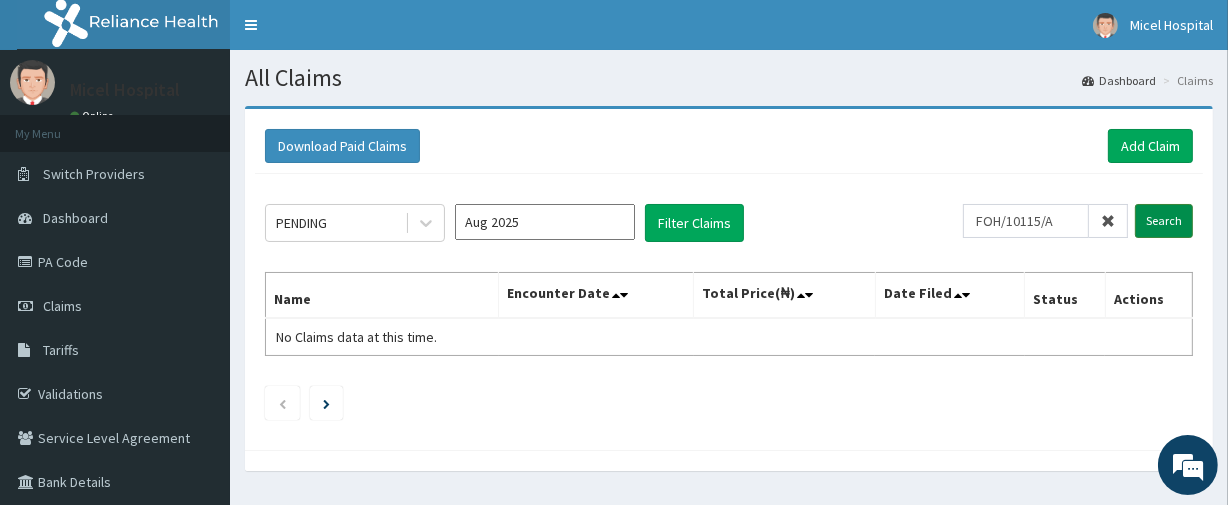click on "Search" at bounding box center [1164, 221] 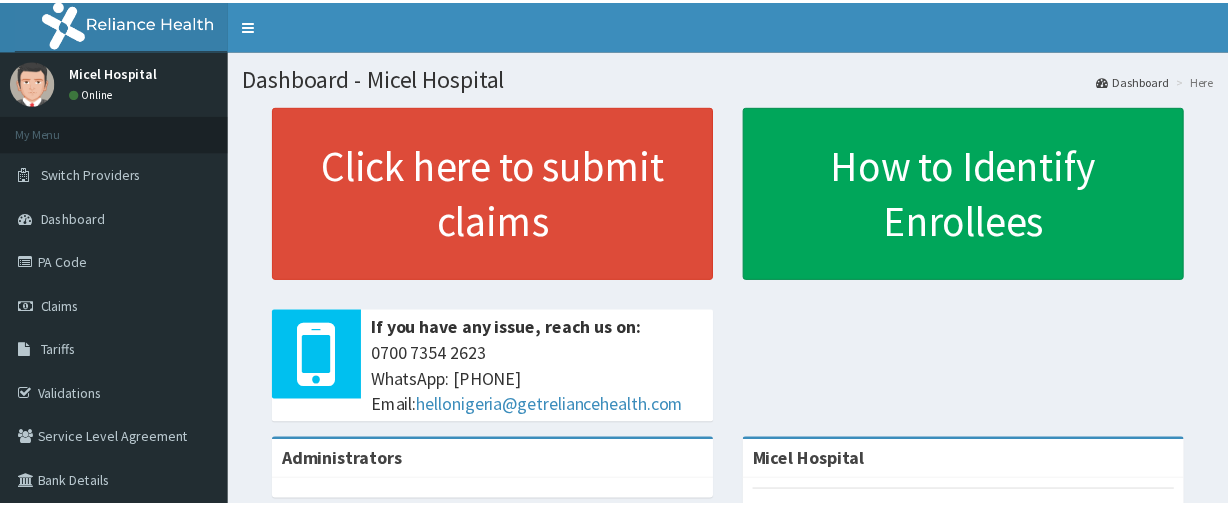 scroll, scrollTop: 0, scrollLeft: 0, axis: both 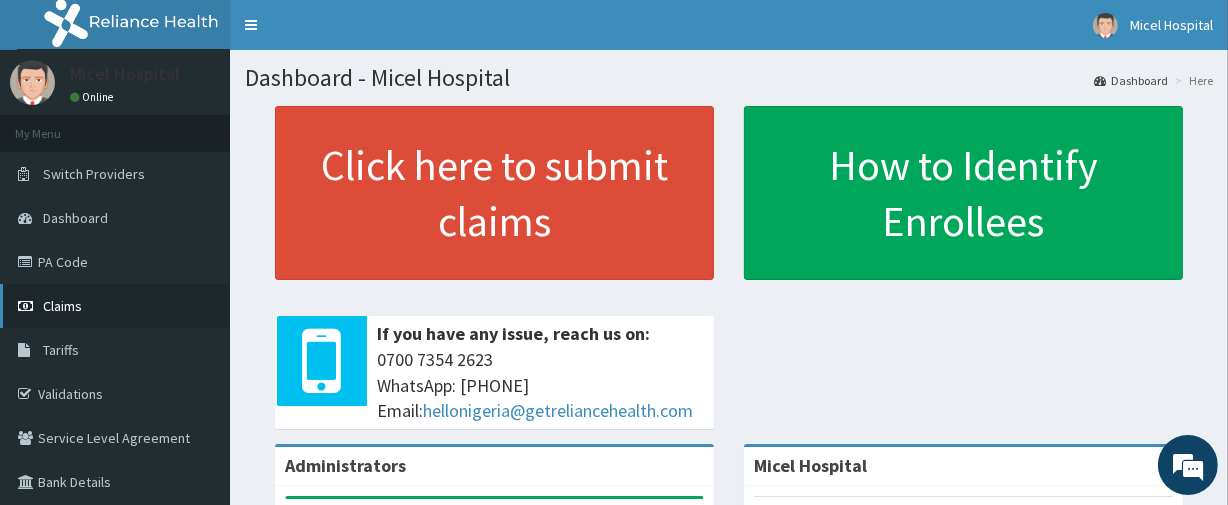 click on "Claims" at bounding box center [62, 306] 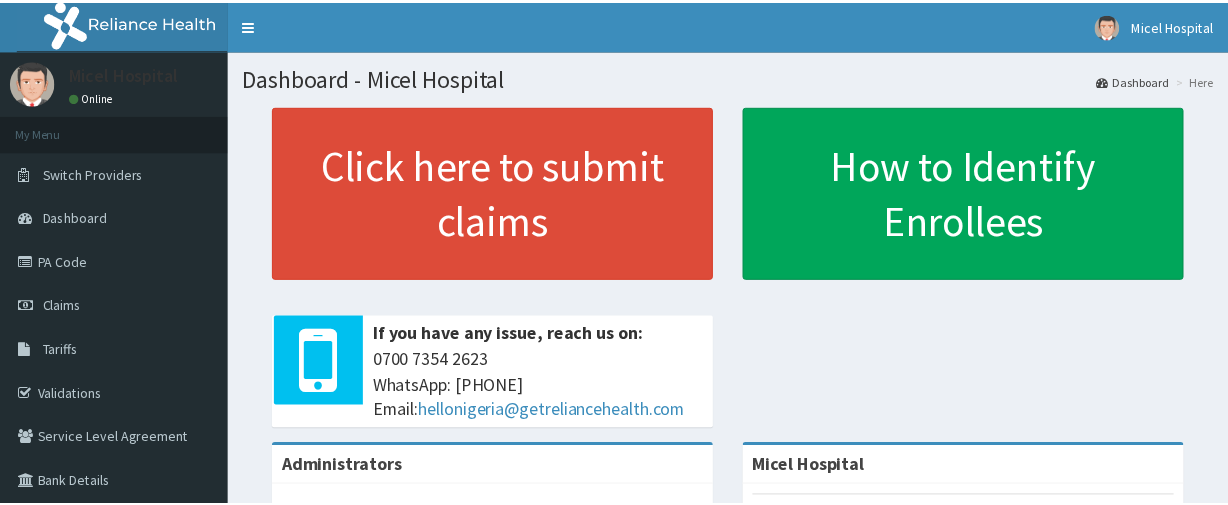 scroll, scrollTop: 0, scrollLeft: 0, axis: both 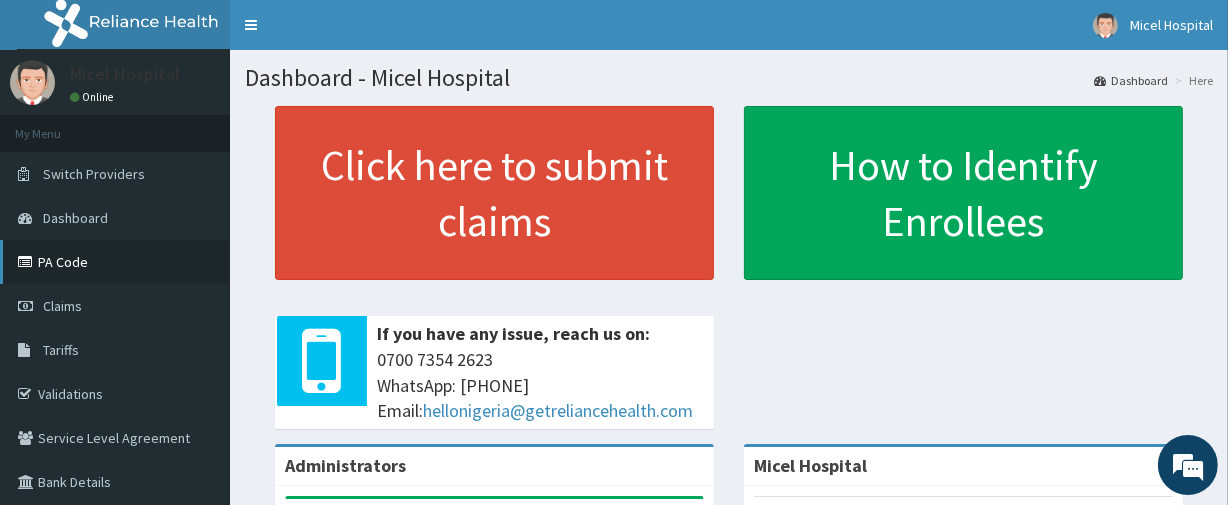 click on "PA Code" at bounding box center [115, 262] 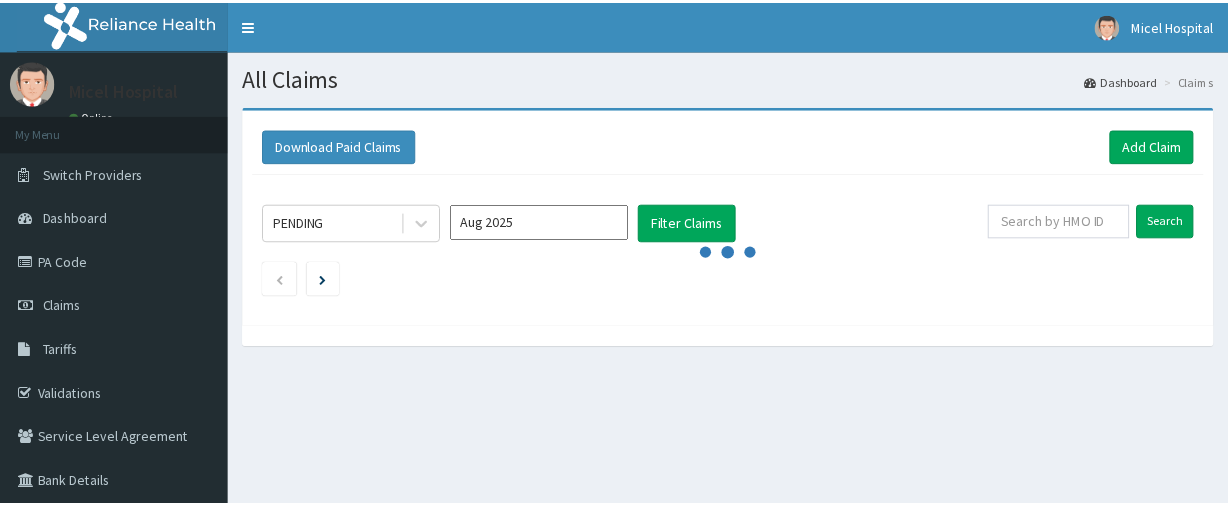 scroll, scrollTop: 0, scrollLeft: 0, axis: both 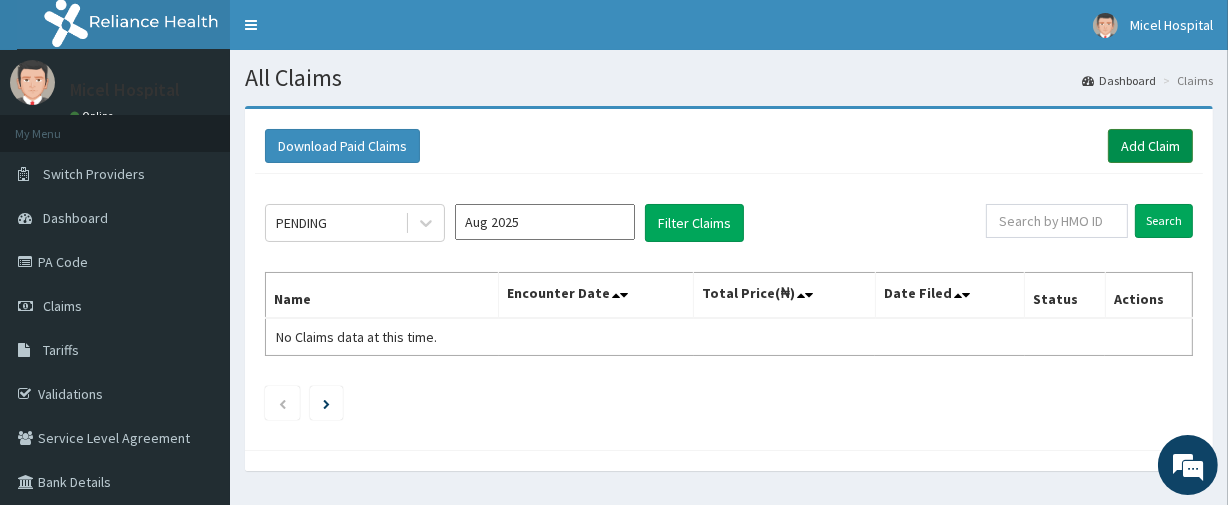 click on "Add Claim" at bounding box center (1150, 146) 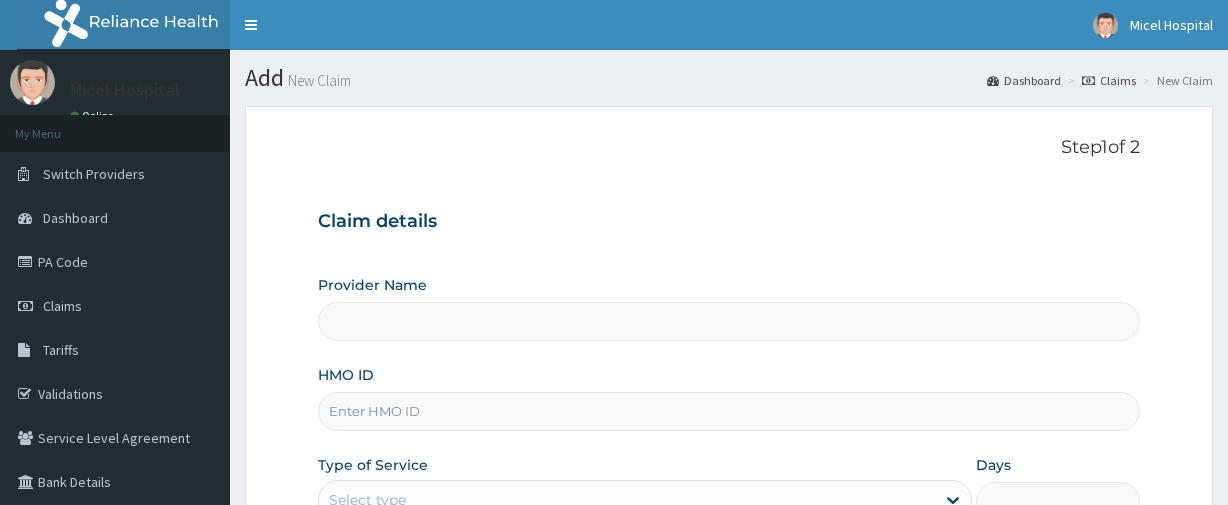 scroll, scrollTop: 0, scrollLeft: 0, axis: both 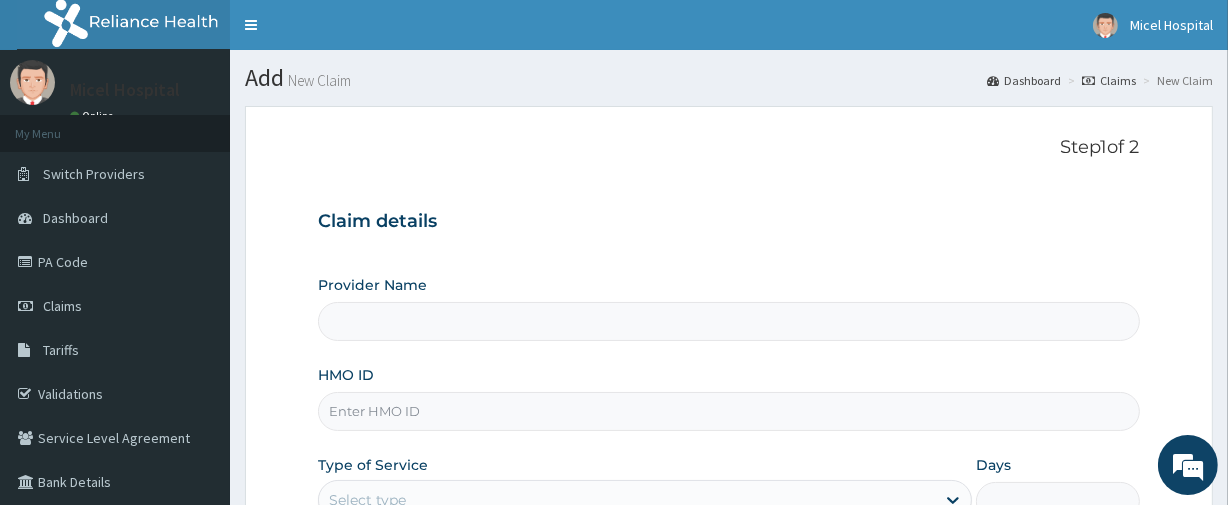 type on "Micel Hospital" 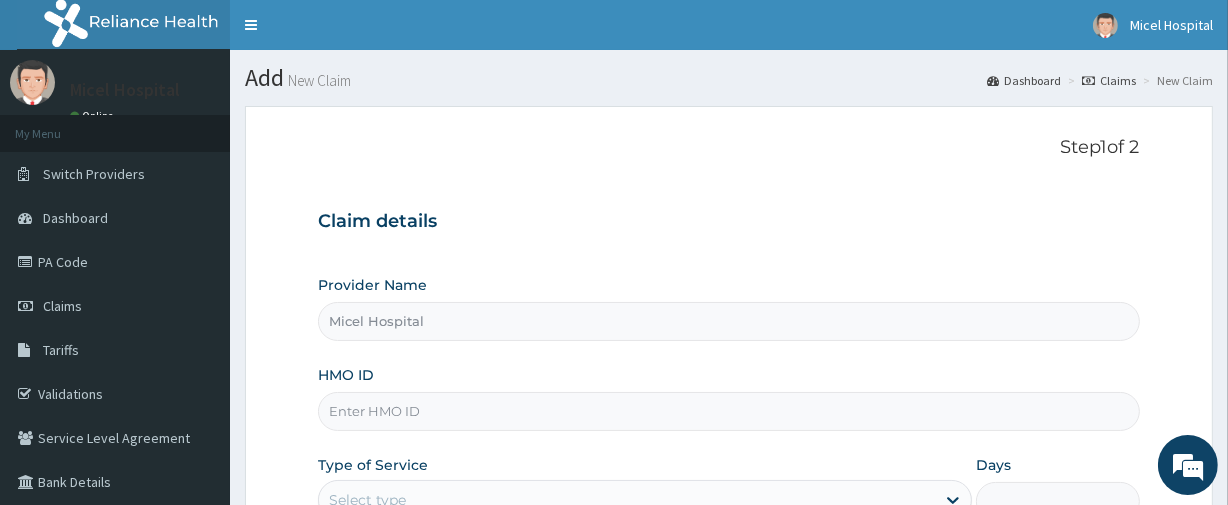 click on "HMO ID" at bounding box center [728, 411] 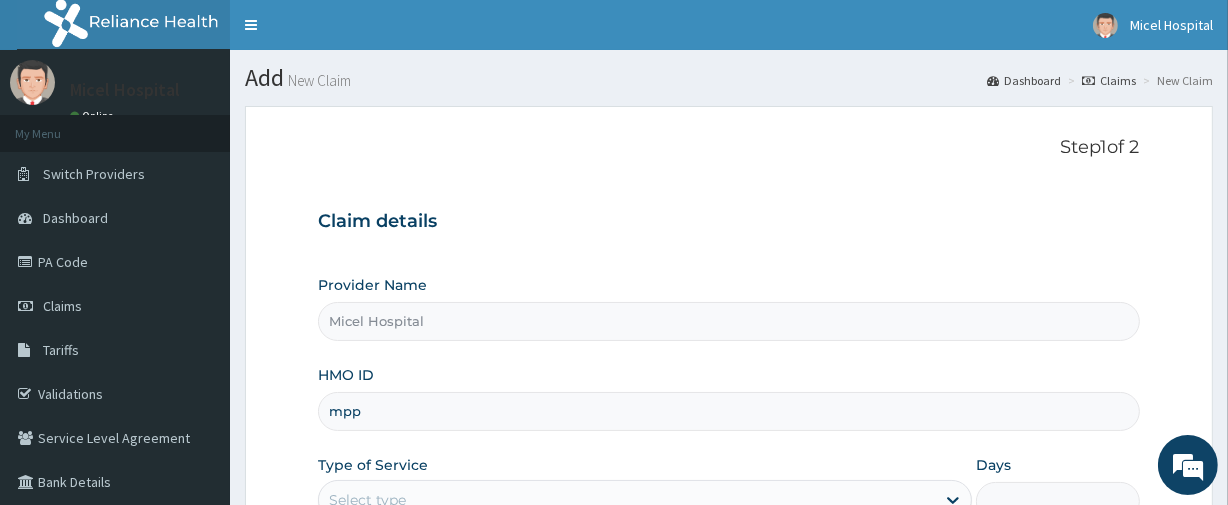 type on "MPP/10377/A" 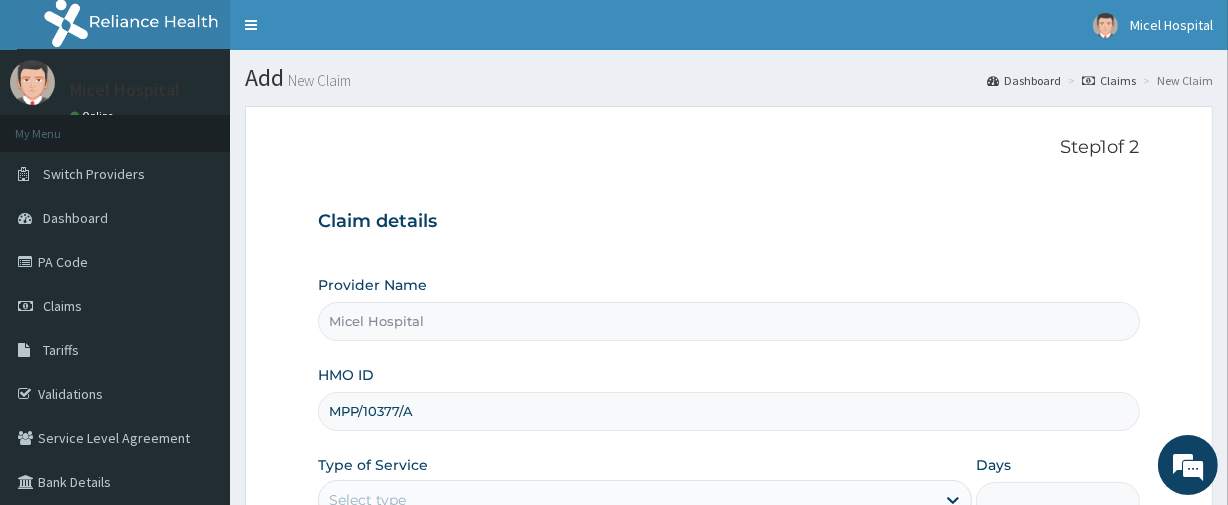 scroll, scrollTop: 0, scrollLeft: 0, axis: both 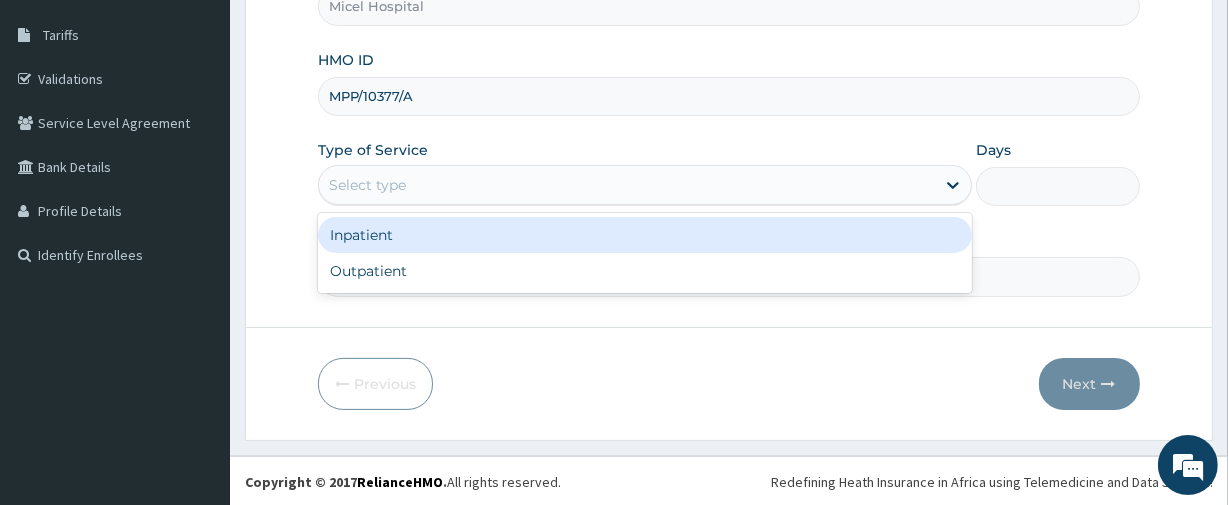 click on "Select type" at bounding box center (627, 185) 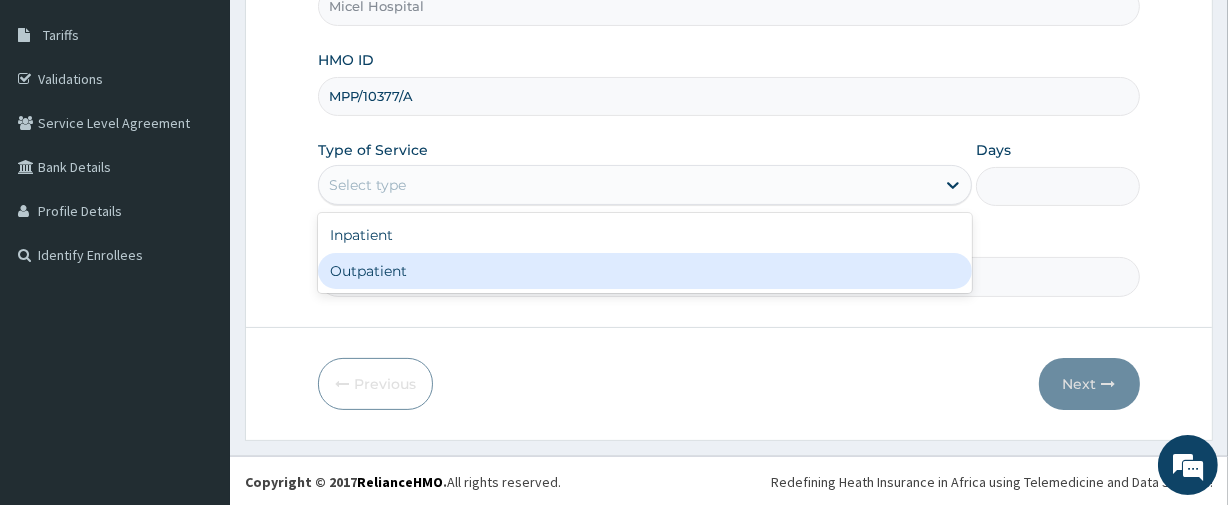 click on "Outpatient" at bounding box center [645, 271] 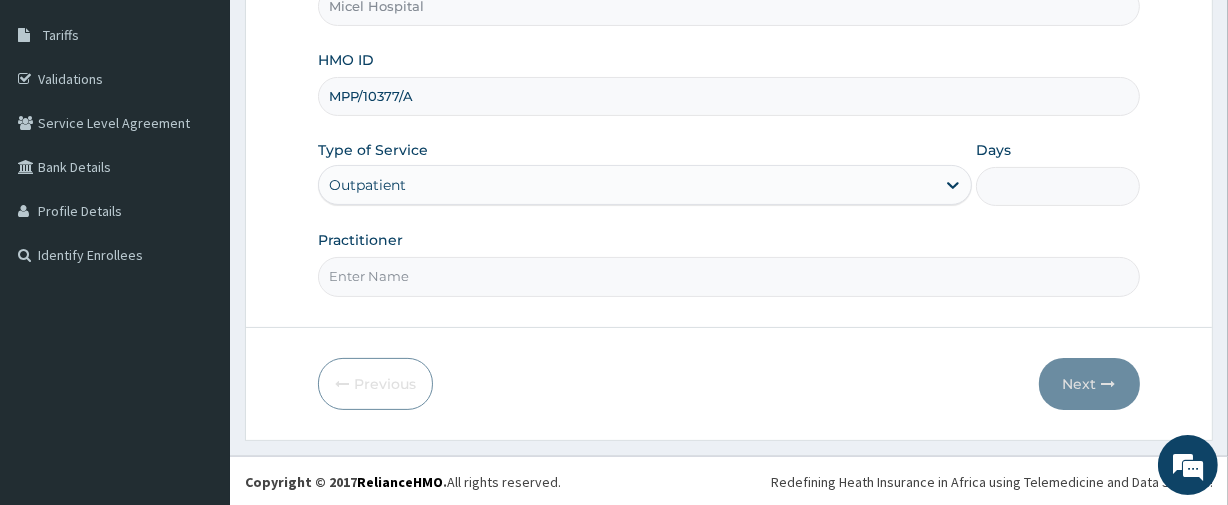 type on "1" 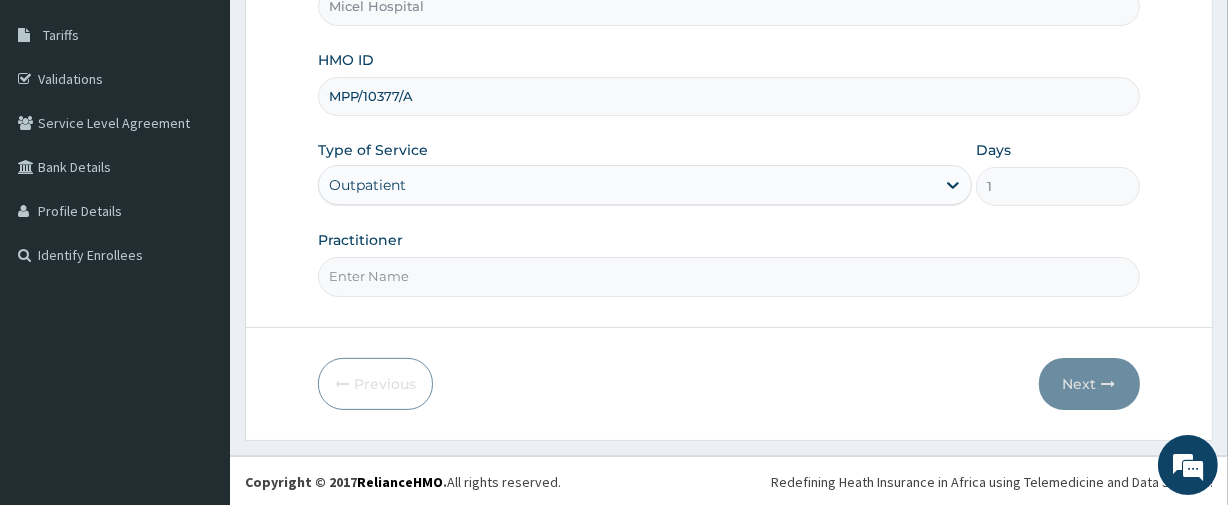 click on "Practitioner" at bounding box center [728, 276] 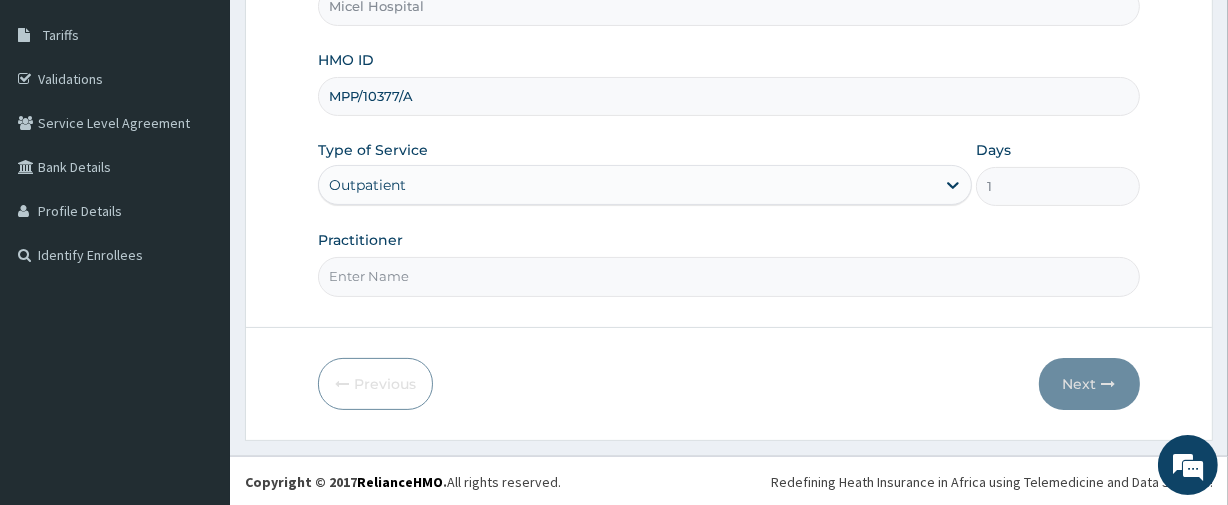 type on "DR. JOE" 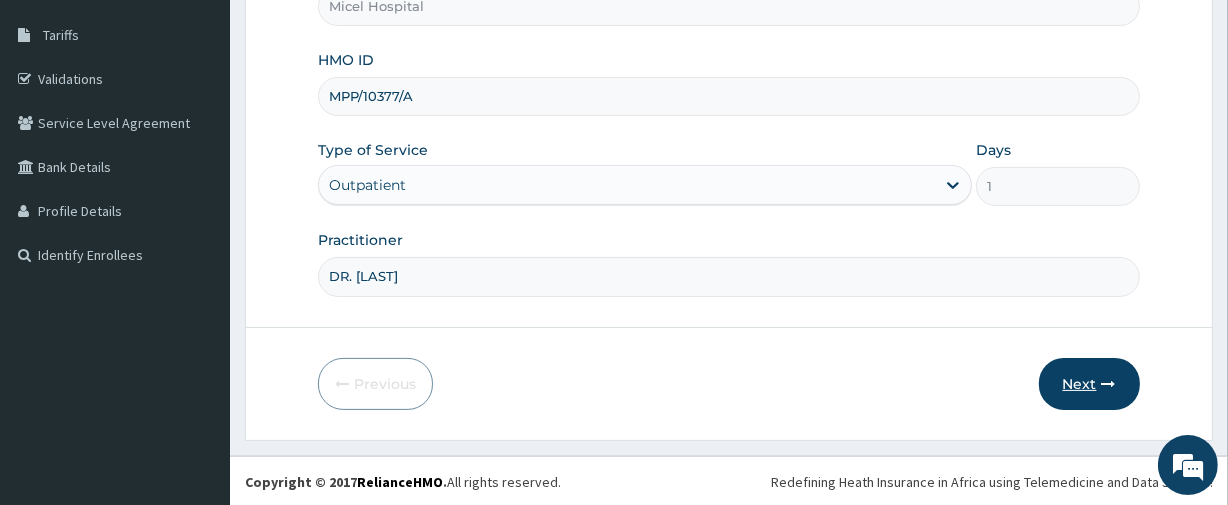 click on "Next" at bounding box center [1089, 384] 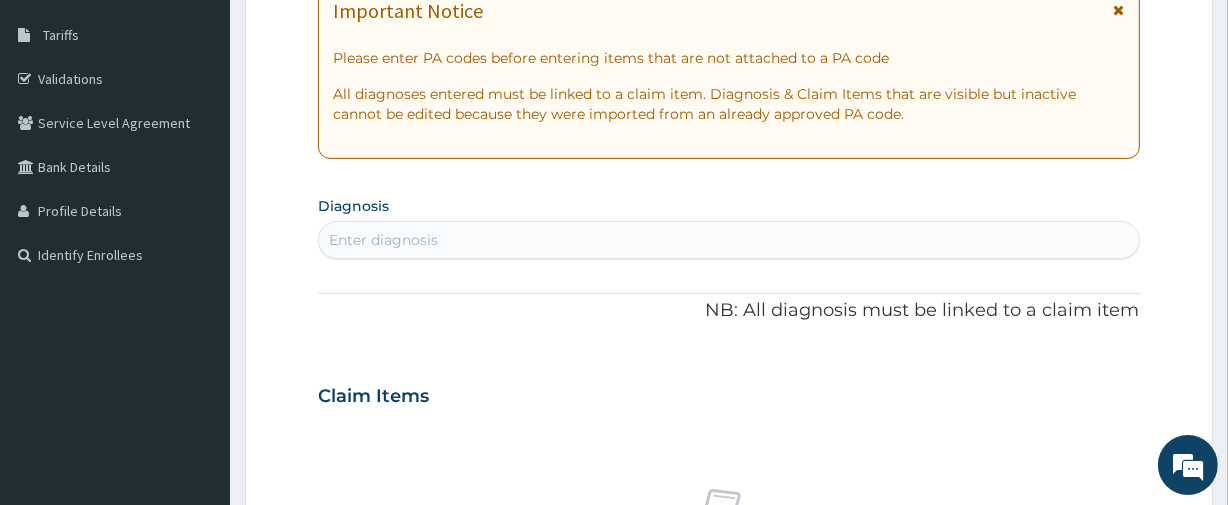 scroll, scrollTop: 53, scrollLeft: 0, axis: vertical 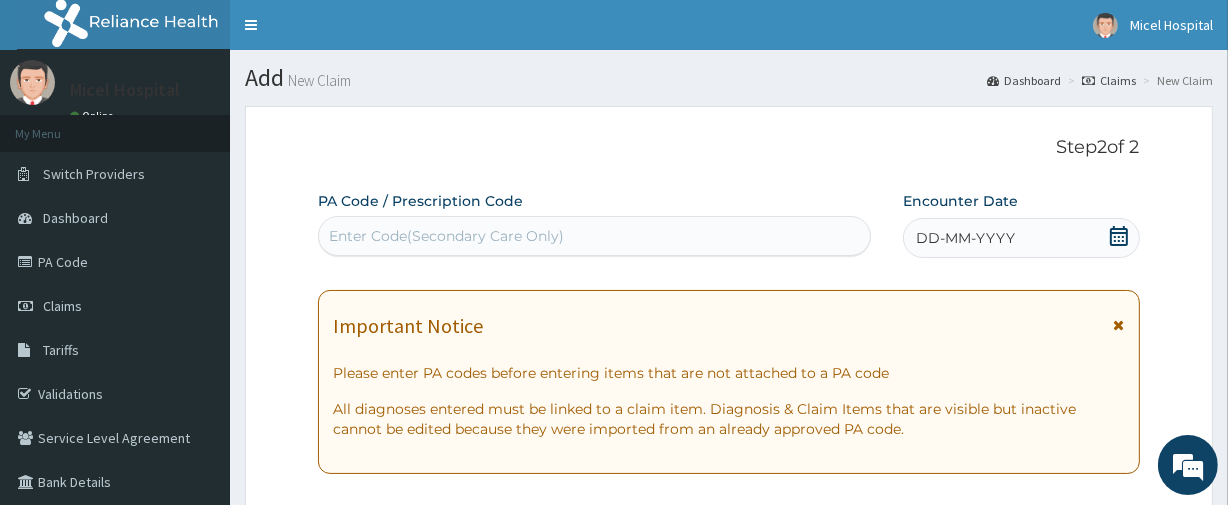 click on "DD-MM-YYYY" at bounding box center [1021, 238] 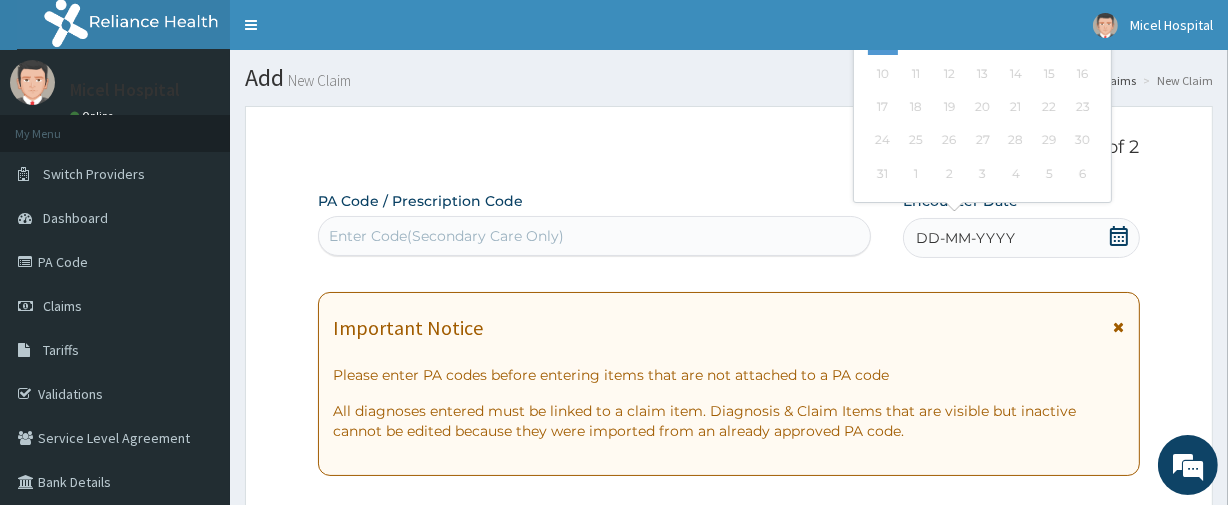 click on "Toggle navigation
Micel Hospital Micel Hospital - micelhospitals@gmail.com Member since  October 24, 2021 at 1:31:35 AM   Profile Sign out" at bounding box center (729, 25) 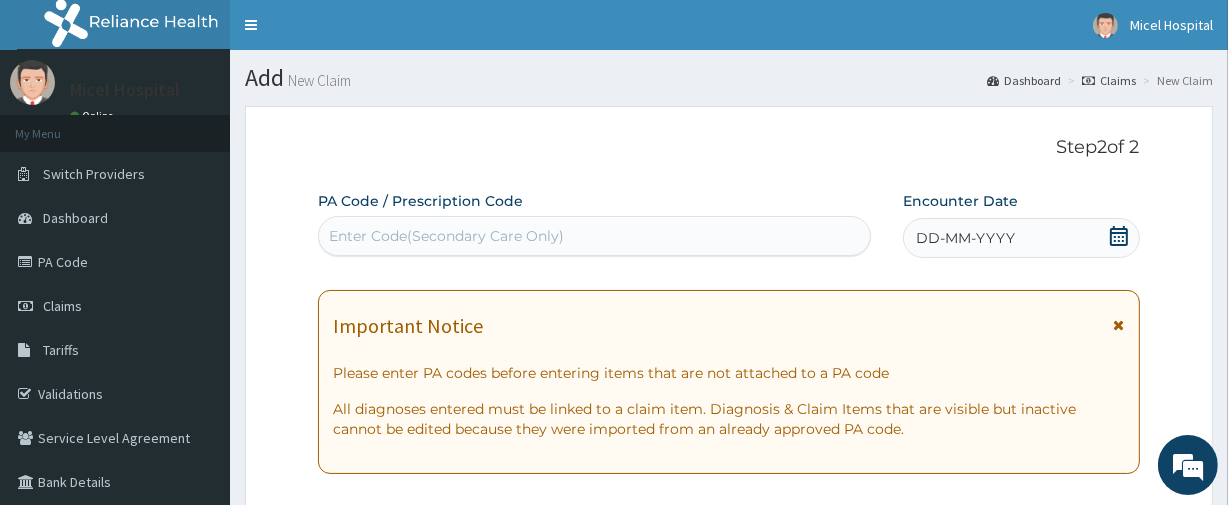 click 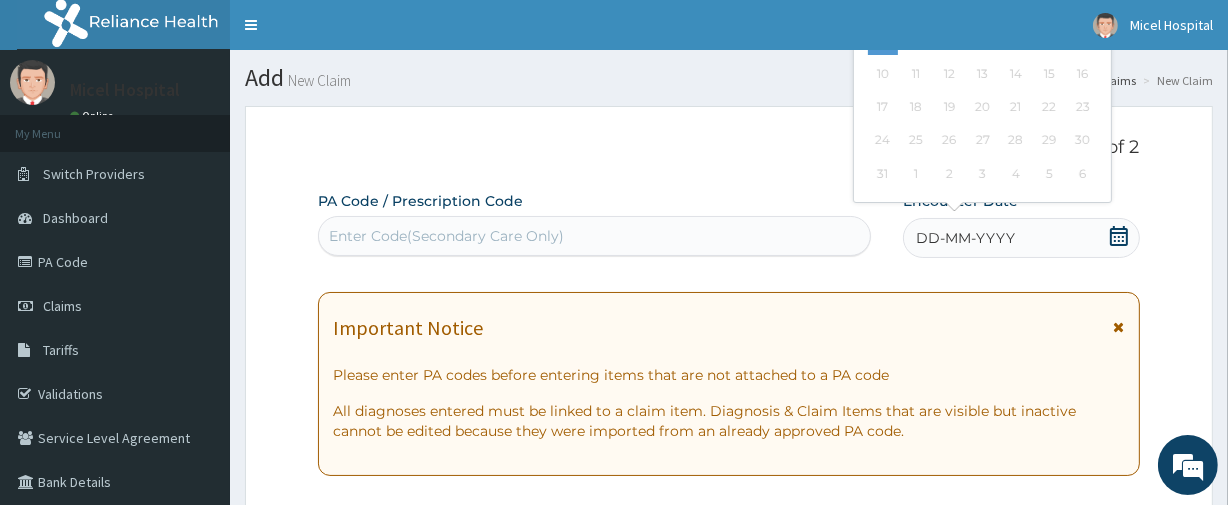 click 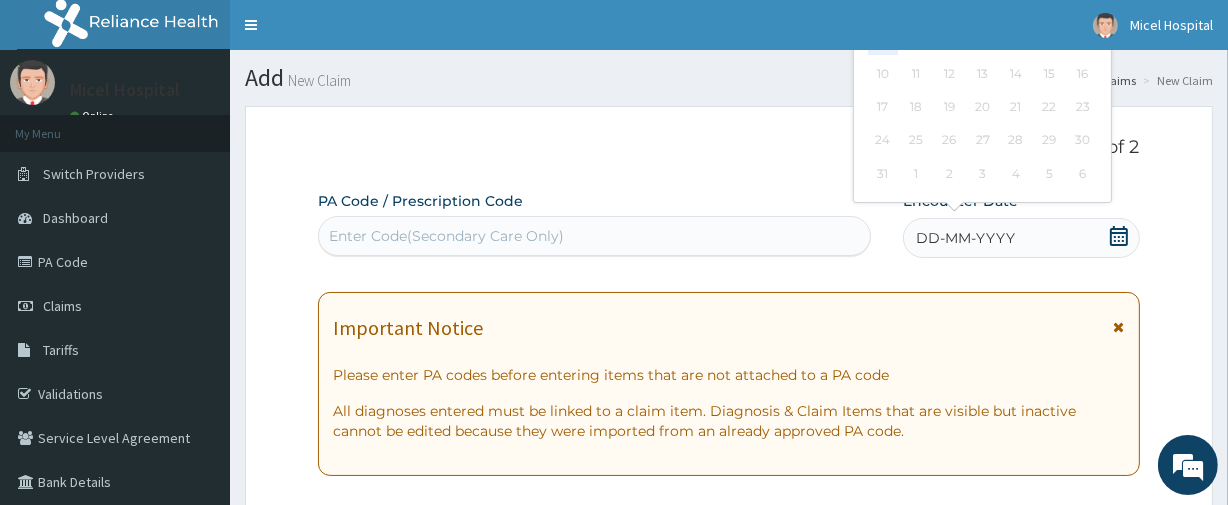 click on "3" at bounding box center [882, 41] 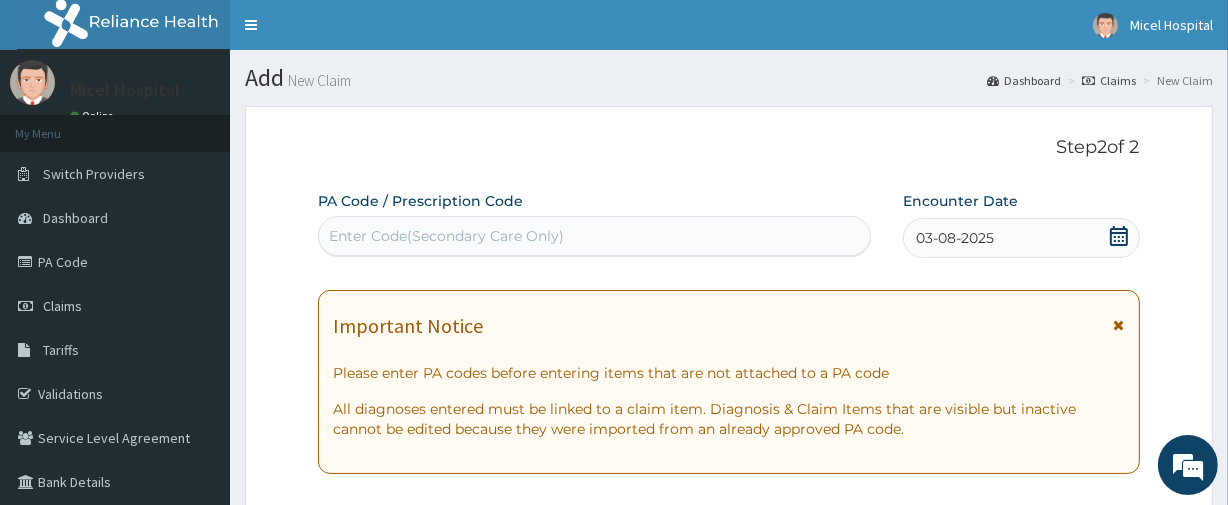 click on "Add
New Claim
Dashboard
Claims
New Claim" at bounding box center [729, 70] 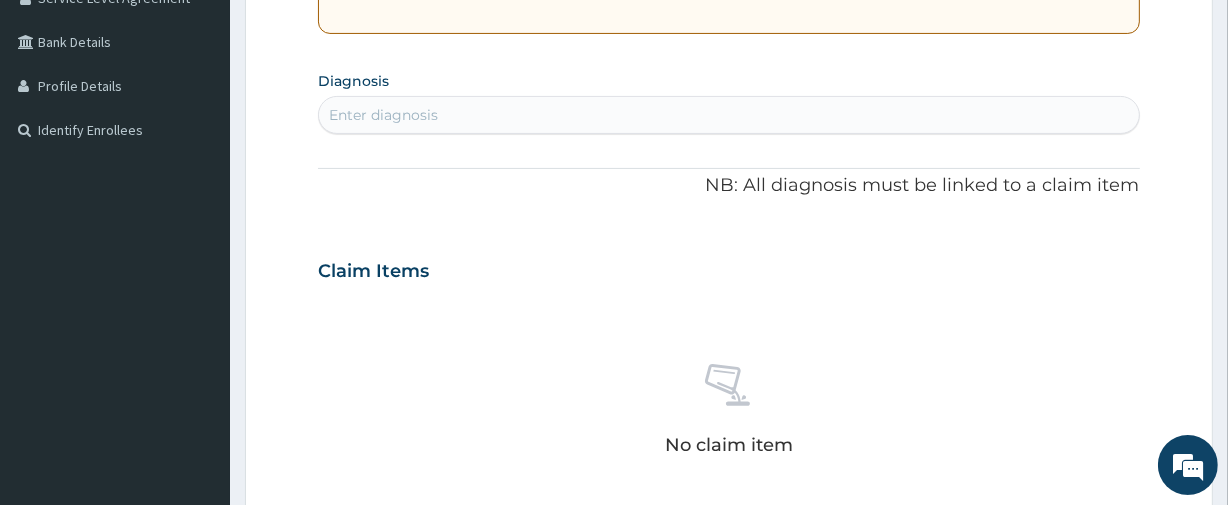 click on "Enter diagnosis" at bounding box center (728, 115) 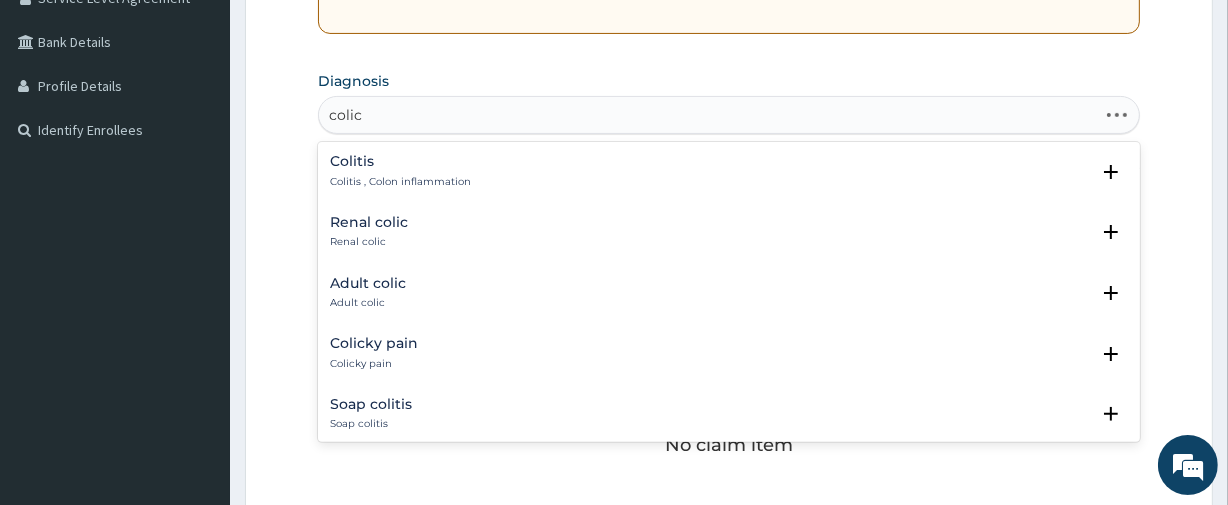 type on "colick" 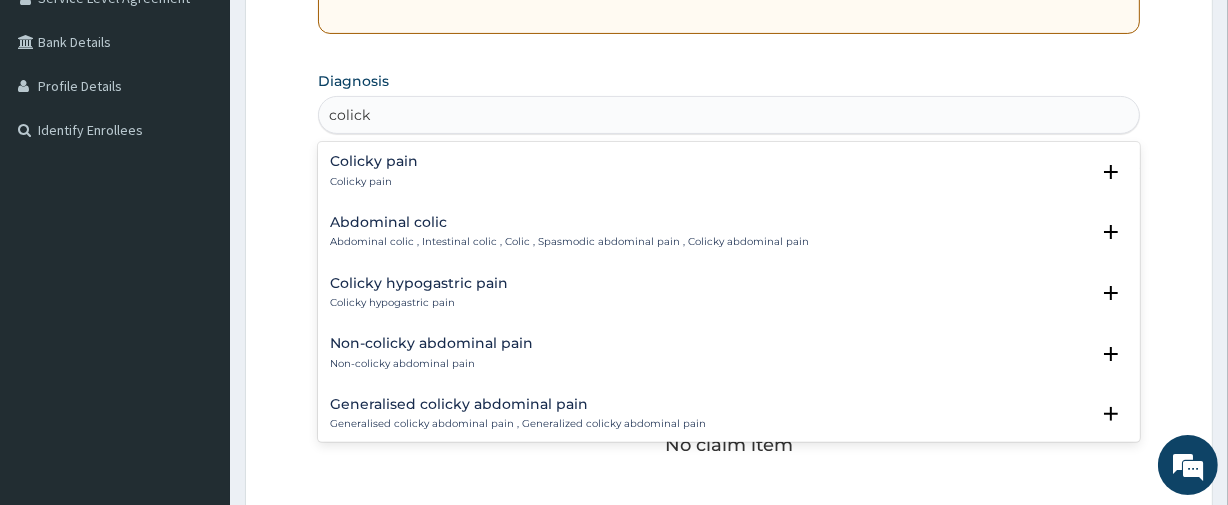 click on "Abdominal colic , Intestinal colic , Colic , Spasmodic abdominal pain , Colicky abdominal pain" at bounding box center [569, 242] 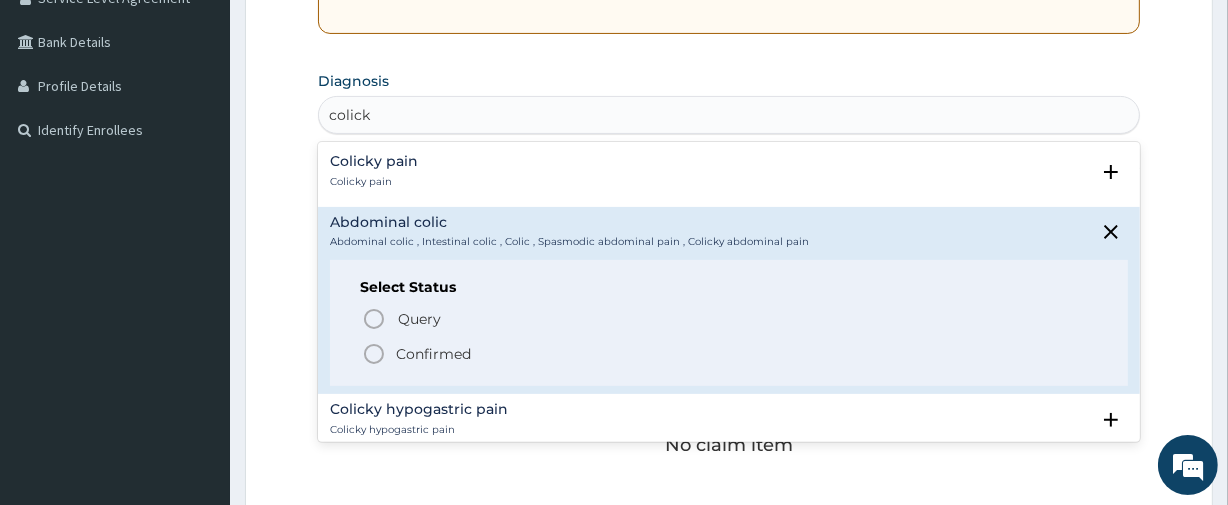 click 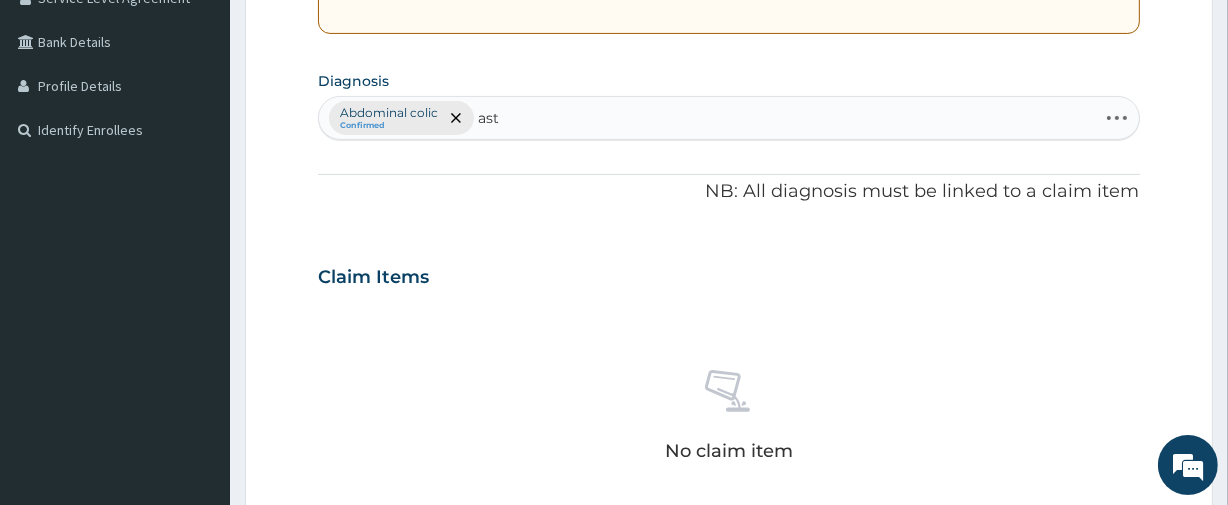 type on "asth" 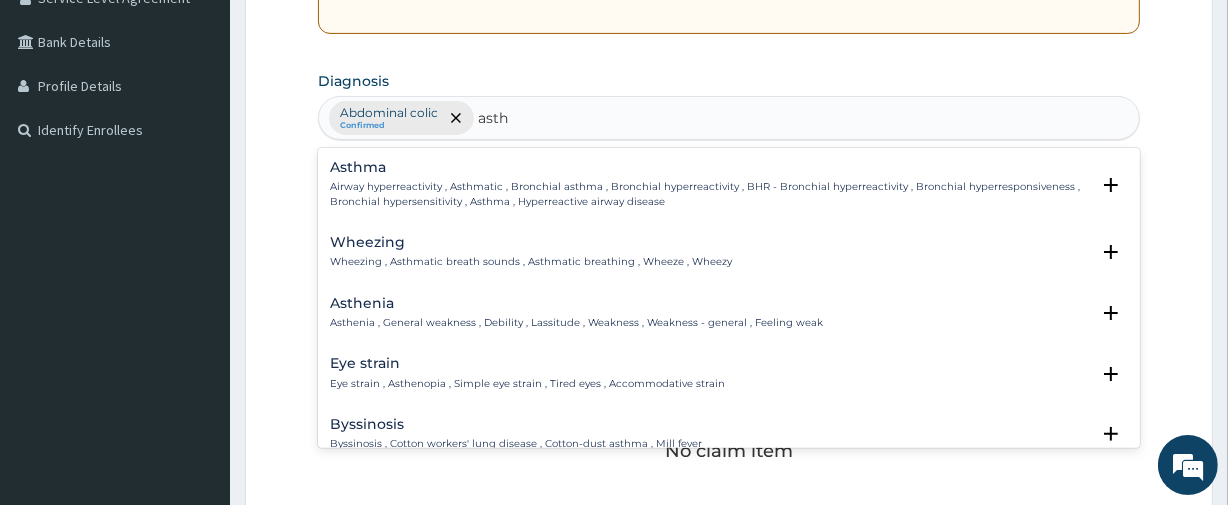 click on "Airway hyperreactivity , Asthmatic , Bronchial asthma , Bronchial hyperreactivity , BHR - Bronchial hyperreactivity , Bronchial hyperresponsiveness , Bronchial hypersensitivity , Asthma , Hyperreactive airway disease" at bounding box center [709, 194] 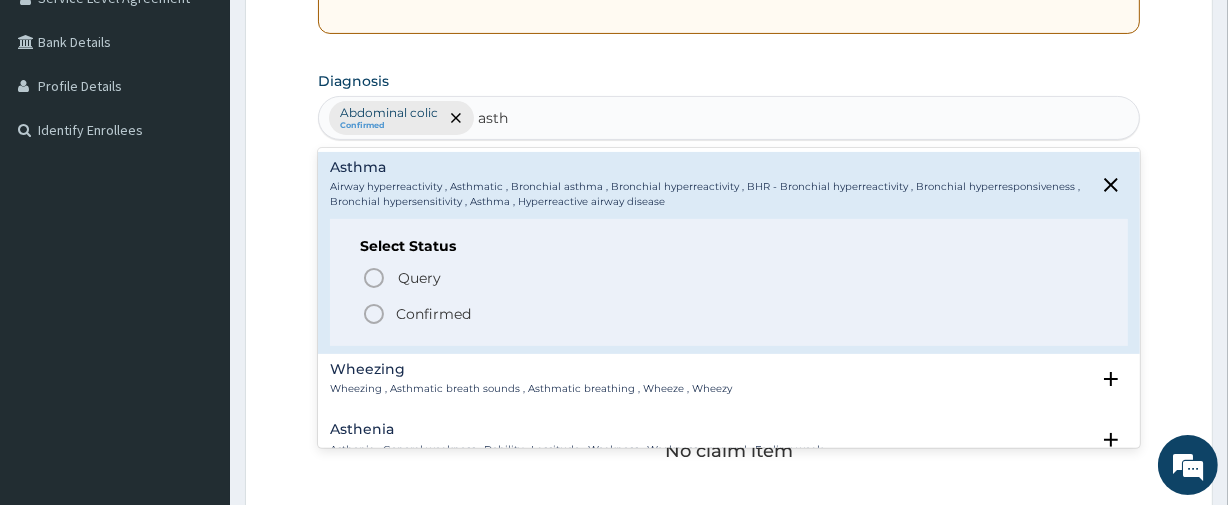 click 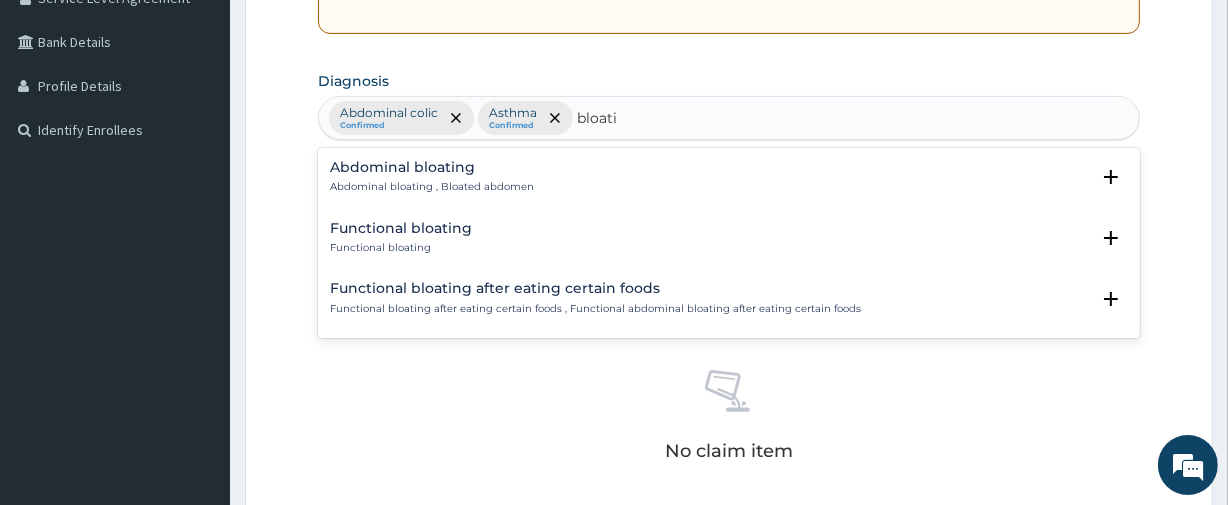type on "bloatin" 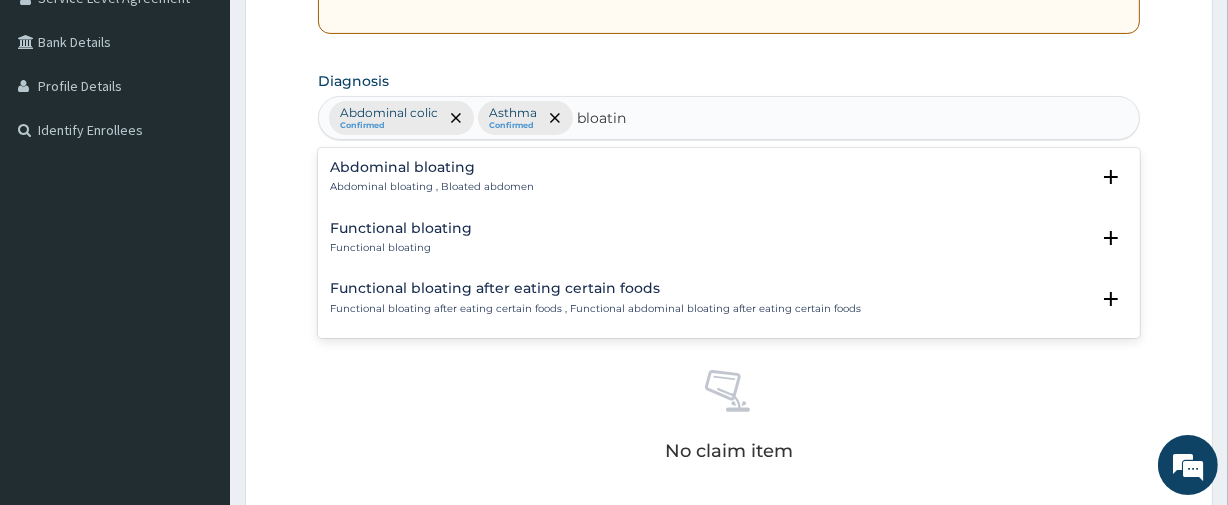 click on "Abdominal bloating" at bounding box center (432, 167) 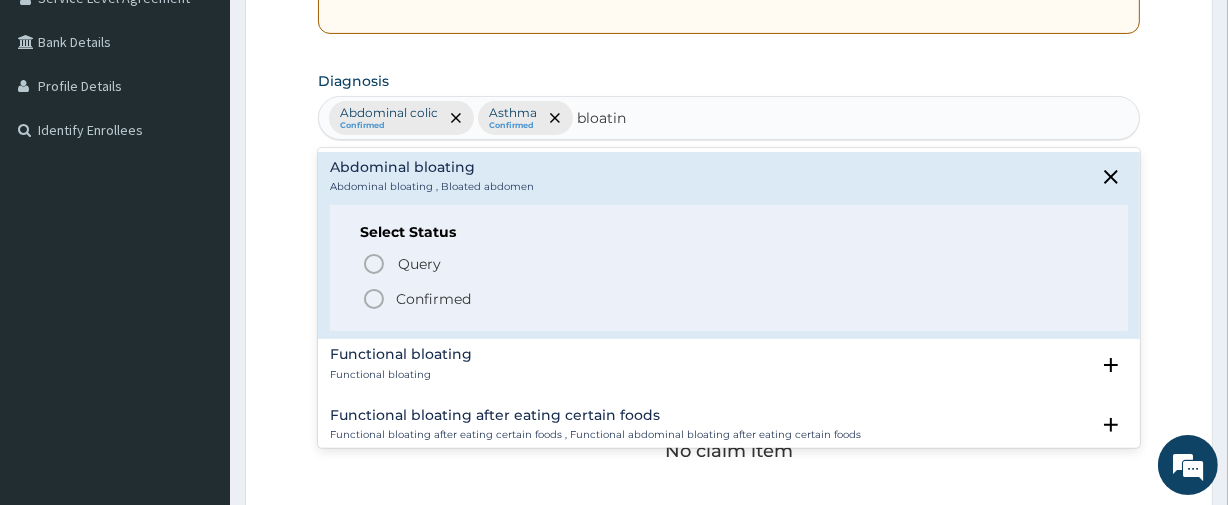 click on "Query Query covers suspected (?), Keep in view (kiv), Ruled out (r/o) Confirmed" at bounding box center (728, 280) 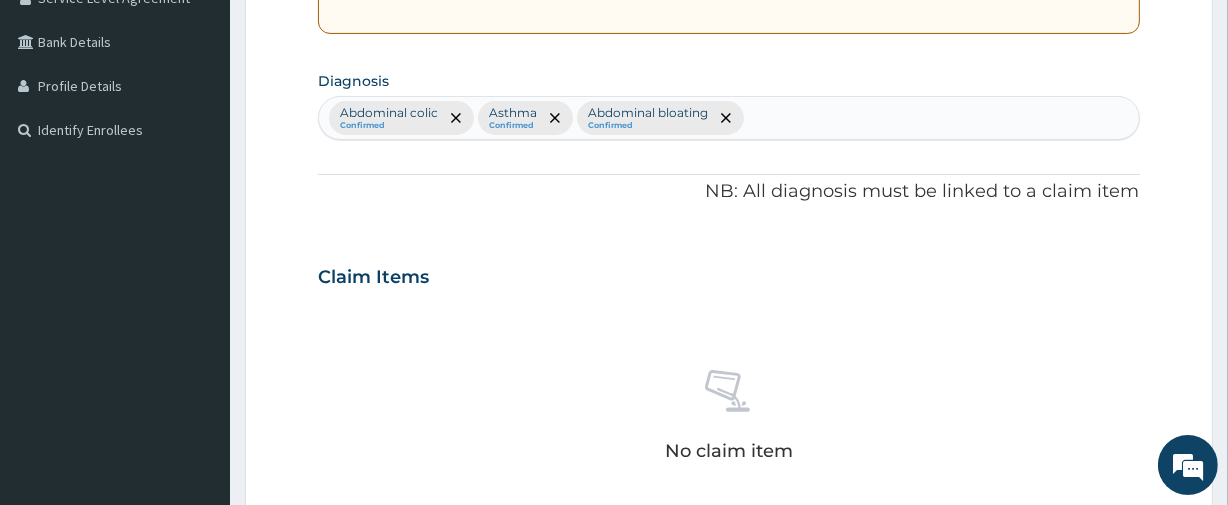 scroll, scrollTop: 881, scrollLeft: 0, axis: vertical 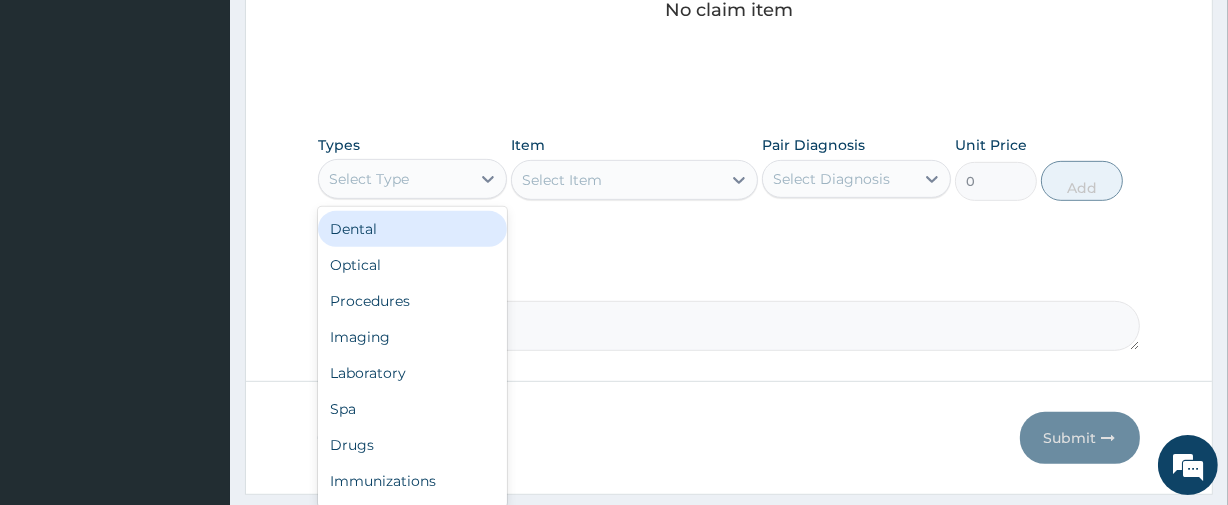 click on "Select Type" at bounding box center [394, 179] 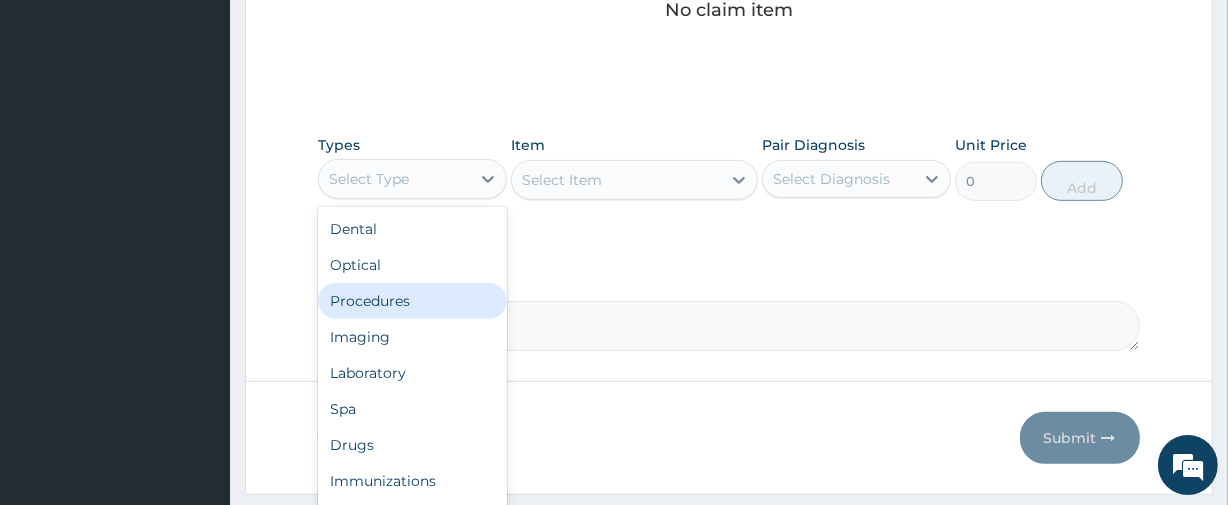 click on "Procedures" at bounding box center (412, 301) 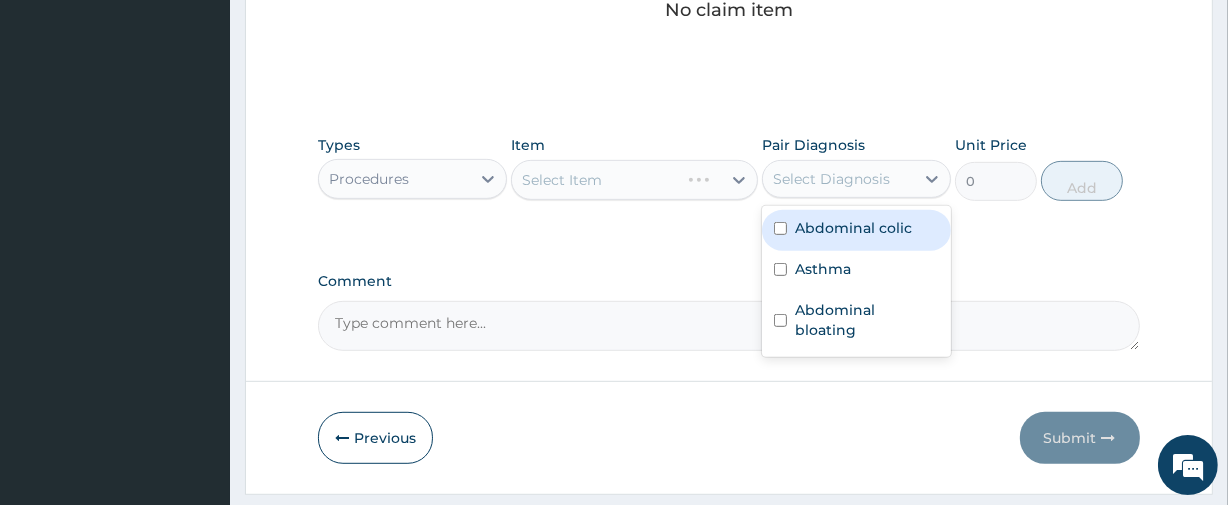 click on "Select Diagnosis" at bounding box center (838, 179) 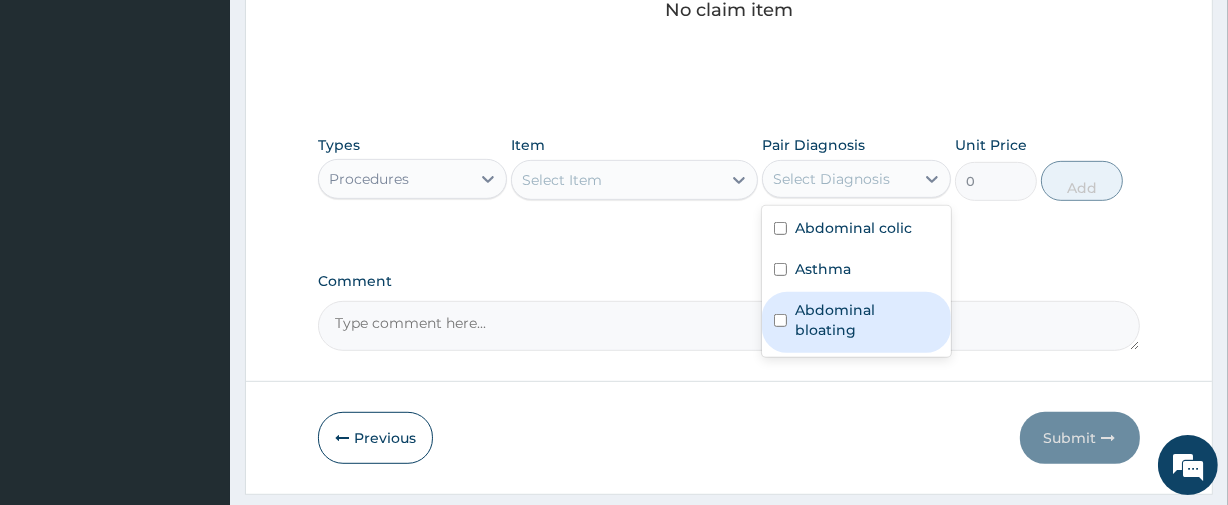 click on "Abdominal colic Asthma Abdominal bloating" at bounding box center [856, 281] 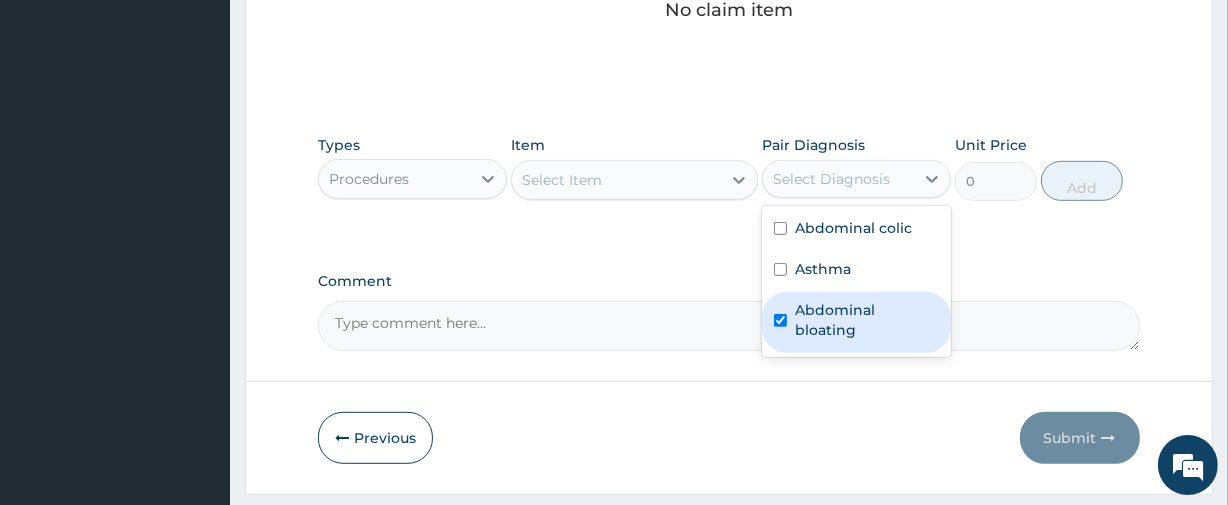 checkbox on "true" 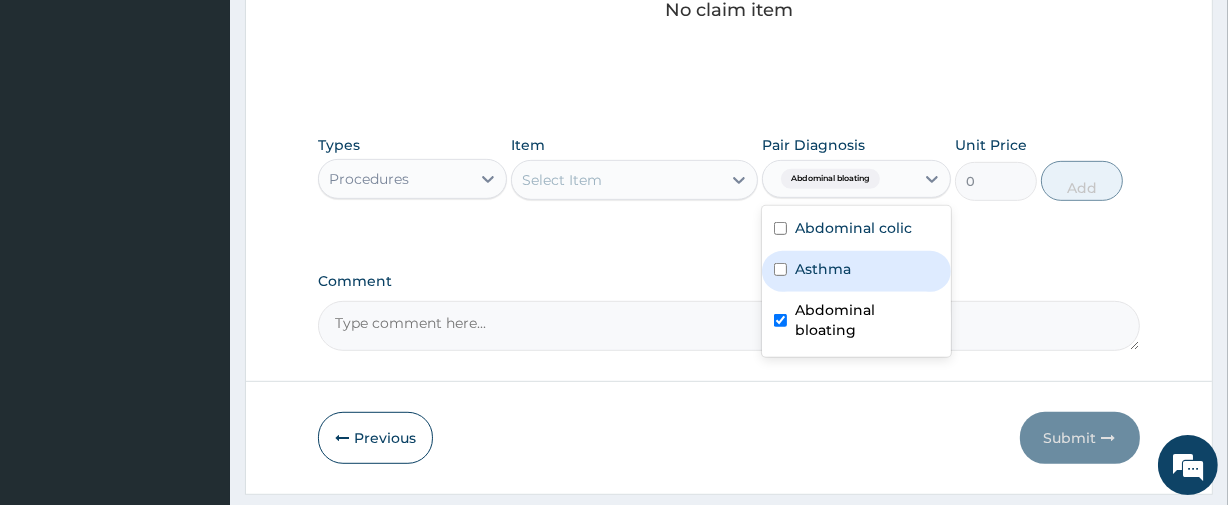 click on "Asthma" at bounding box center [856, 271] 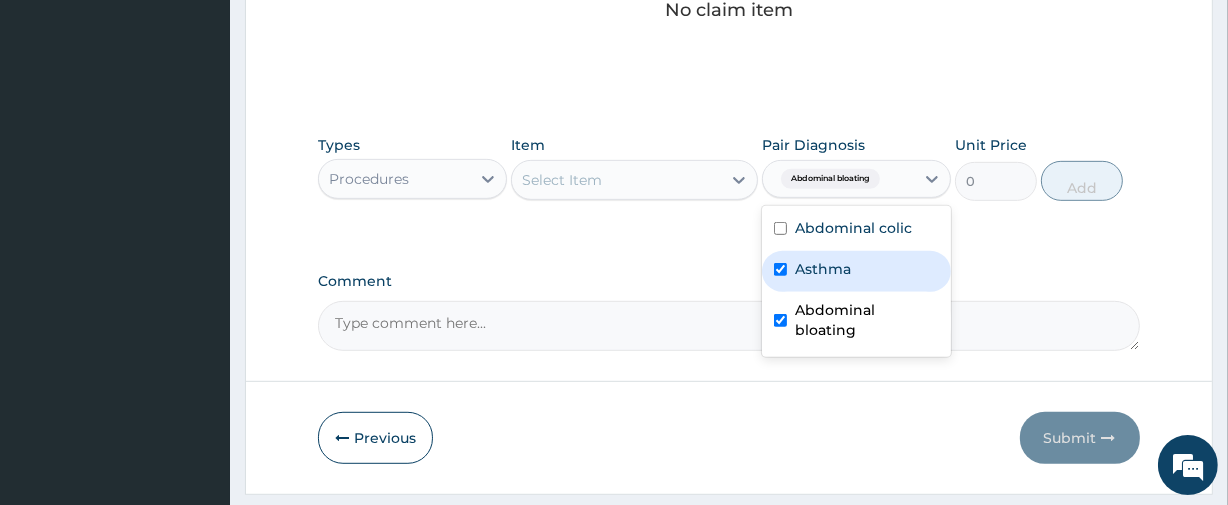 checkbox on "true" 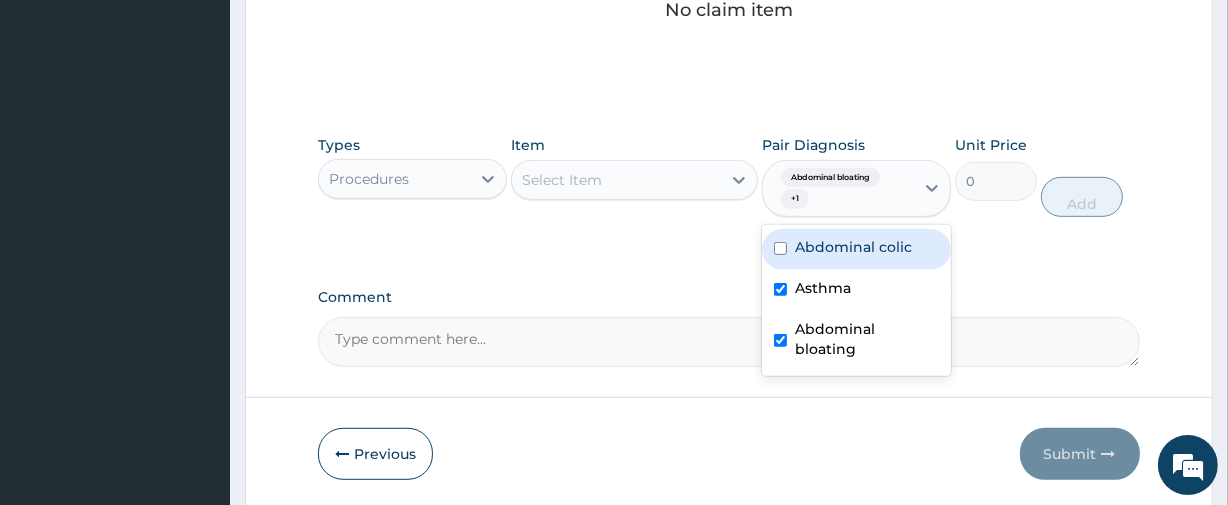 click at bounding box center (780, 248) 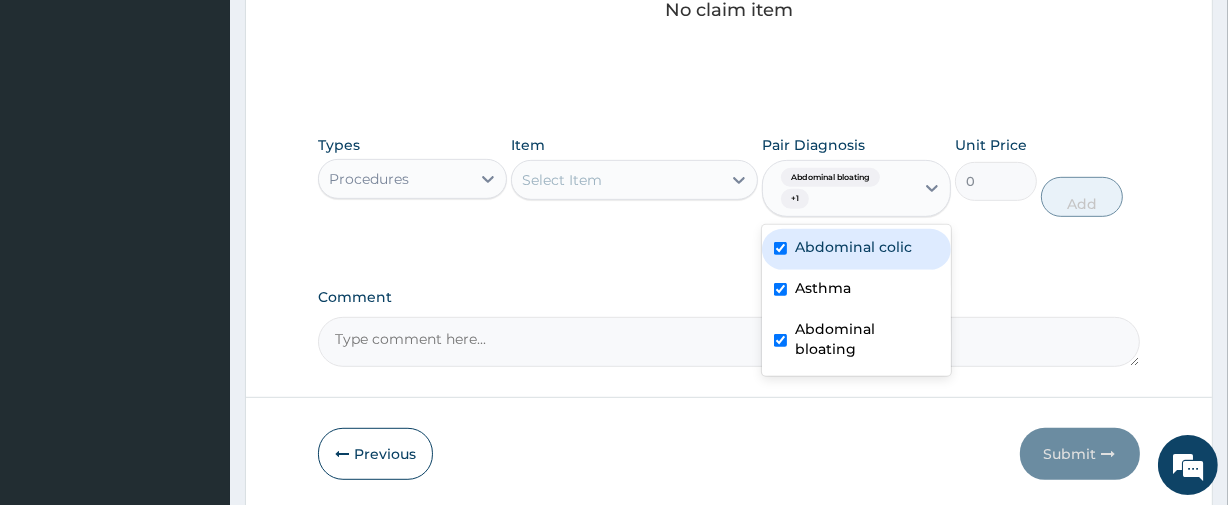 checkbox on "true" 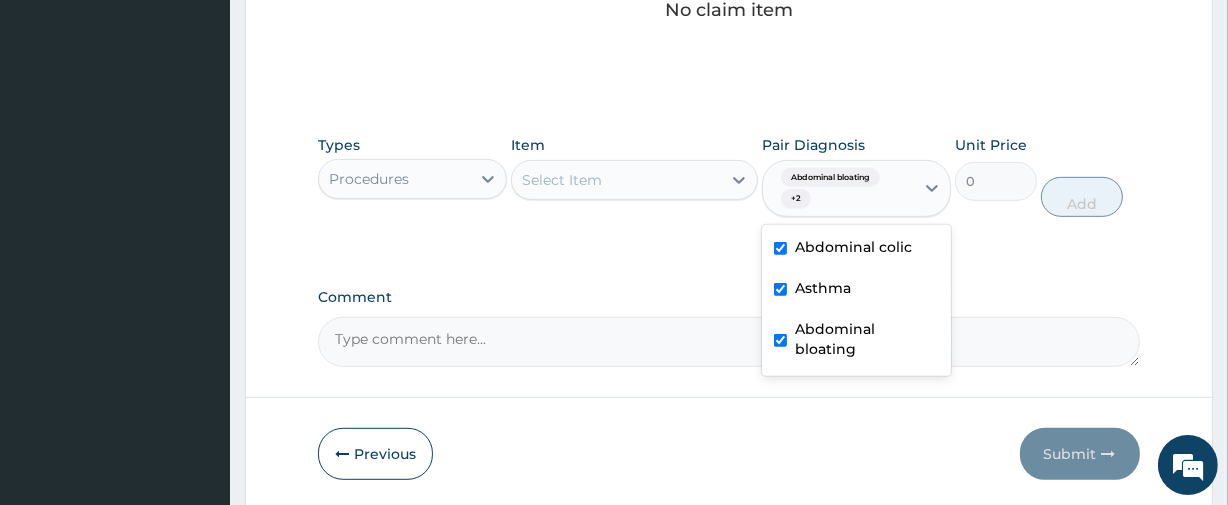 click on "Select Item" at bounding box center [616, 180] 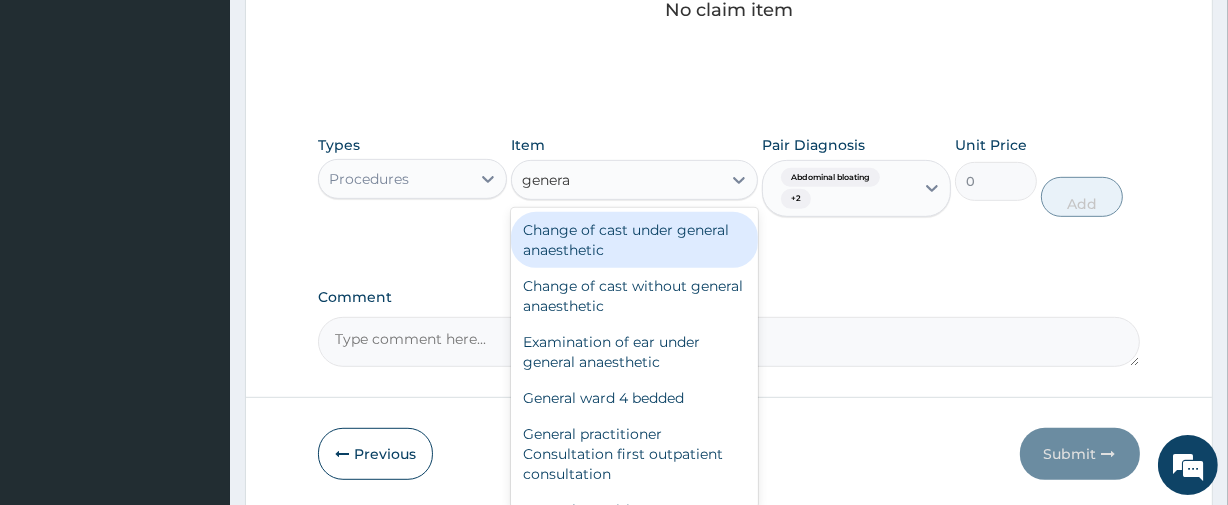 type on "general" 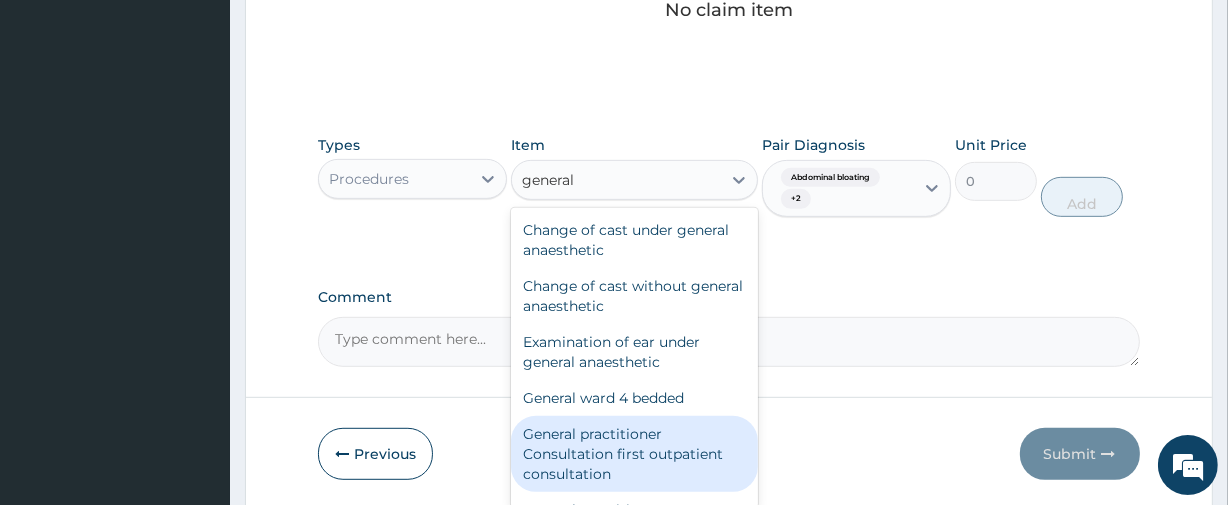 click on "General practitioner Consultation first outpatient consultation" at bounding box center (634, 454) 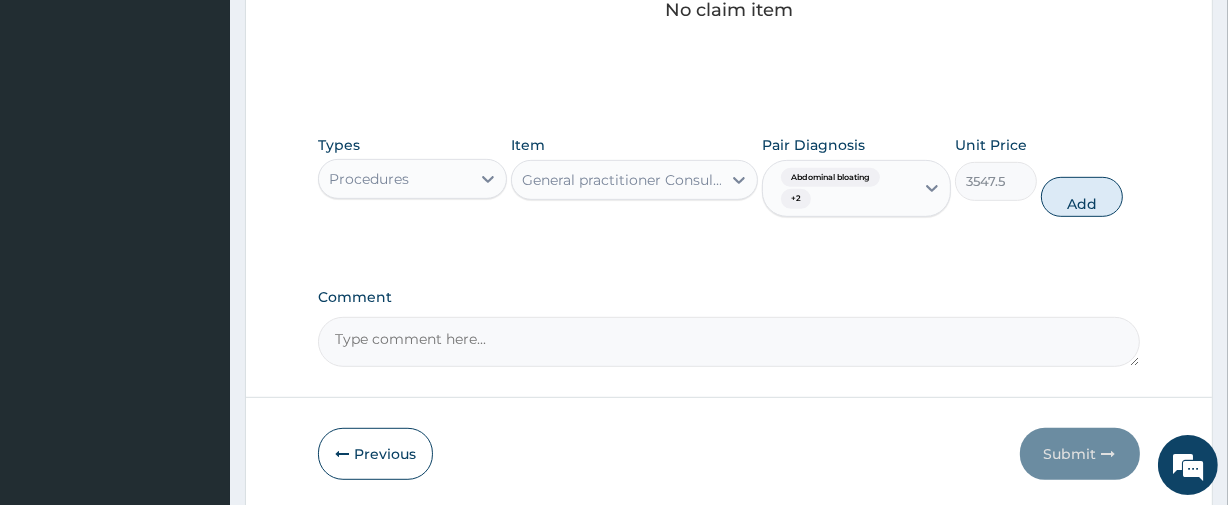 click on "Step  2  of 2 PA Code / Prescription Code Enter Code(Secondary Care Only) Encounter Date 03-08-2025 Important Notice Please enter PA codes before entering items that are not attached to a PA code   All diagnoses entered must be linked to a claim item. Diagnosis & Claim Items that are visible but inactive cannot be edited because they were imported from an already approved PA code. Diagnosis Abdominal colic Confirmed Asthma Confirmed Abdominal bloating Confirmed NB: All diagnosis must be linked to a claim item Claim Items No claim item Types Procedures Item General practitioner Consultation first outpatient consultation Pair Diagnosis Abdominal bloating  + 2 Unit Price 3547.5 Add Comment     Previous   Submit" at bounding box center [729, -132] 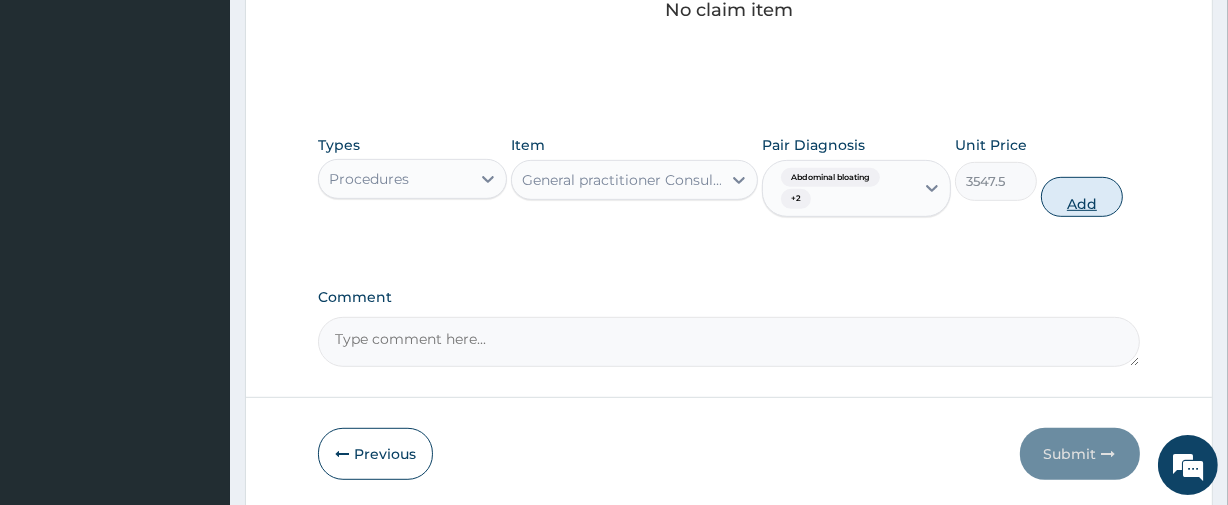 click on "Add" at bounding box center (1082, 197) 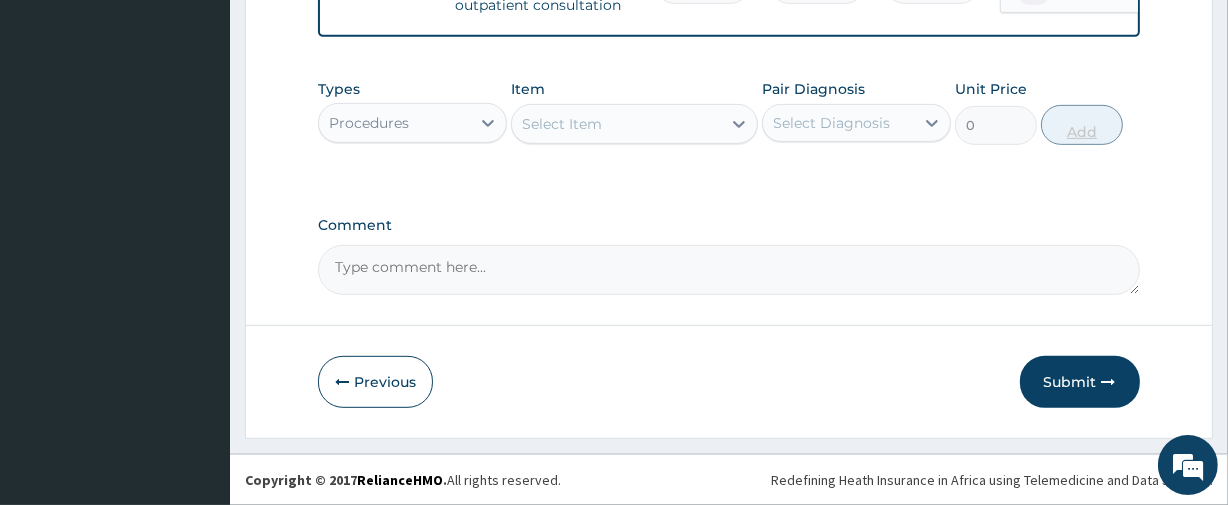 scroll, scrollTop: 584, scrollLeft: 0, axis: vertical 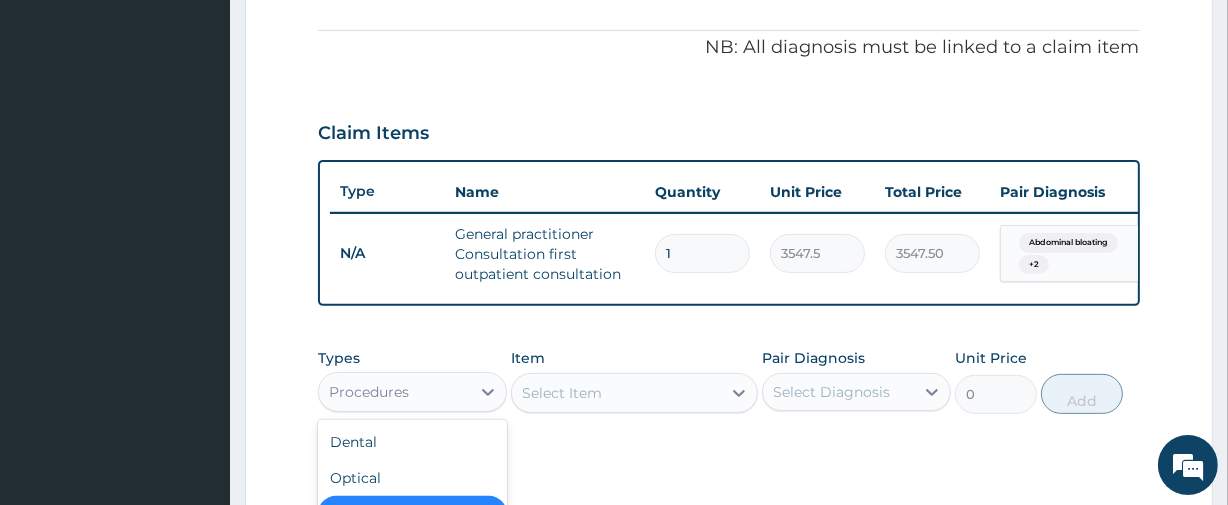 click on "Procedures" at bounding box center (394, 392) 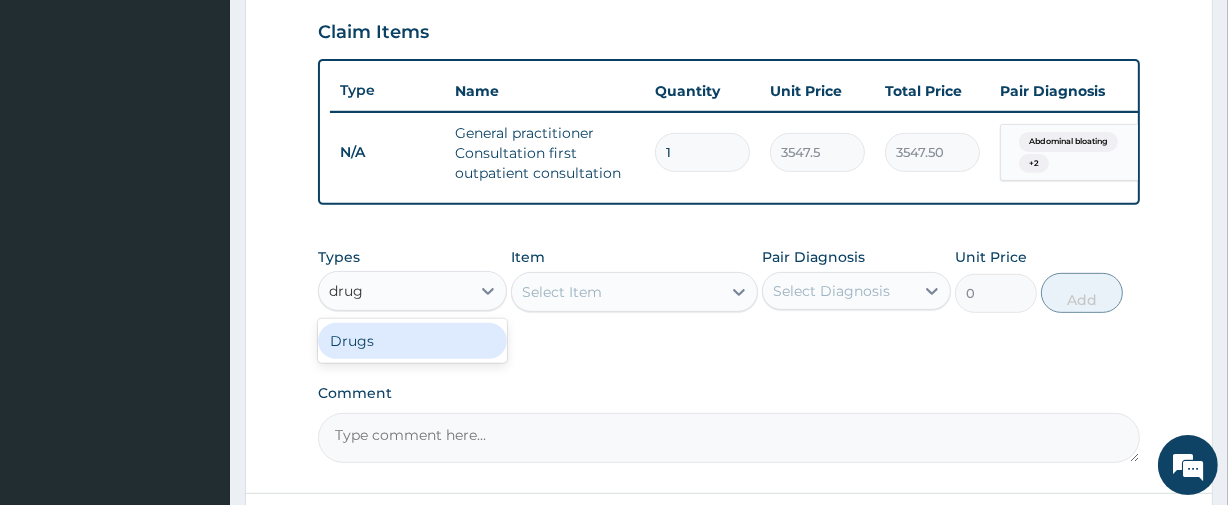 scroll, scrollTop: 687, scrollLeft: 0, axis: vertical 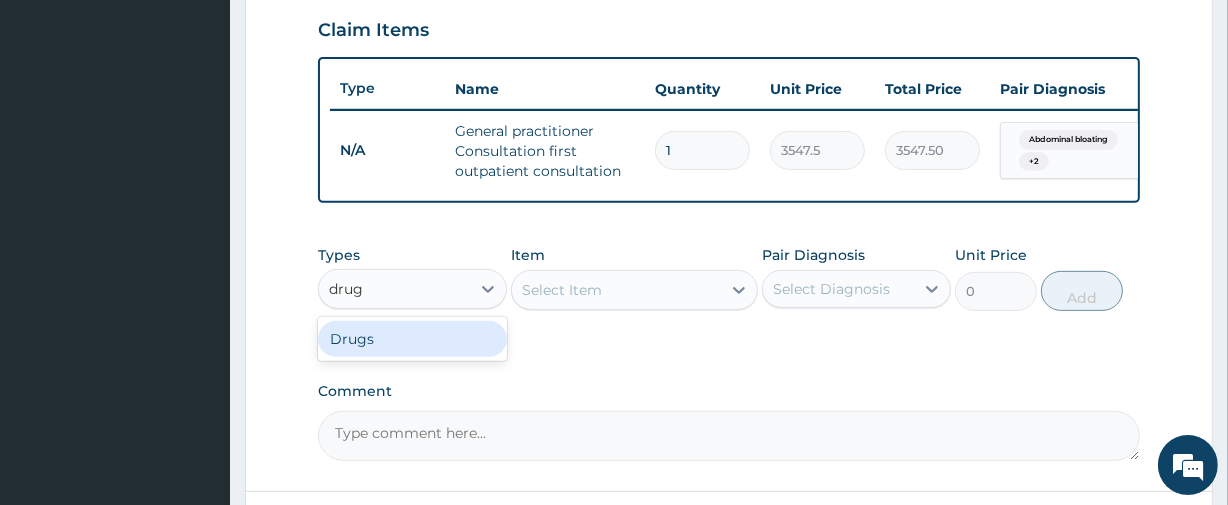 type on "drug" 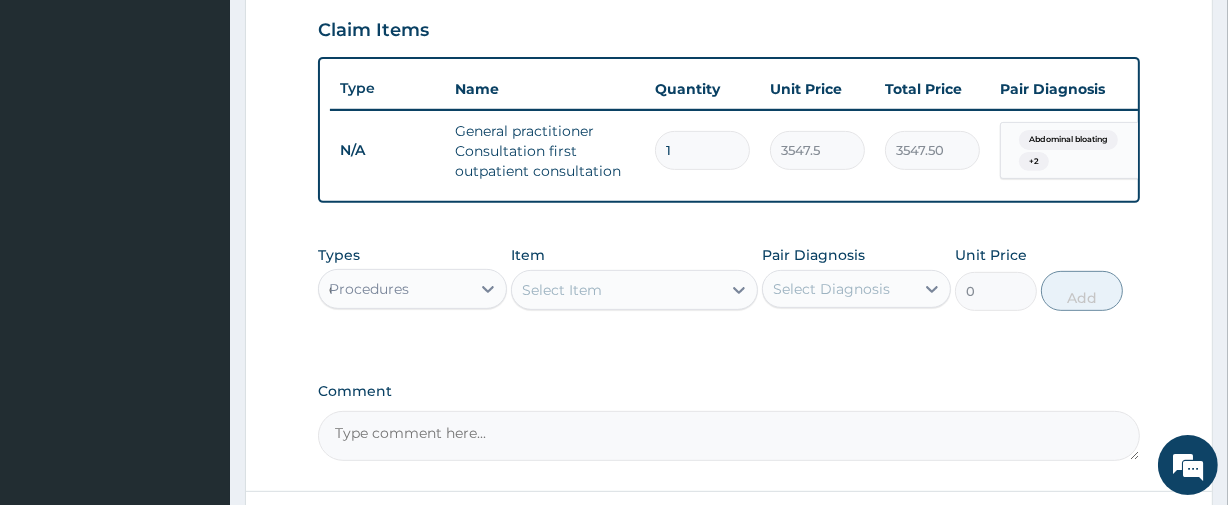 type 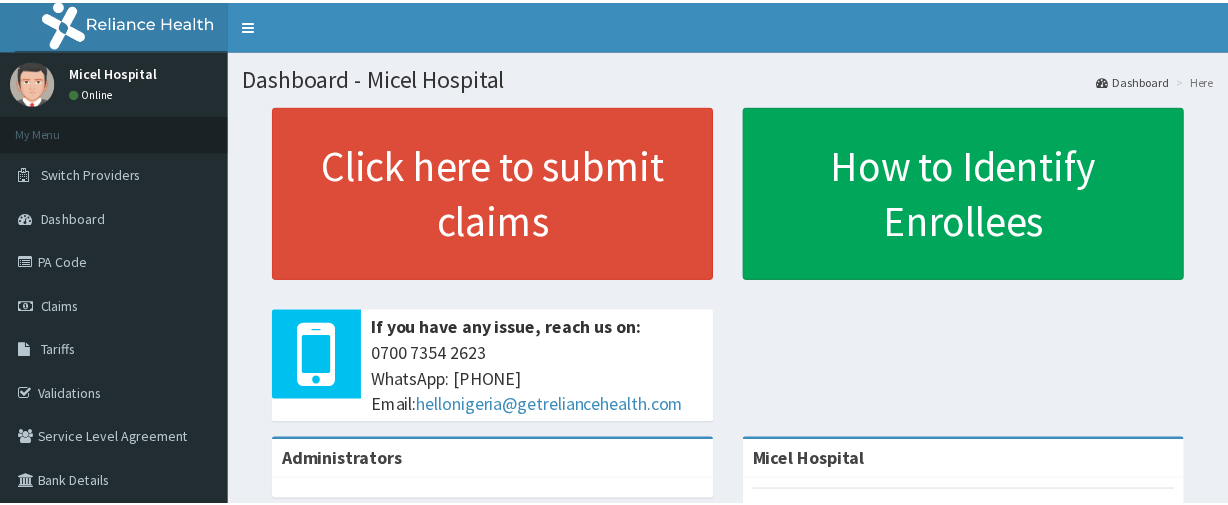 scroll, scrollTop: 0, scrollLeft: 0, axis: both 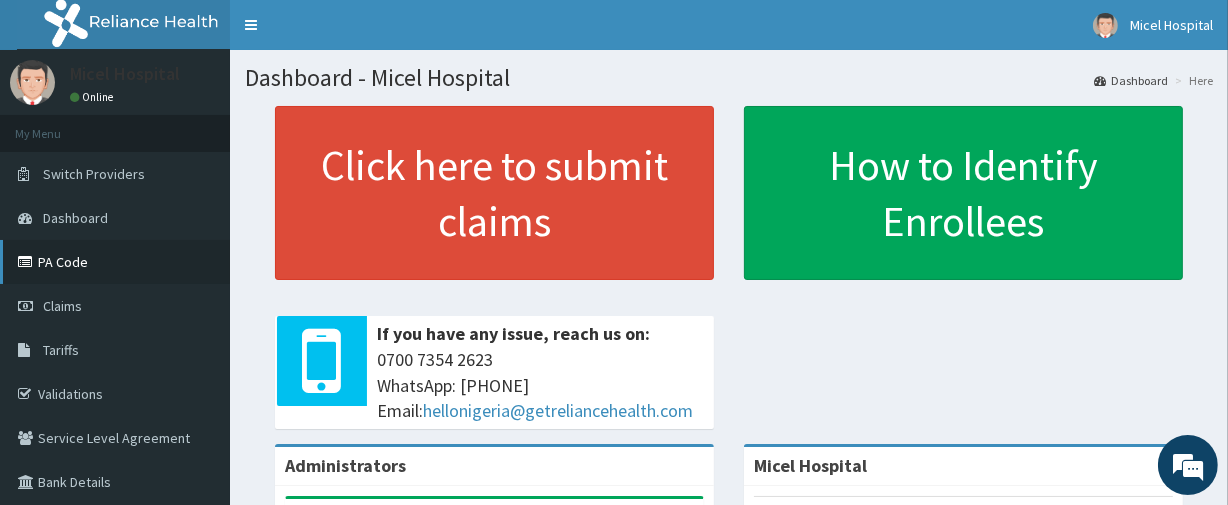 click on "PA Code" at bounding box center [115, 262] 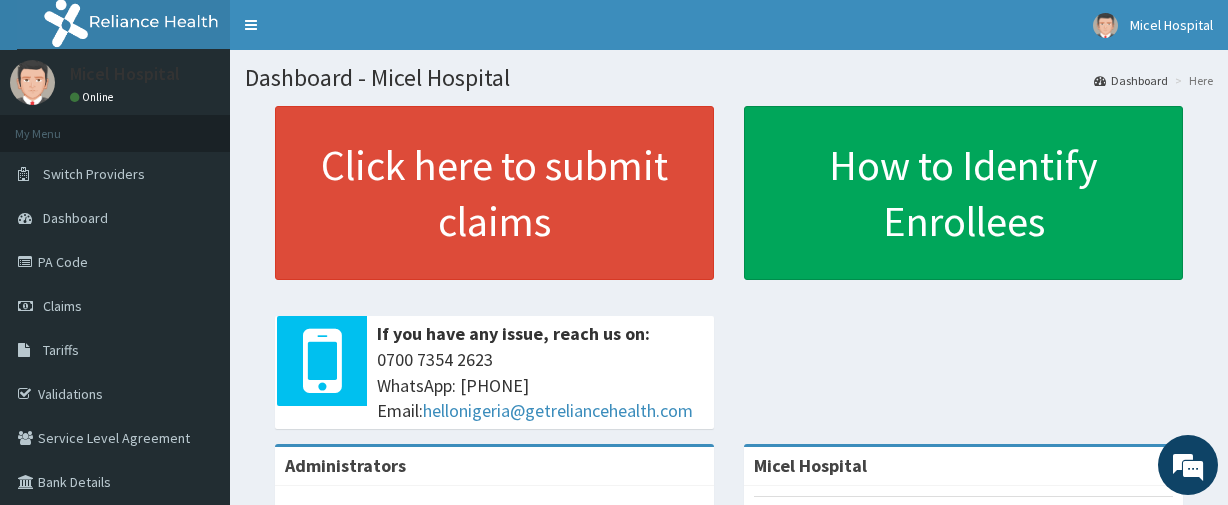 scroll, scrollTop: 0, scrollLeft: 0, axis: both 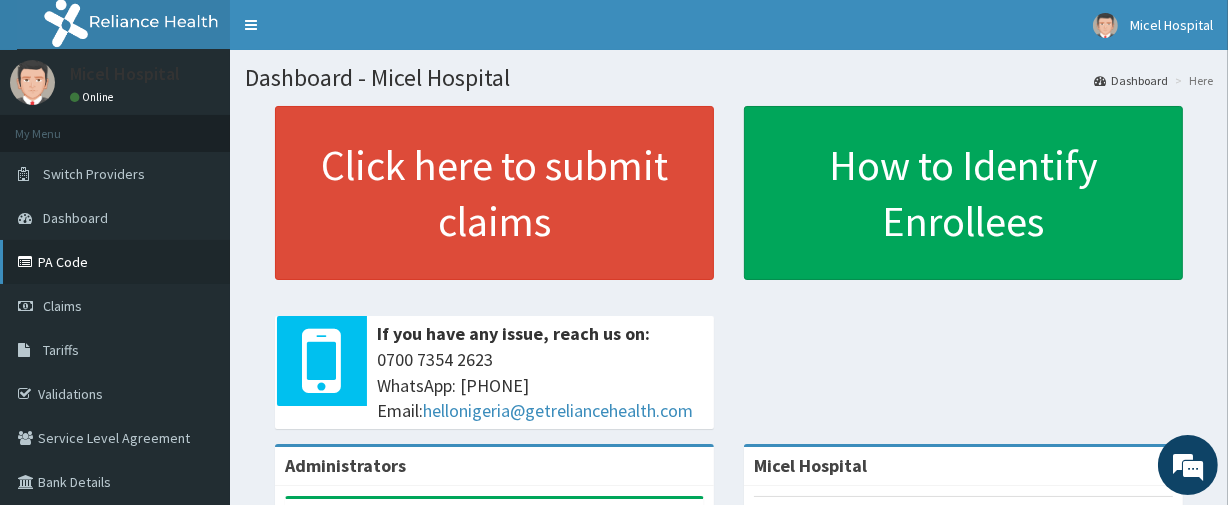 click on "PA Code" at bounding box center (115, 262) 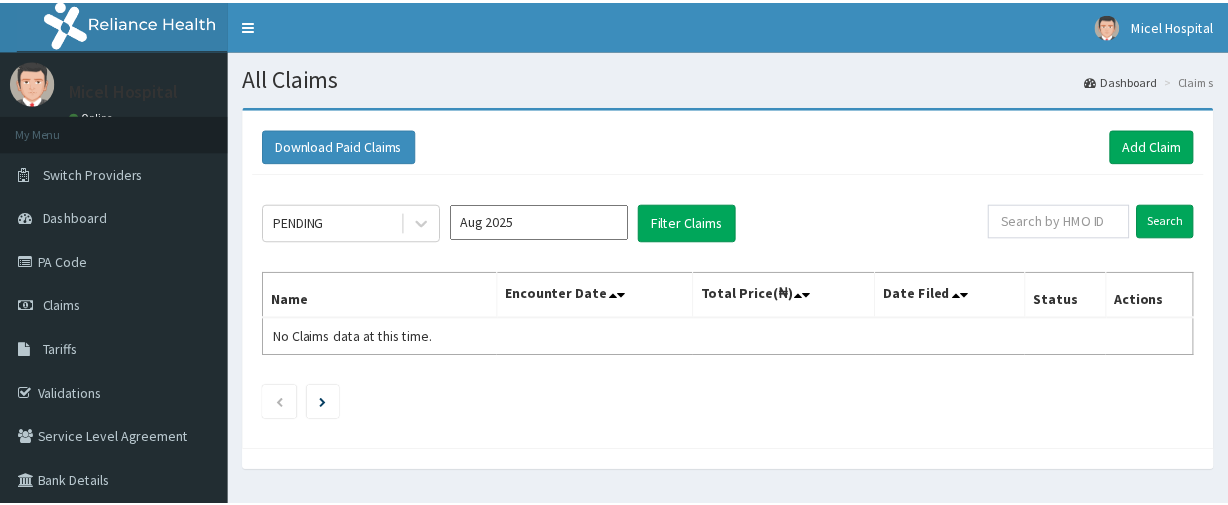 scroll, scrollTop: 0, scrollLeft: 0, axis: both 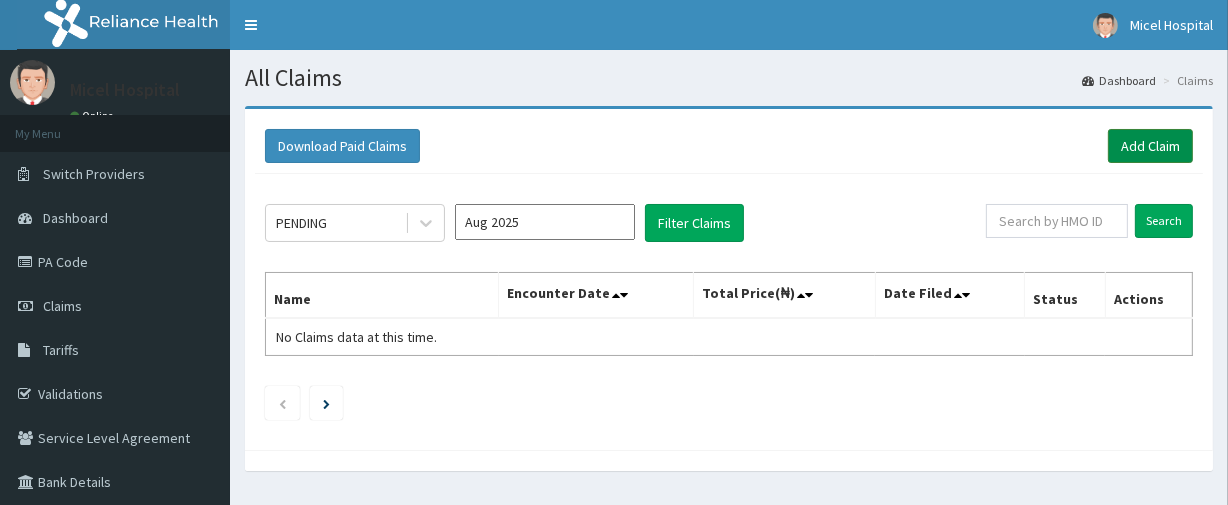 click on "Add Claim" at bounding box center [1150, 146] 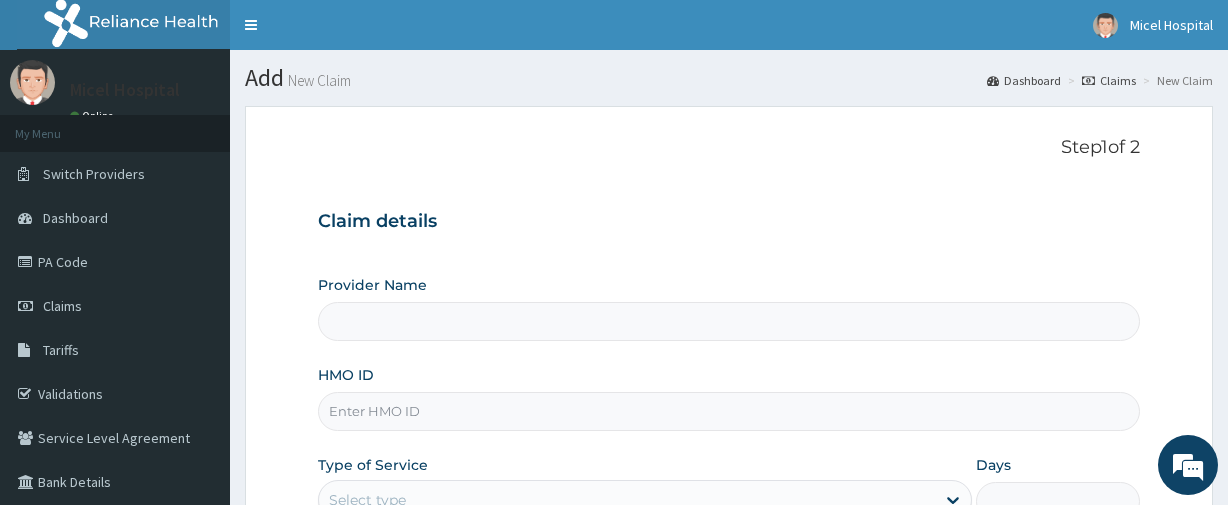 scroll, scrollTop: 0, scrollLeft: 0, axis: both 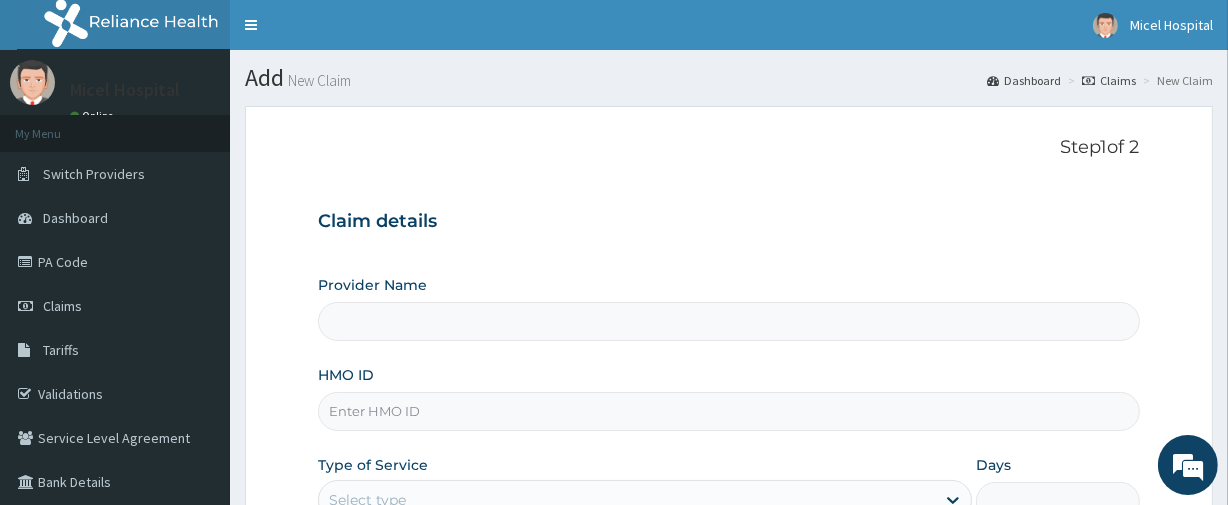 type on "Micel Hospital" 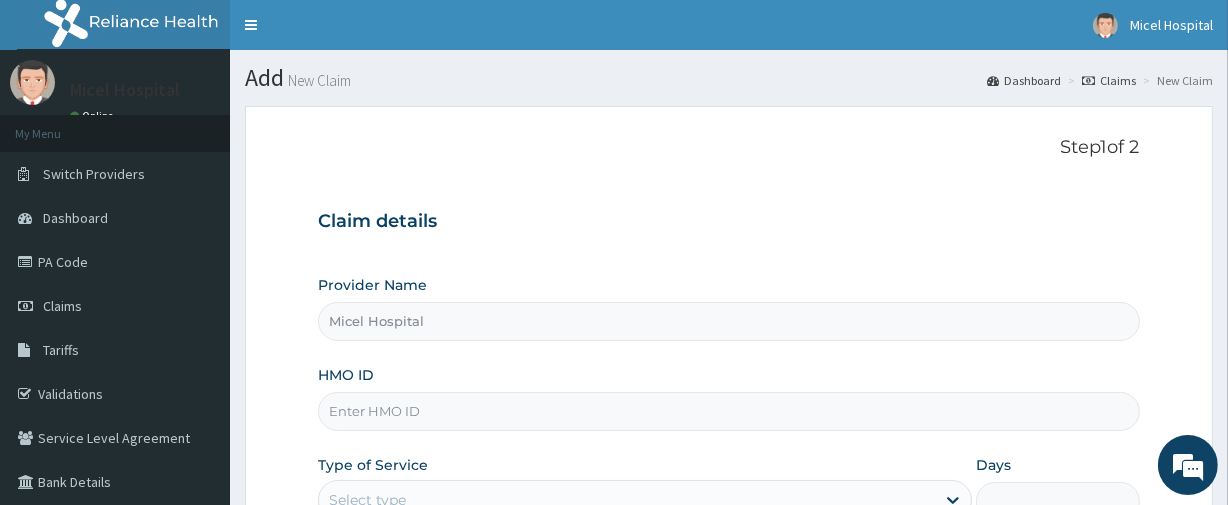 scroll, scrollTop: 0, scrollLeft: 0, axis: both 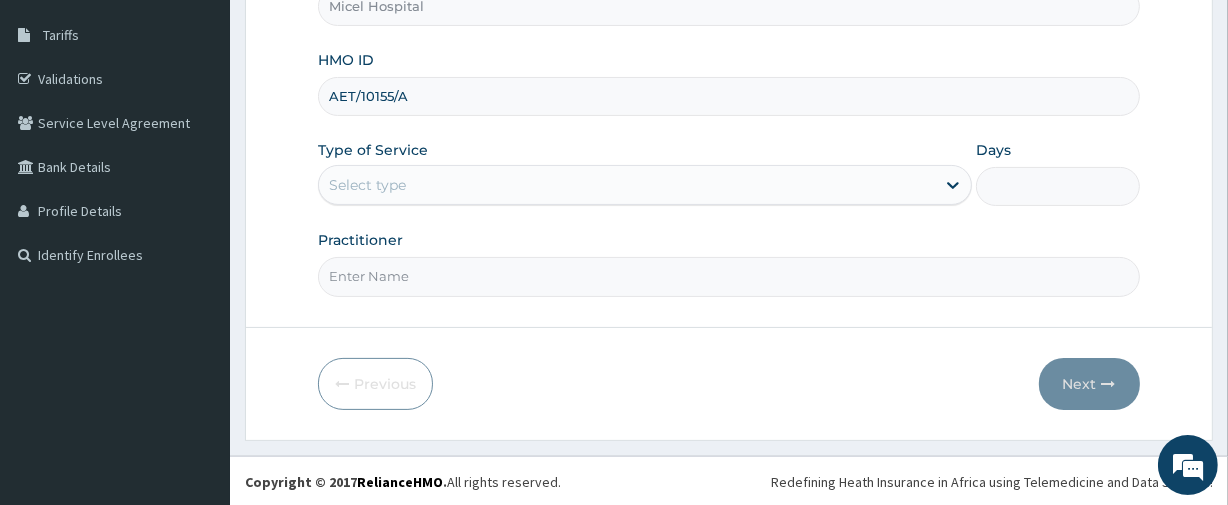 type on "AET/10155/A" 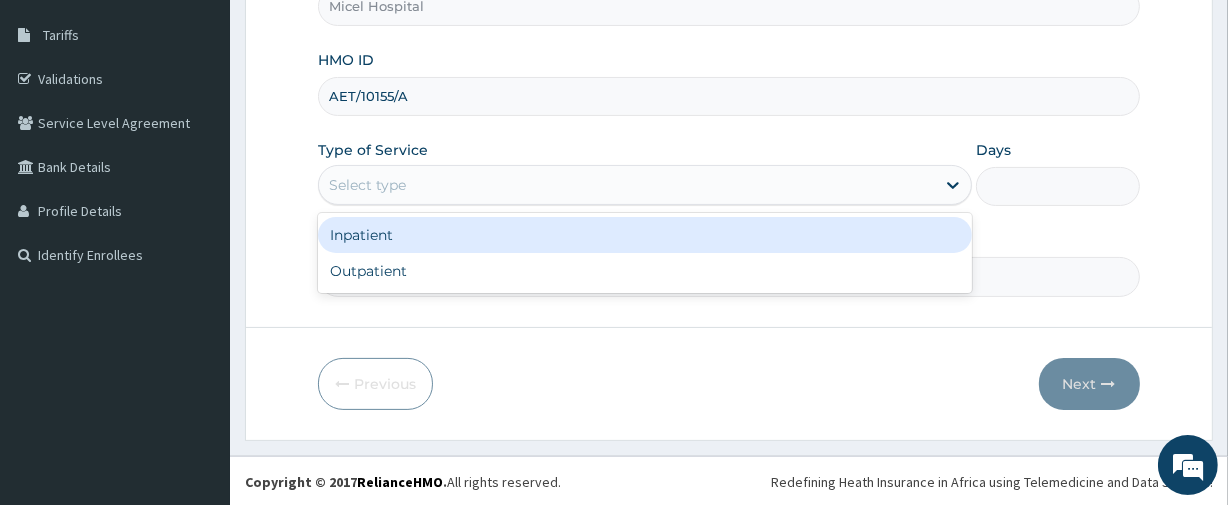 click on "Select type" at bounding box center [627, 185] 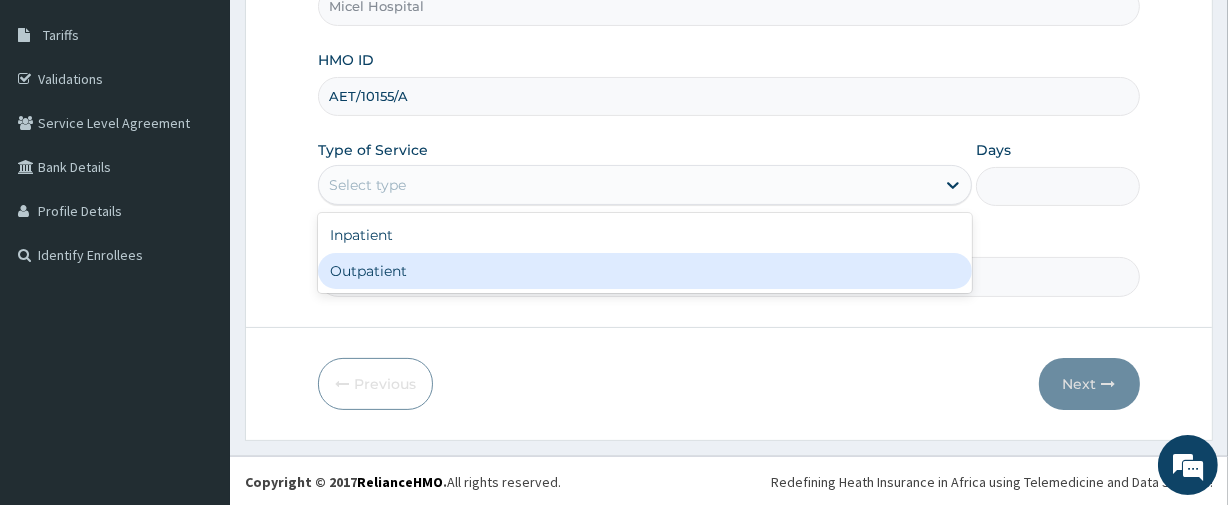 click on "Outpatient" at bounding box center (645, 271) 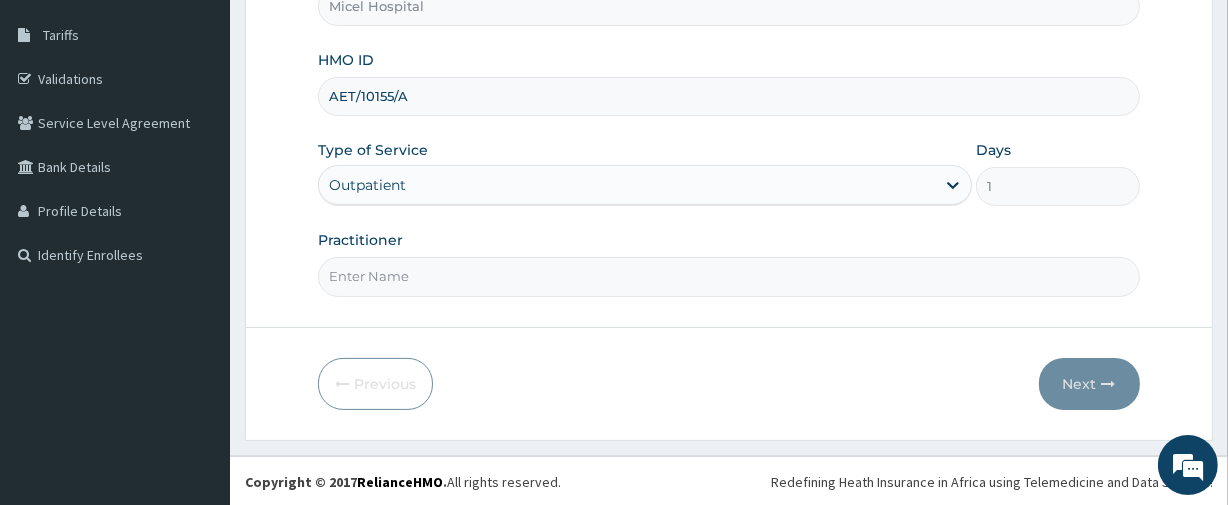 click on "Practitioner" at bounding box center (728, 276) 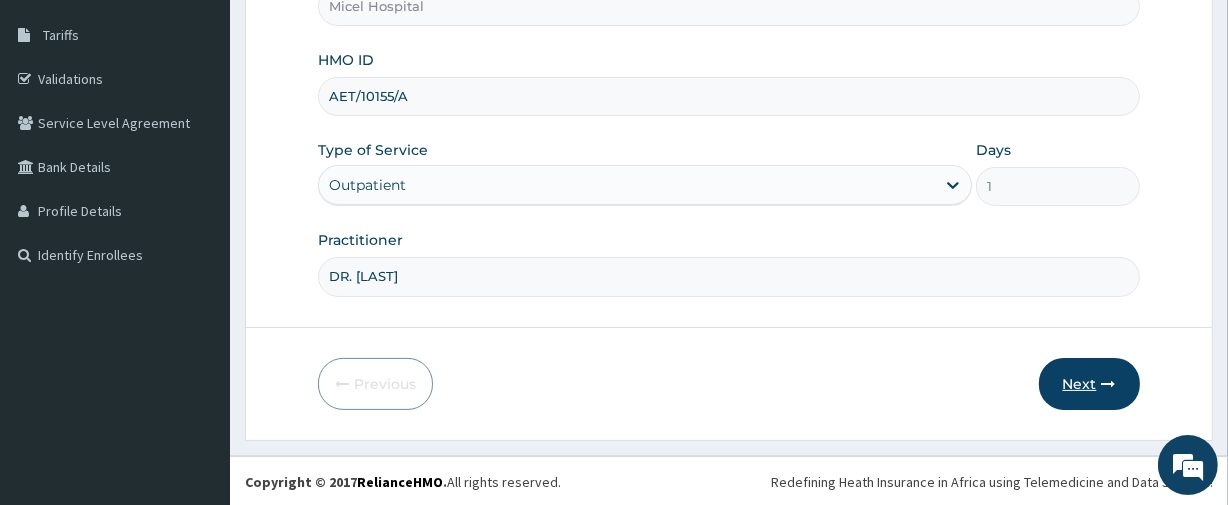 click on "Next" at bounding box center (1089, 384) 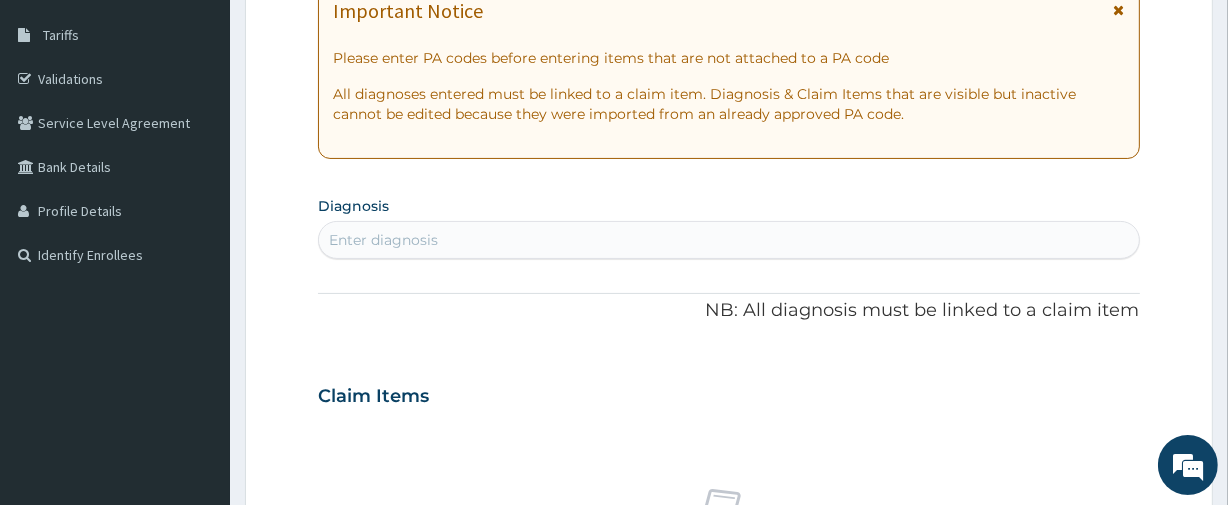 scroll, scrollTop: 24, scrollLeft: 0, axis: vertical 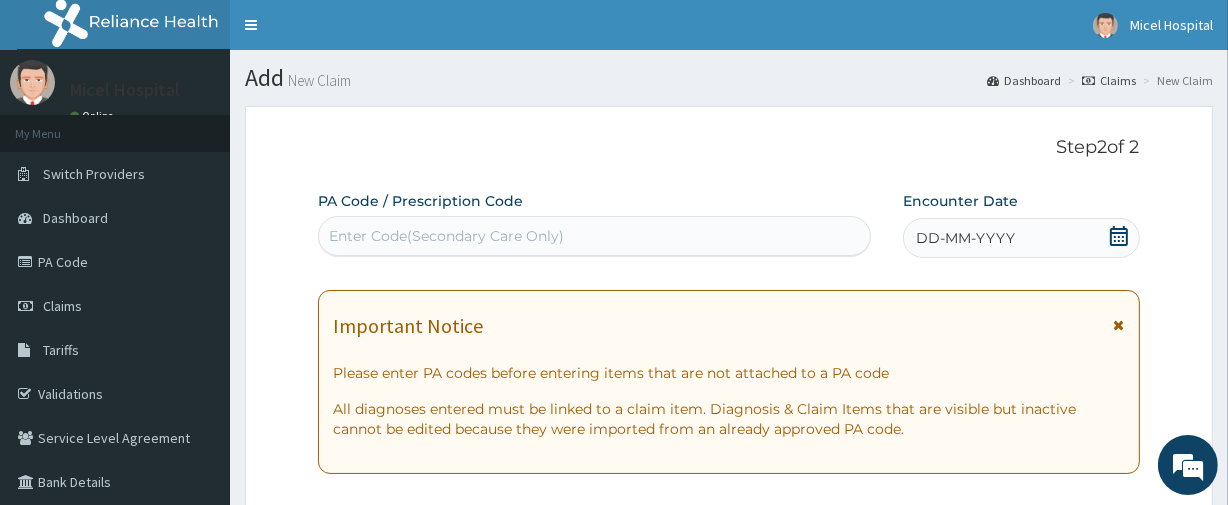 click on "Enter Code(Secondary Care Only)" at bounding box center (594, 236) 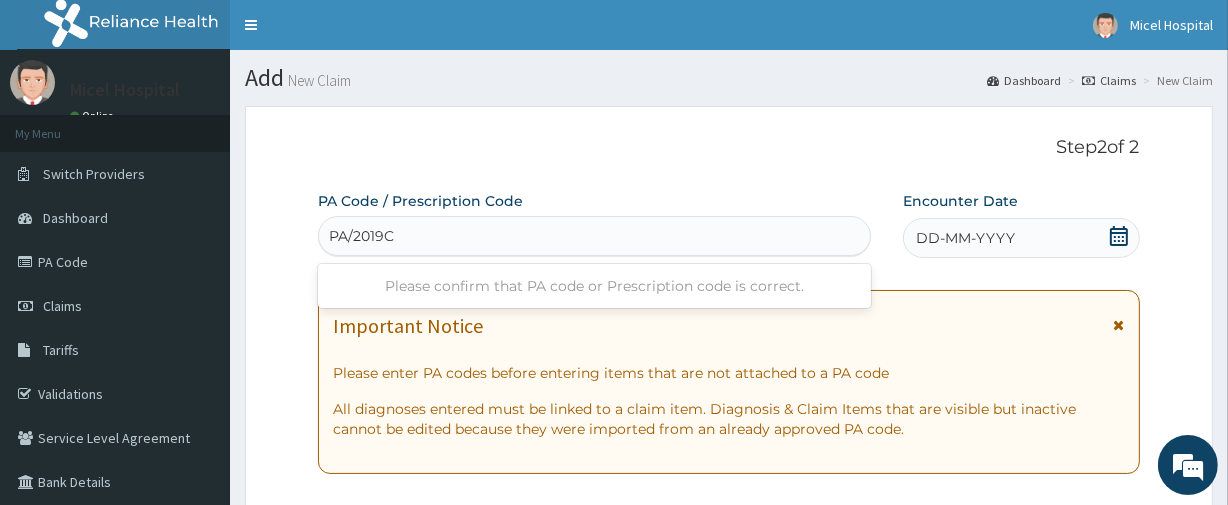 type on "PA/2019C7" 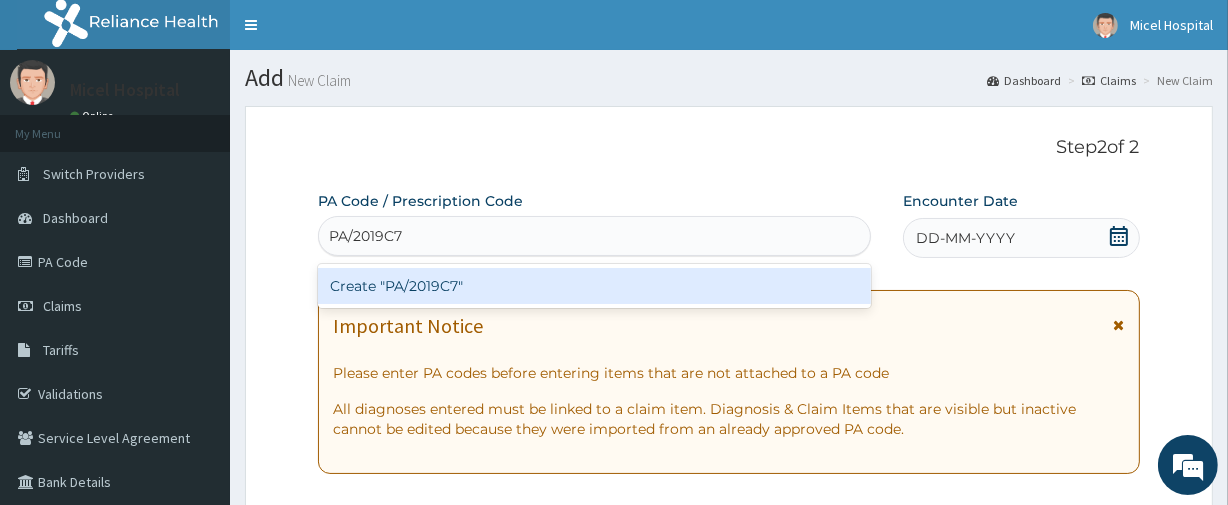 click on "Create "PA/2019C7"" at bounding box center [594, 286] 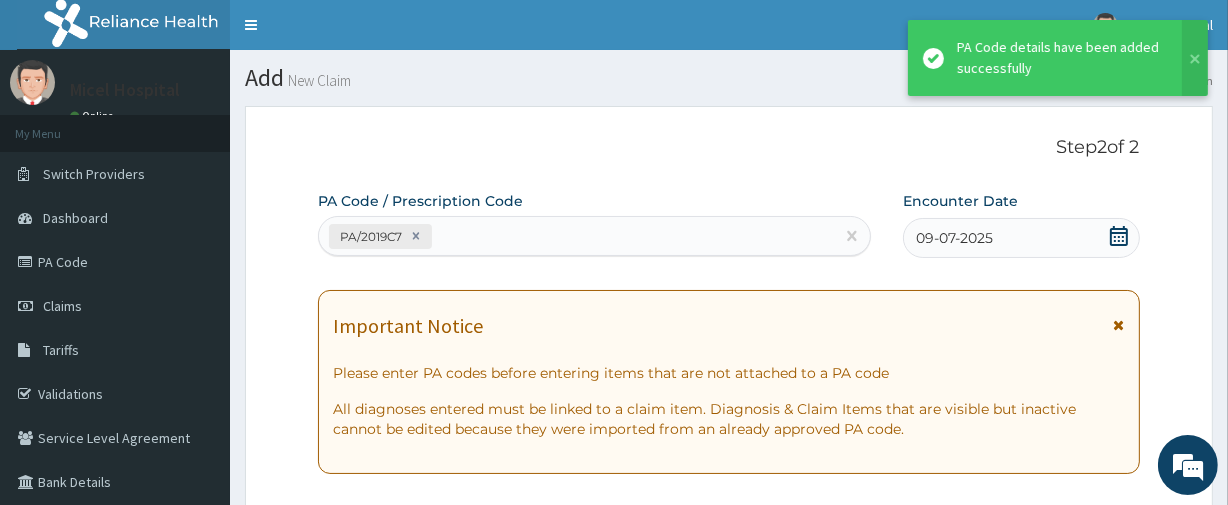 scroll, scrollTop: 579, scrollLeft: 0, axis: vertical 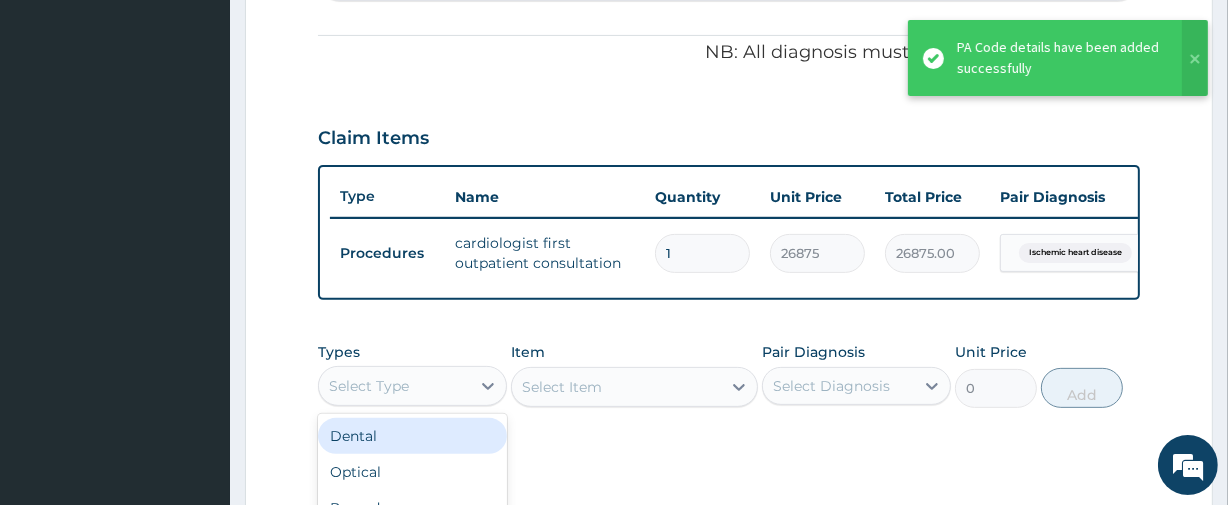 click on "Select Type" at bounding box center [394, 386] 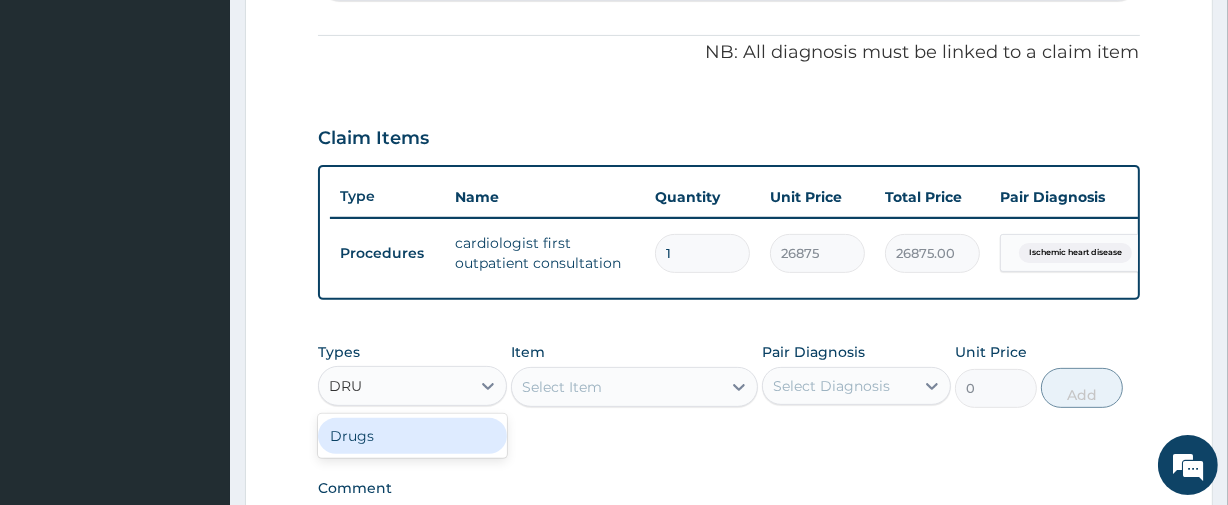 type on "DRUG" 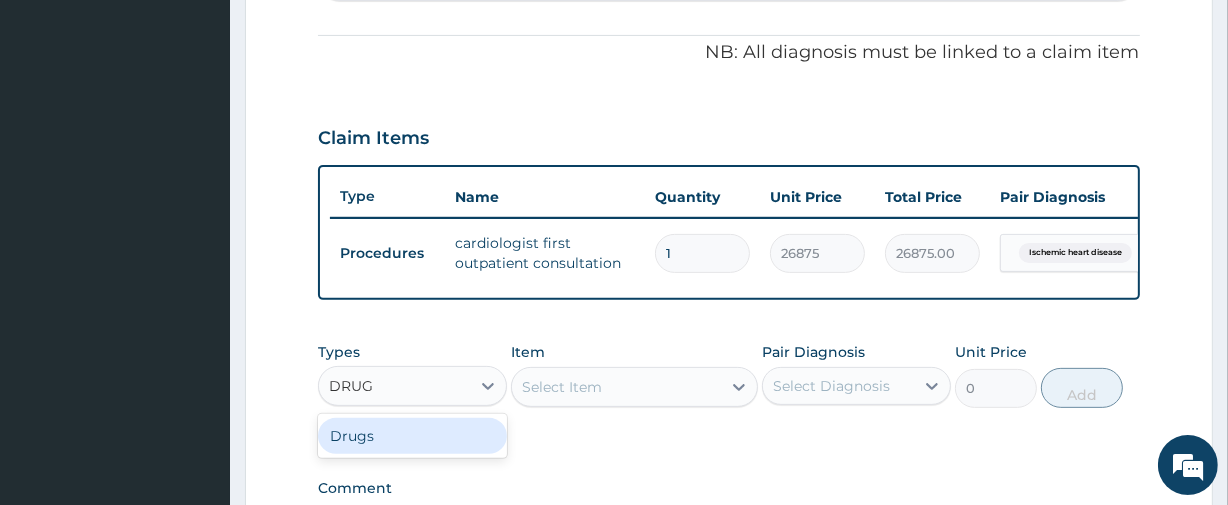 click on "Drugs" at bounding box center [412, 436] 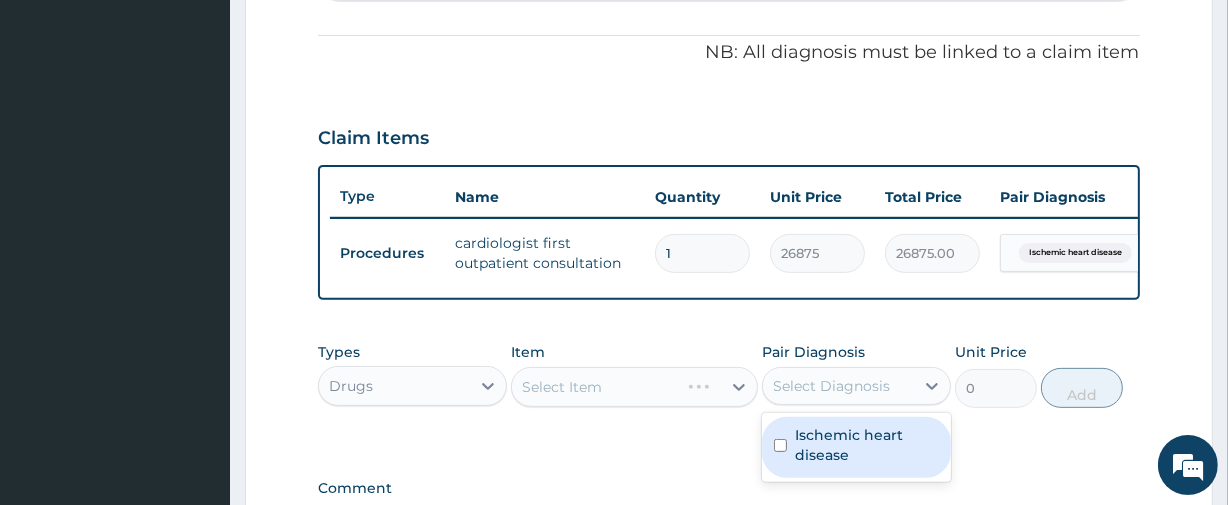 click on "Select Diagnosis" at bounding box center (838, 386) 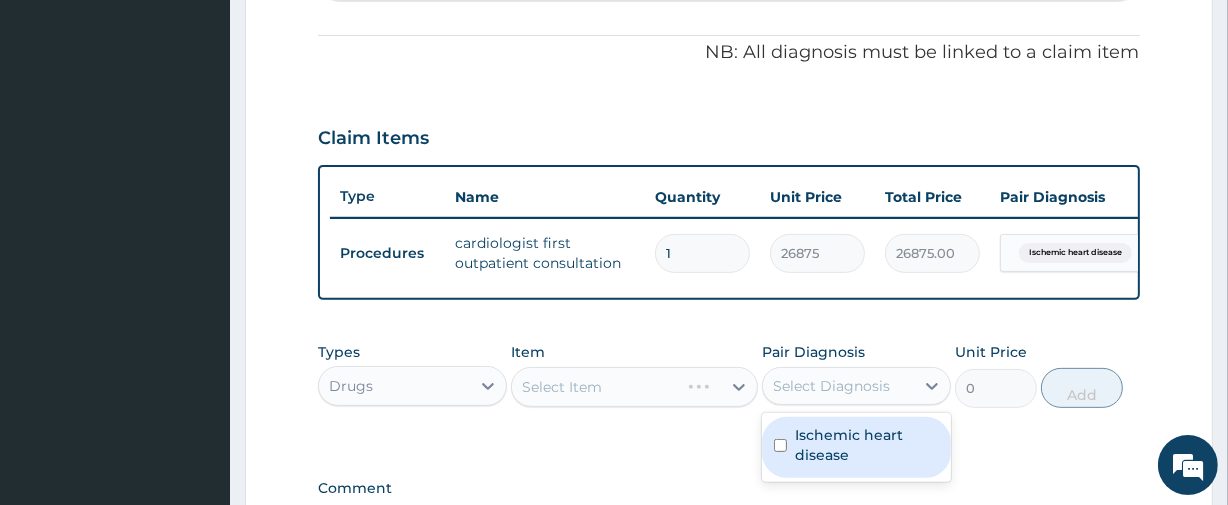 click on "Ischemic heart disease" at bounding box center [856, 447] 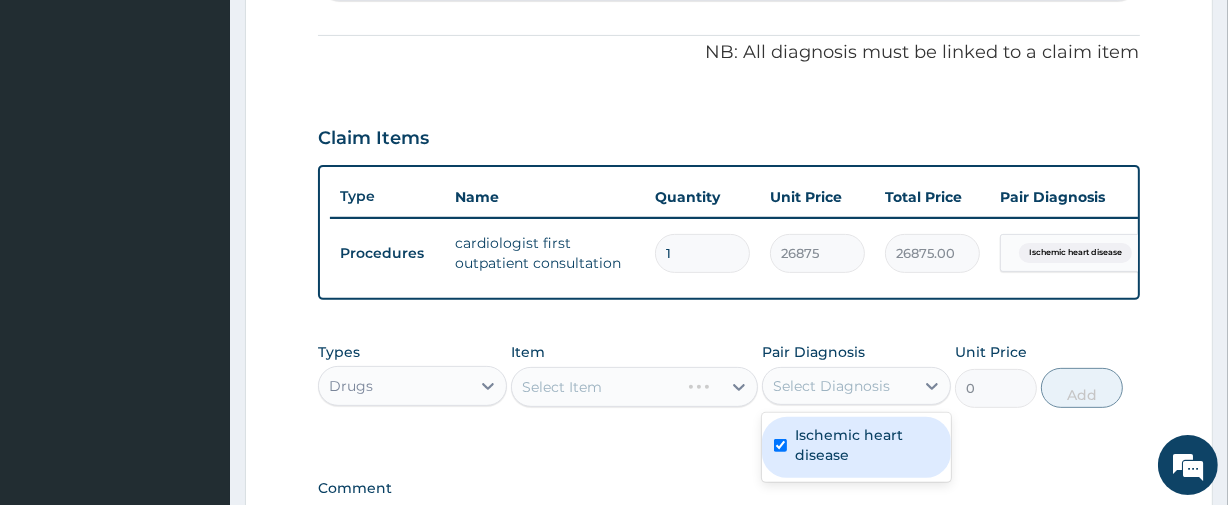checkbox on "true" 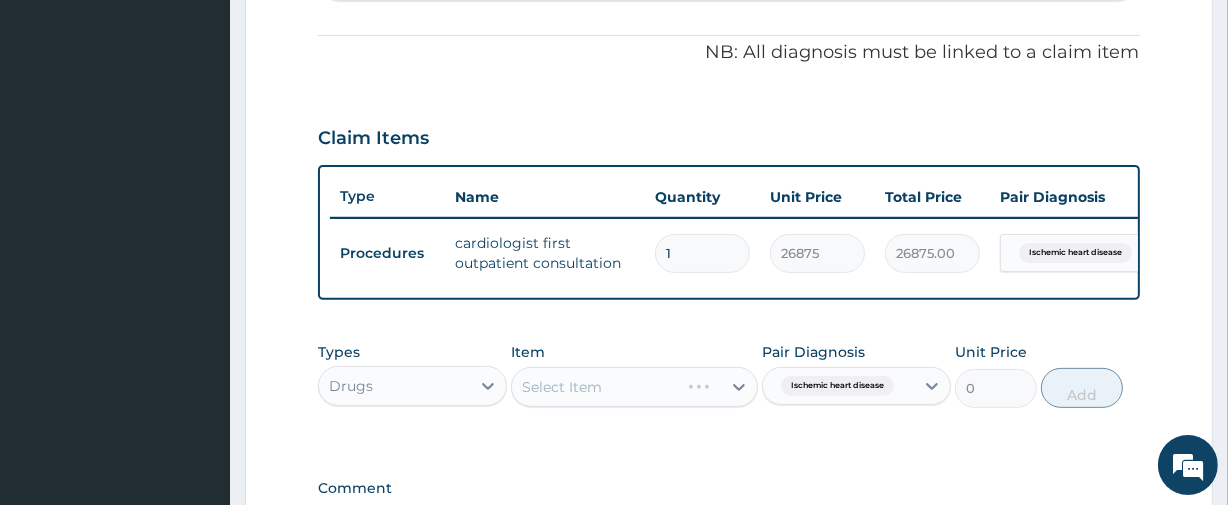 click on "Select Item" at bounding box center (634, 387) 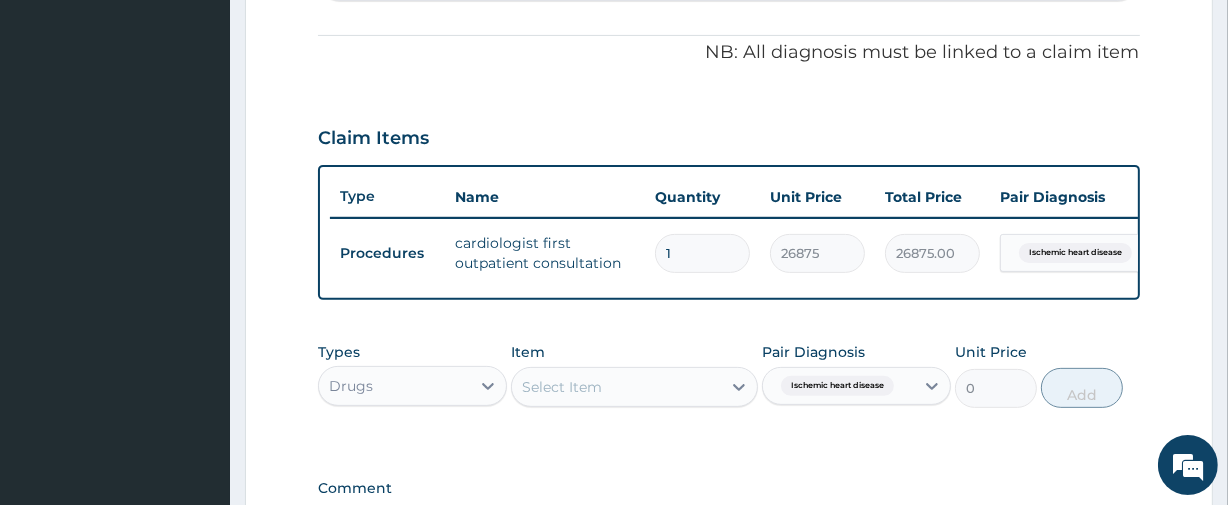 click on "Select Item" at bounding box center (616, 387) 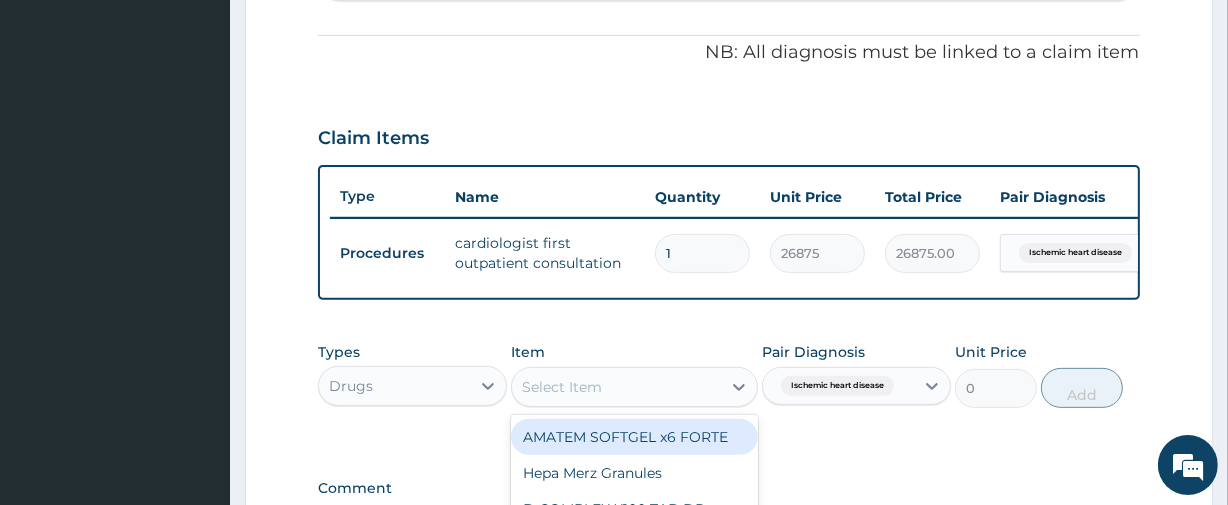click on "Select Item" at bounding box center [616, 387] 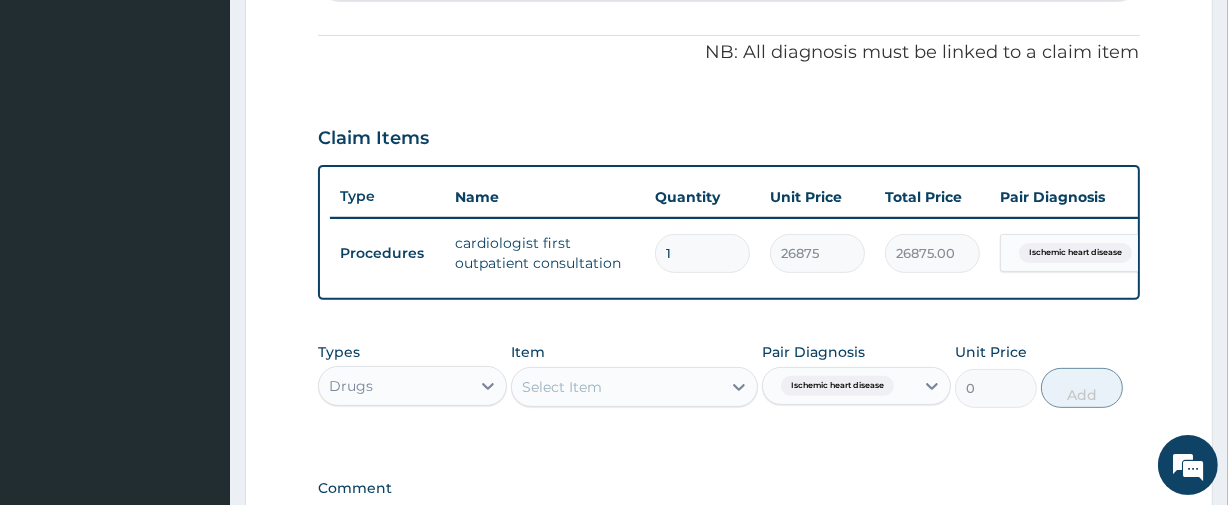 click on "Select Item" at bounding box center (616, 387) 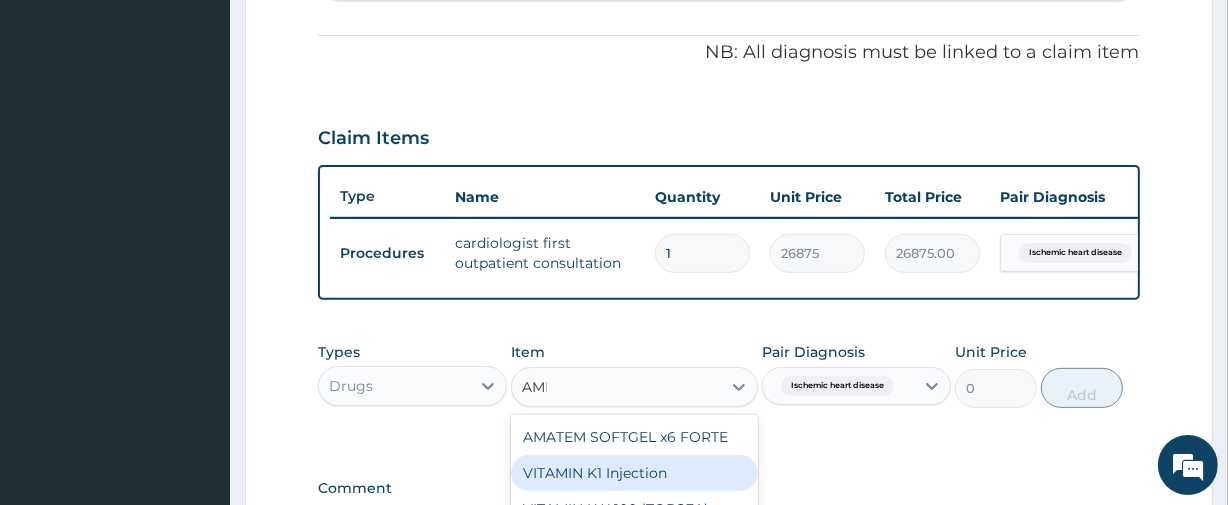 type on "AMLO" 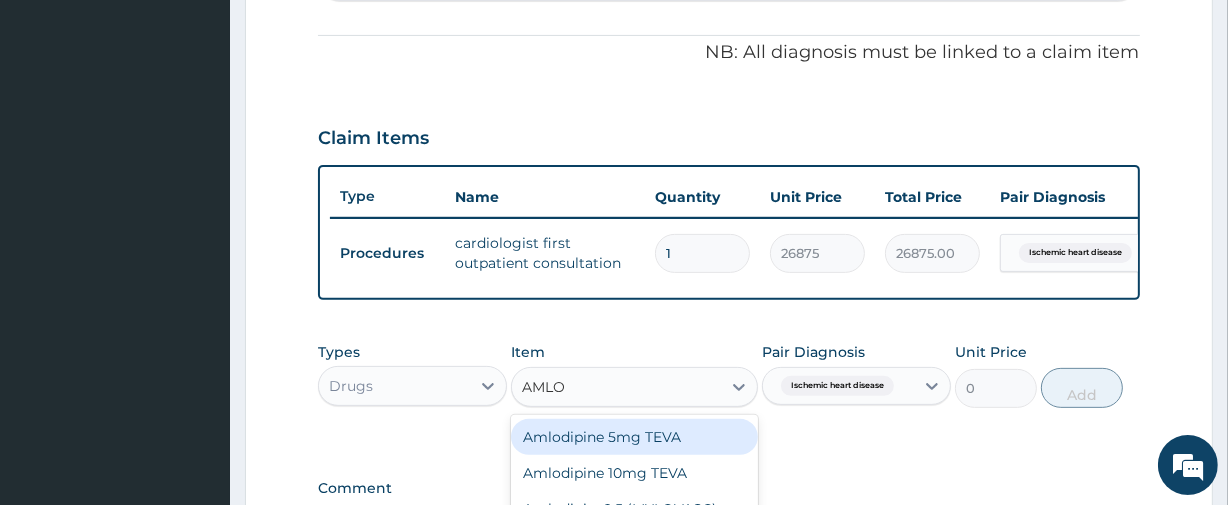 click on "Amlodipine 5mg TEVA" at bounding box center [634, 437] 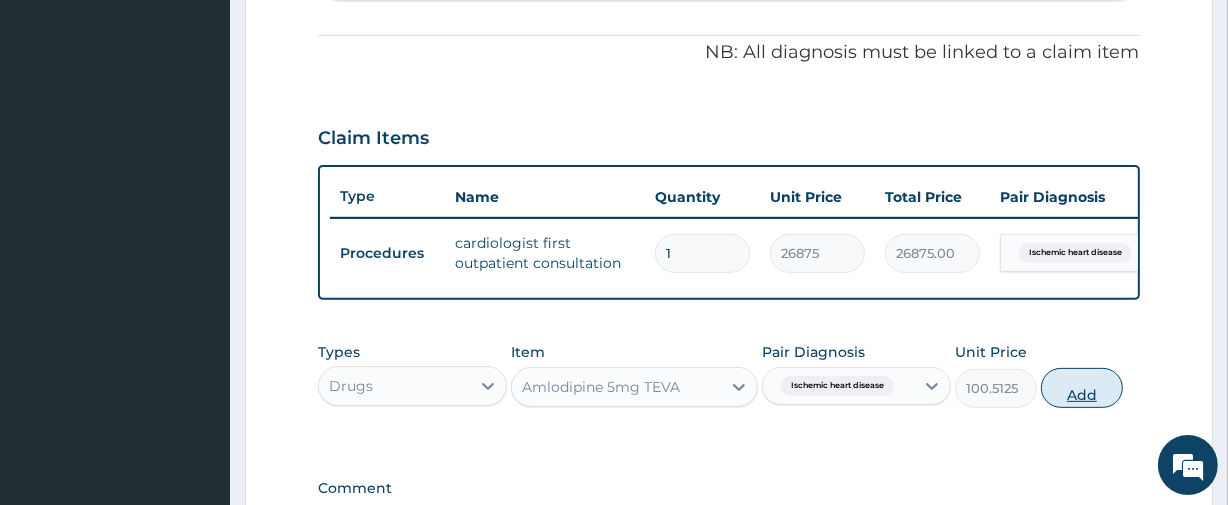 click on "Add" at bounding box center [1082, 388] 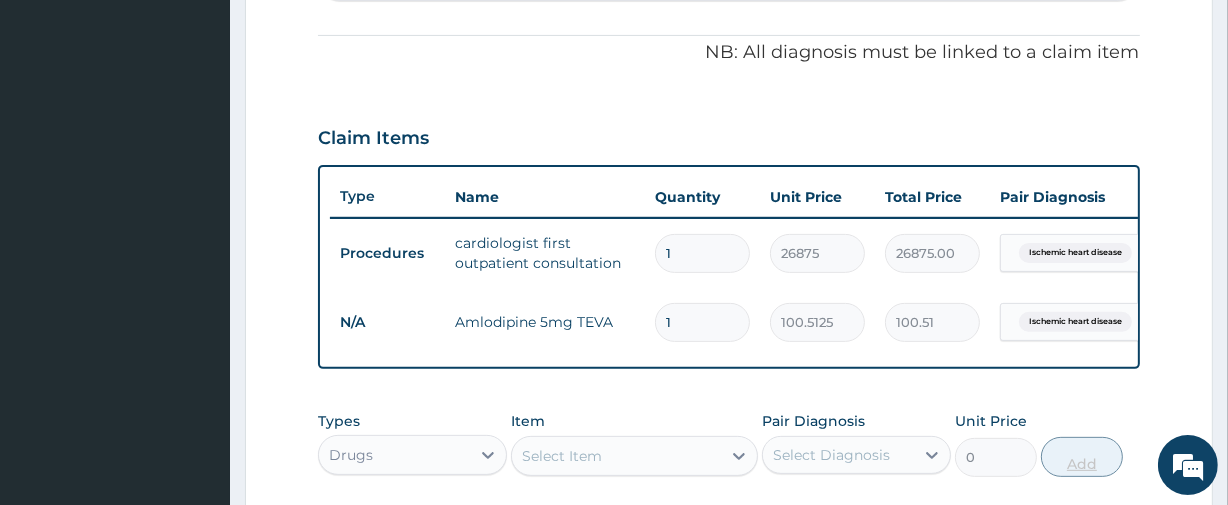 type 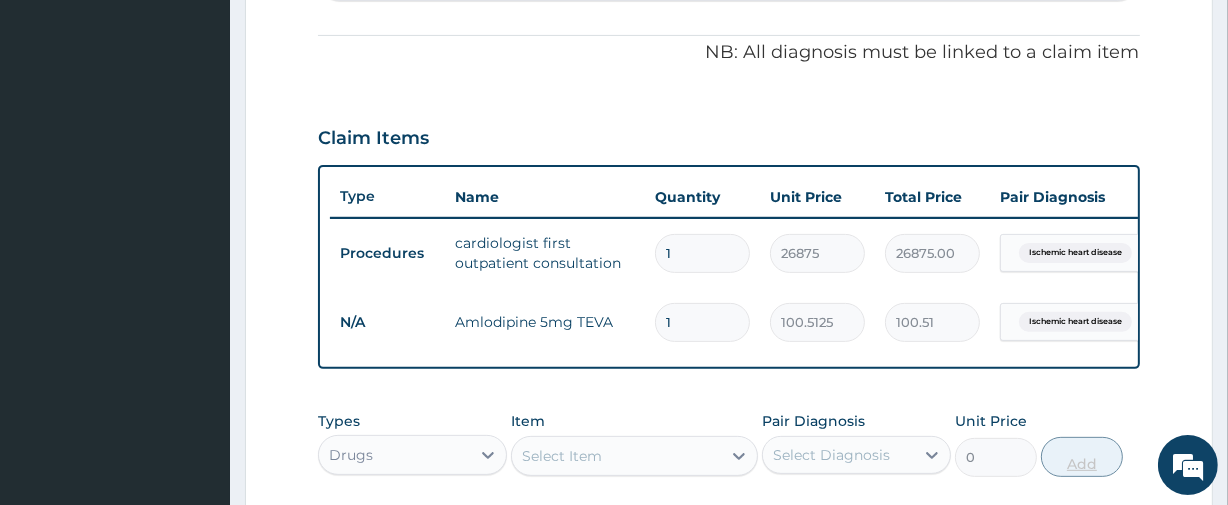 type on "0.00" 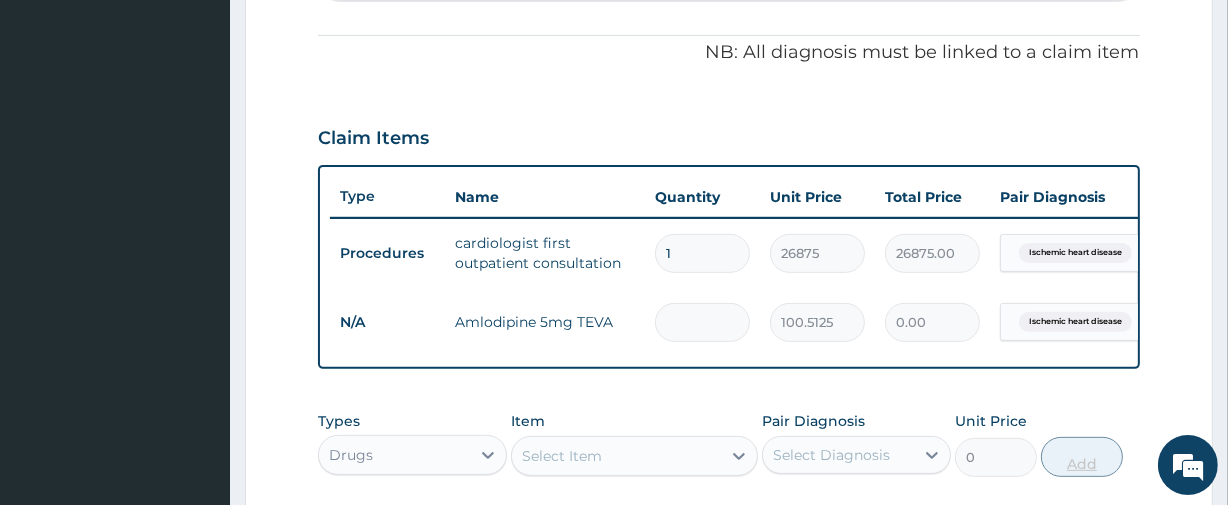 type on "3" 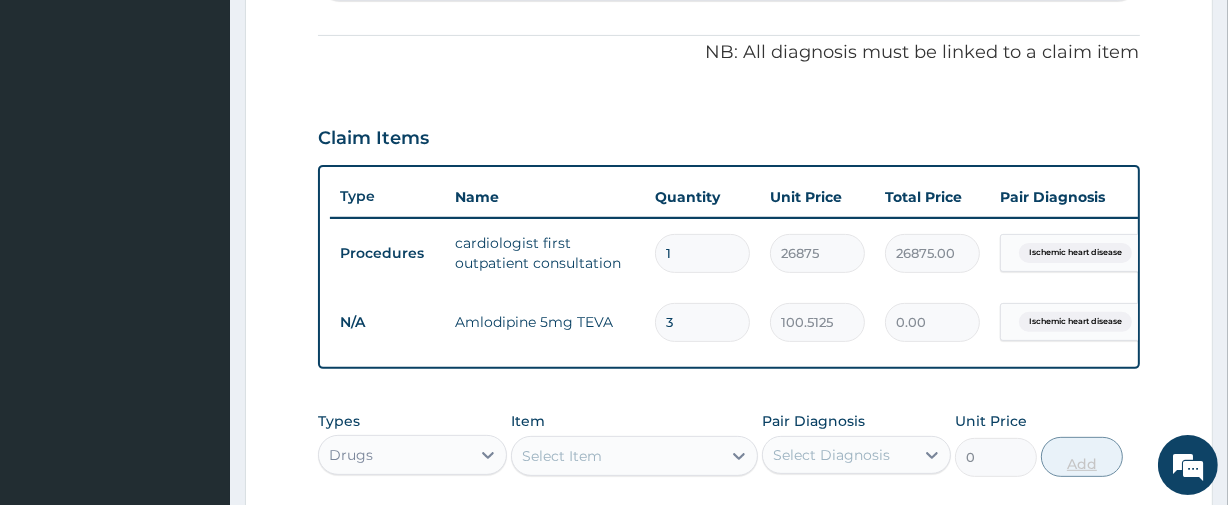 type on "301.54" 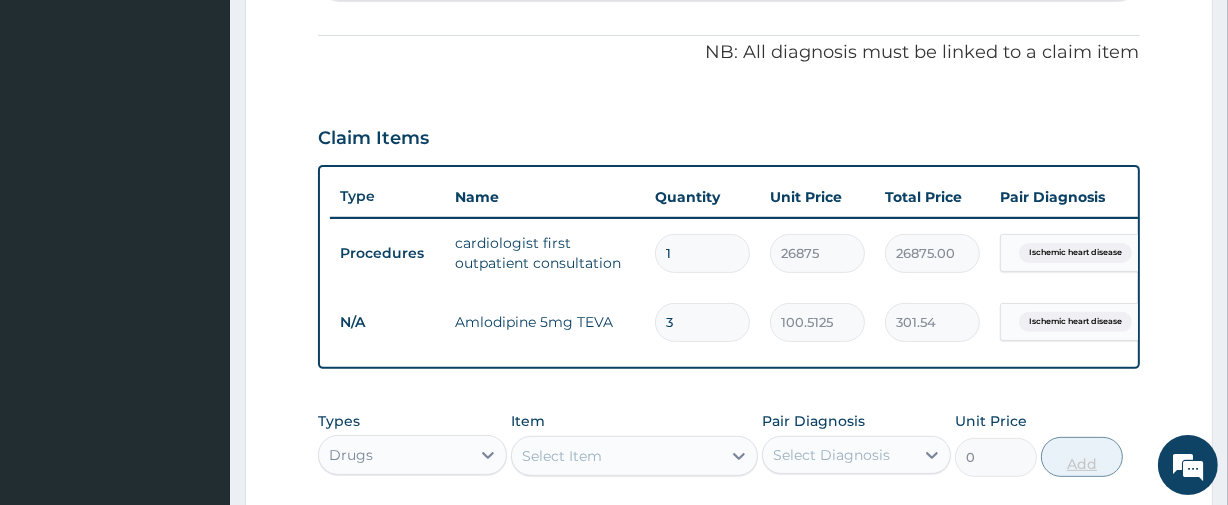 type on "30" 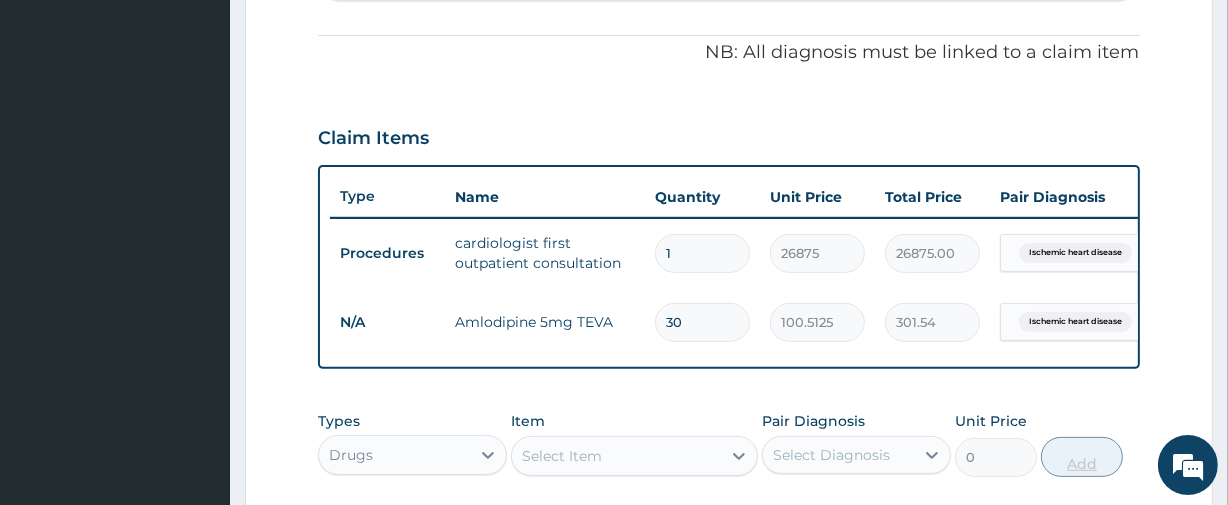 type on "3015.38" 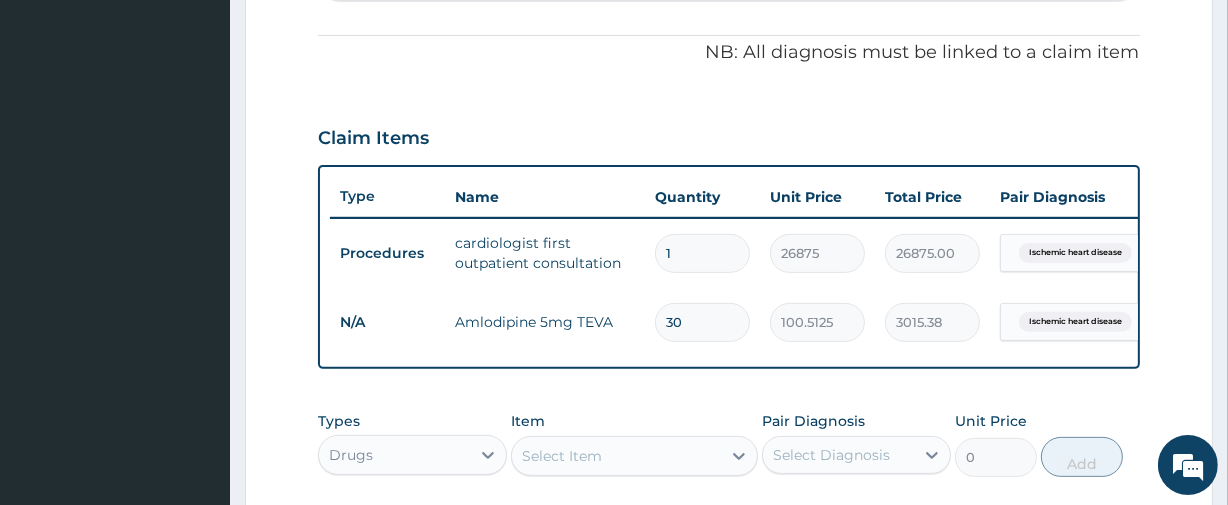 type on "30" 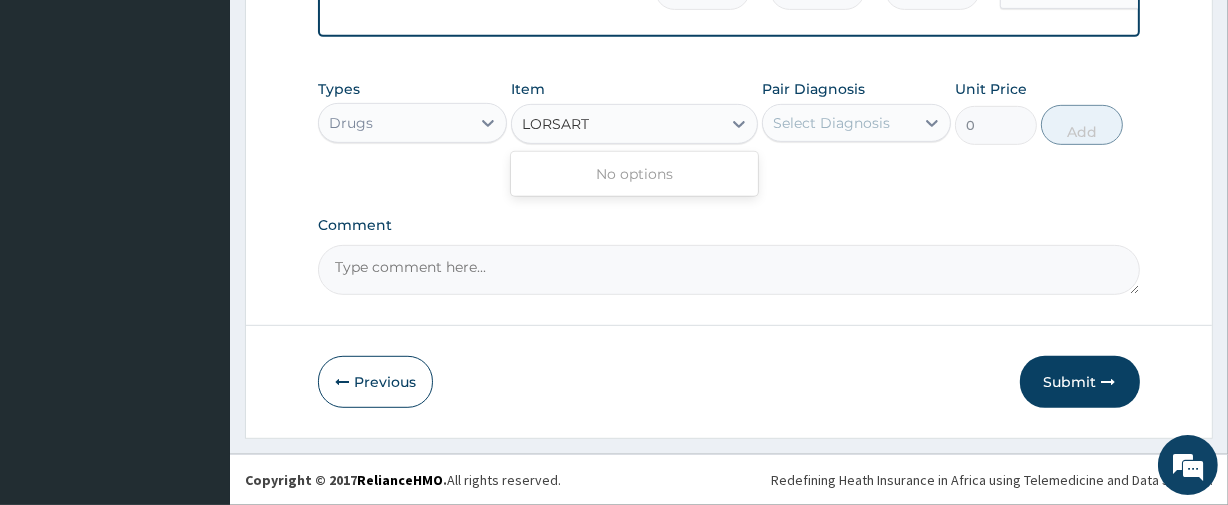 scroll, scrollTop: 924, scrollLeft: 0, axis: vertical 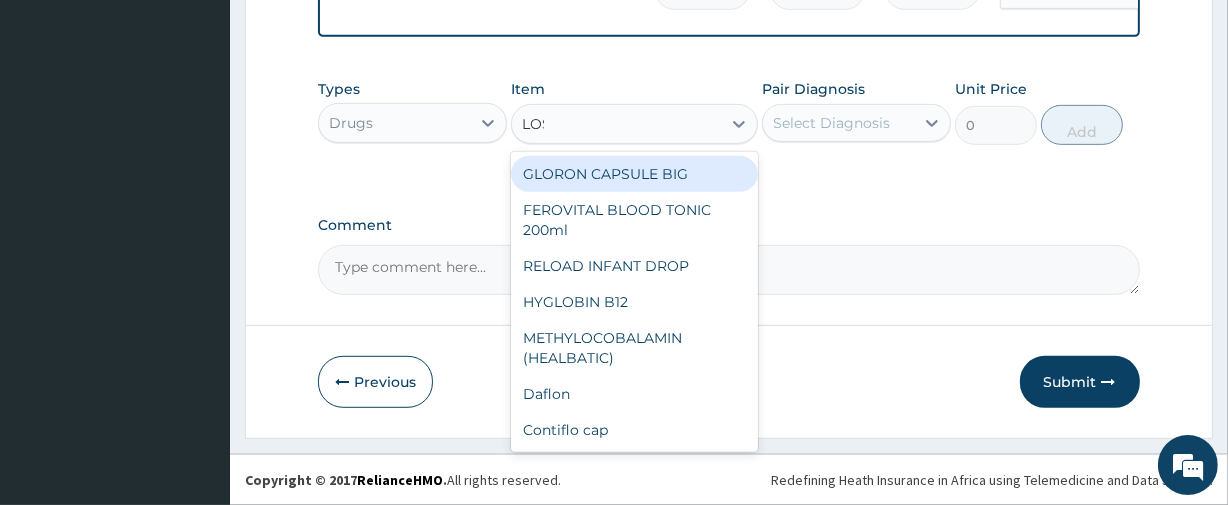 type on "LOSA" 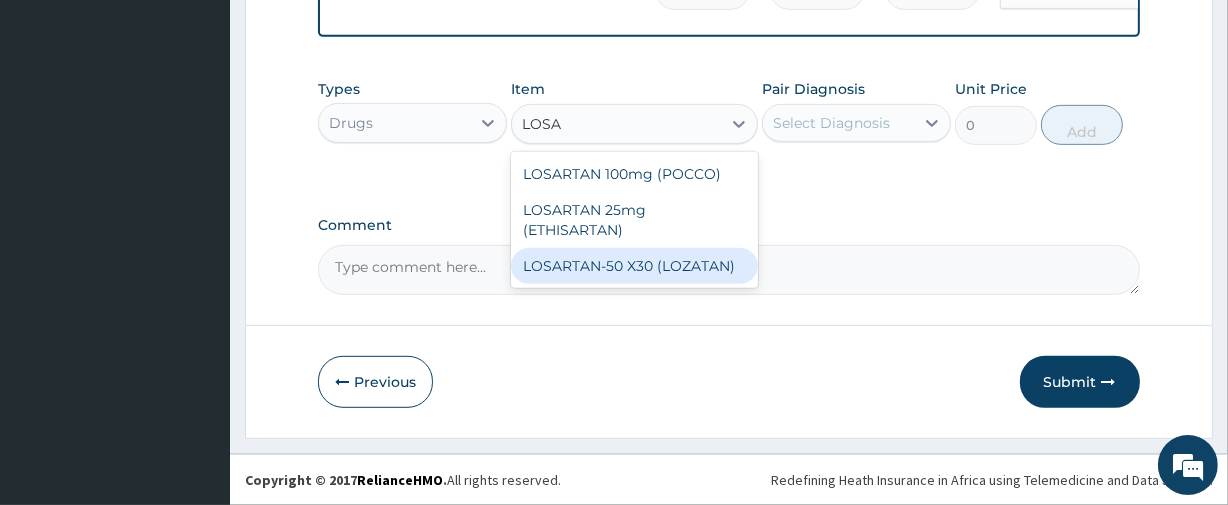 click on "LOSARTAN-50 X30 (LOZATAN)" at bounding box center [634, 266] 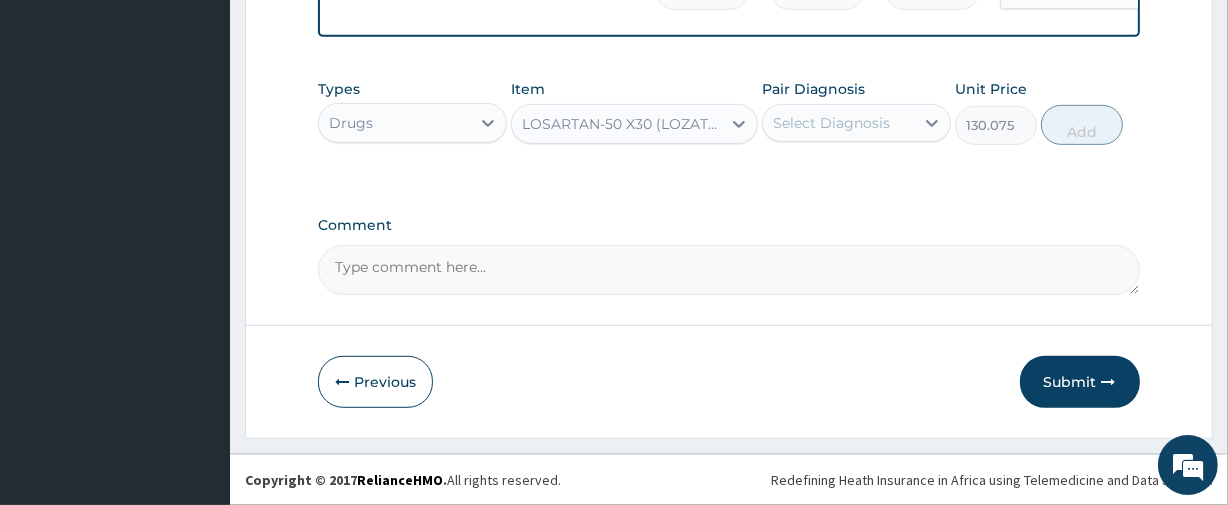 click on "Select Diagnosis" at bounding box center [838, 123] 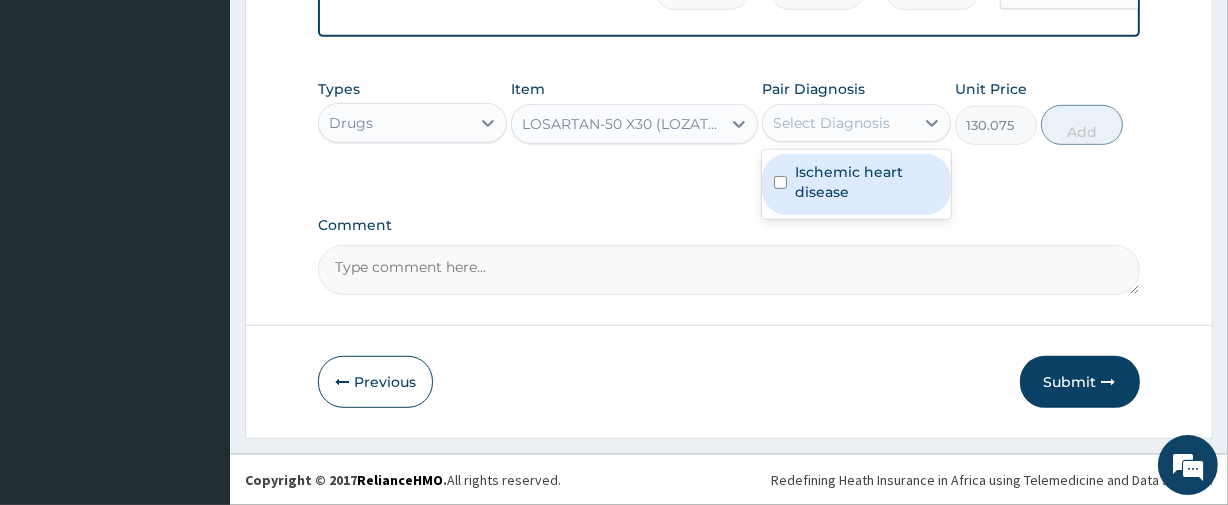 click on "Ischemic heart disease" at bounding box center [867, 182] 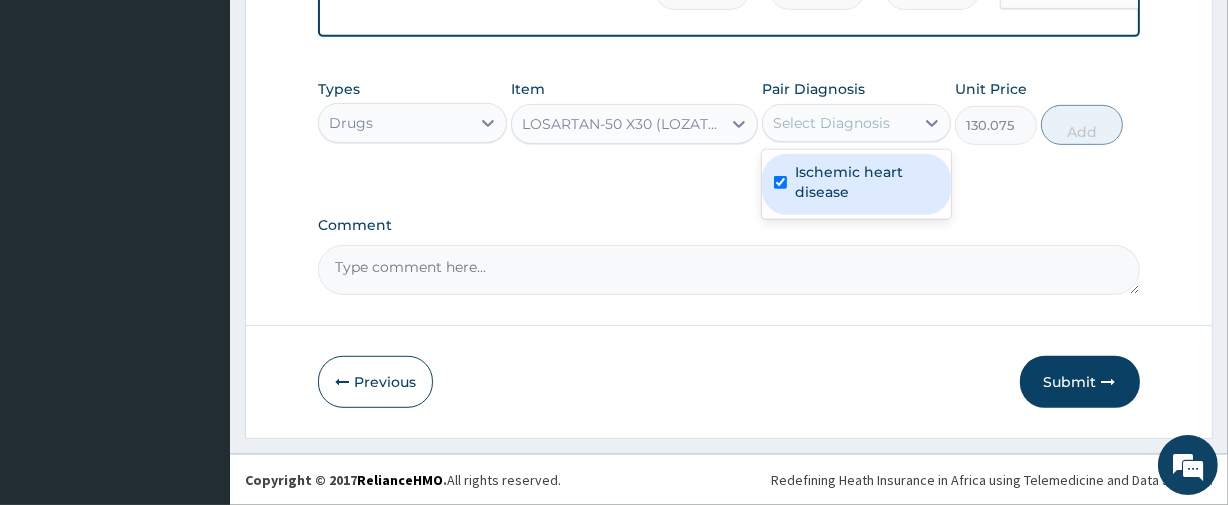 checkbox on "true" 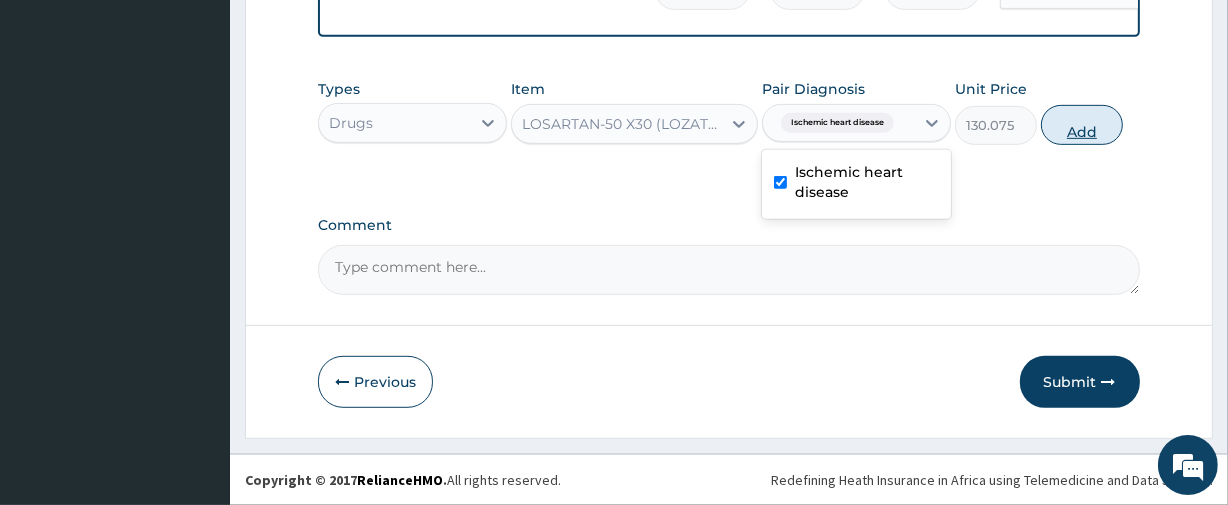 click on "Add" at bounding box center [1082, 125] 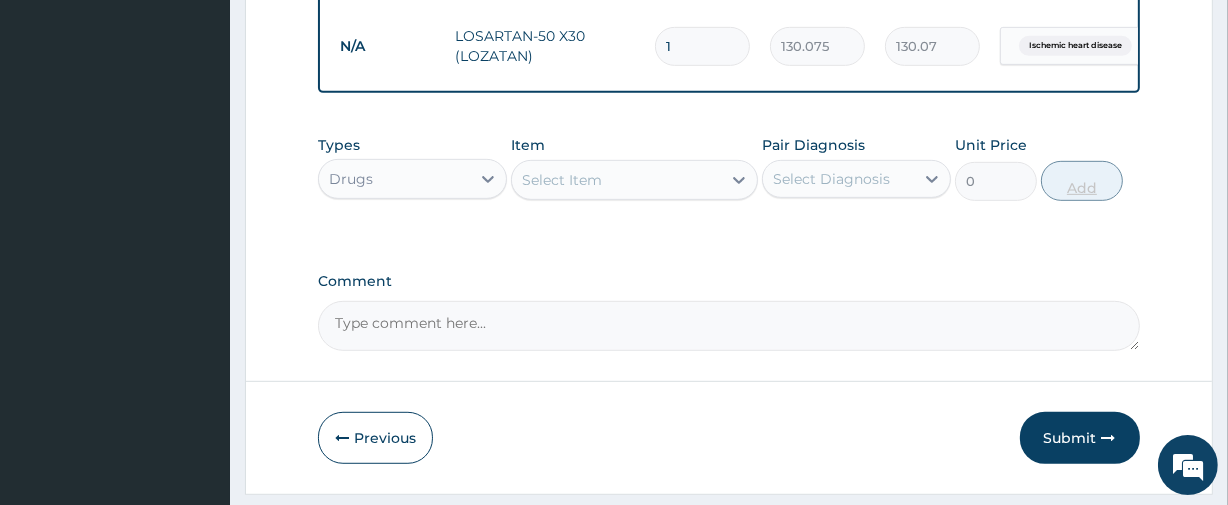 type 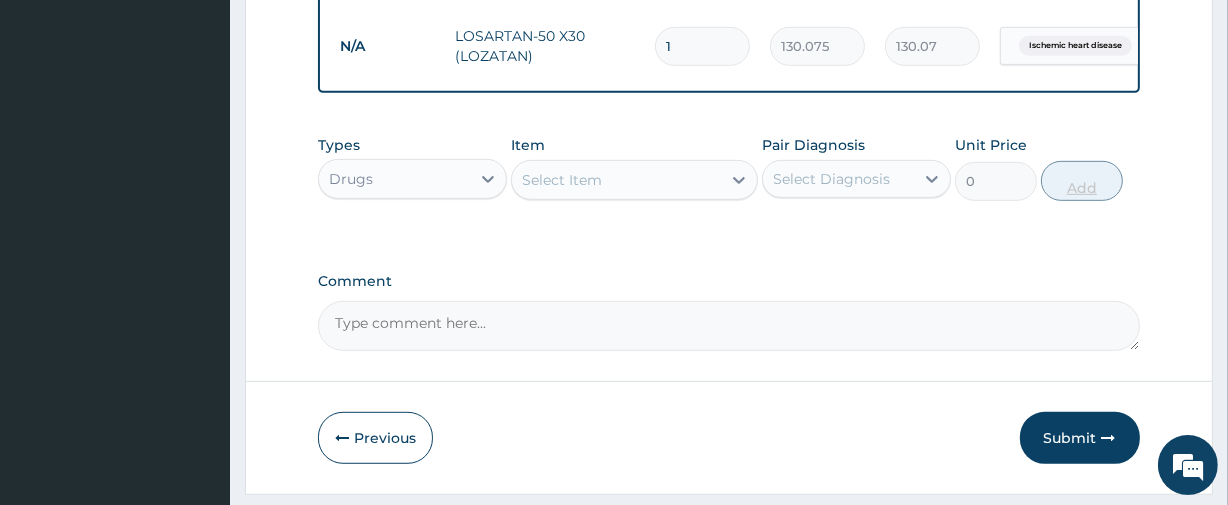 type on "0.00" 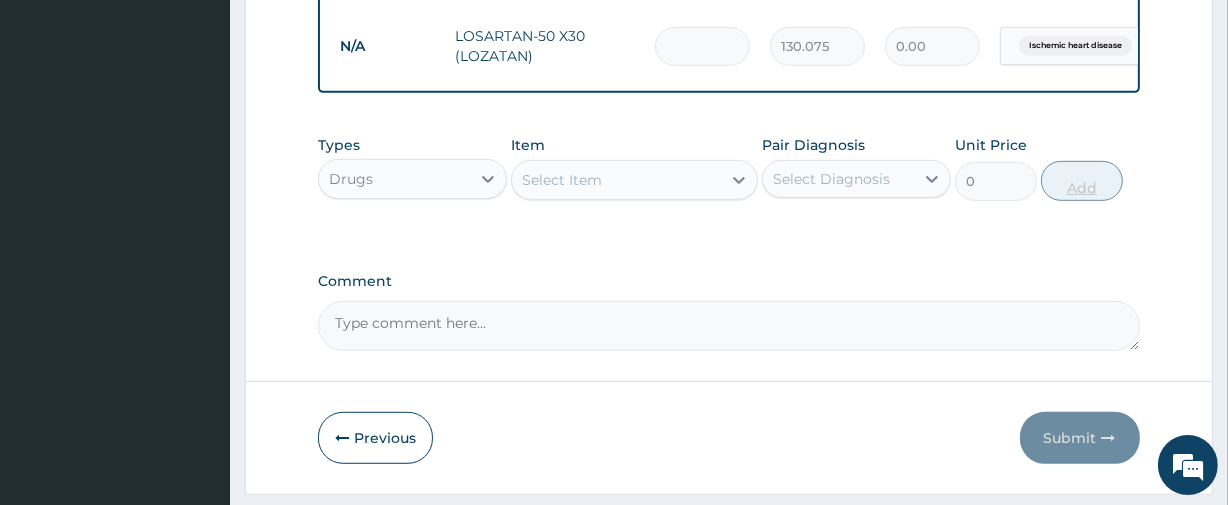 type on "3" 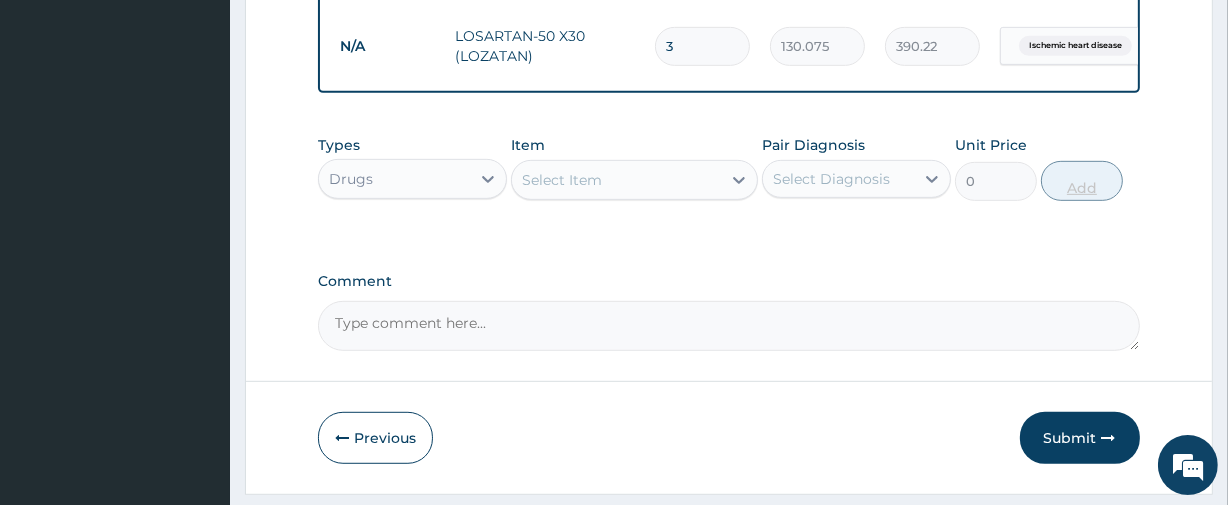 type on "30" 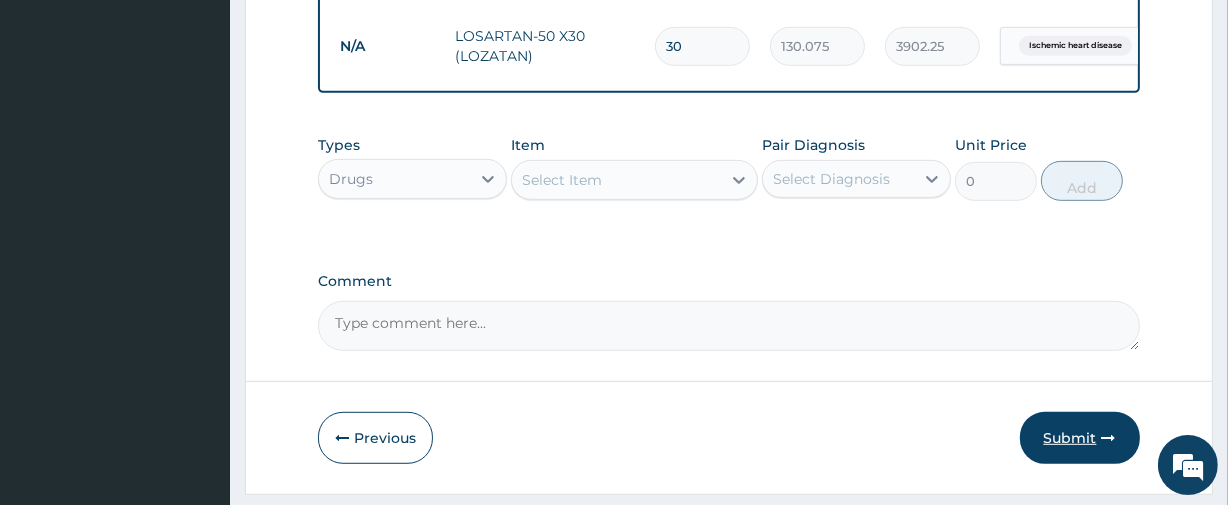type on "30" 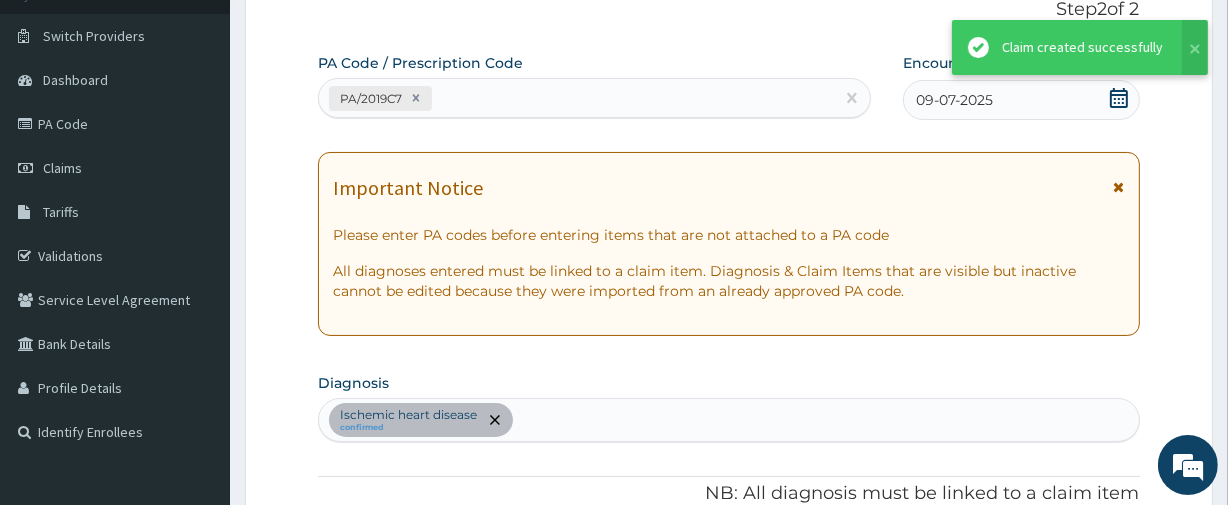 scroll, scrollTop: 924, scrollLeft: 0, axis: vertical 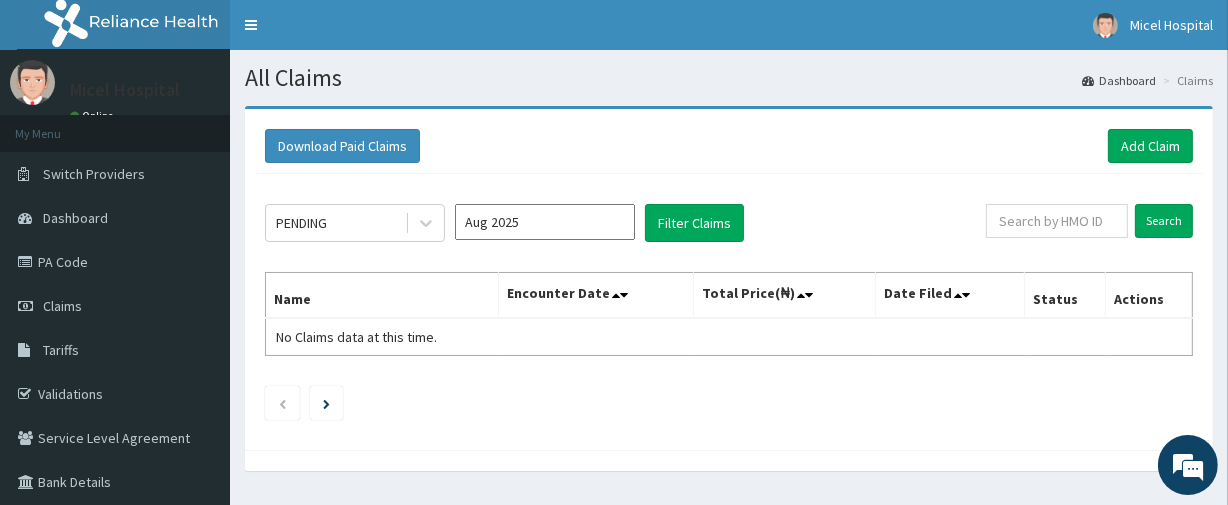 click on "Aug 2025" at bounding box center [545, 222] 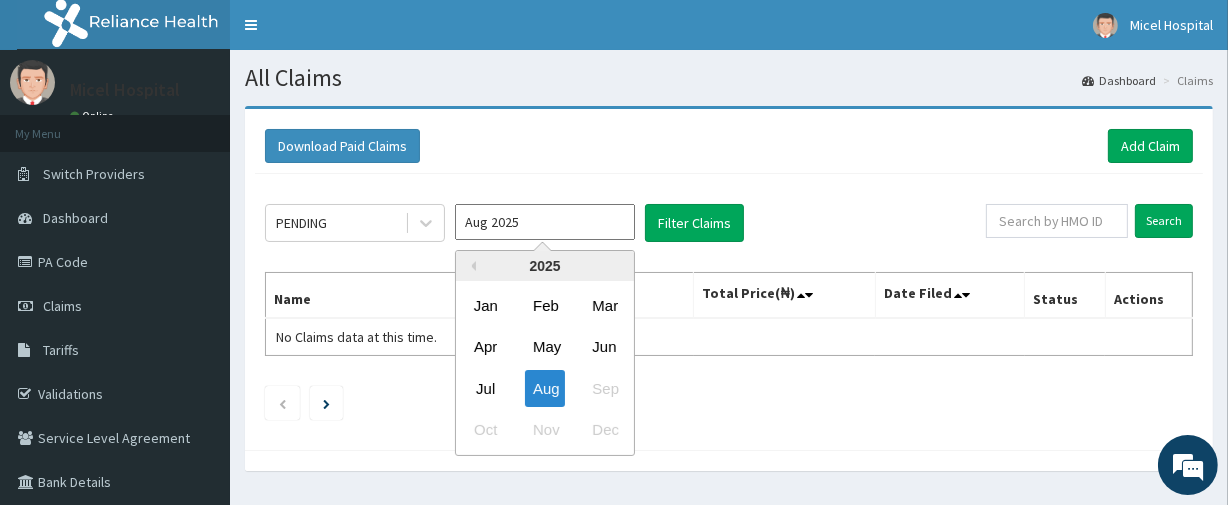 click on "Aug 2025" at bounding box center (545, 222) 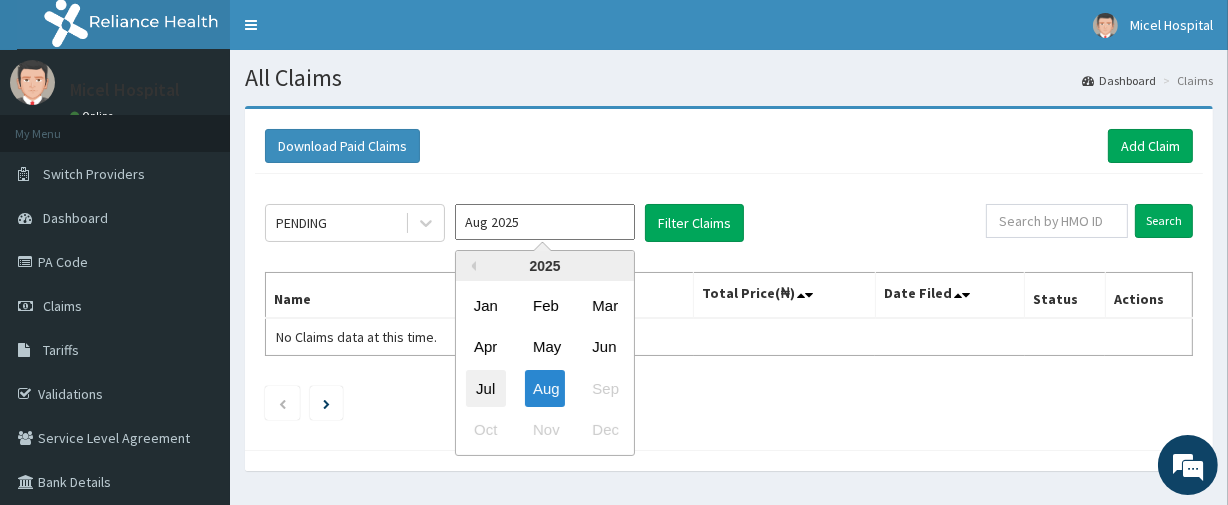 click on "Jul" at bounding box center (486, 388) 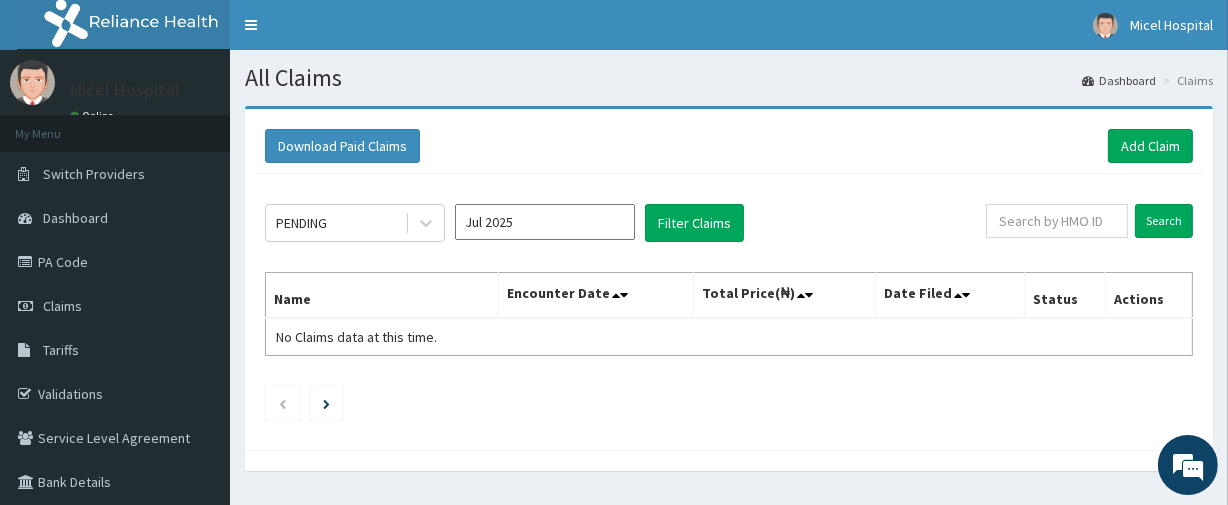 click at bounding box center (729, 403) 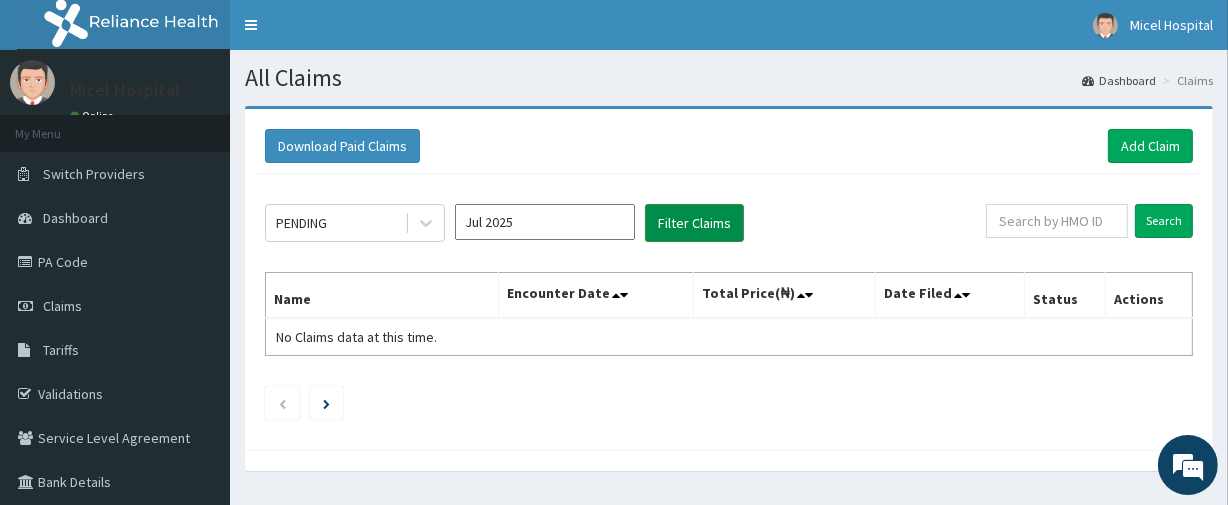click on "Filter Claims" at bounding box center [694, 223] 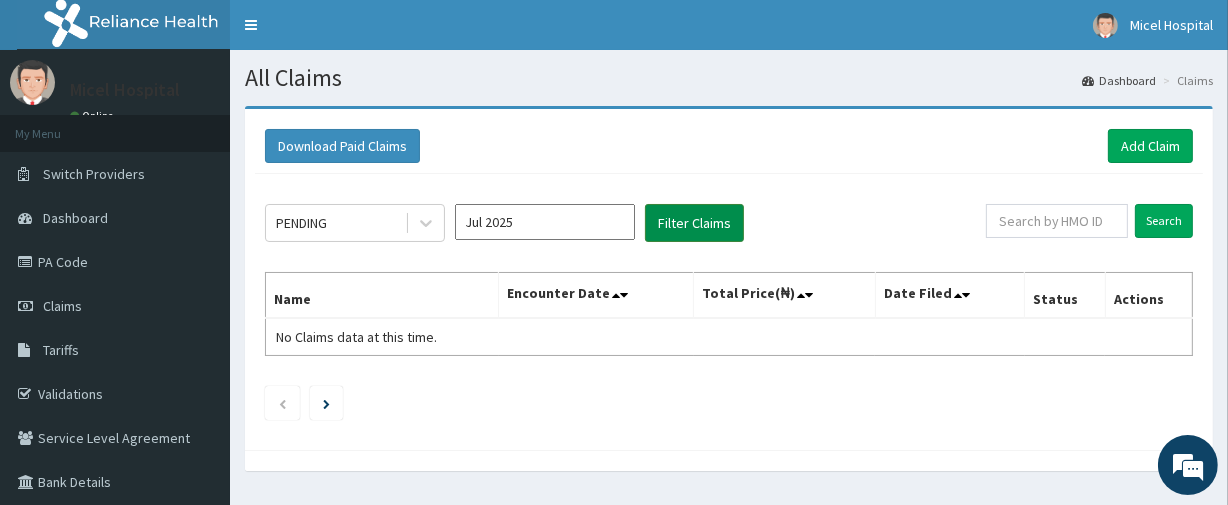 scroll, scrollTop: 0, scrollLeft: 0, axis: both 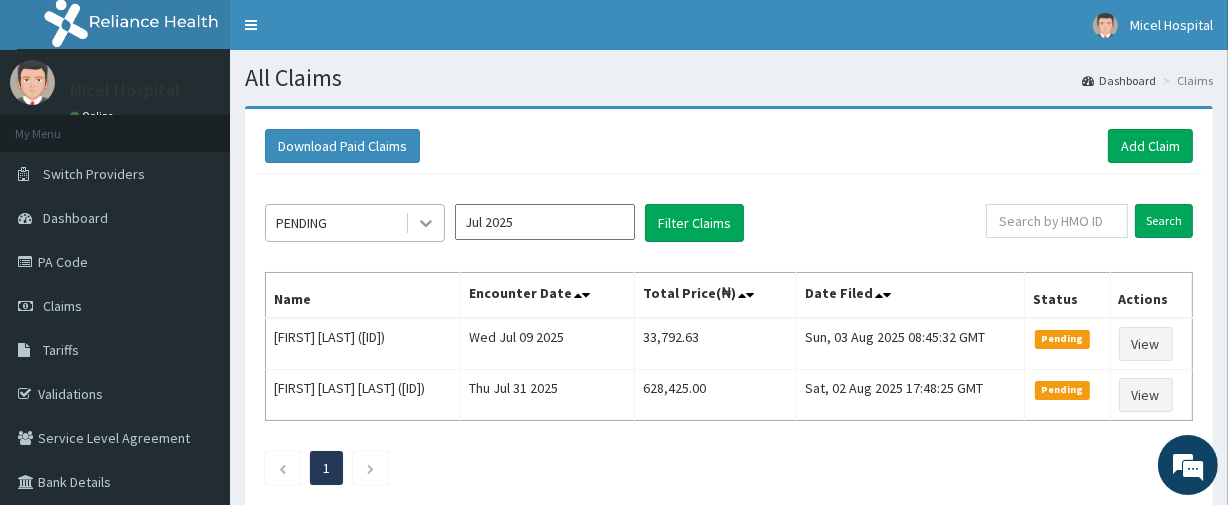 click 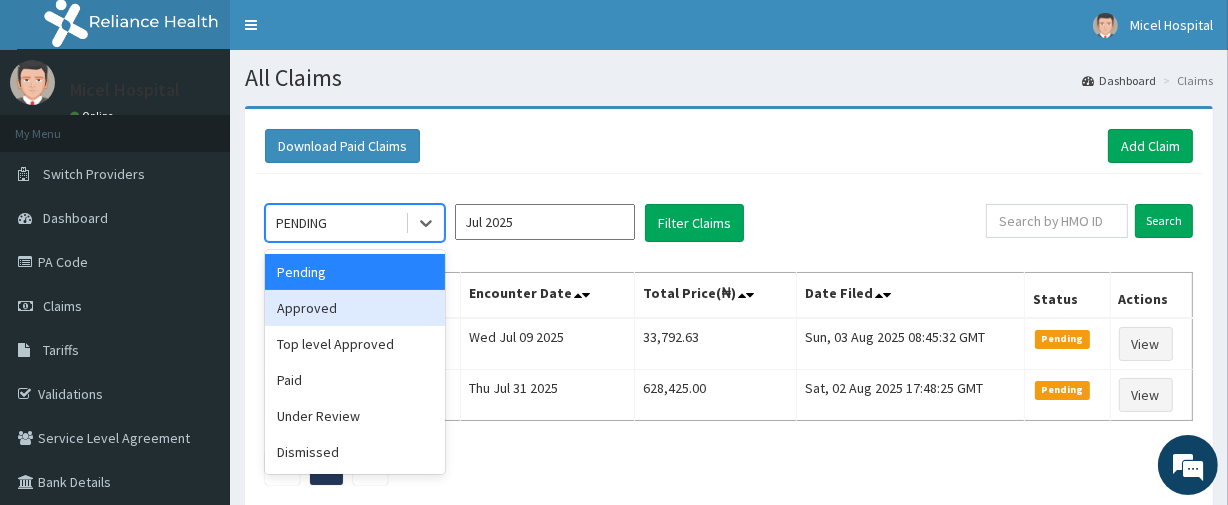 click on "Approved" at bounding box center [355, 308] 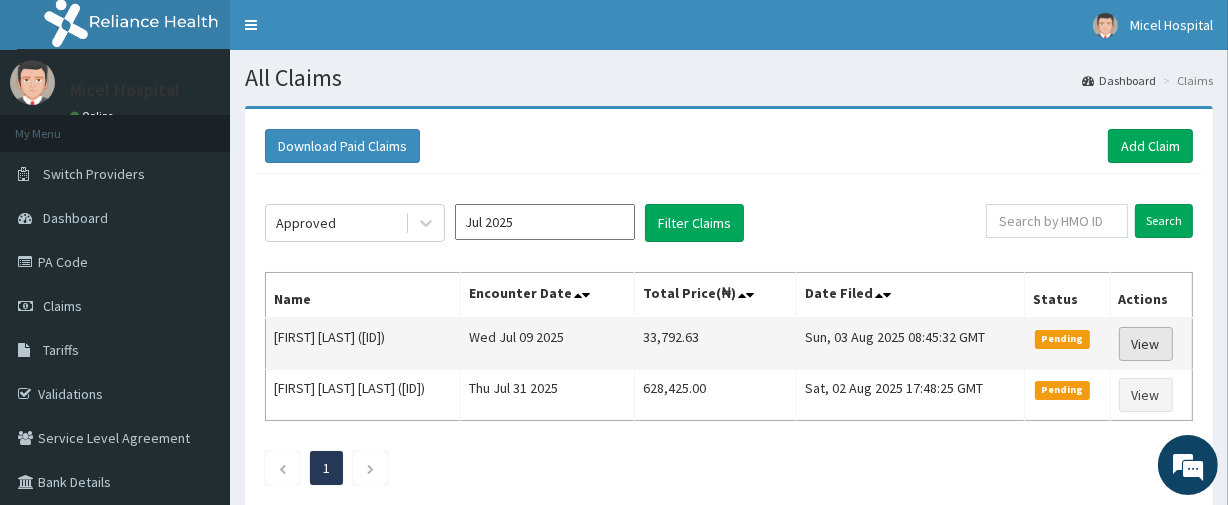 click on "View" at bounding box center (1146, 344) 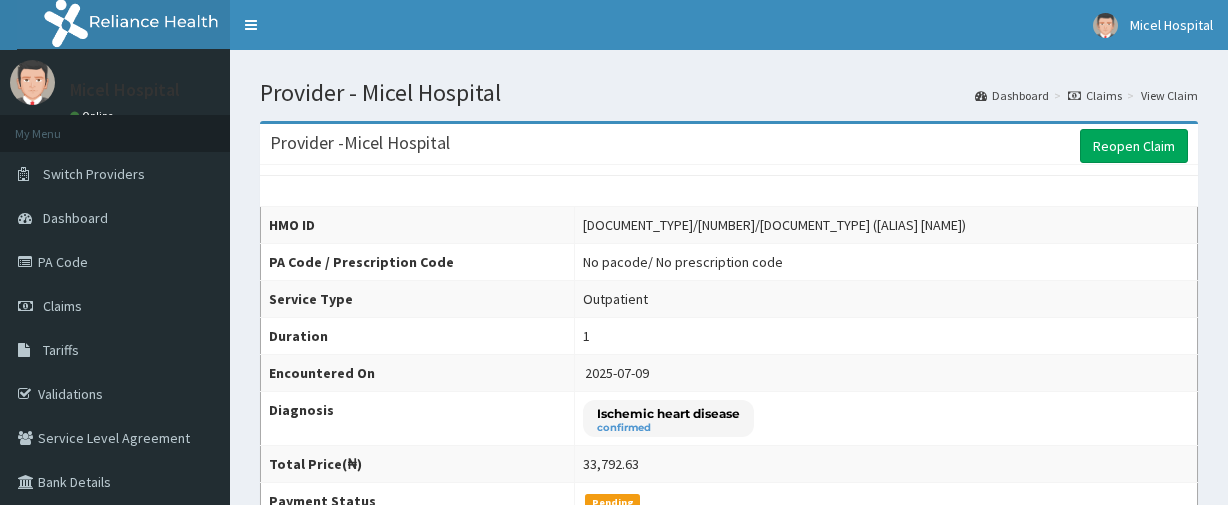 scroll, scrollTop: 0, scrollLeft: 0, axis: both 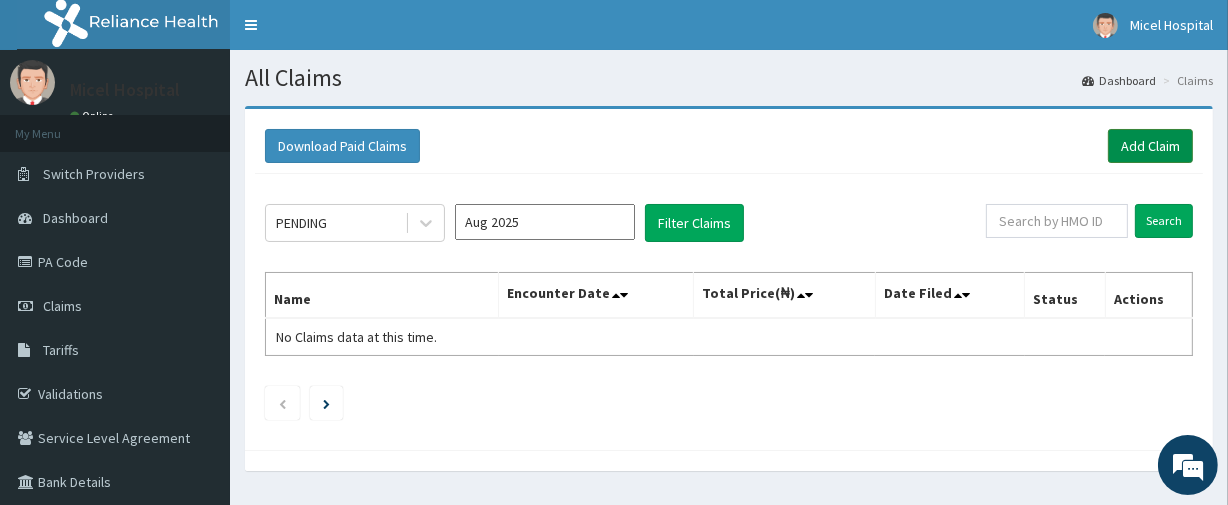 click on "Add Claim" at bounding box center (1150, 146) 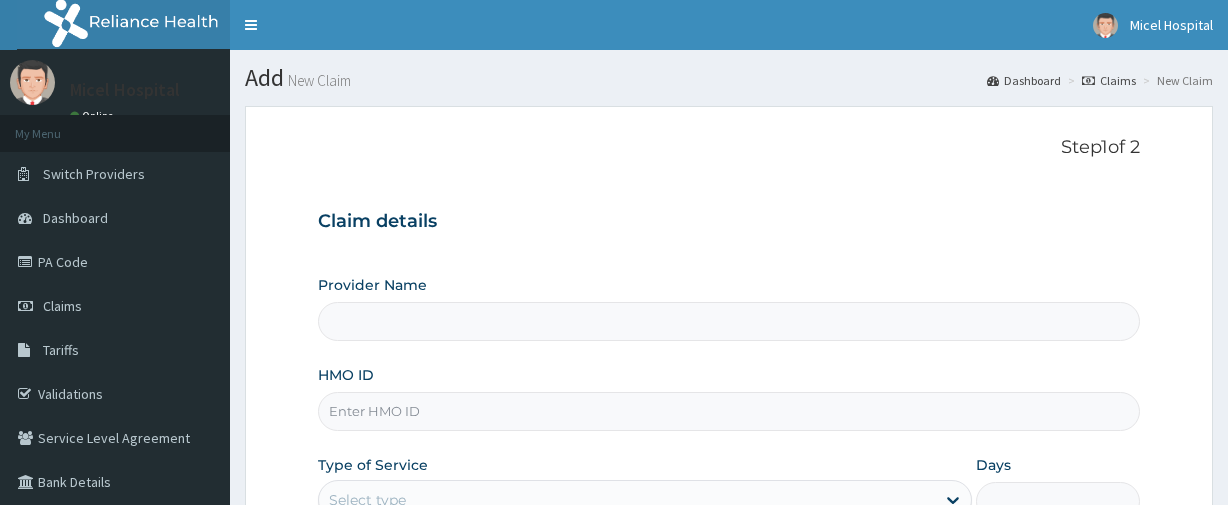 scroll, scrollTop: 0, scrollLeft: 0, axis: both 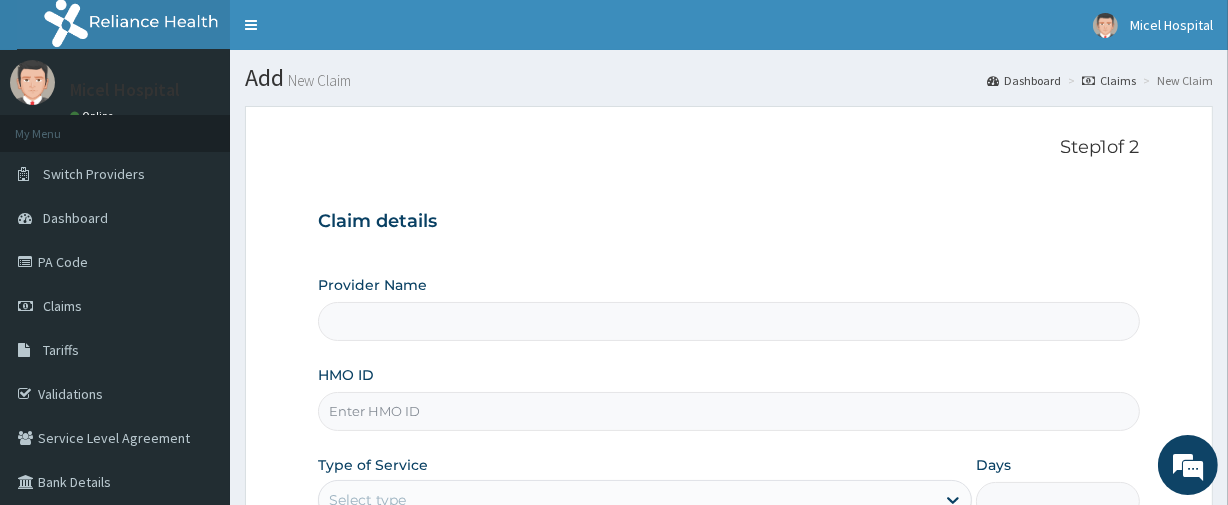type on "Micel Hospital" 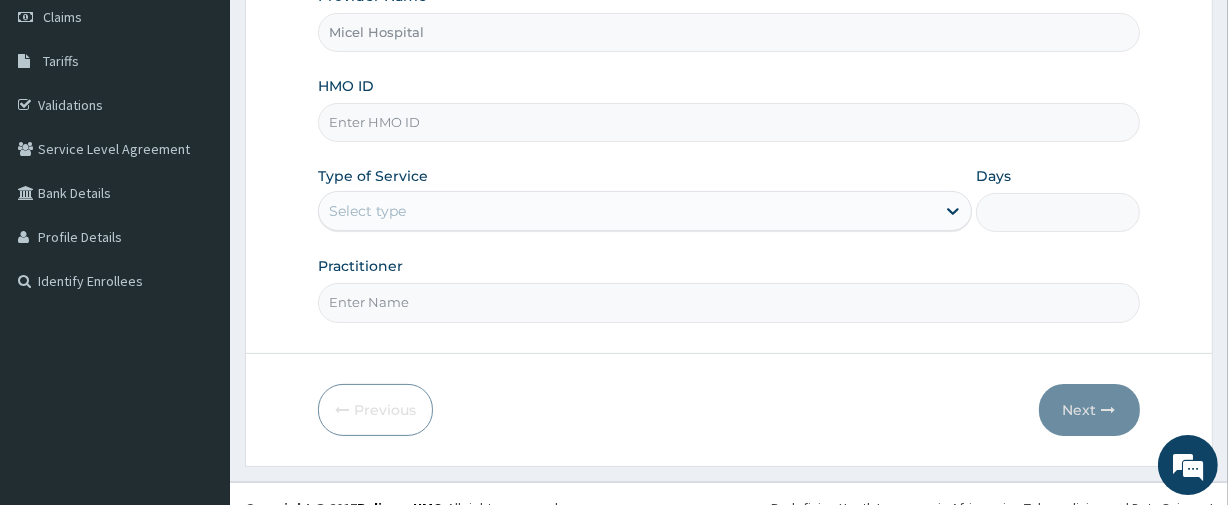 scroll, scrollTop: 315, scrollLeft: 0, axis: vertical 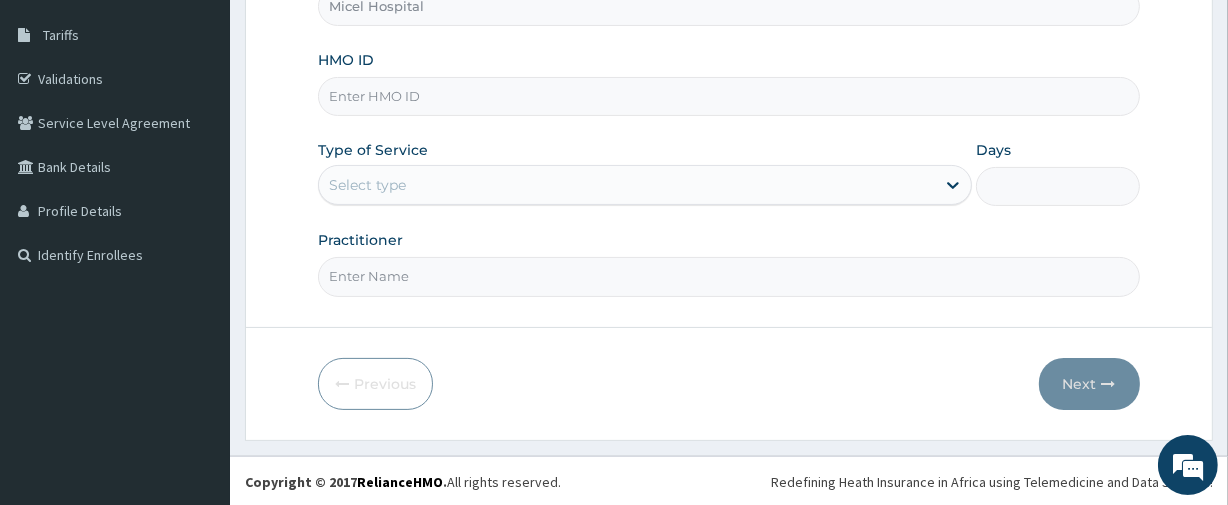 click on "HMO ID" at bounding box center (728, 83) 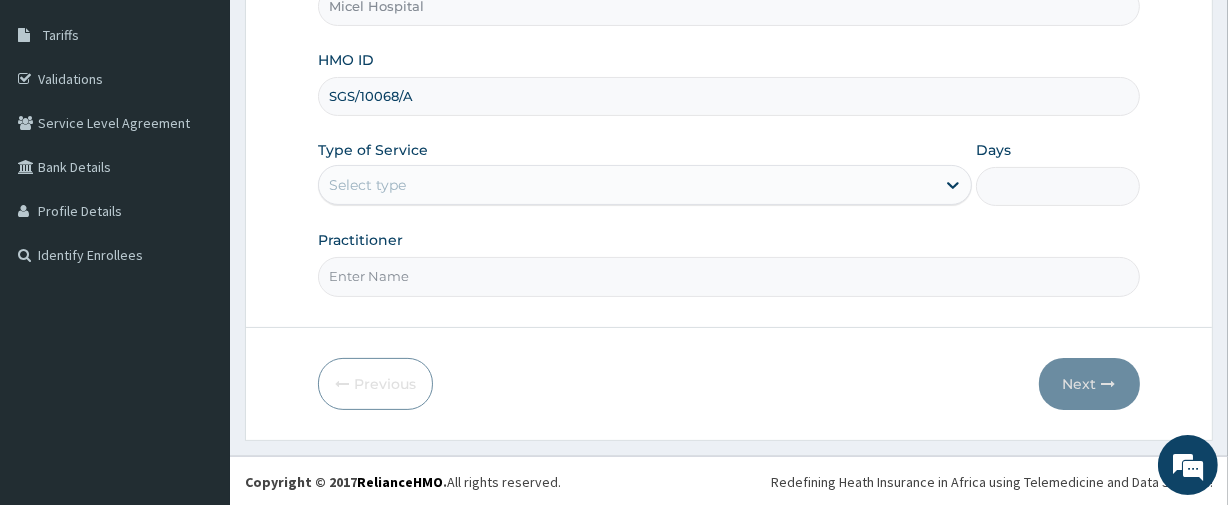 type on "SGS/10068/A" 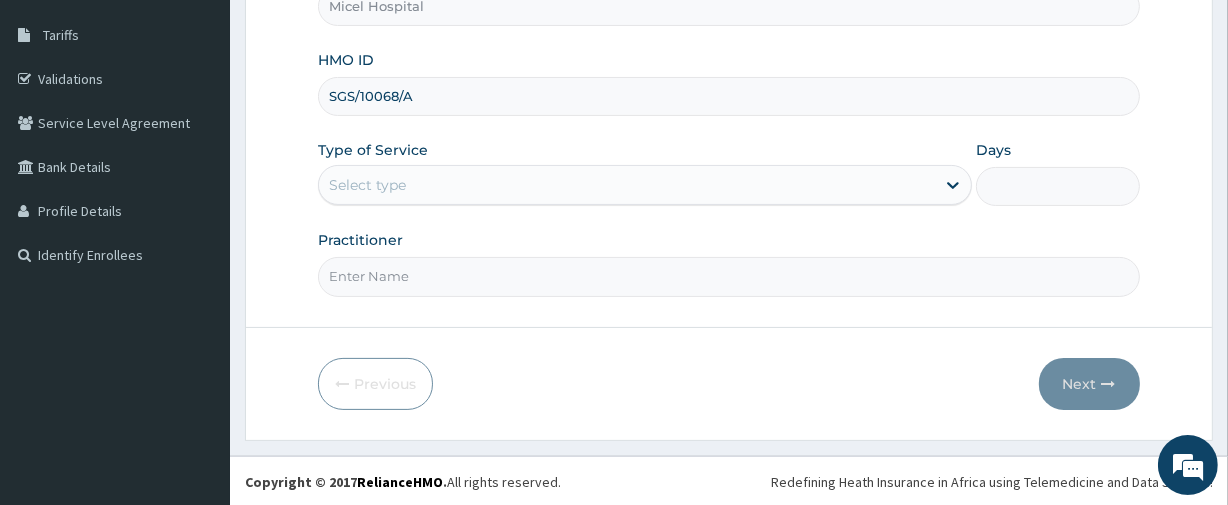 click on "Select type" at bounding box center (627, 185) 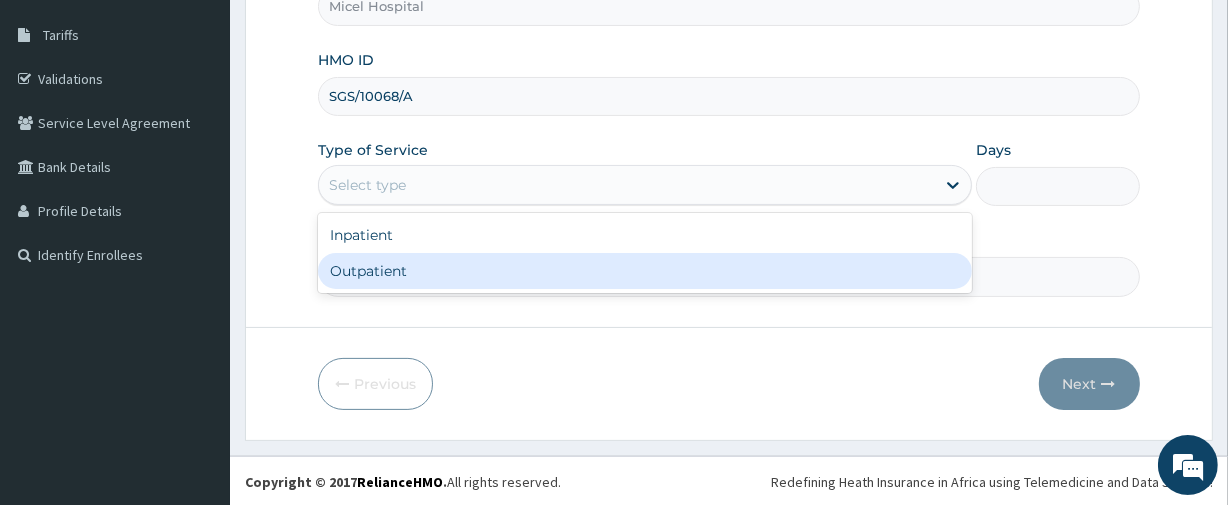 click on "Outpatient" at bounding box center [645, 271] 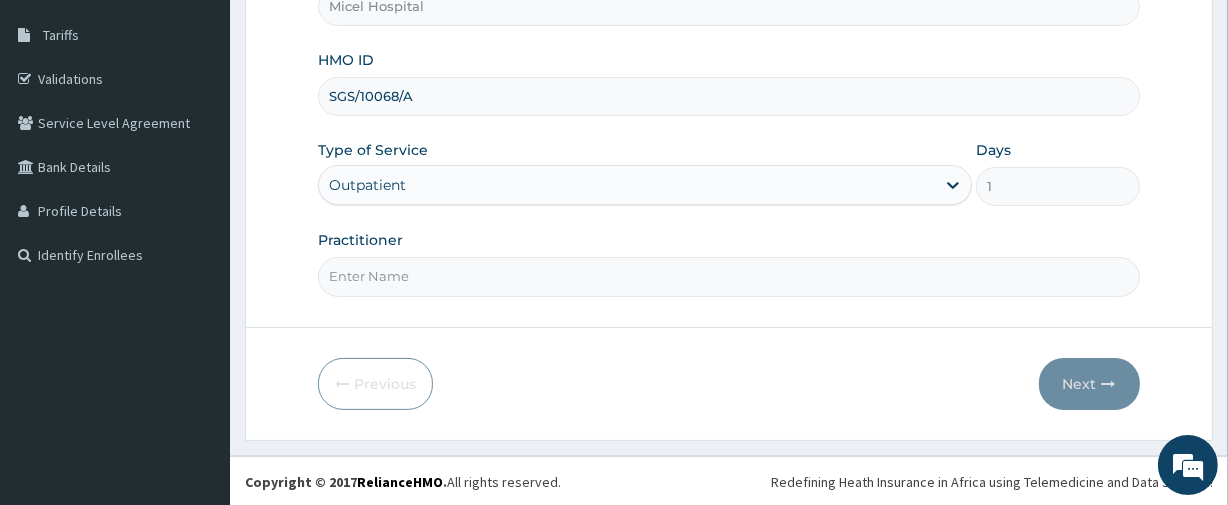 click on "Practitioner" at bounding box center [728, 276] 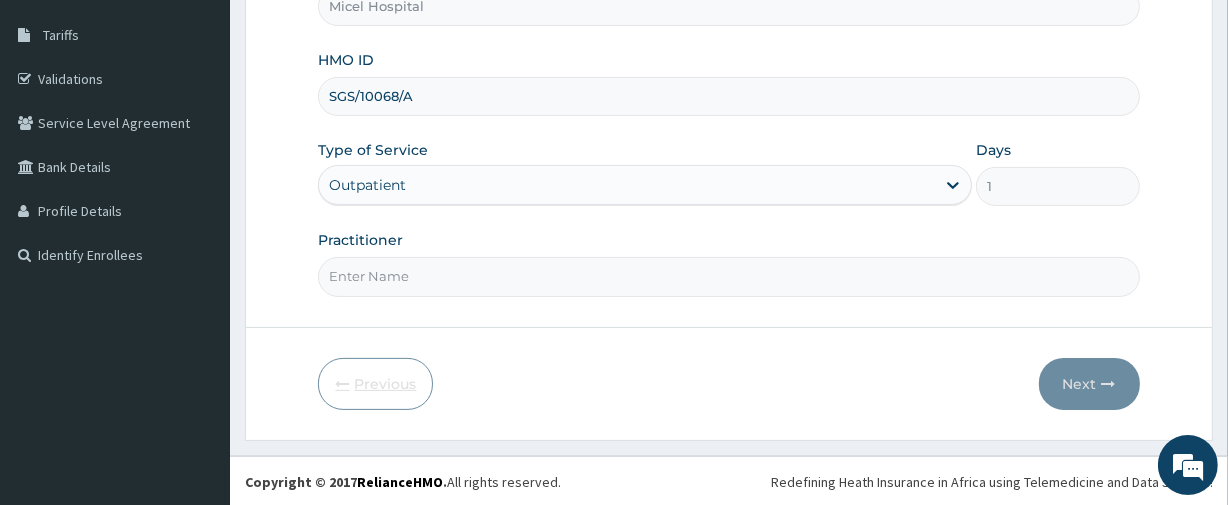 type on "DR. JOE" 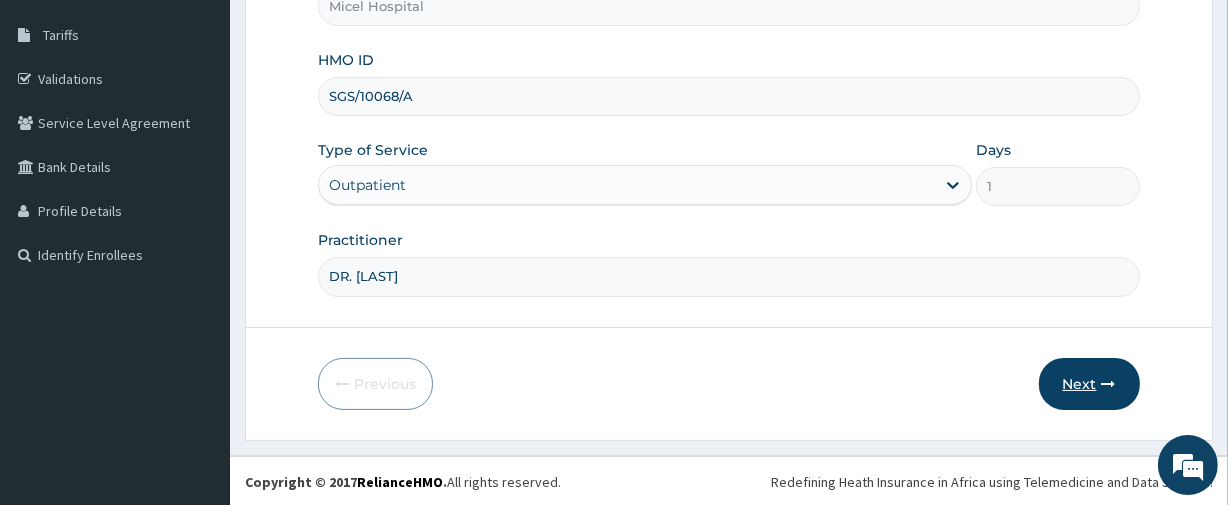 click at bounding box center [1109, 384] 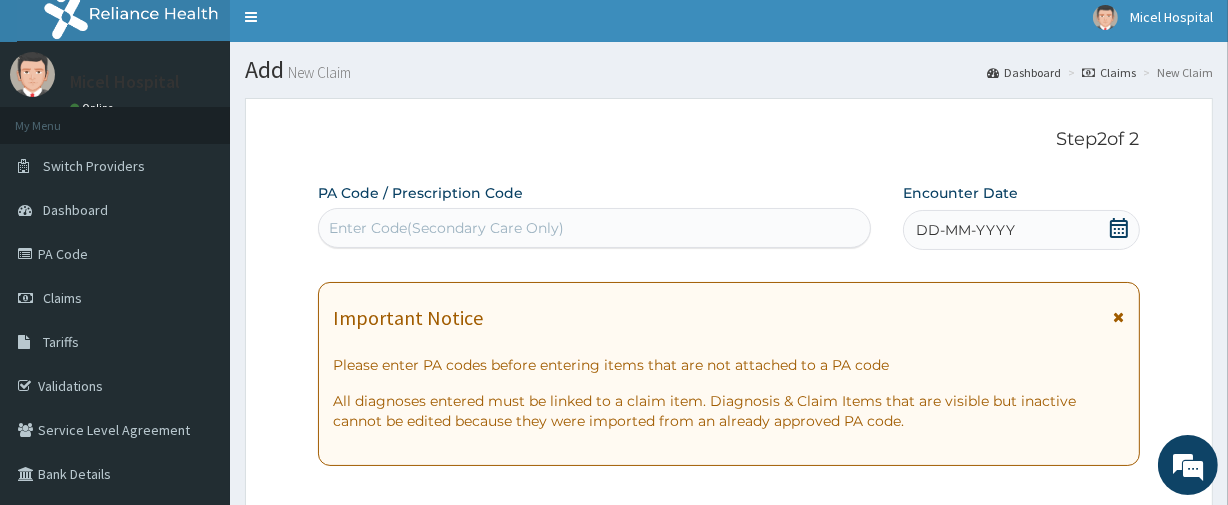 scroll, scrollTop: 0, scrollLeft: 0, axis: both 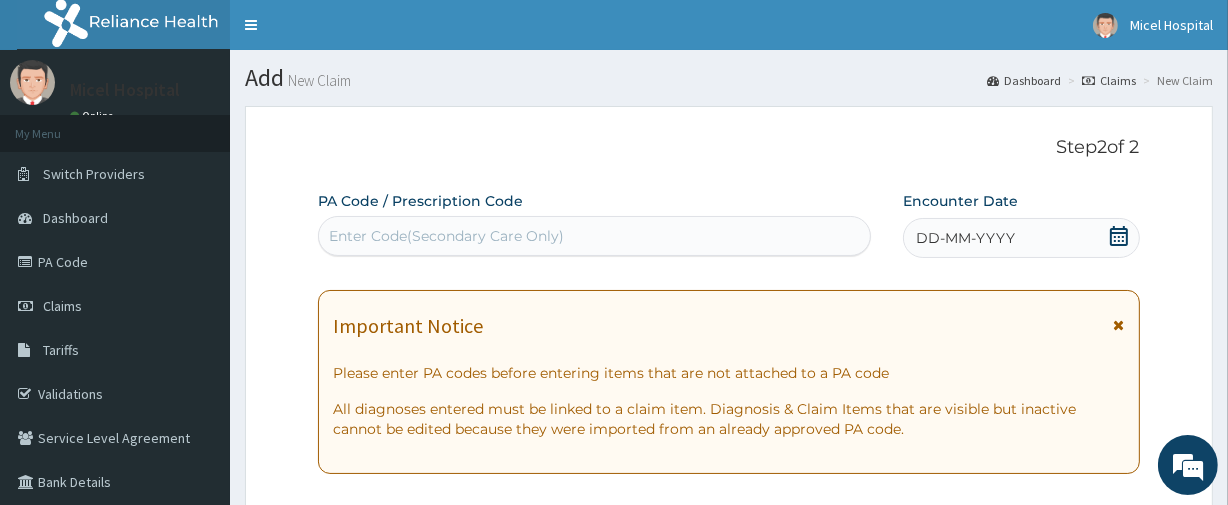 click on "DD-MM-YYYY" at bounding box center [1021, 238] 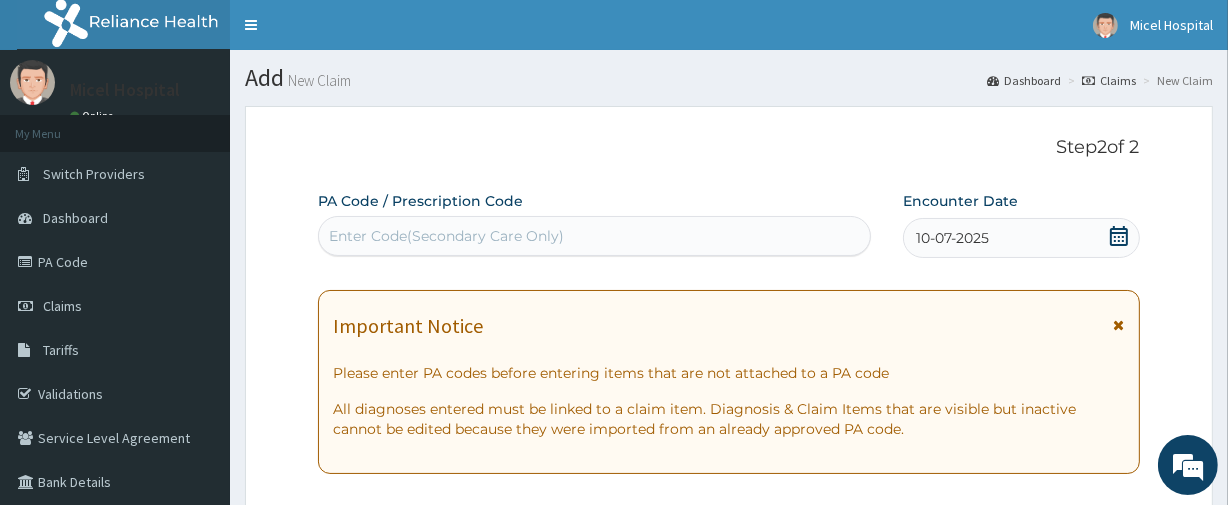 click on "10-07-2025" at bounding box center (1021, 238) 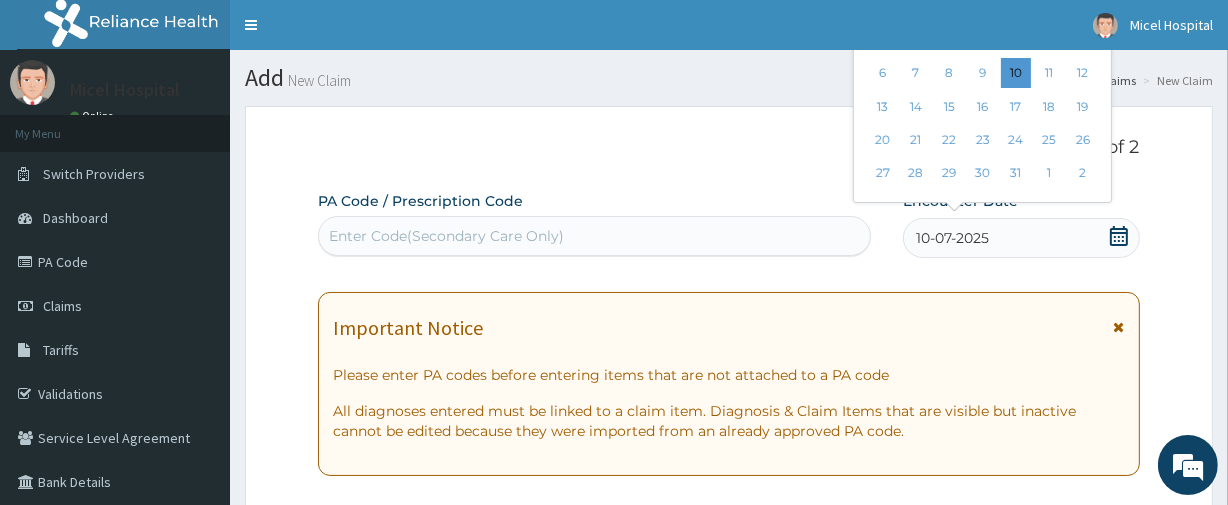 click on "10-07-2025" at bounding box center (1021, 238) 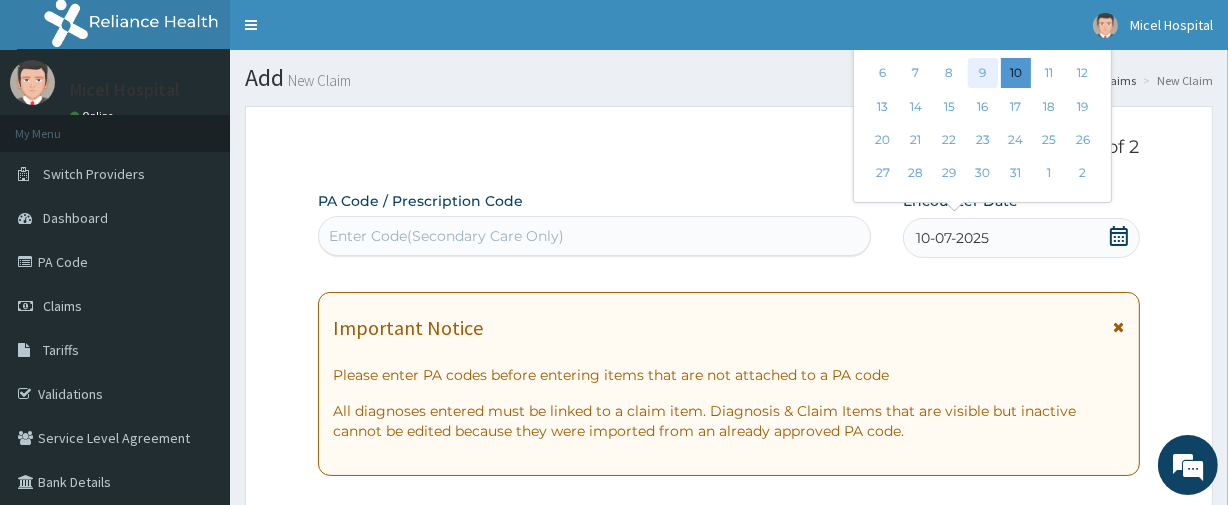 click on "9" at bounding box center (982, 74) 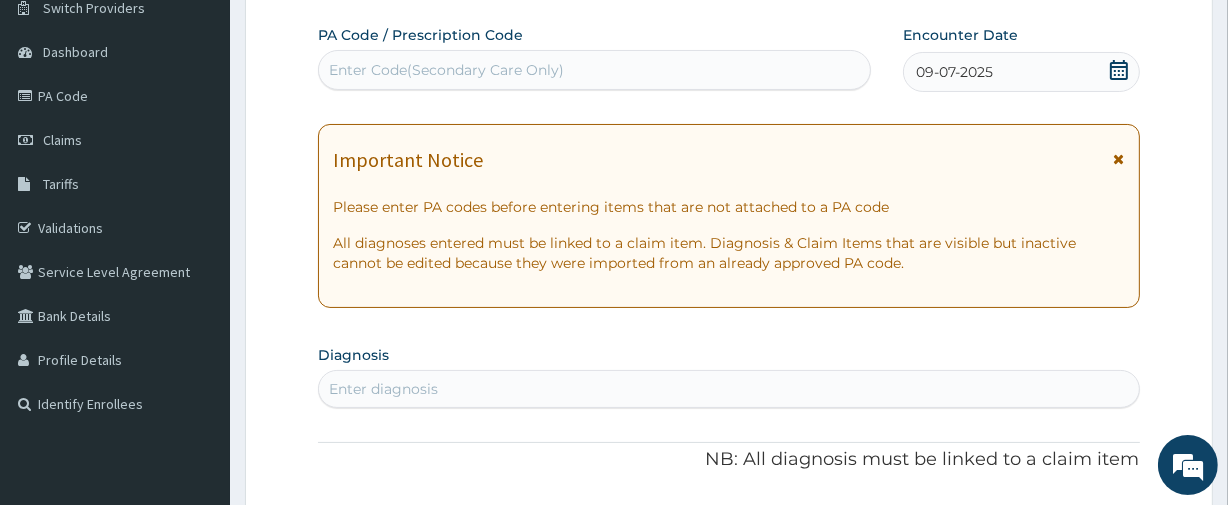scroll, scrollTop: 290, scrollLeft: 0, axis: vertical 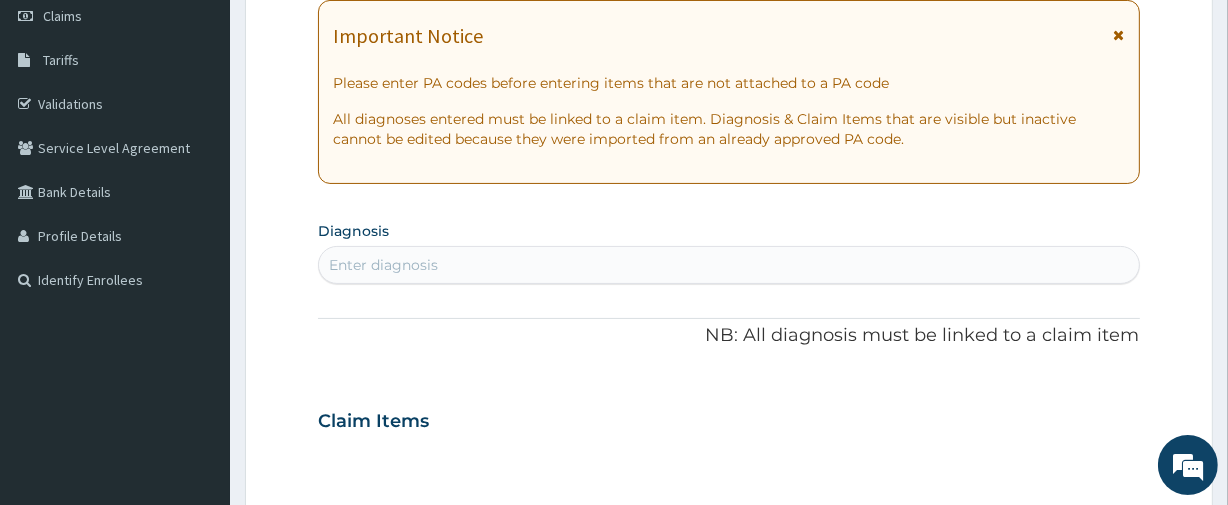 click on "Enter diagnosis" at bounding box center [383, 265] 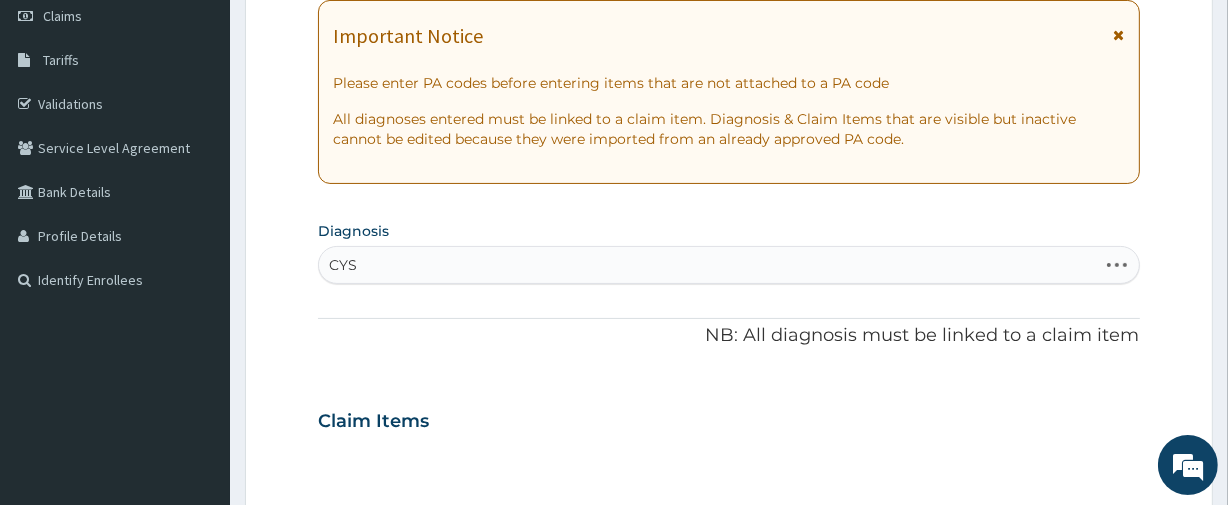 type on "CYST" 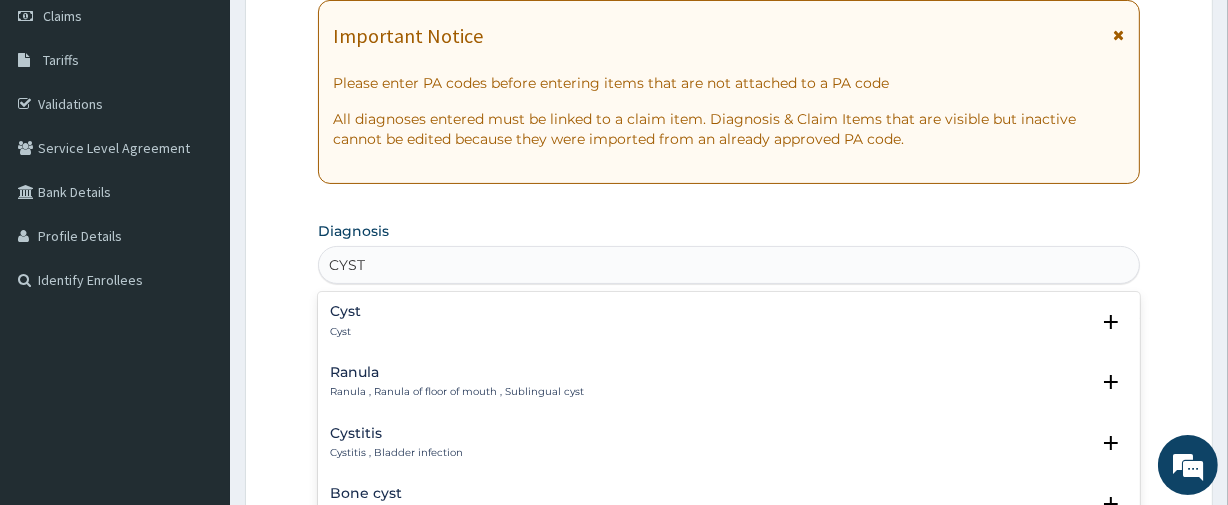 click on "Cystitis Cystitis , Bladder infection" at bounding box center (396, 443) 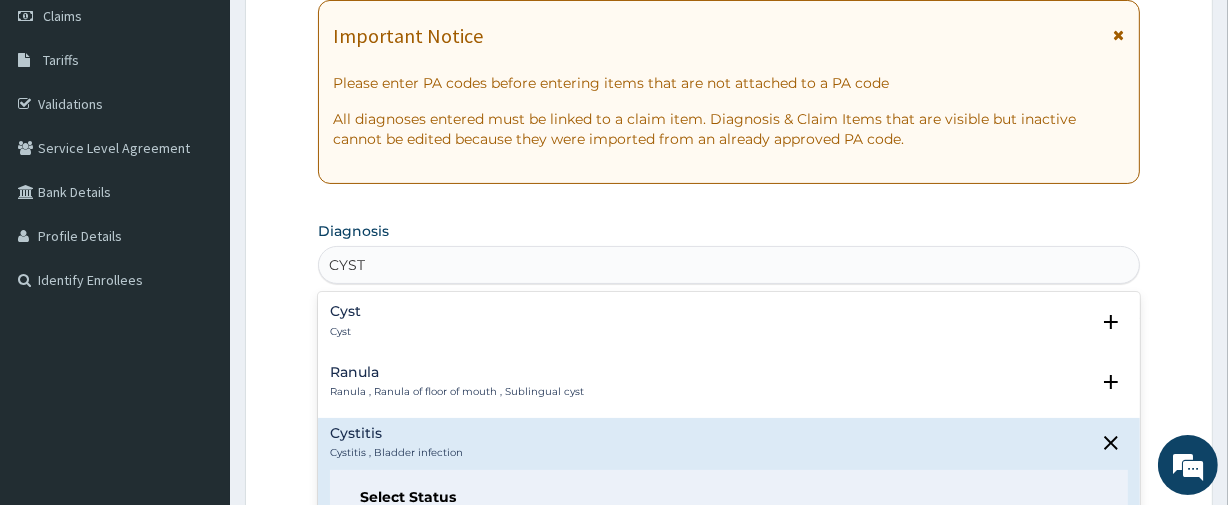 click on "Cystitis Cystitis , Bladder infection" at bounding box center (396, 443) 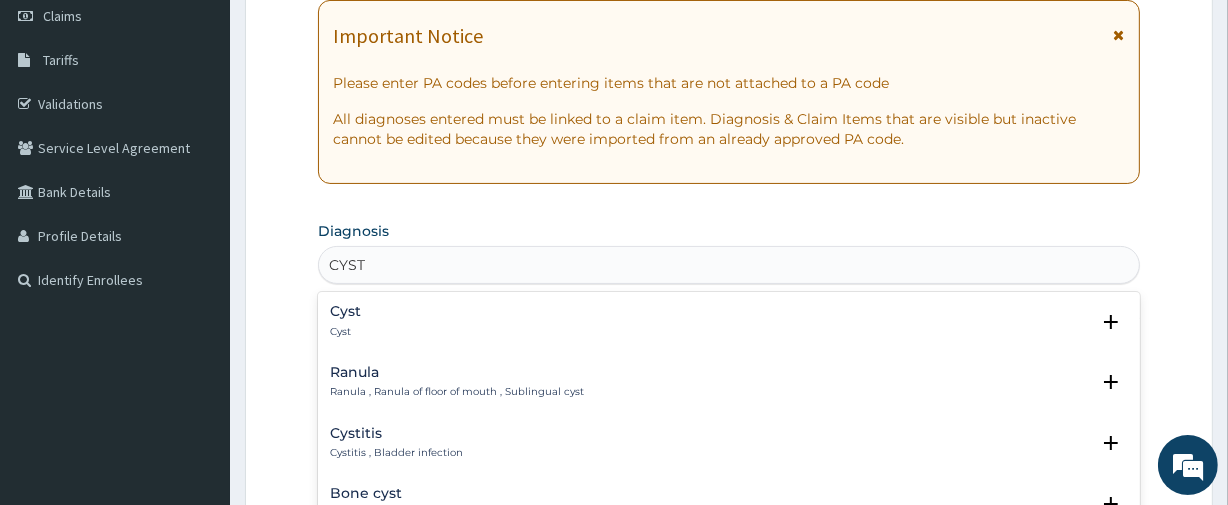 scroll, scrollTop: 731, scrollLeft: 0, axis: vertical 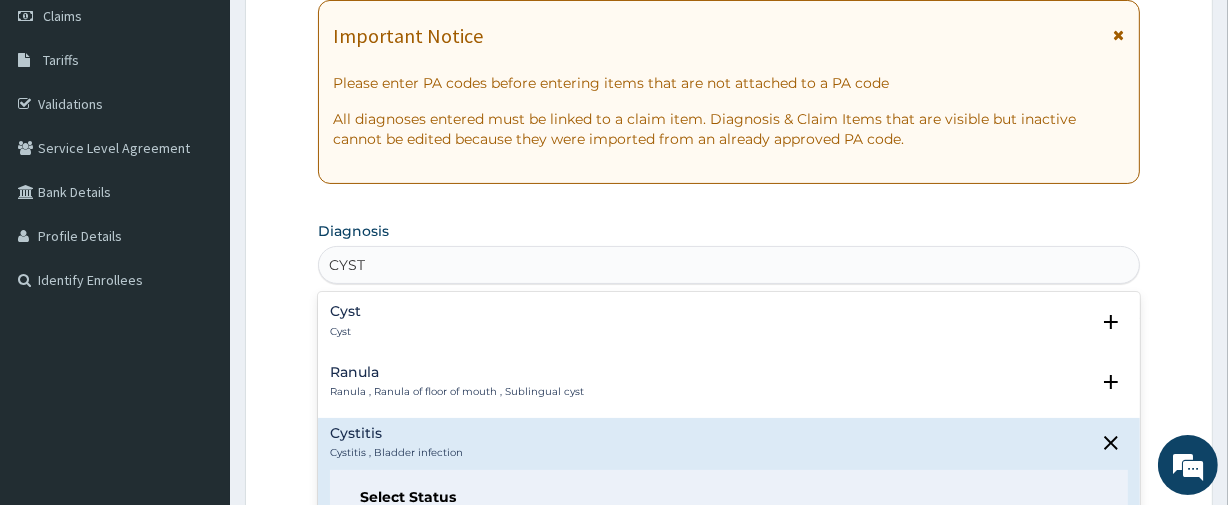 click on "Cystitis , Bladder infection" at bounding box center (396, 453) 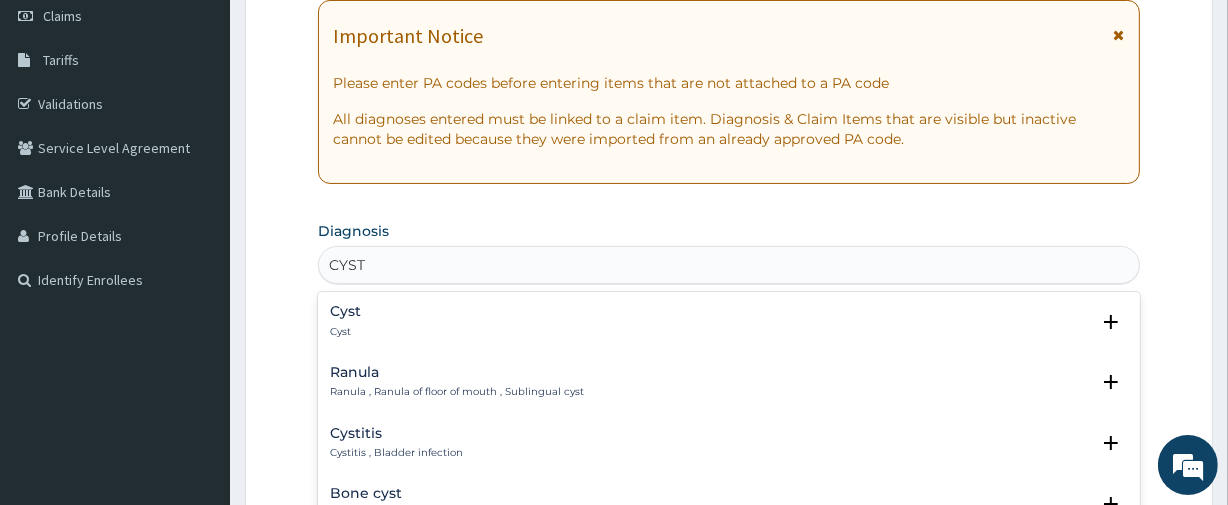 click on "Cystitis , Bladder infection" at bounding box center (396, 453) 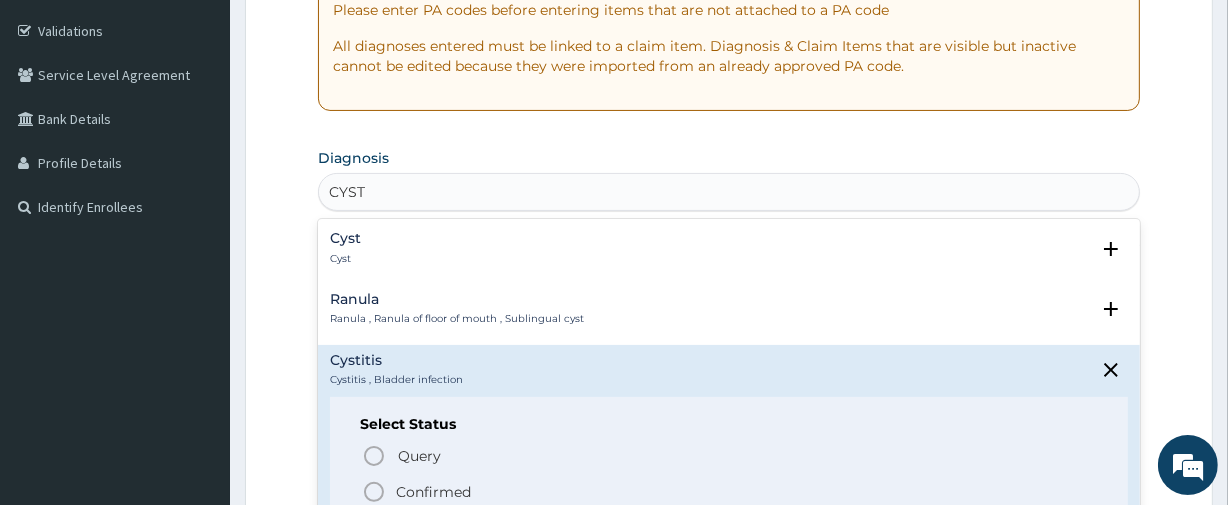 scroll, scrollTop: 400, scrollLeft: 0, axis: vertical 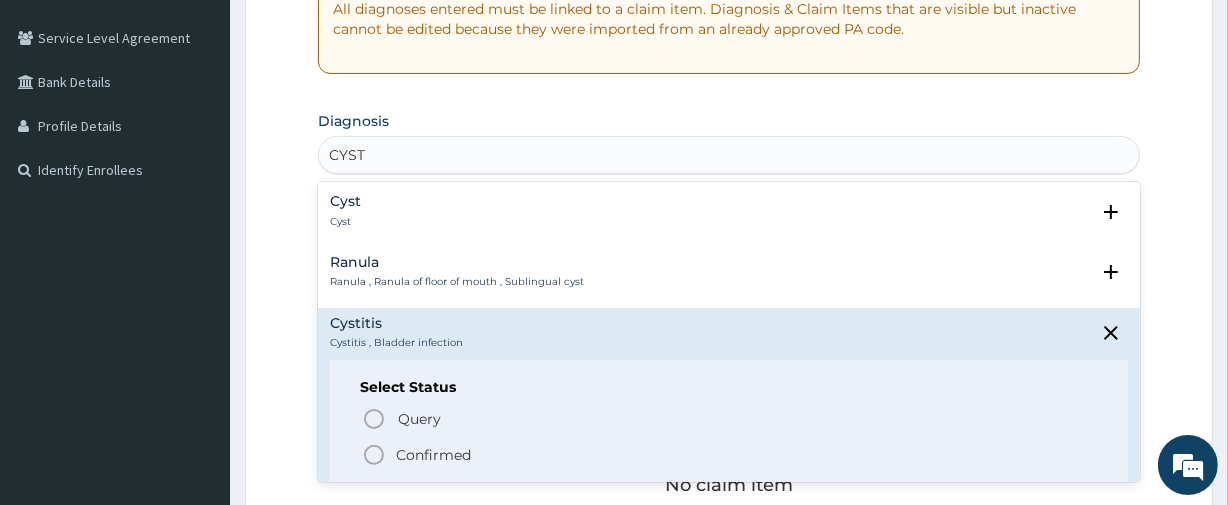 click 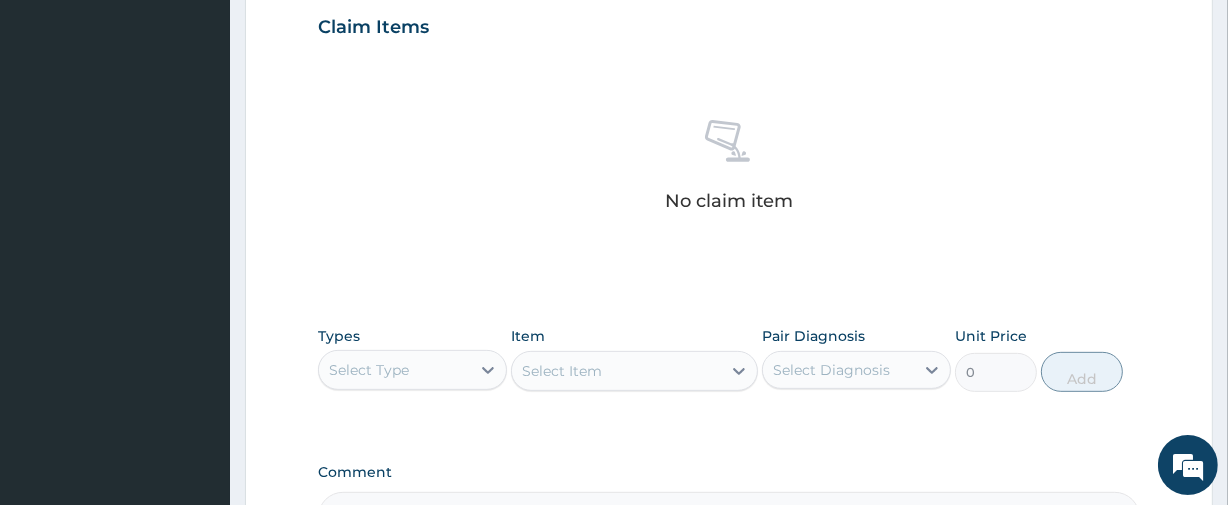 scroll, scrollTop: 690, scrollLeft: 0, axis: vertical 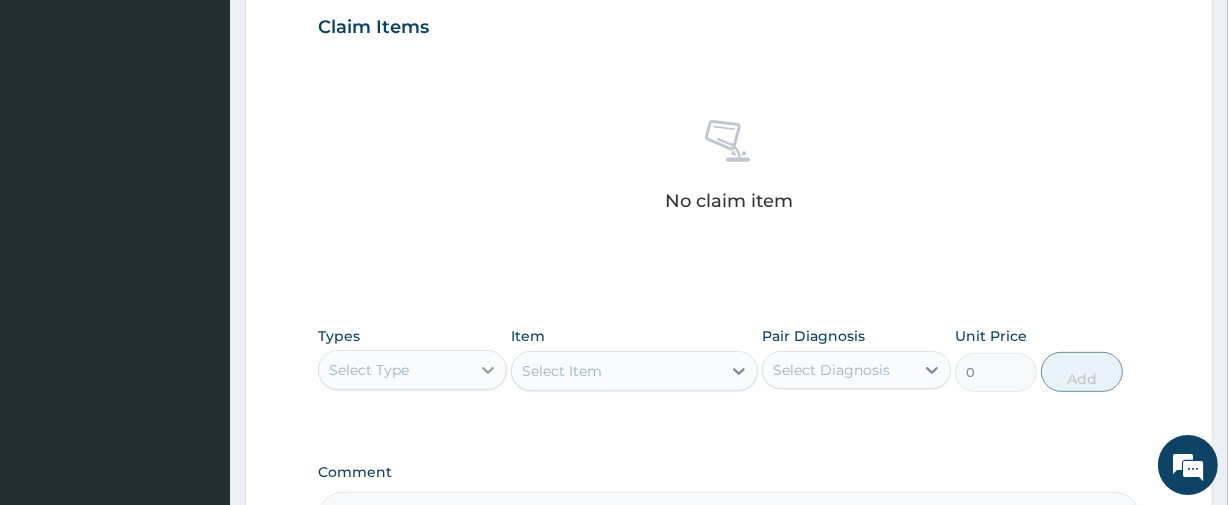 click 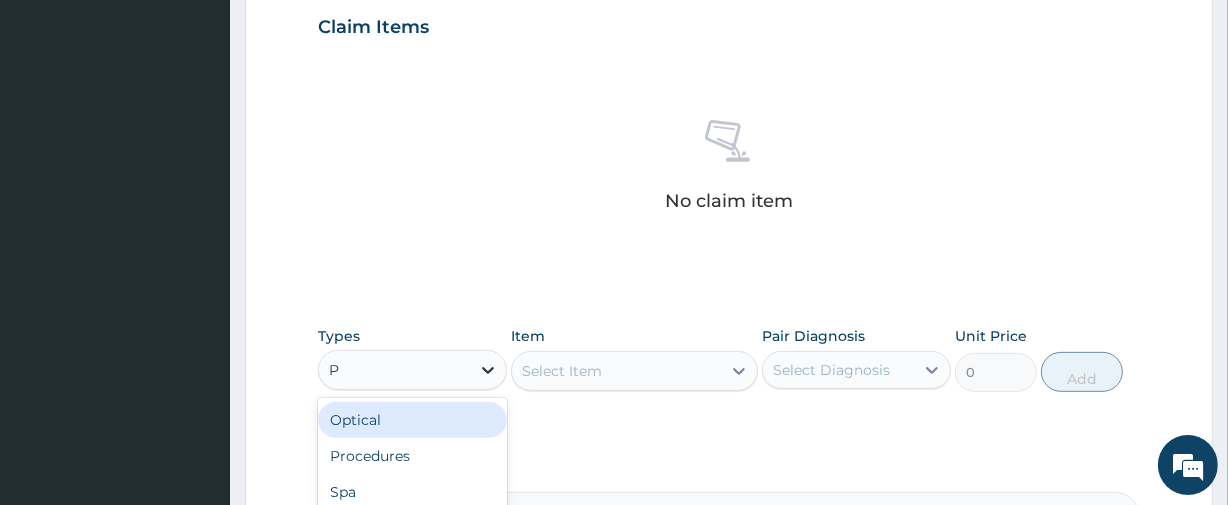 type on "PR" 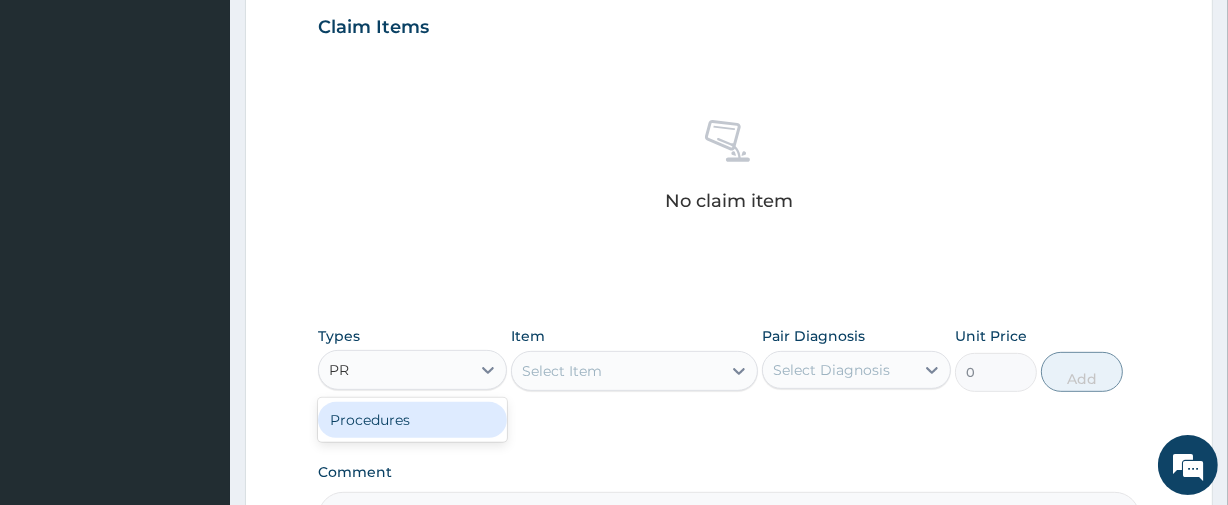 click on "Procedures" at bounding box center [412, 420] 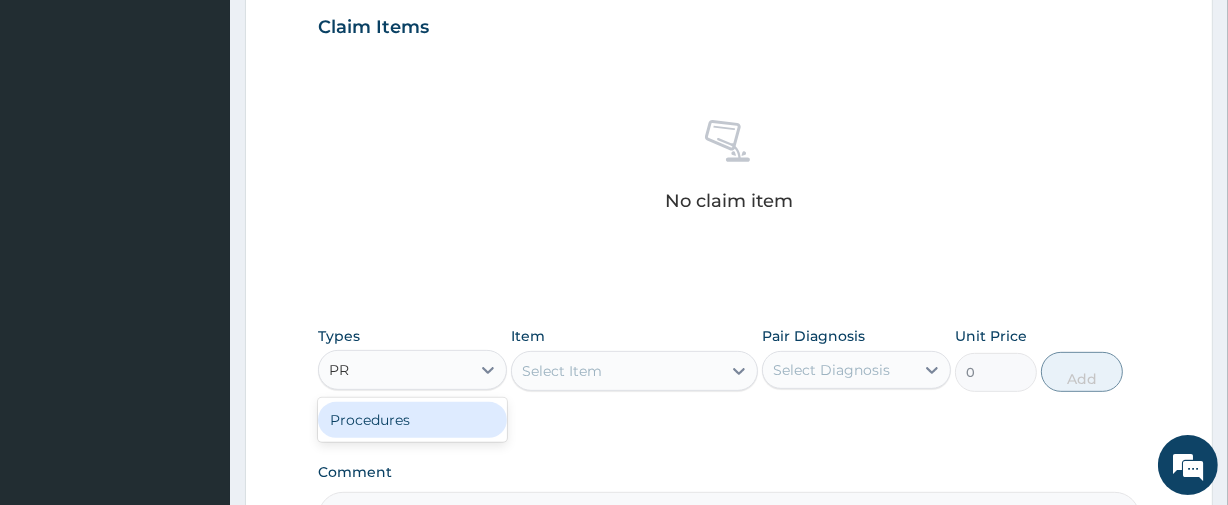 type 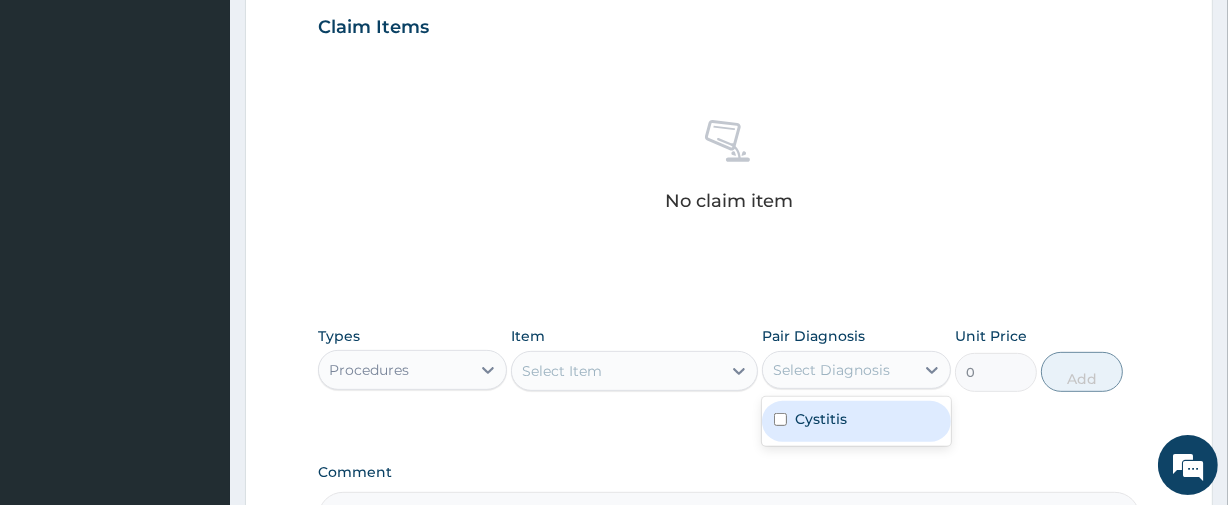 click on "Select Diagnosis" at bounding box center [831, 370] 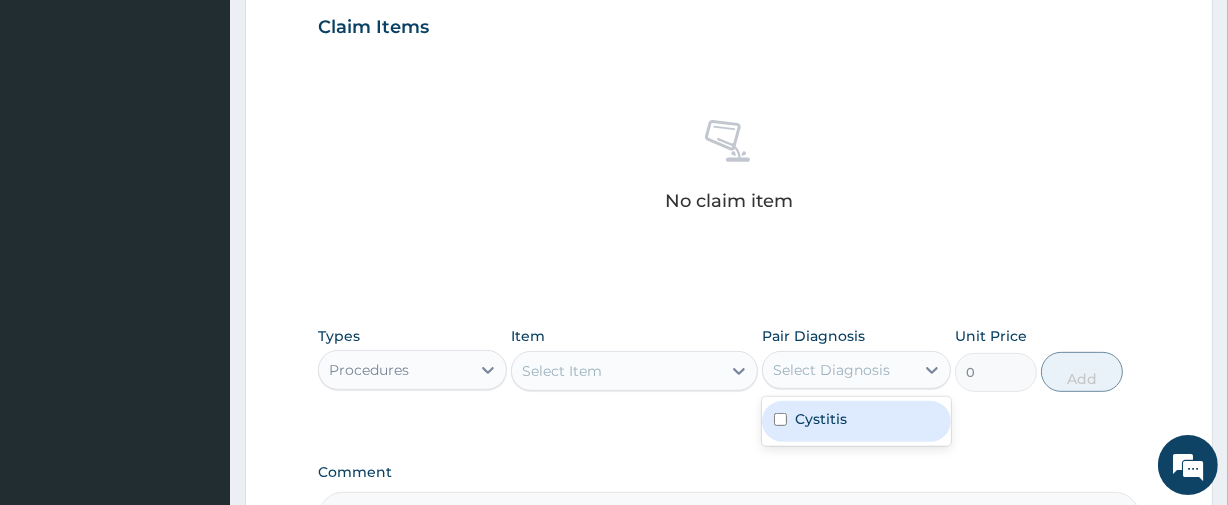 click on "Cystitis" at bounding box center (821, 419) 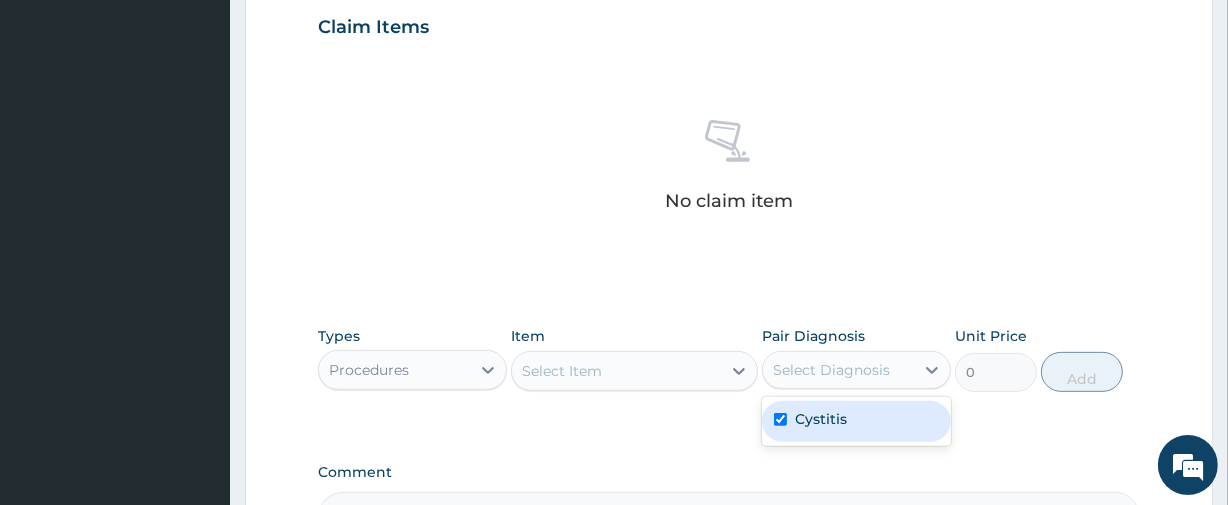 checkbox on "true" 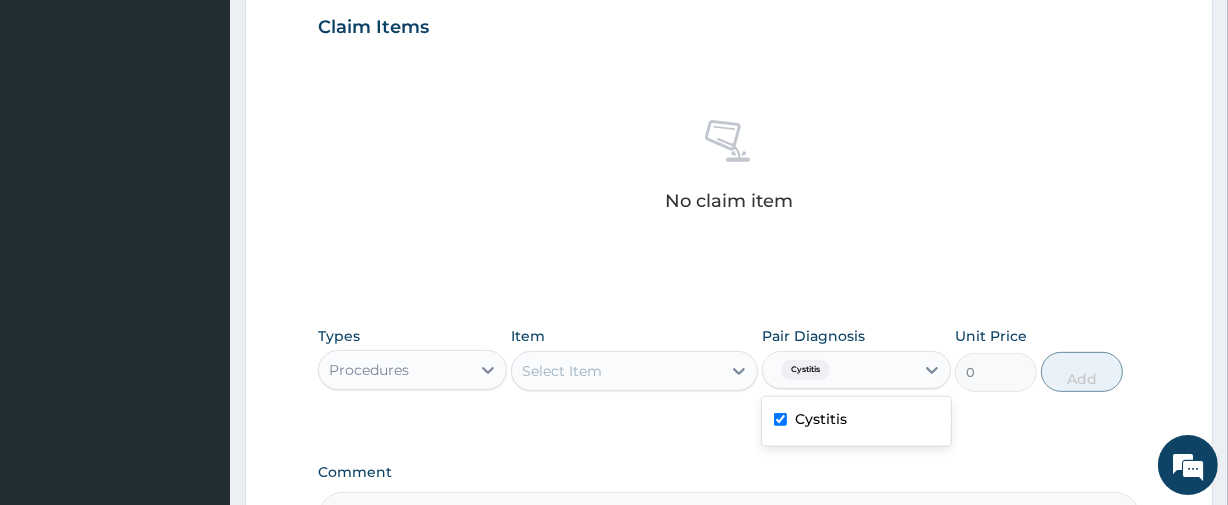 click on "Select Item" at bounding box center [616, 371] 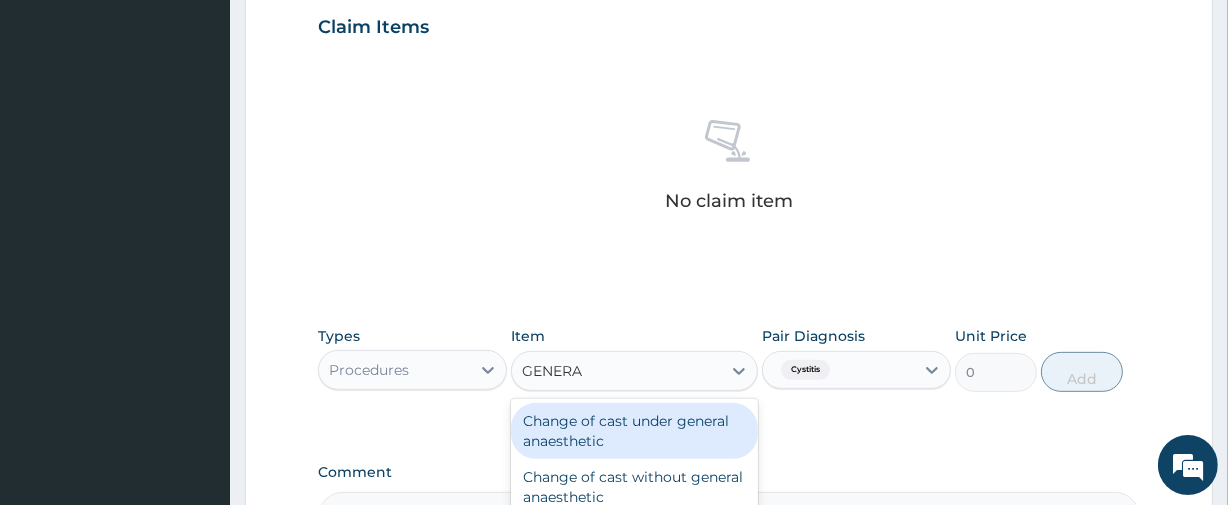 type on "GENERAL" 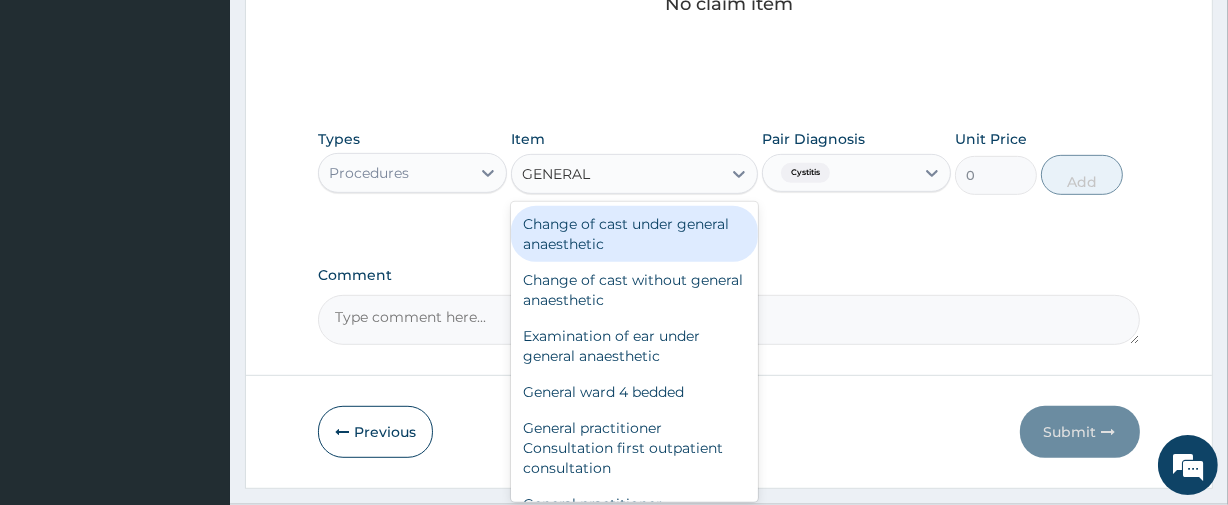 scroll, scrollTop: 936, scrollLeft: 0, axis: vertical 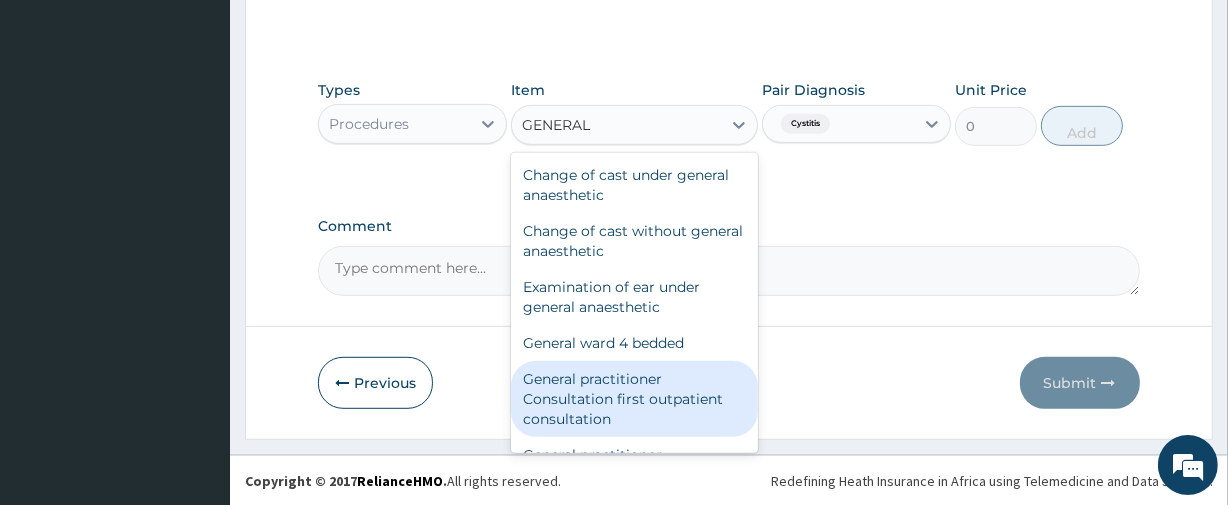 click on "General practitioner Consultation first outpatient consultation" at bounding box center [634, 399] 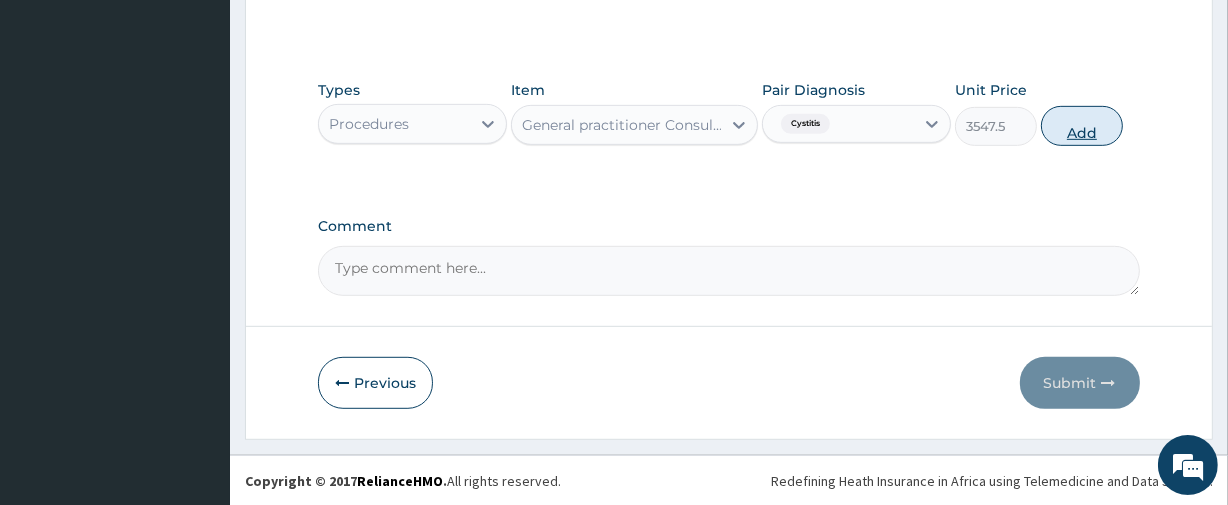 click on "Add" at bounding box center (1082, 126) 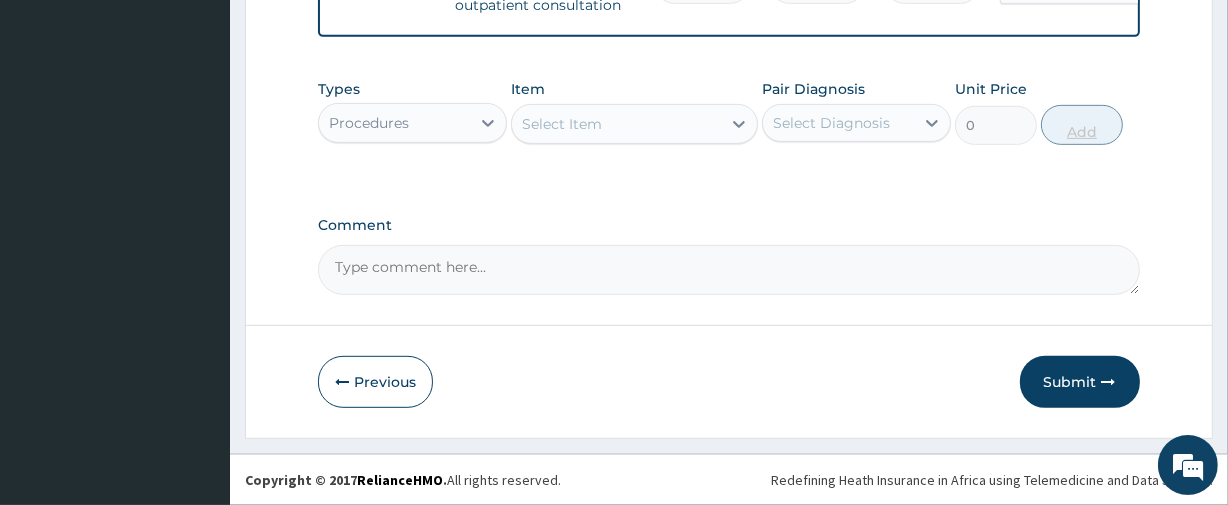 scroll, scrollTop: 584, scrollLeft: 0, axis: vertical 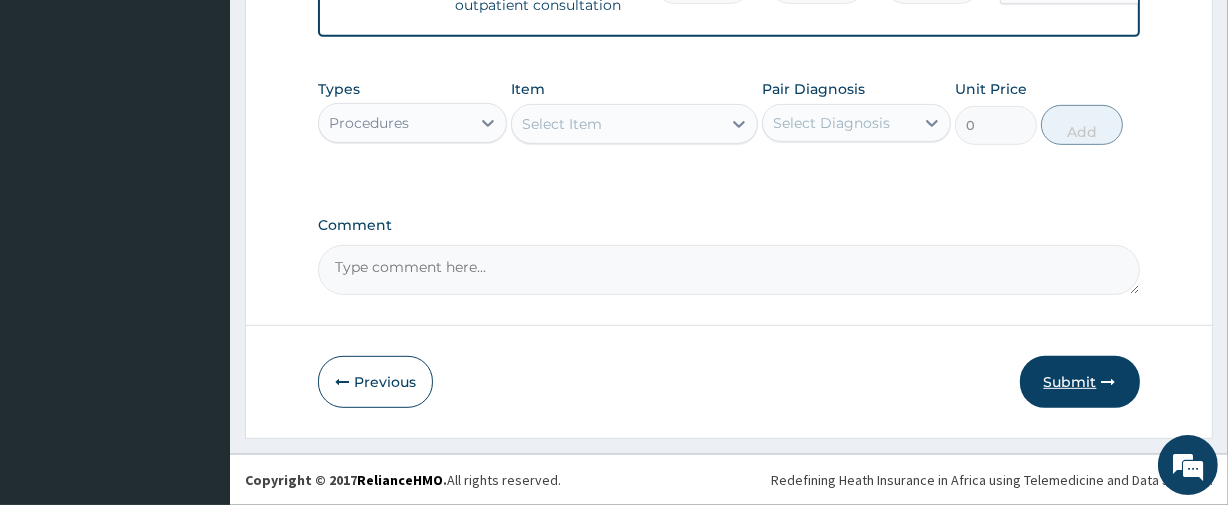 click on "Submit" at bounding box center [1080, 382] 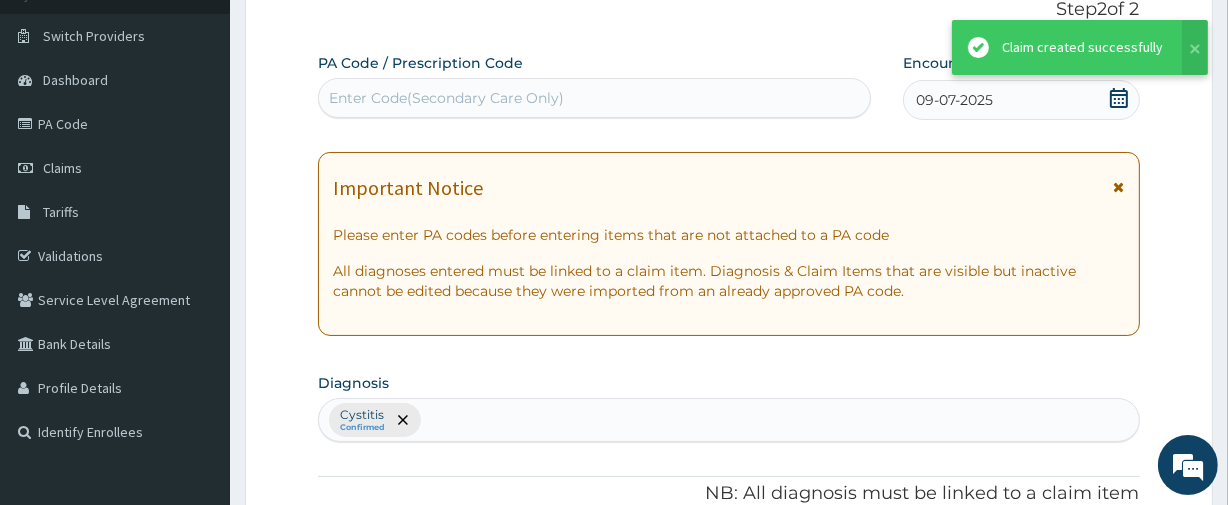 scroll, scrollTop: 865, scrollLeft: 0, axis: vertical 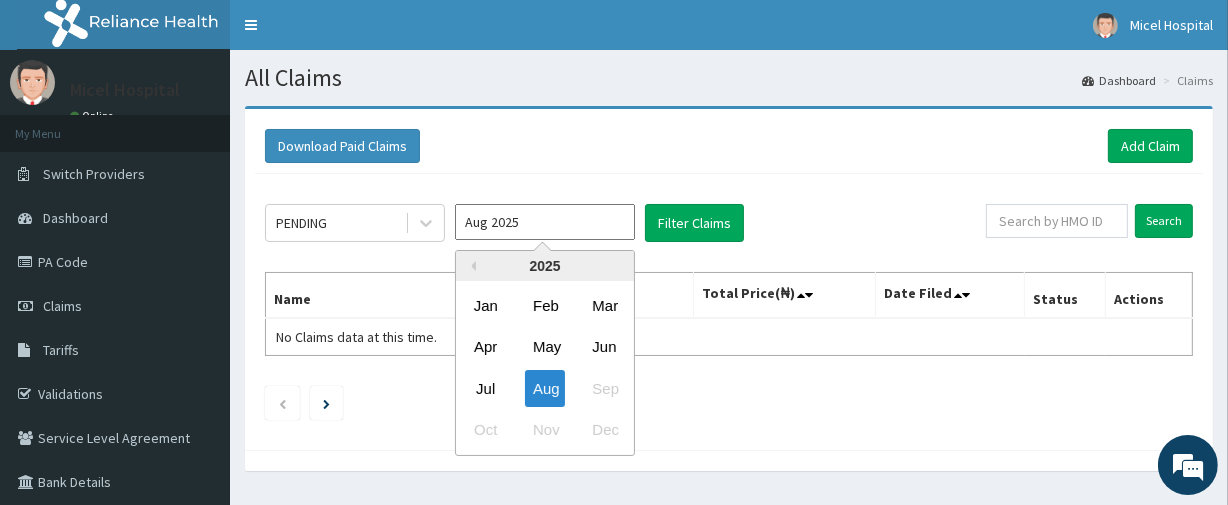 click on "Aug 2025" at bounding box center (545, 222) 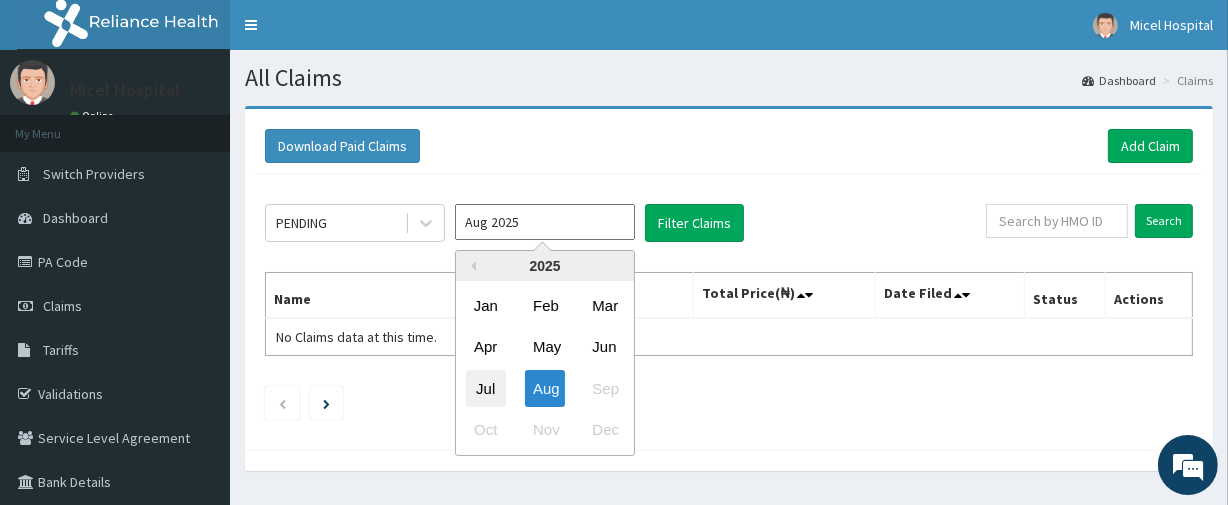 click on "Jul" at bounding box center (486, 388) 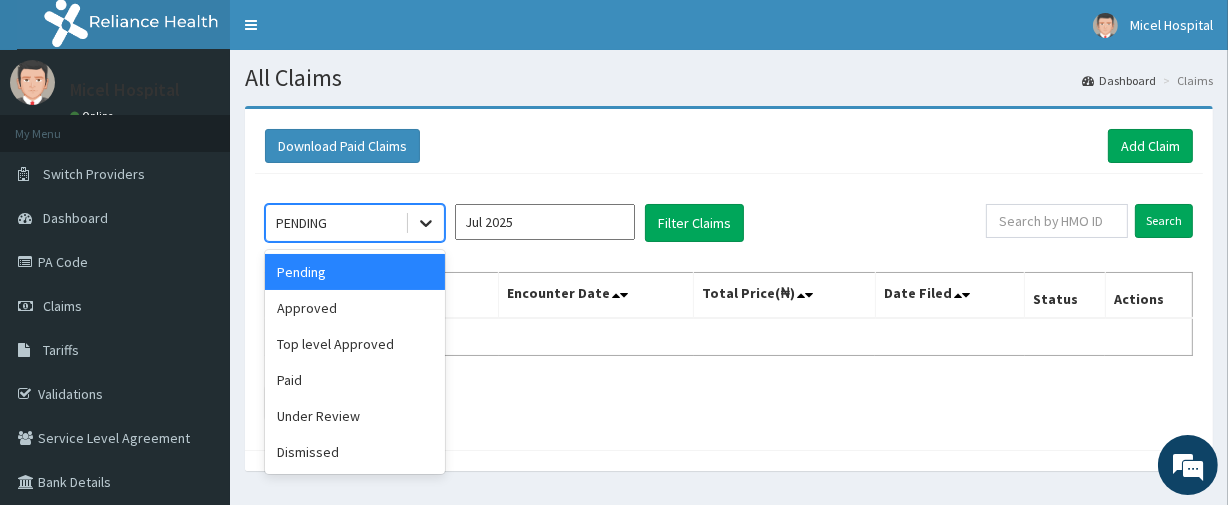 click at bounding box center (426, 223) 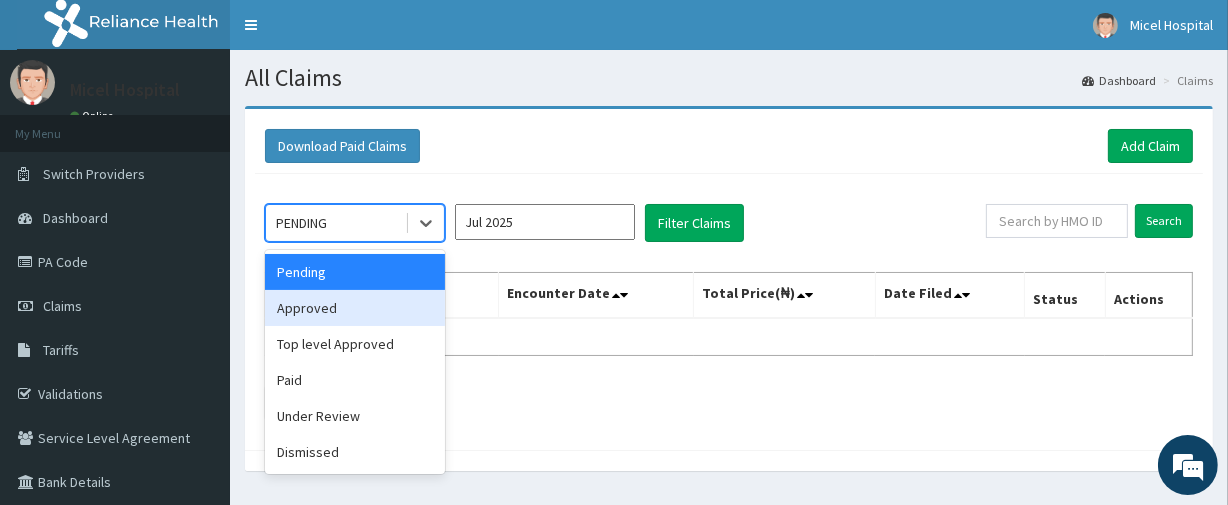click on "Approved" at bounding box center [355, 308] 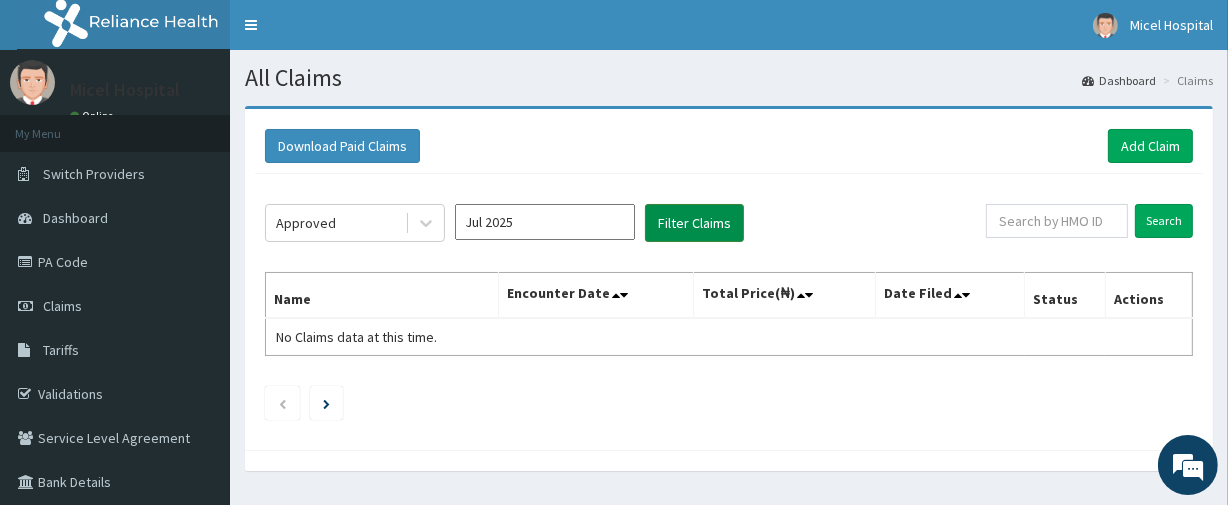 click on "Filter Claims" at bounding box center [694, 223] 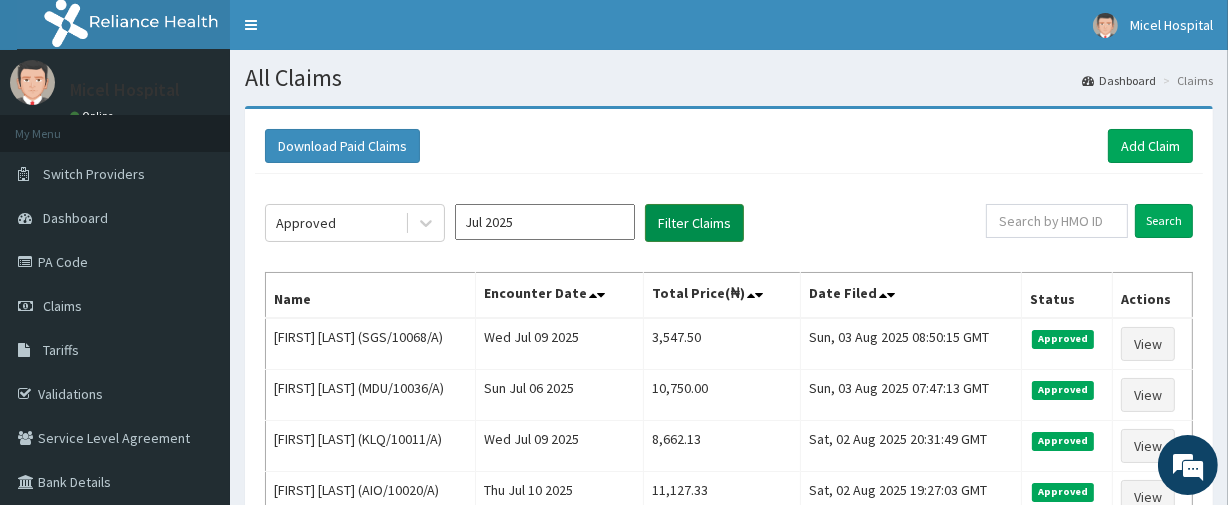 click on "Filter Claims" at bounding box center [694, 223] 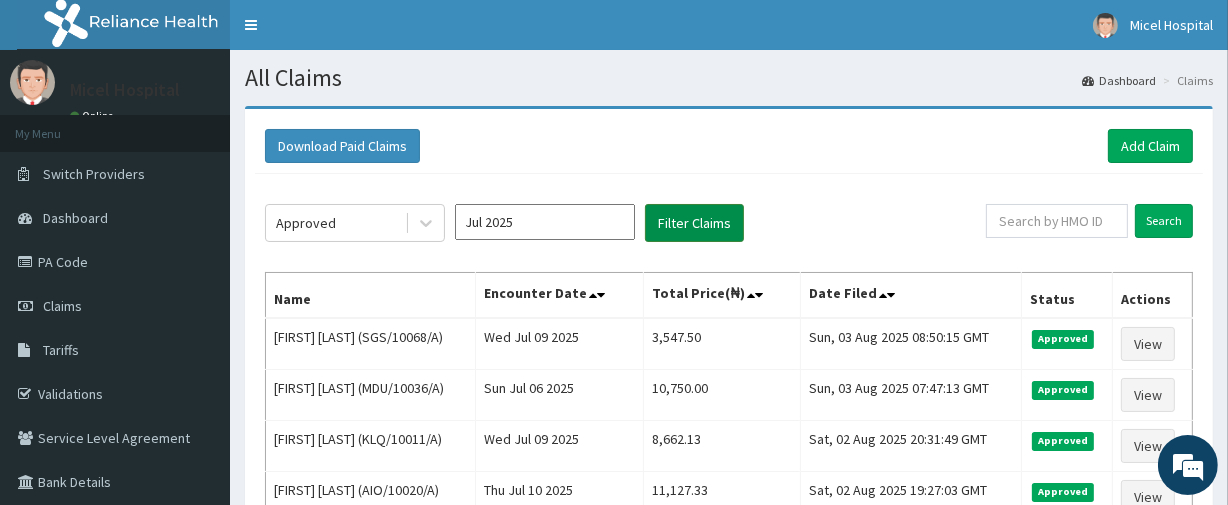 scroll, scrollTop: 0, scrollLeft: 0, axis: both 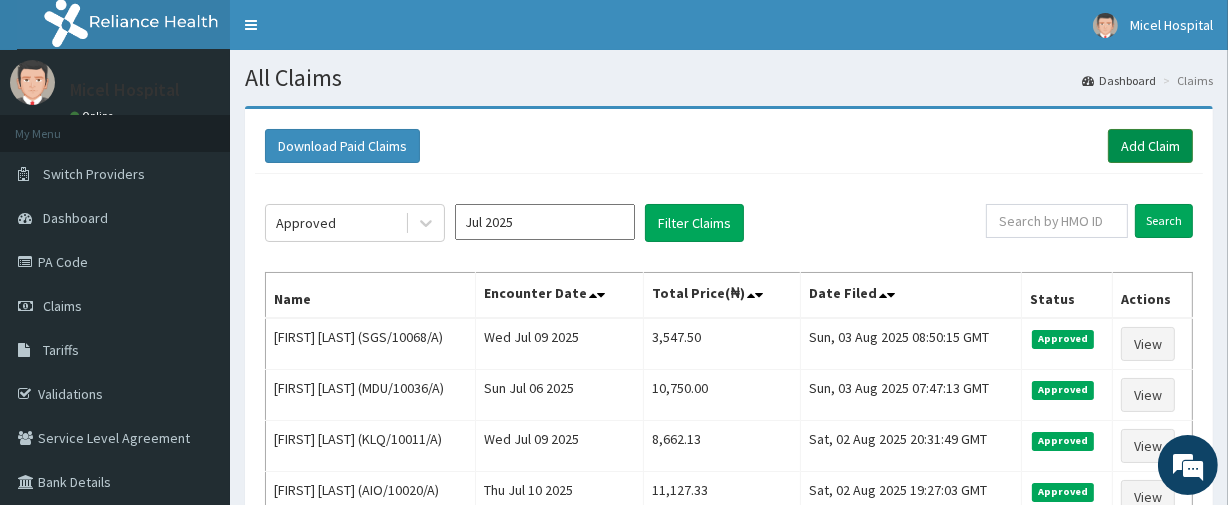 click on "Add Claim" at bounding box center [1150, 146] 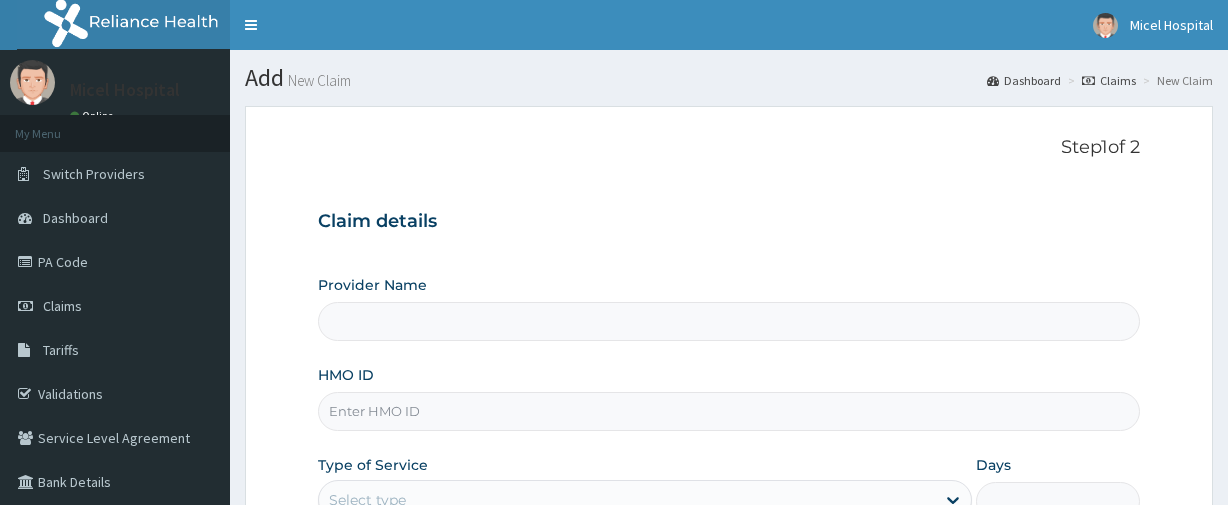 scroll, scrollTop: 0, scrollLeft: 0, axis: both 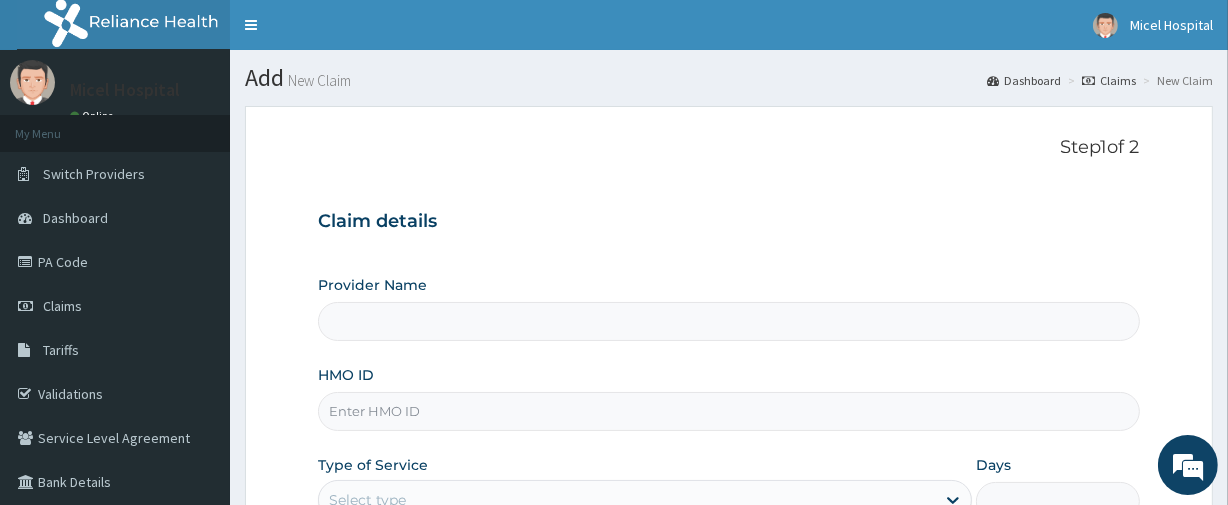 type on "Micel Hospital" 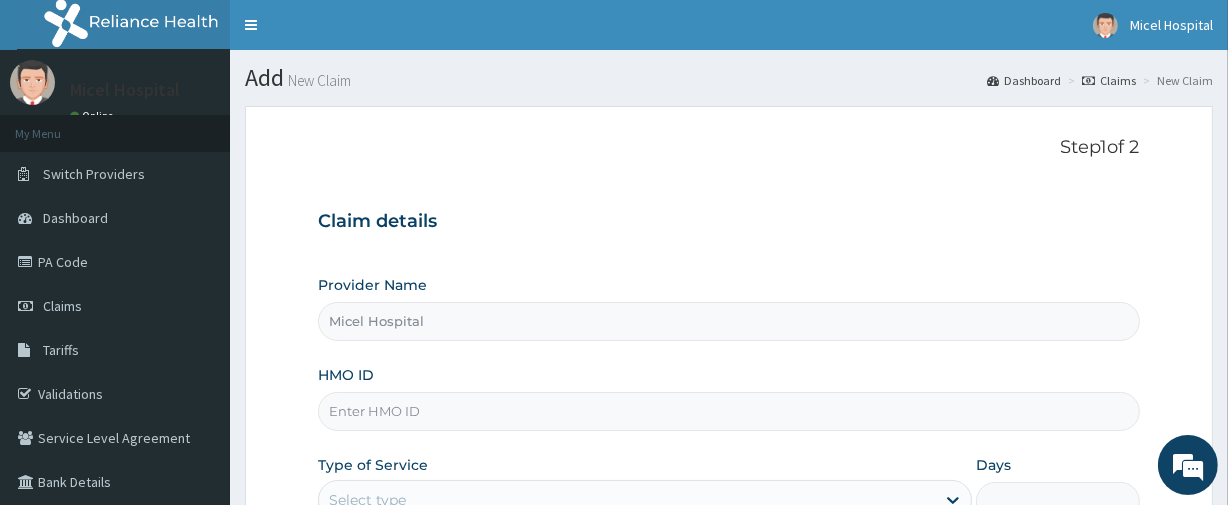 scroll, scrollTop: 0, scrollLeft: 0, axis: both 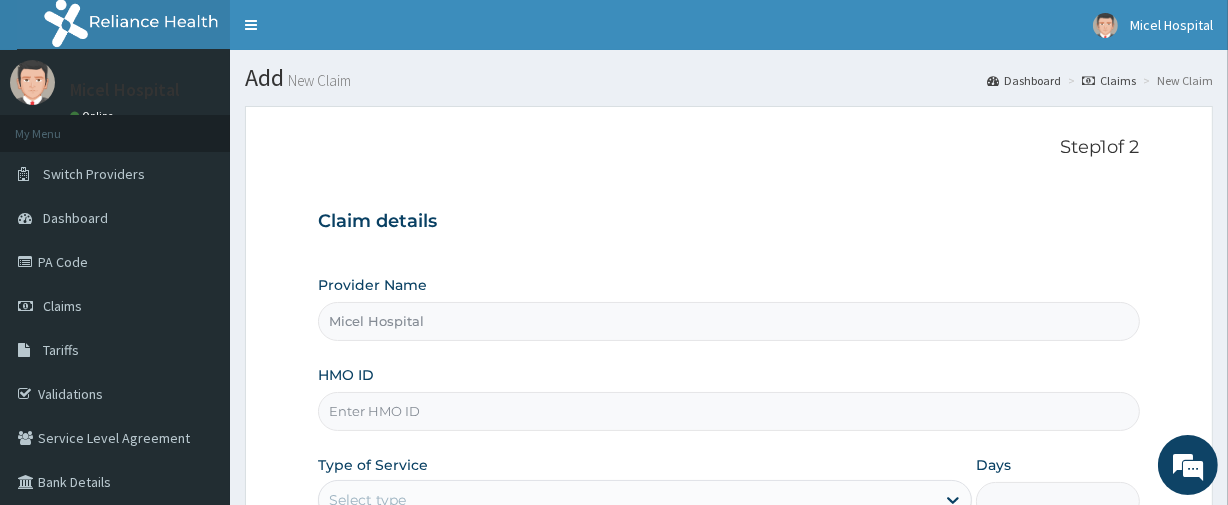 click on "HMO ID" at bounding box center [728, 411] 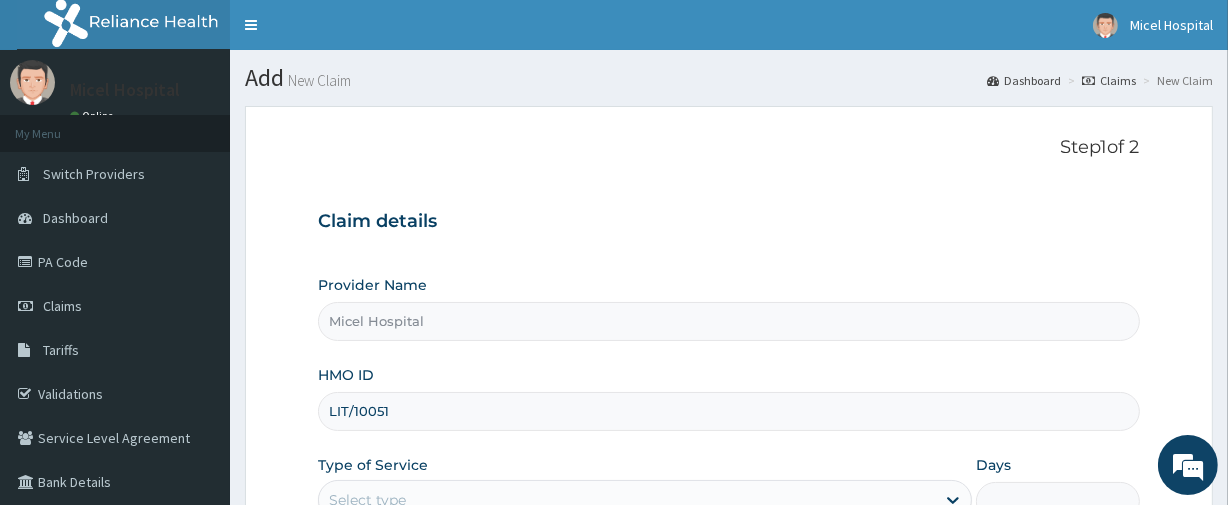 click on "LIT/10051" at bounding box center (728, 411) 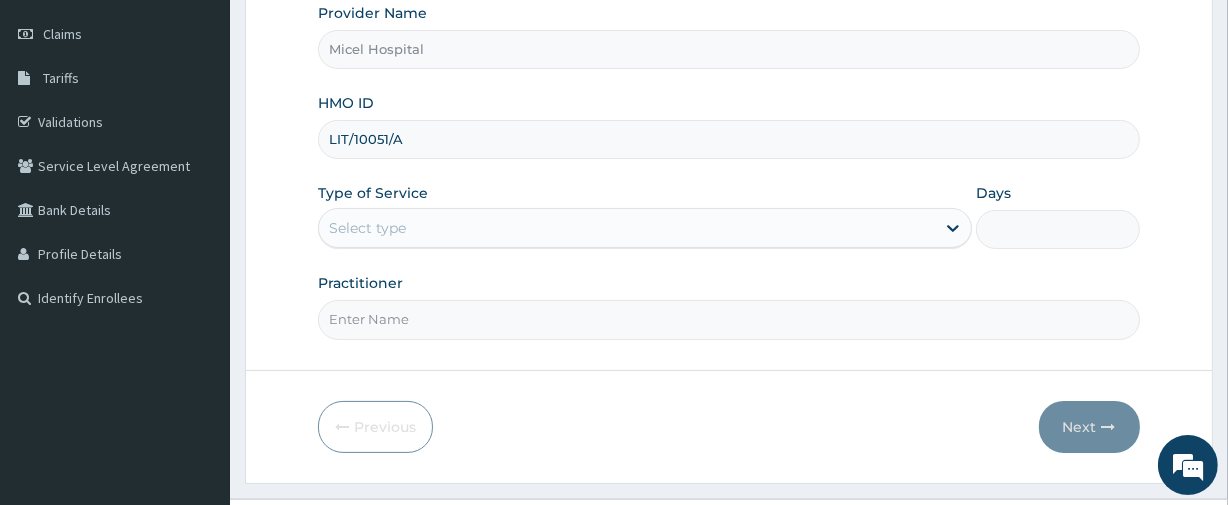 scroll, scrollTop: 315, scrollLeft: 0, axis: vertical 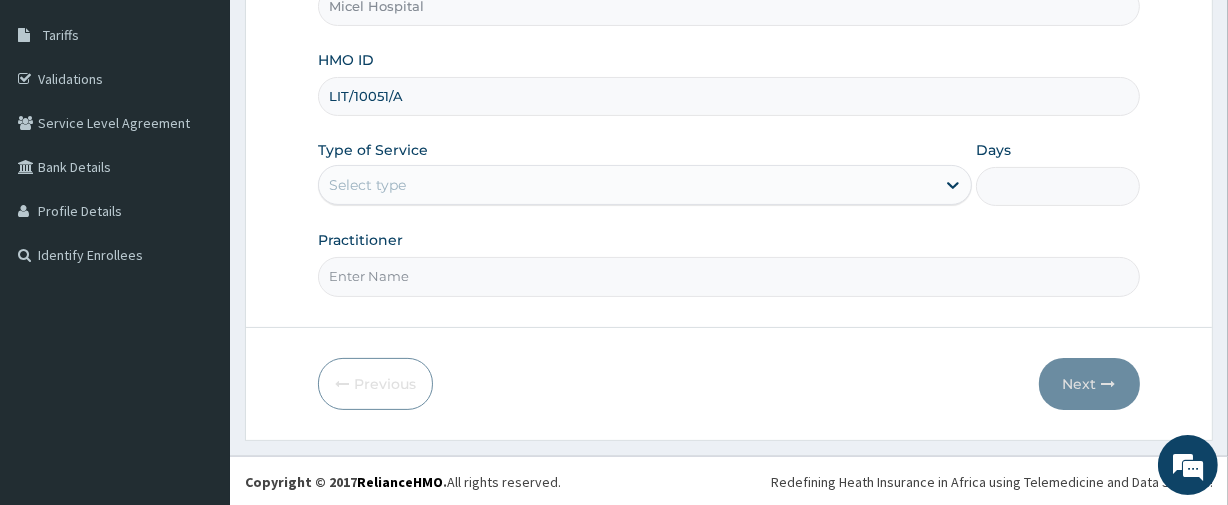 type on "LIT/10051/A" 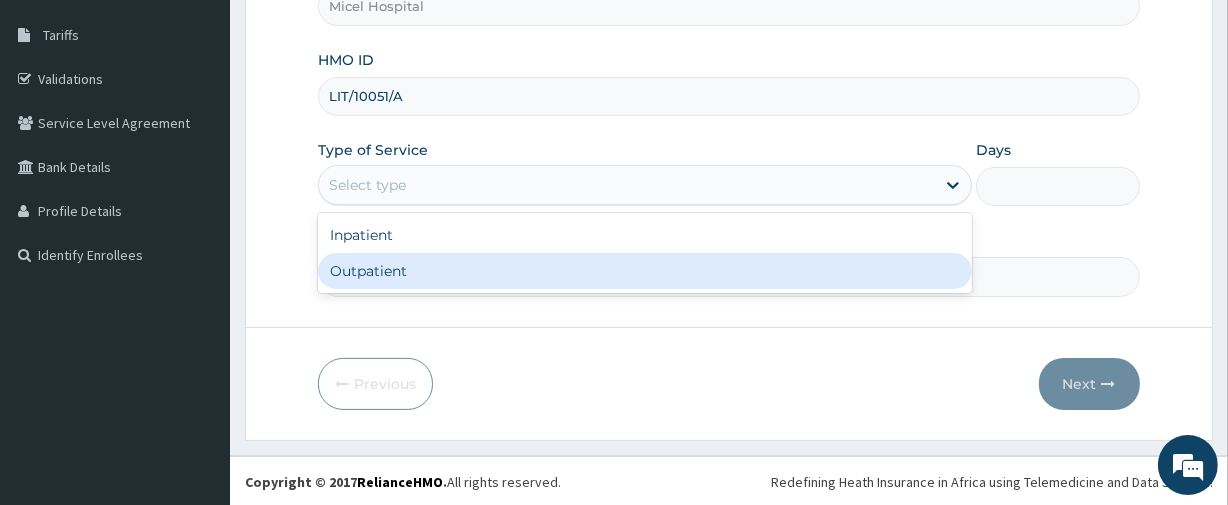click on "Outpatient" at bounding box center (645, 271) 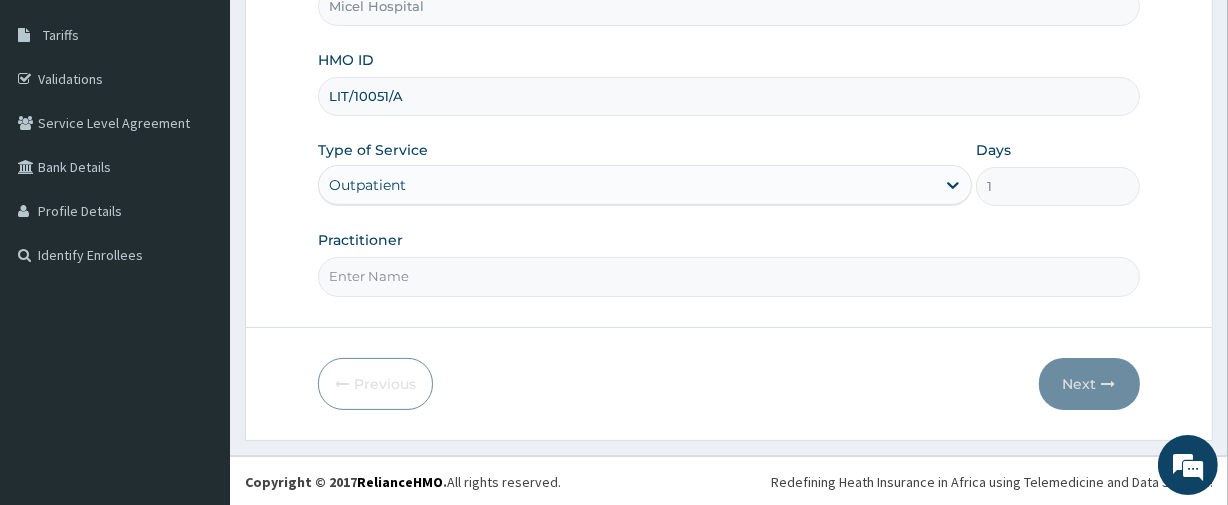 click on "Practitioner" at bounding box center [728, 276] 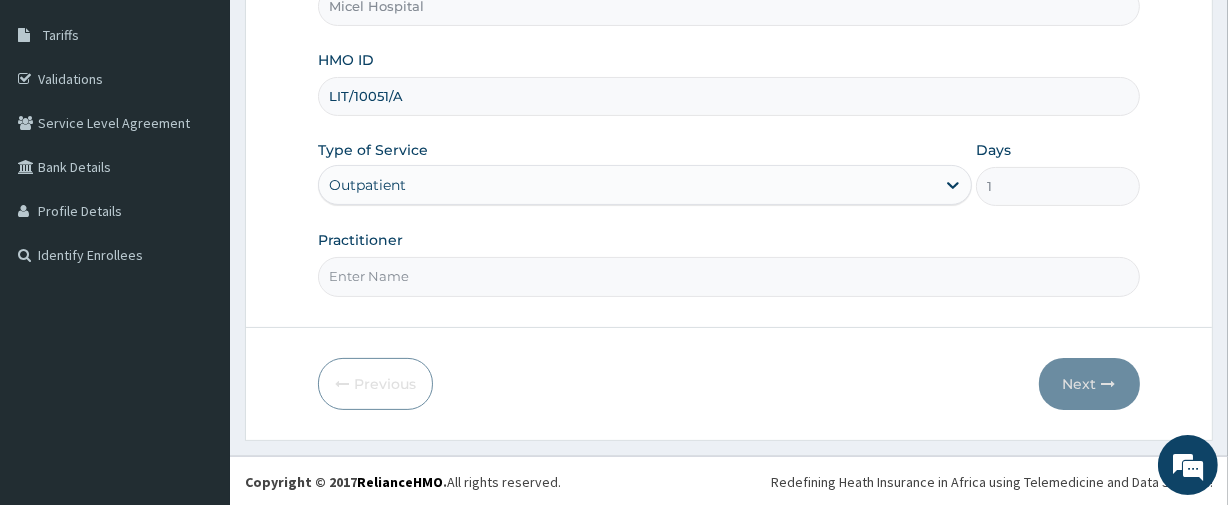 type on "DR. [LAST]" 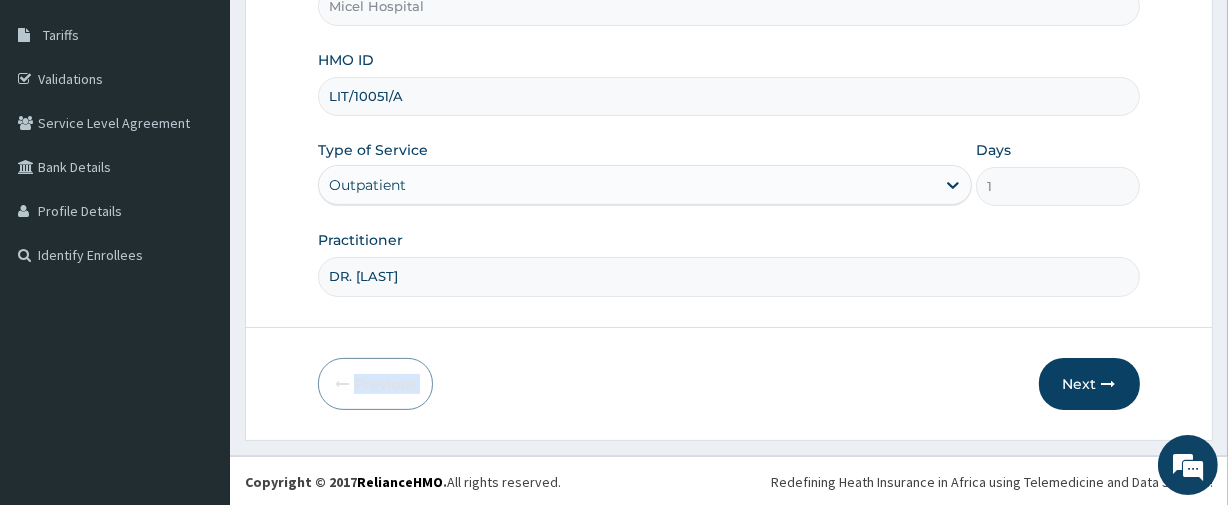 drag, startPoint x: 430, startPoint y: 348, endPoint x: 965, endPoint y: 415, distance: 539.179 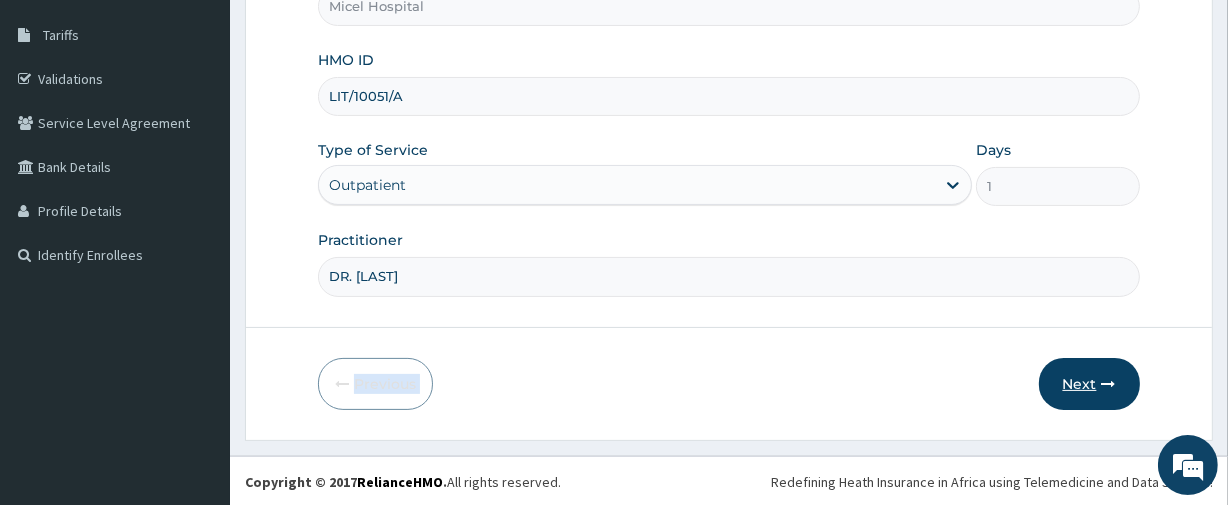 click on "Next" at bounding box center (1089, 384) 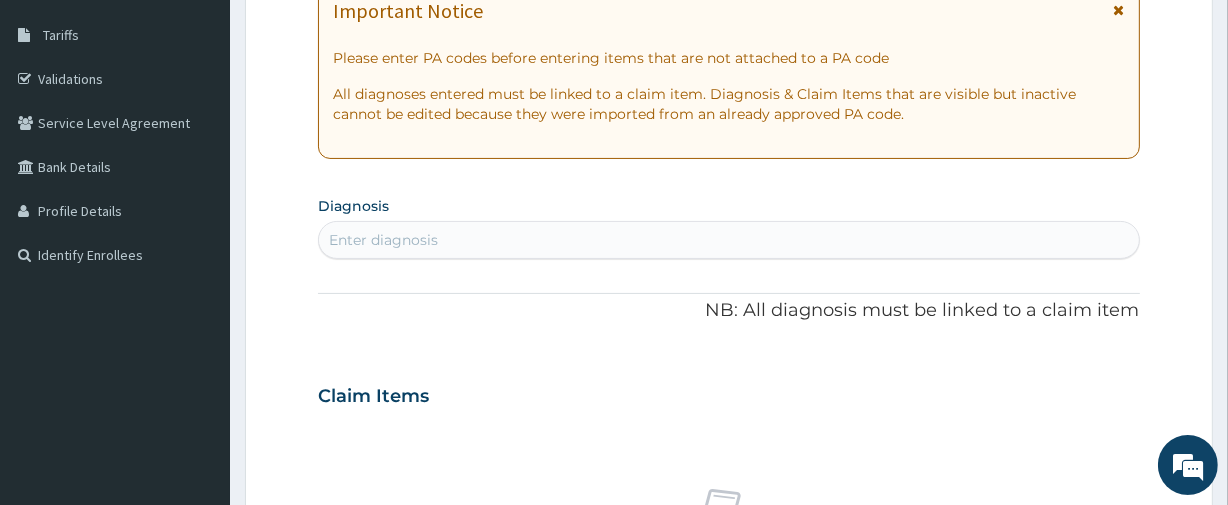 click on "Claim Items" at bounding box center [728, 392] 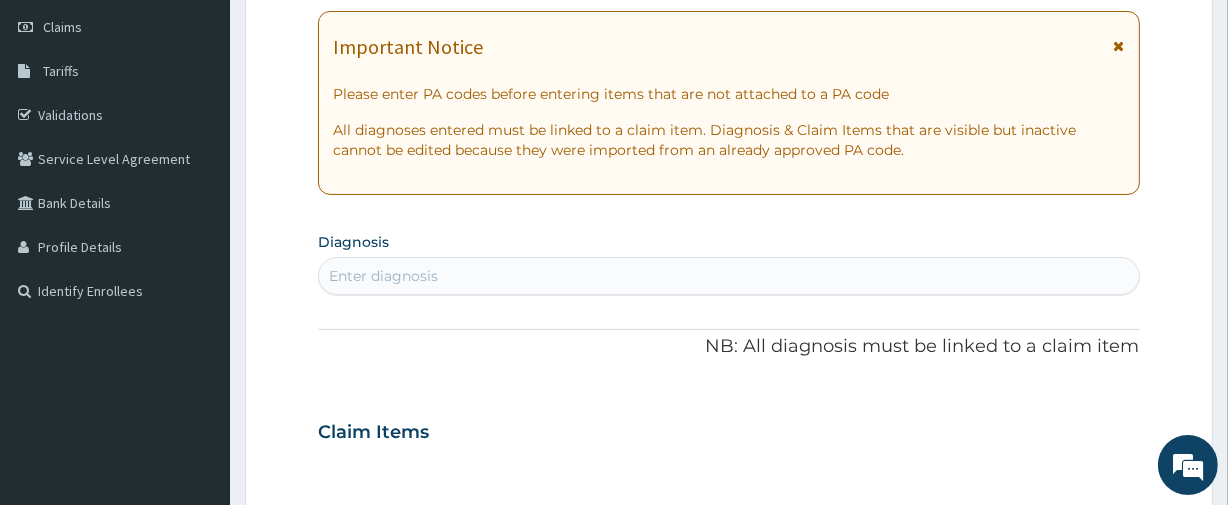 click on "Step  2  of 2 PA Code / Prescription Code Enter Code(Secondary Care Only) Encounter Date DD-MM-YYYY Important Notice Please enter PA codes before entering items that are not attached to a PA code   All diagnoses entered must be linked to a claim item. Diagnosis & Claim Items that are visible but inactive cannot be edited because they were imported from an already approved PA code. Diagnosis Enter diagnosis NB: All diagnosis must be linked to a claim item Claim Items No claim item Types Select Type Item Select Item Pair Diagnosis Select Diagnosis Unit Price 0 Add Comment     Previous   Submit" at bounding box center (729, 459) 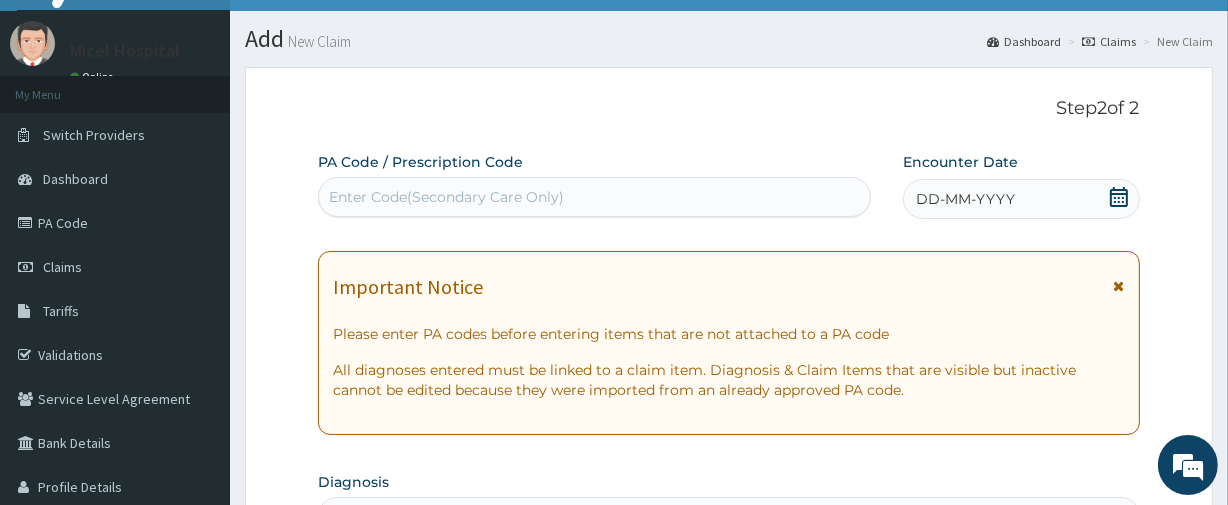 scroll, scrollTop: 0, scrollLeft: 0, axis: both 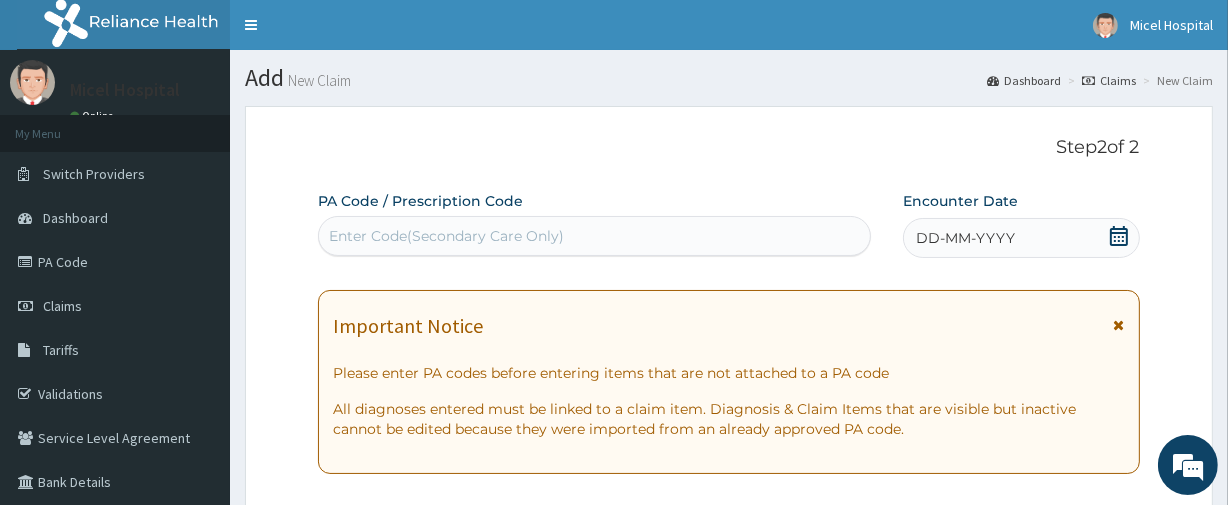 click on "DD-MM-YYYY" at bounding box center (965, 238) 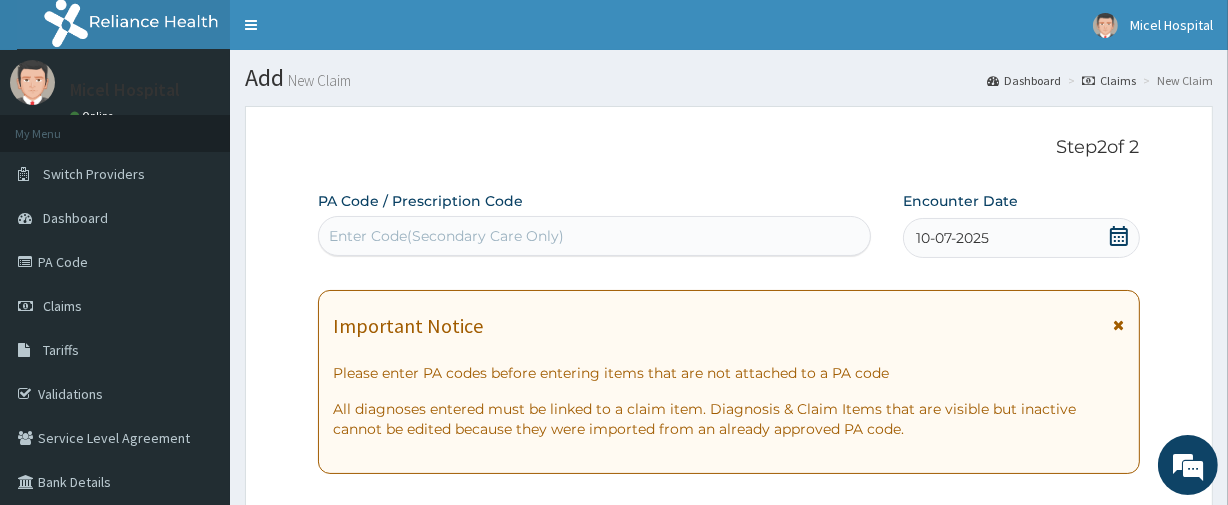 scroll, scrollTop: 440, scrollLeft: 0, axis: vertical 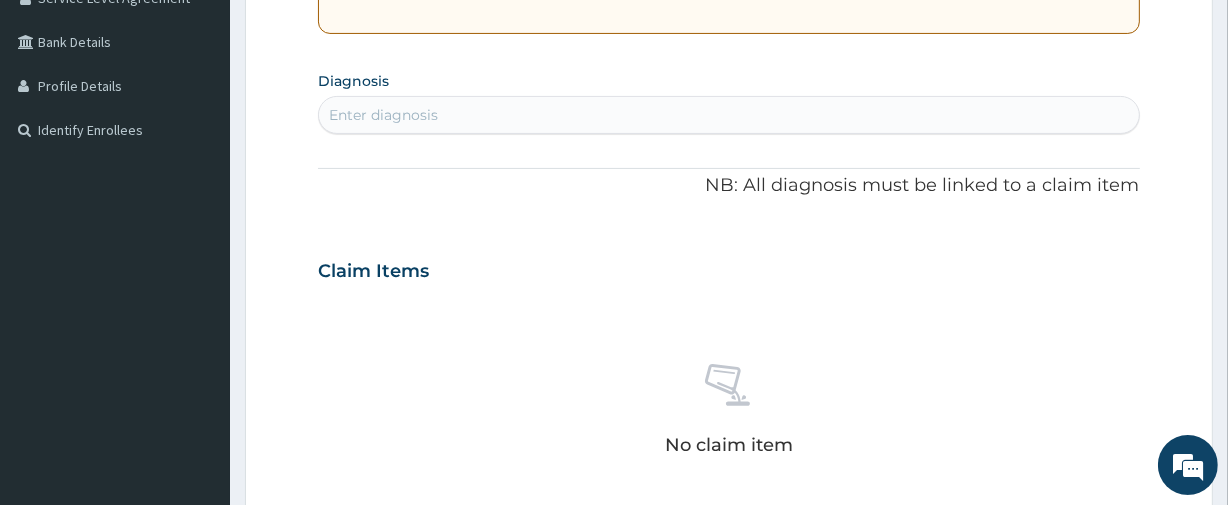 click on "Enter diagnosis" at bounding box center (728, 115) 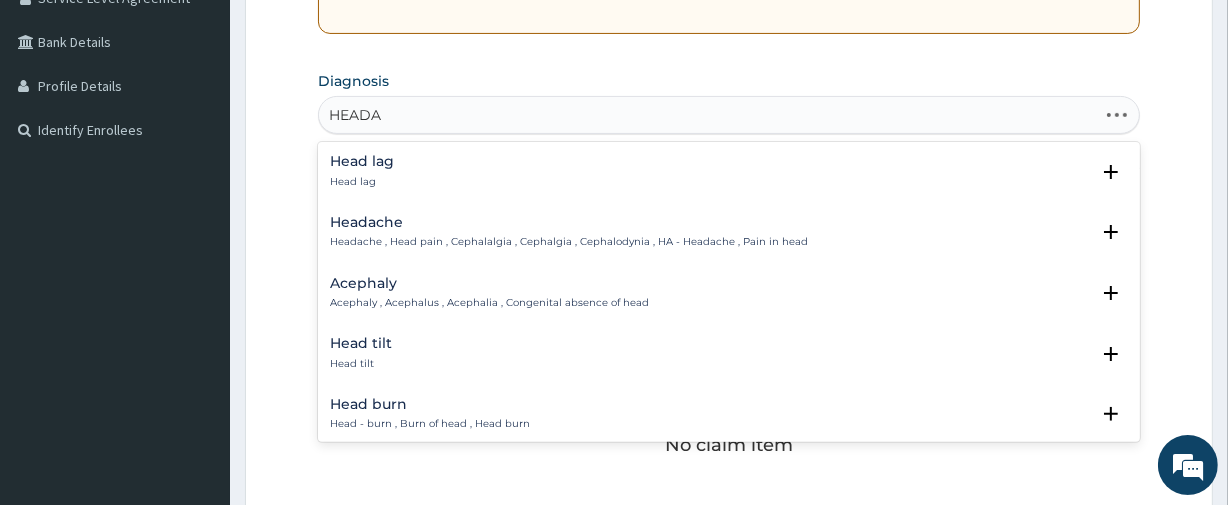type on "HEADAC" 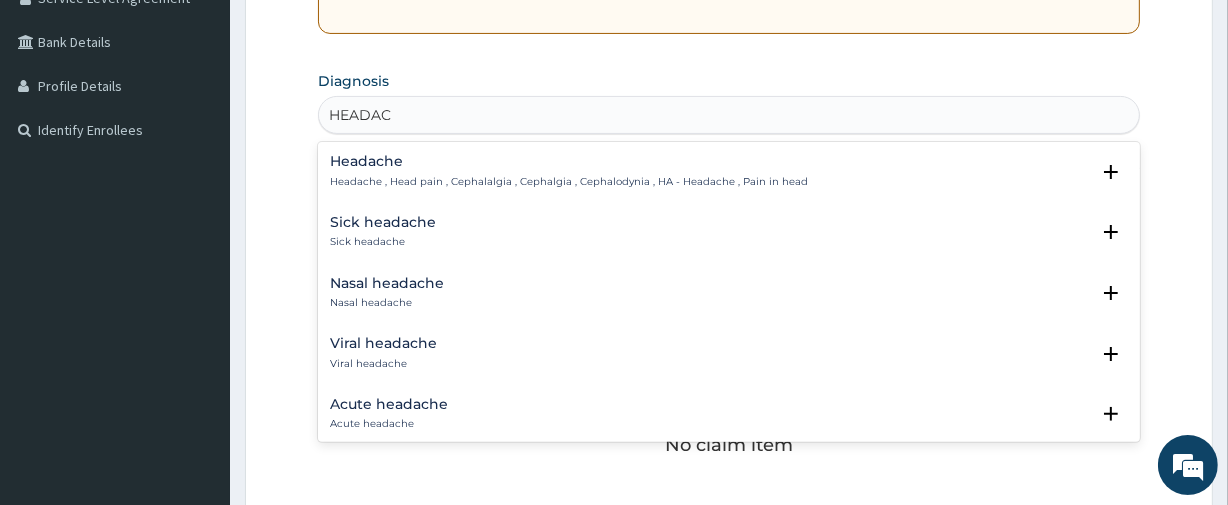 click on "Headache , Head pain , Cephalalgia , Cephalgia , Cephalodynia , HA - Headache , Pain in head" at bounding box center [569, 182] 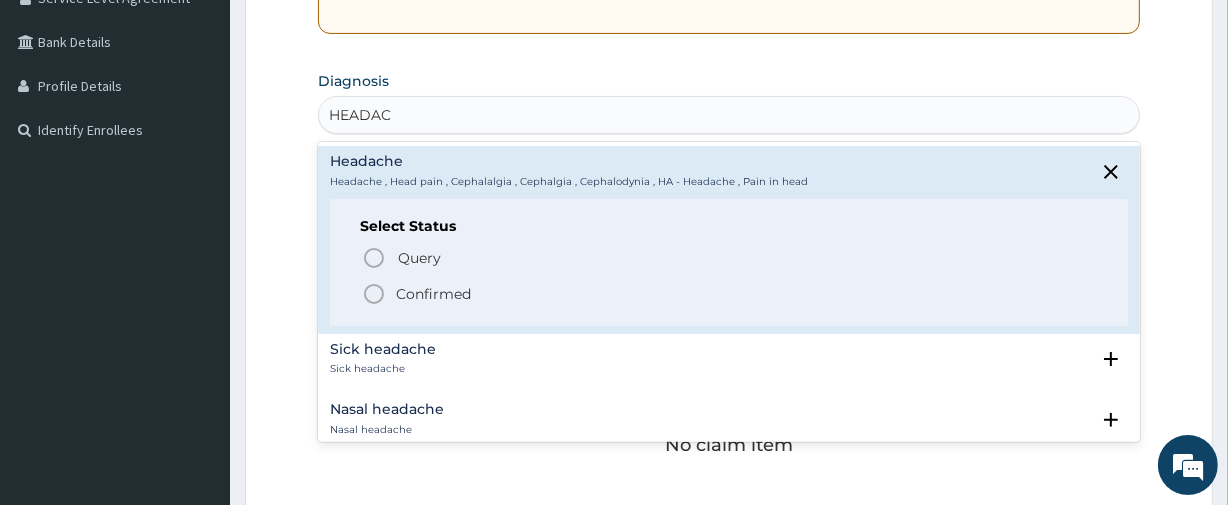 click on "Confirmed" at bounding box center [433, 294] 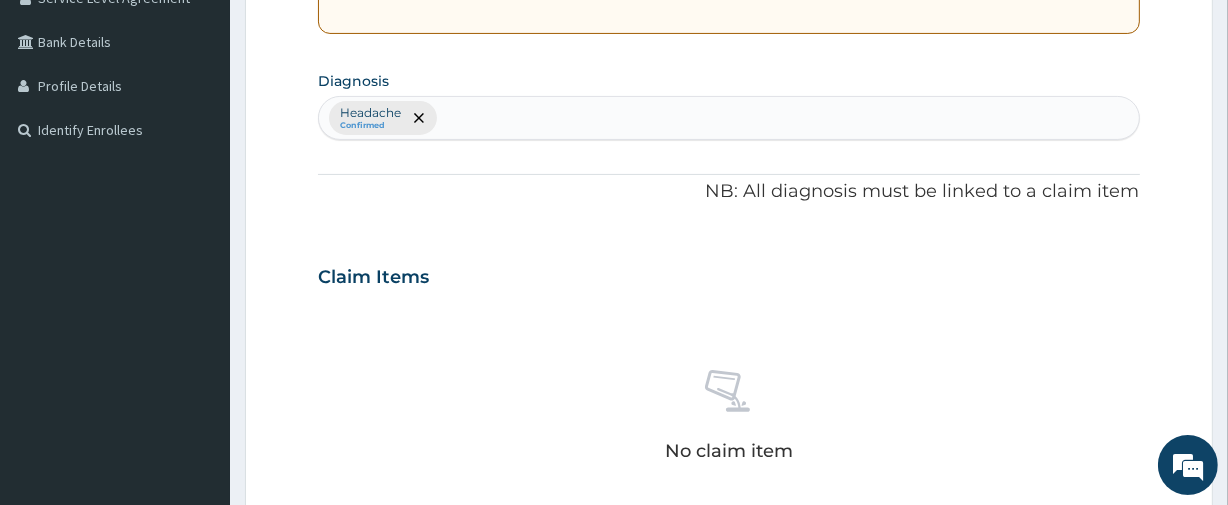 scroll, scrollTop: 881, scrollLeft: 0, axis: vertical 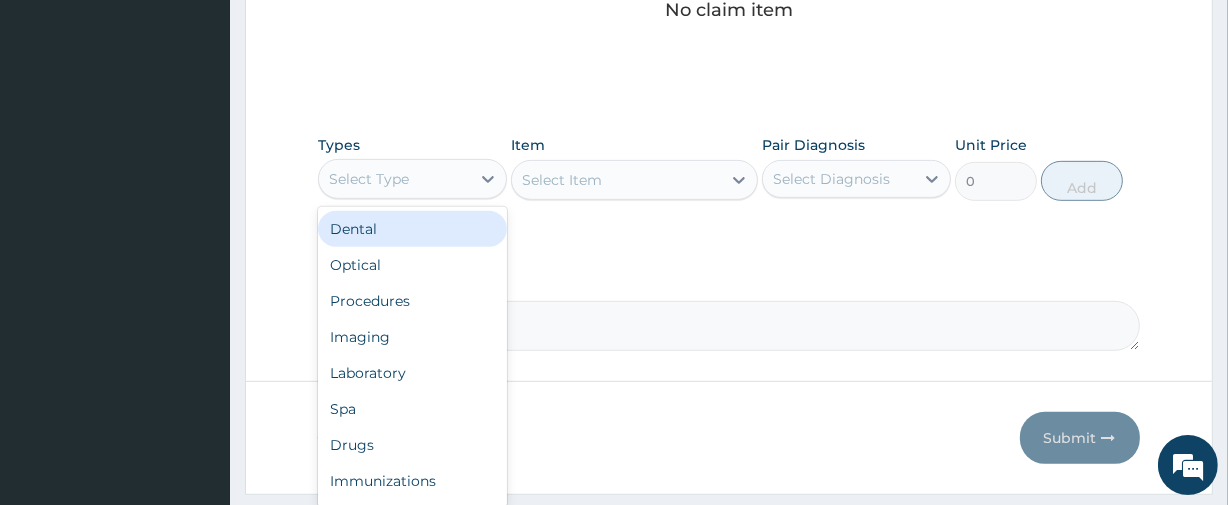 click on "Select Type" at bounding box center [394, 179] 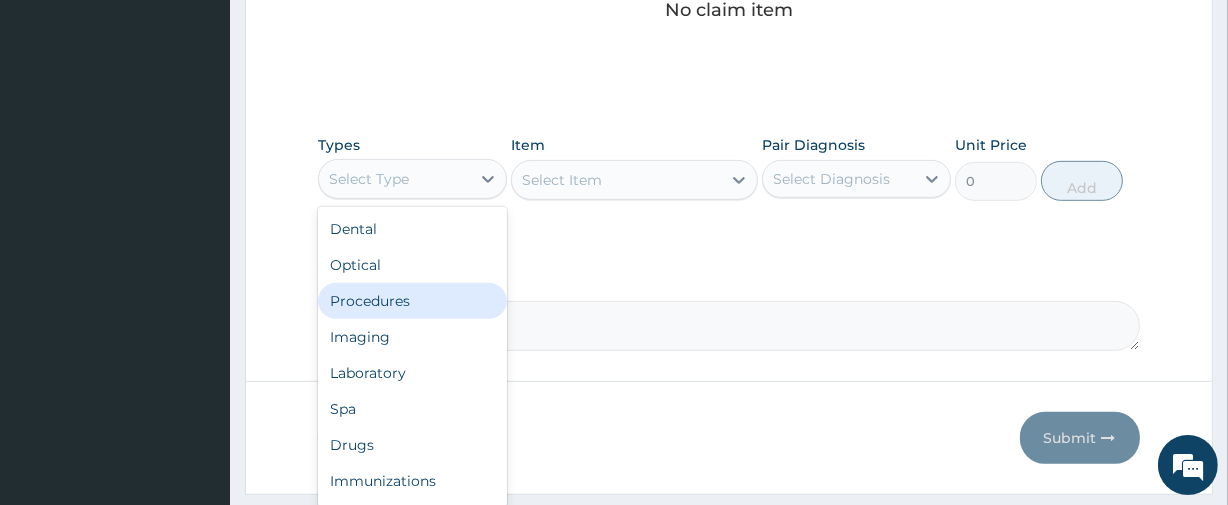 click on "Procedures" at bounding box center (412, 301) 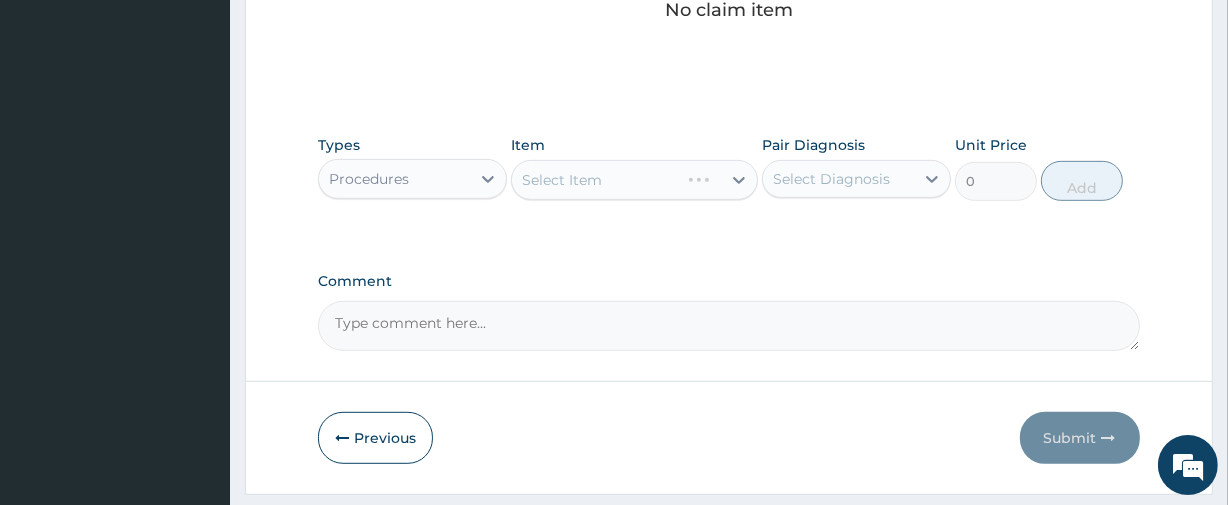 click on "Select Diagnosis" at bounding box center [838, 179] 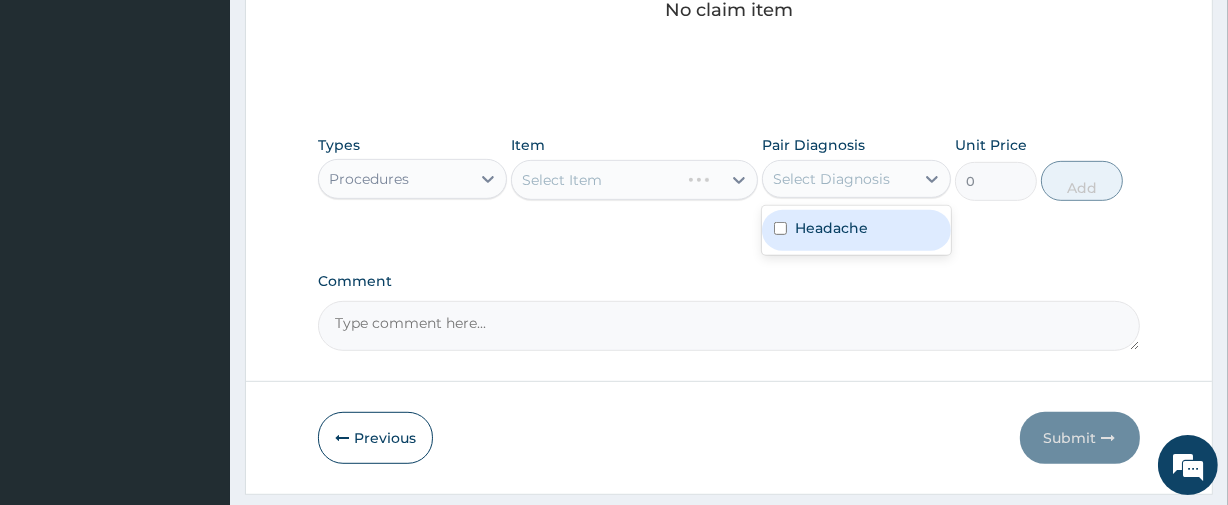 click on "Headache" at bounding box center [831, 228] 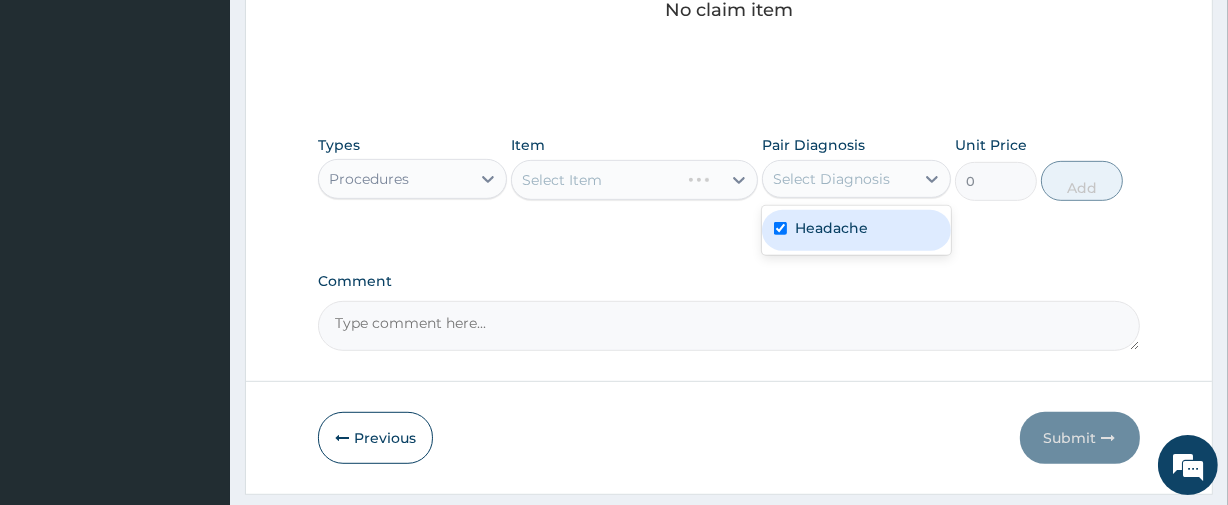 checkbox on "true" 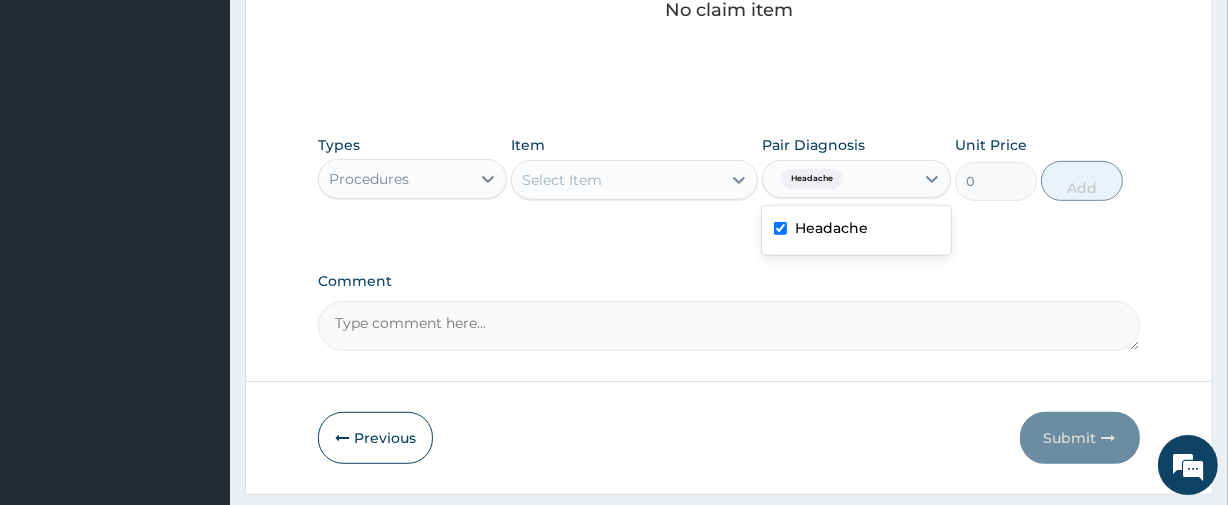 click on "Select Item" at bounding box center [616, 180] 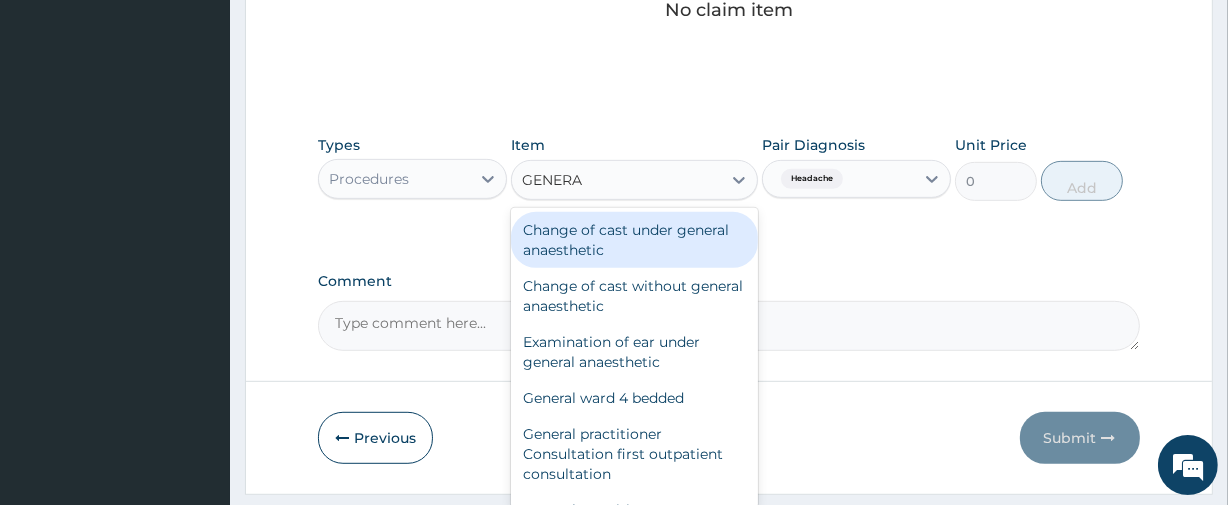 type on "GENERAL" 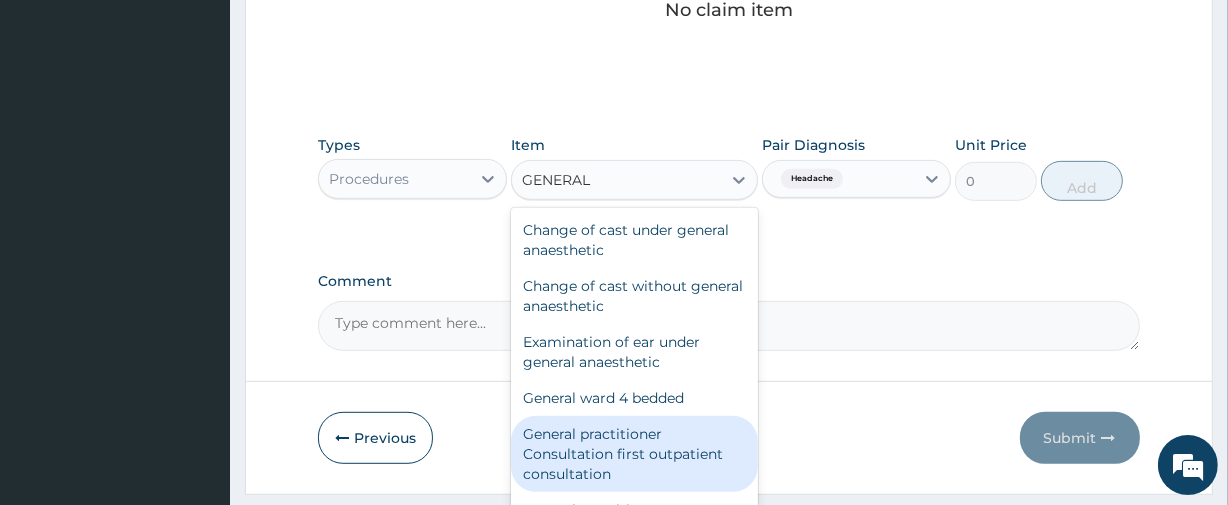click on "General practitioner Consultation first outpatient consultation" at bounding box center [634, 454] 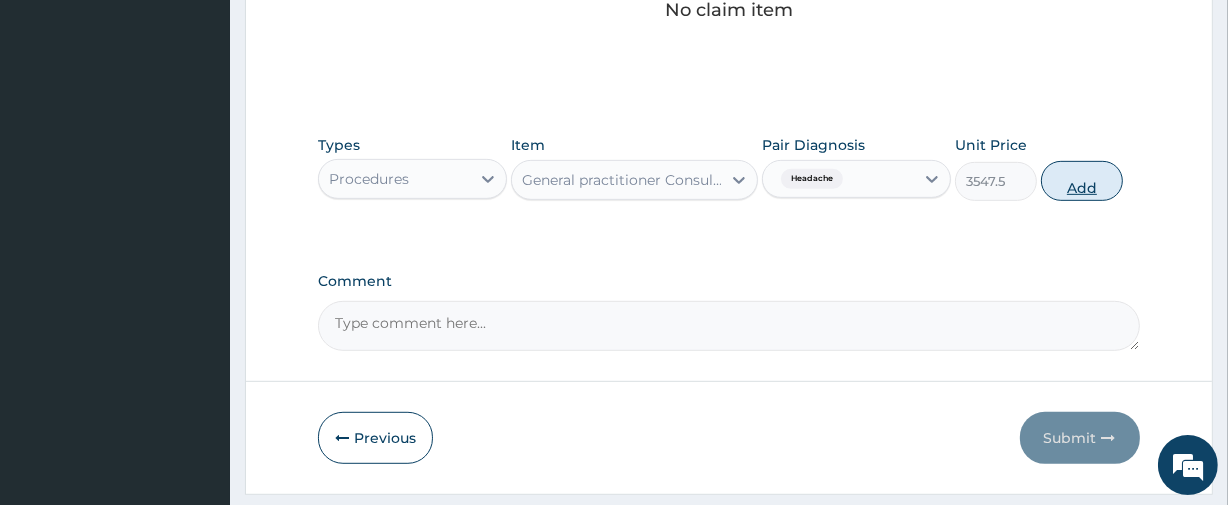 click on "Add" at bounding box center [1082, 181] 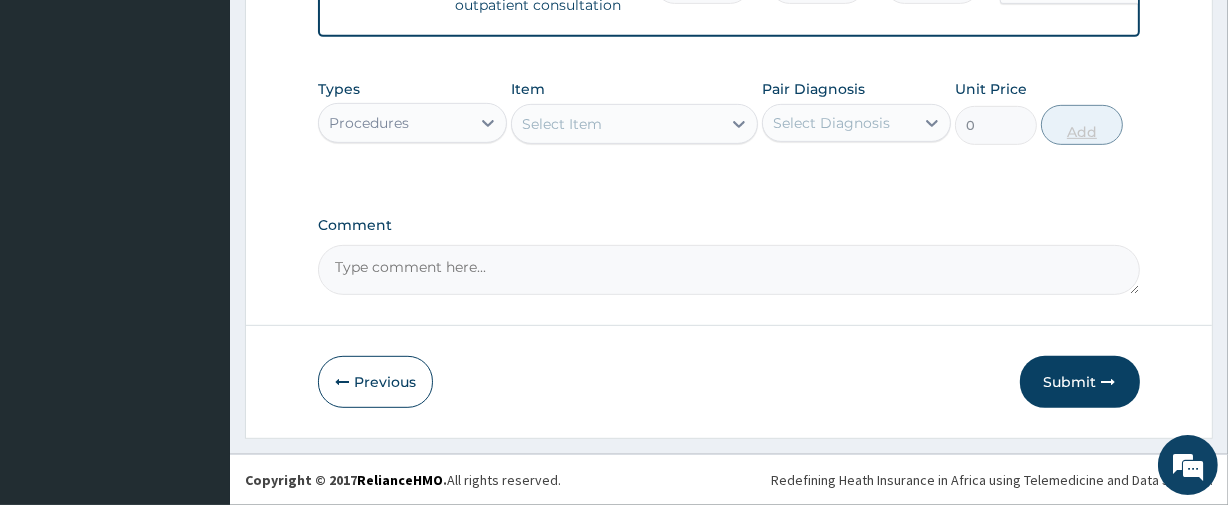 scroll, scrollTop: 584, scrollLeft: 0, axis: vertical 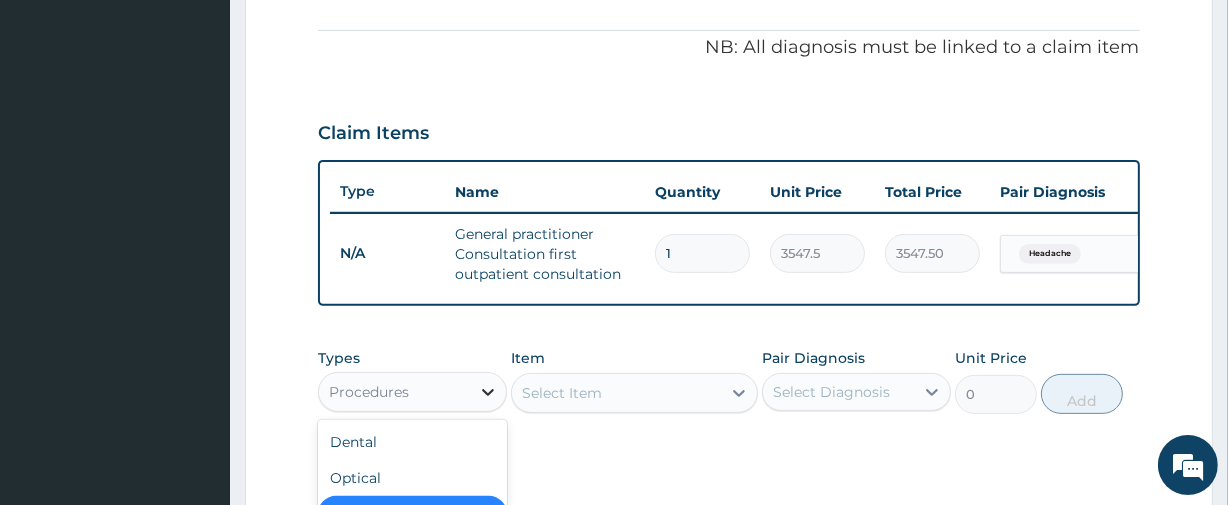 click 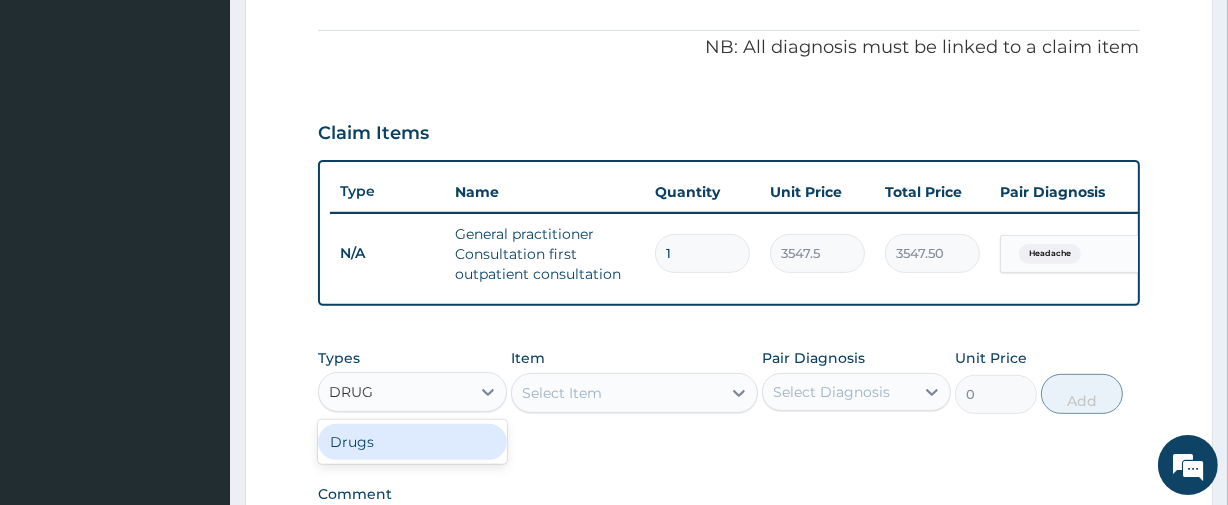 type on "DRUG" 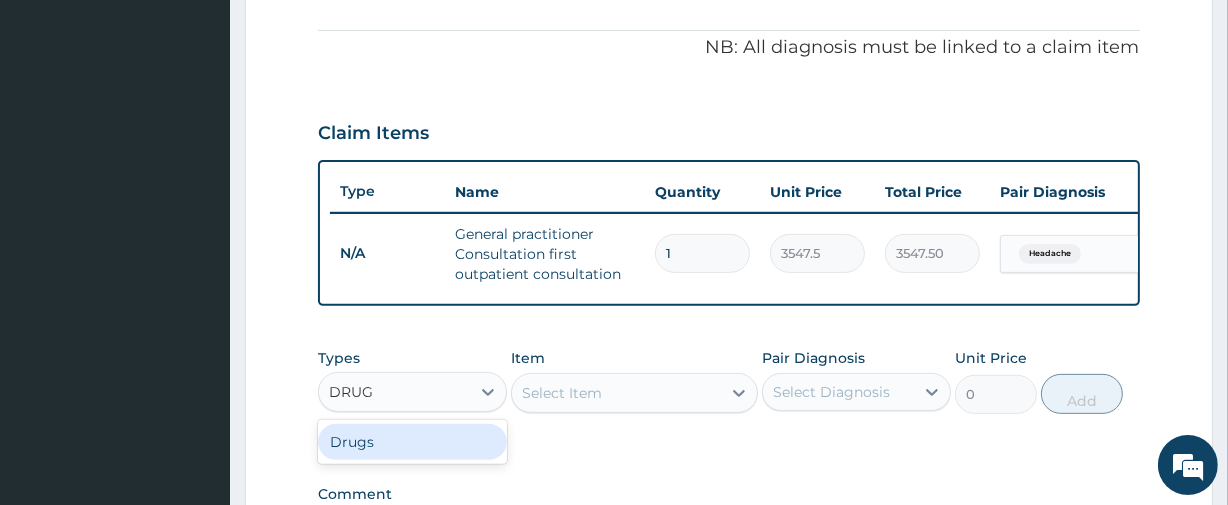 click on "Select Item" at bounding box center (616, 393) 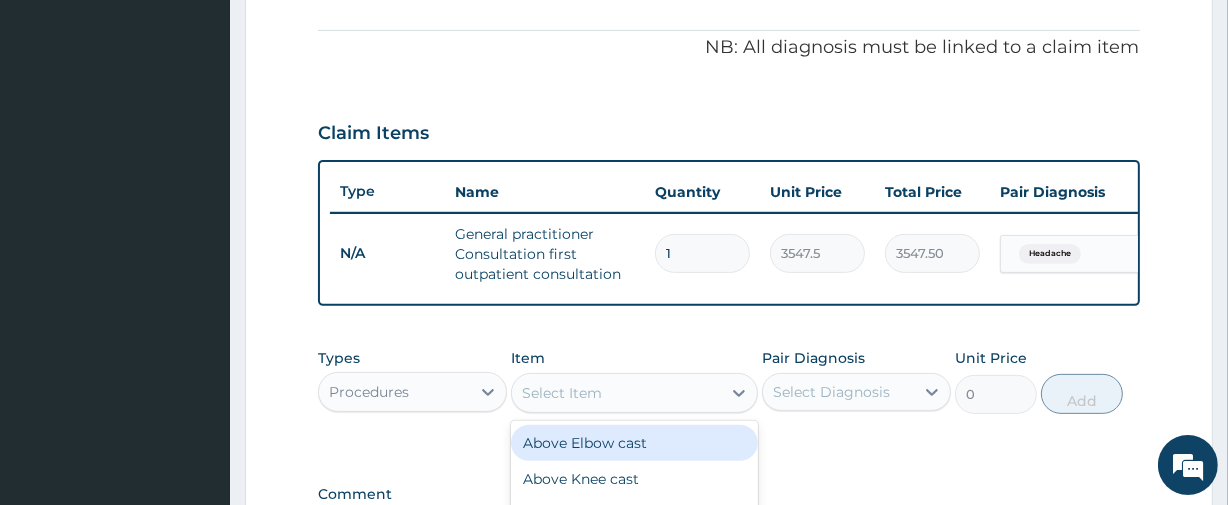 click on "Procedures" at bounding box center (369, 392) 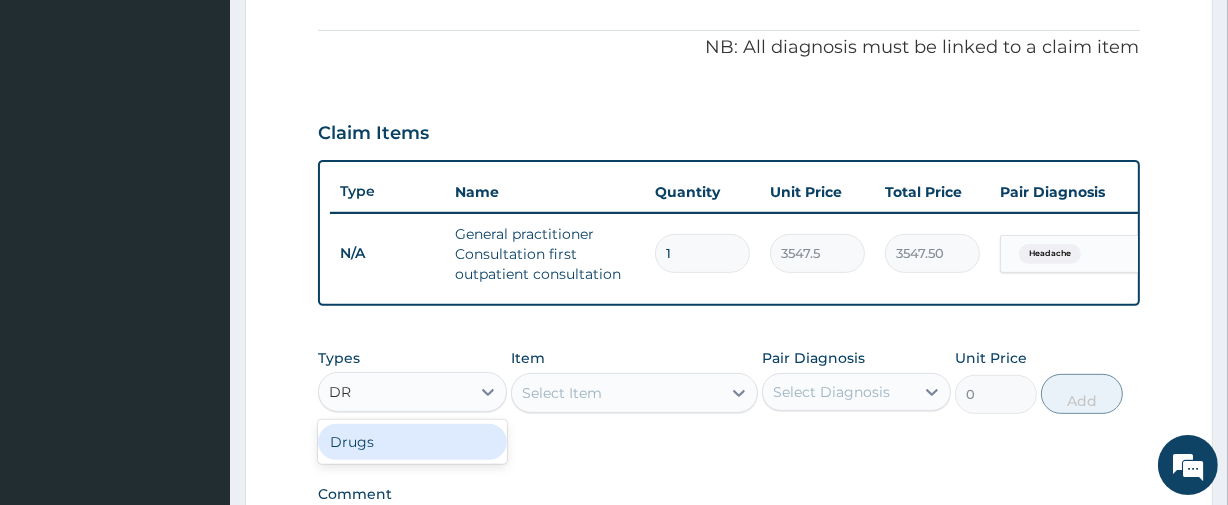 type on "DRU" 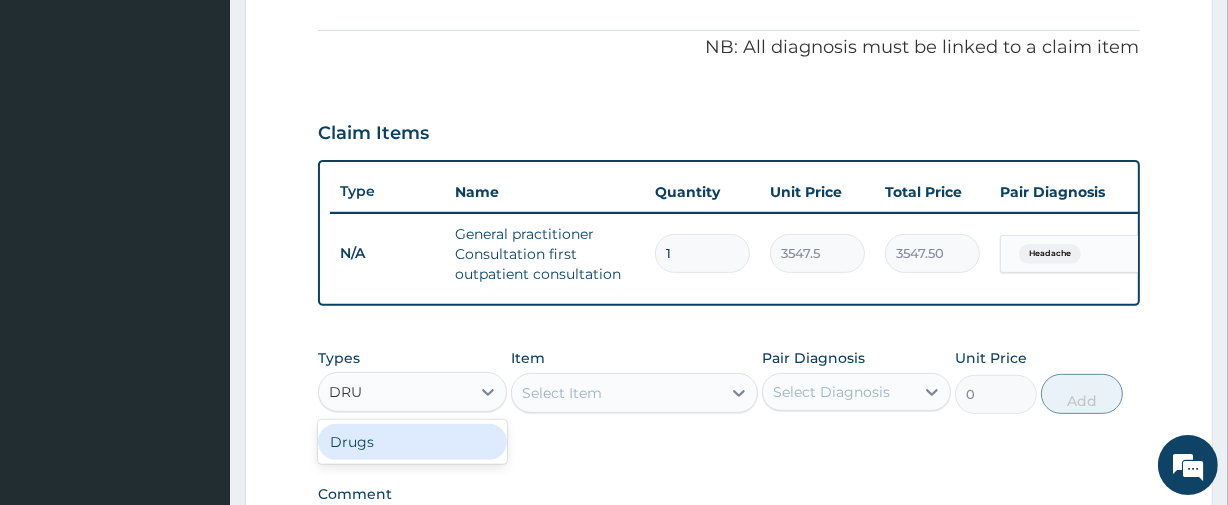 click on "Drugs" at bounding box center (412, 442) 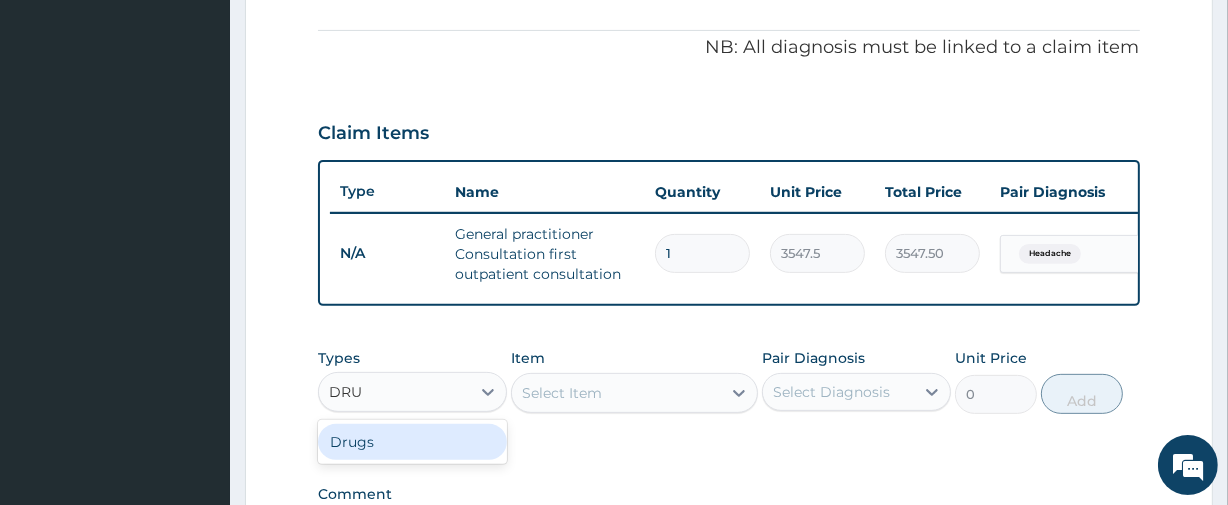 type 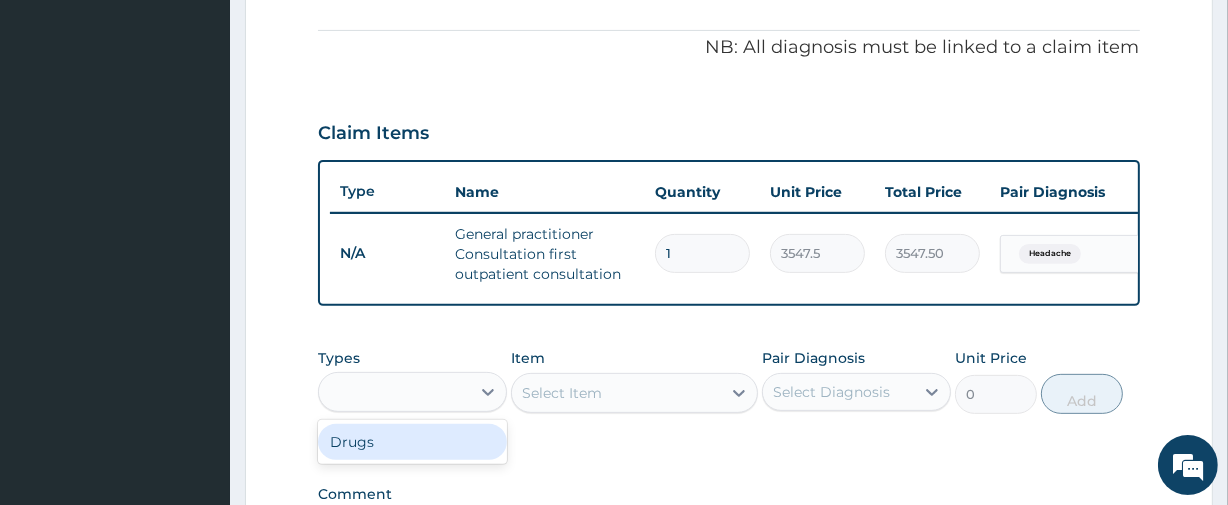 click on "Types option Procedures, selected. option Drugs focused, 7 of 10. 1 result available for search term DRU. Use Up and Down to choose options, press Enter to select the currently focused option, press Escape to exit the menu, press Tab to select the option and exit the menu. DRU Drugs Item Select Item Pair Diagnosis Select Diagnosis Unit Price 0 Add" at bounding box center [728, 396] 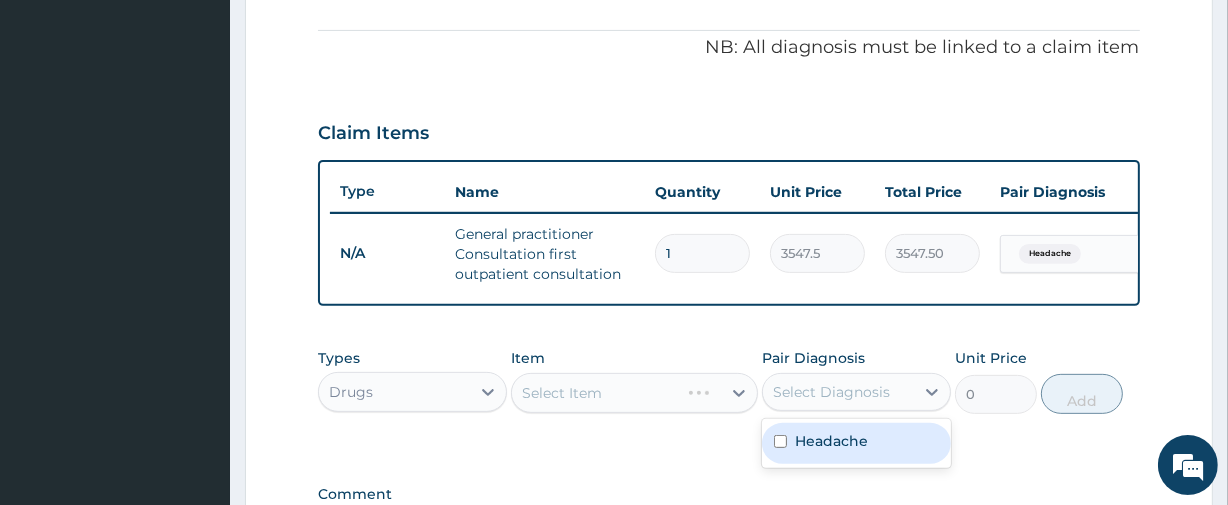 click on "Select Diagnosis" at bounding box center [831, 392] 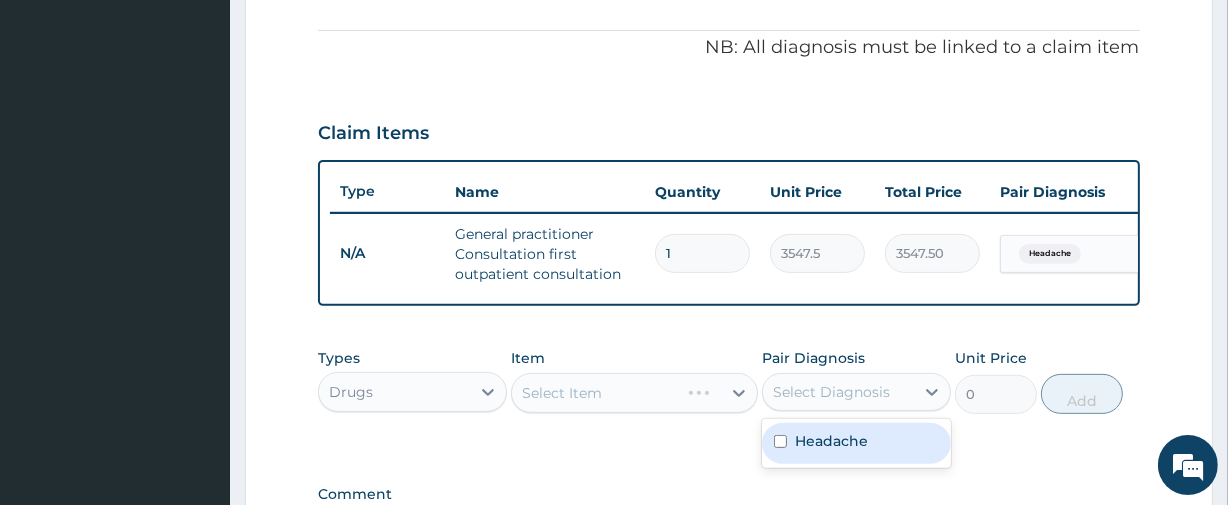 click on "Headache" at bounding box center (831, 441) 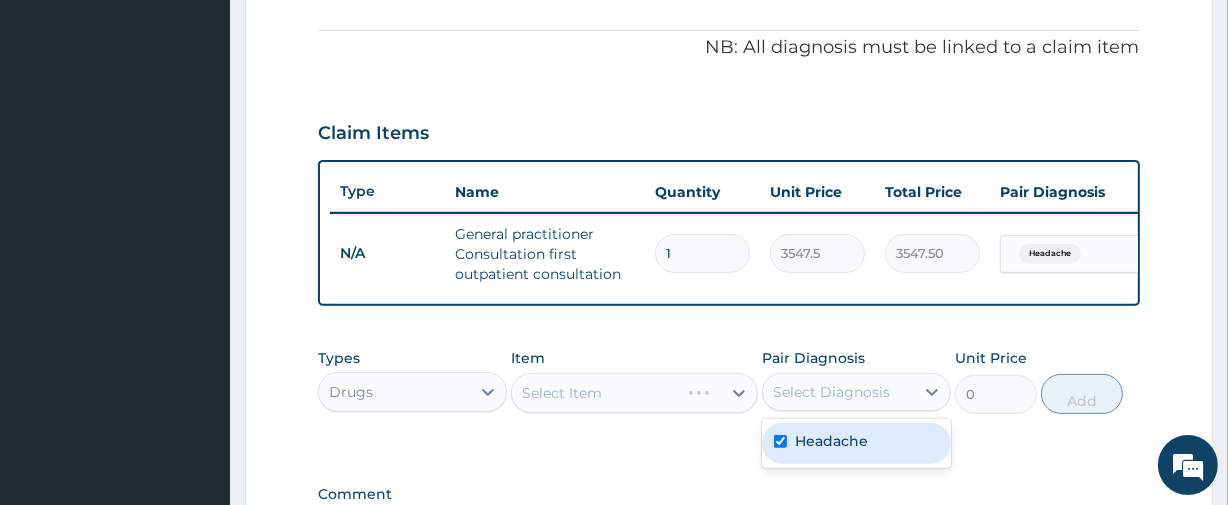 checkbox on "true" 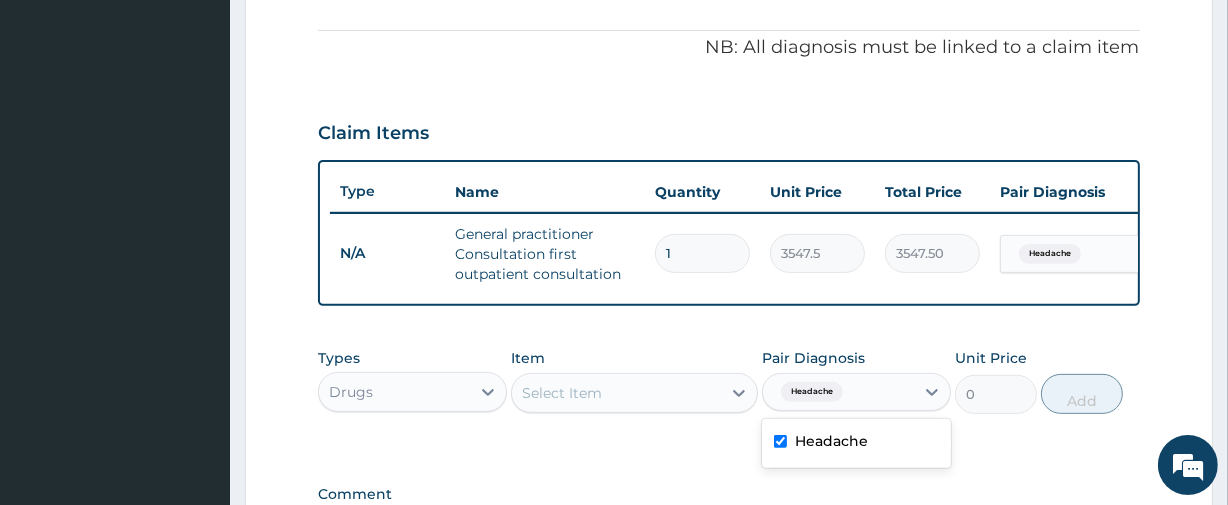 click on "Select Item" at bounding box center [634, 393] 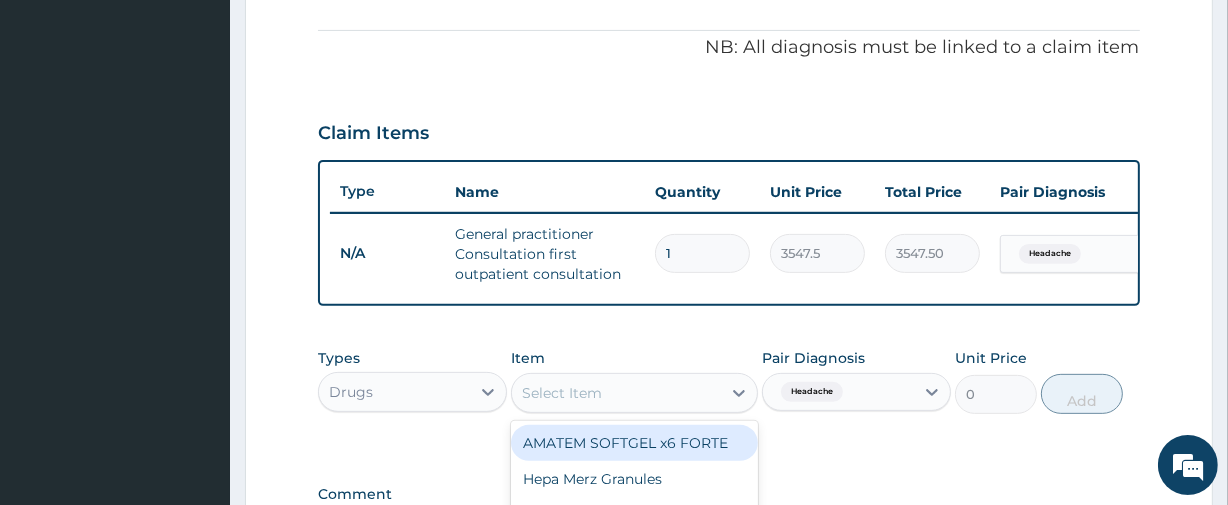click on "Select Item" at bounding box center (634, 393) 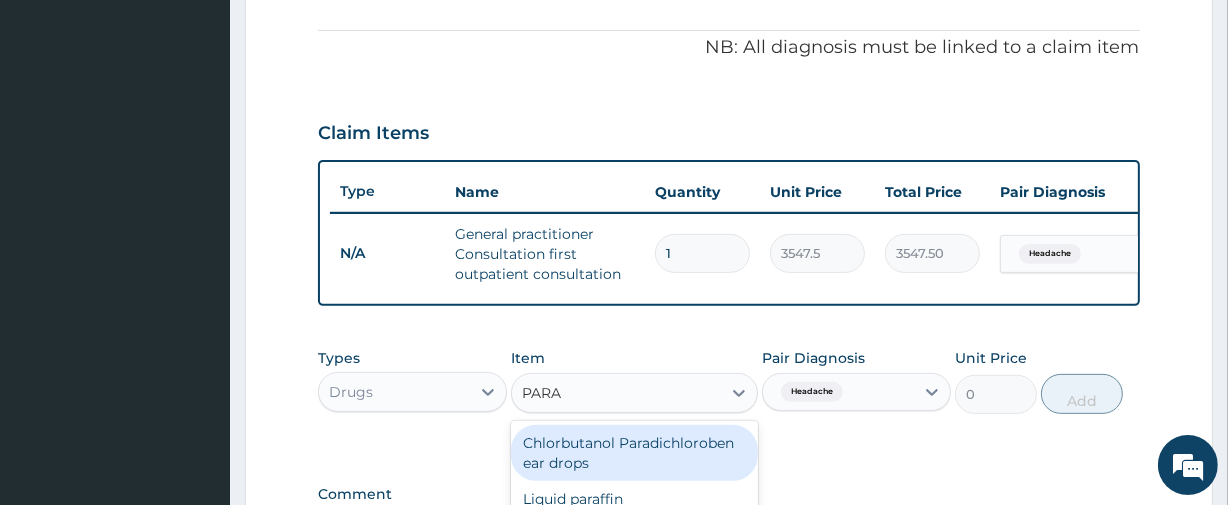 type on "PARAC" 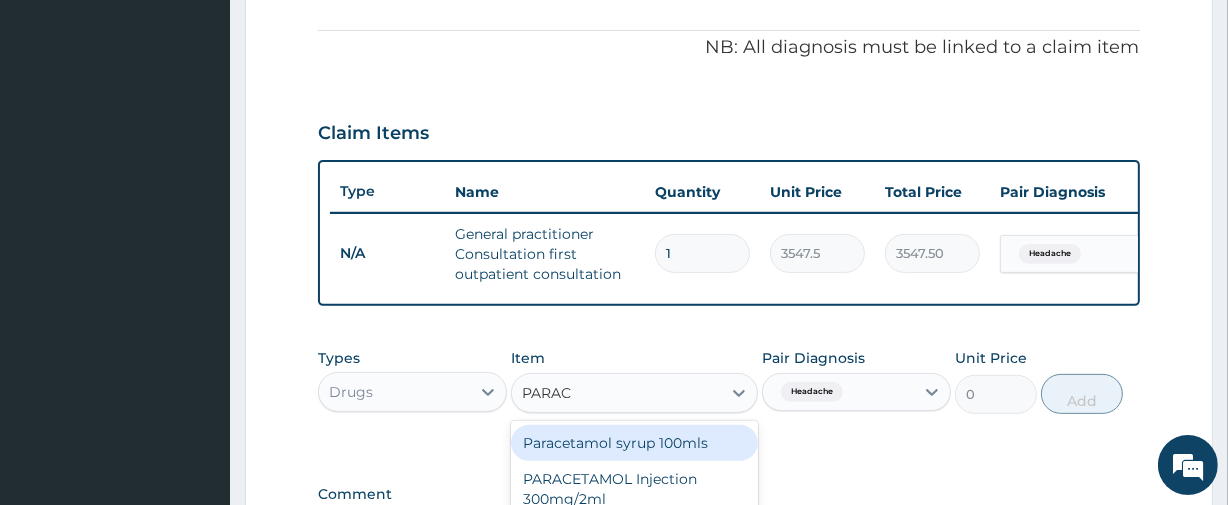 scroll, scrollTop: 865, scrollLeft: 0, axis: vertical 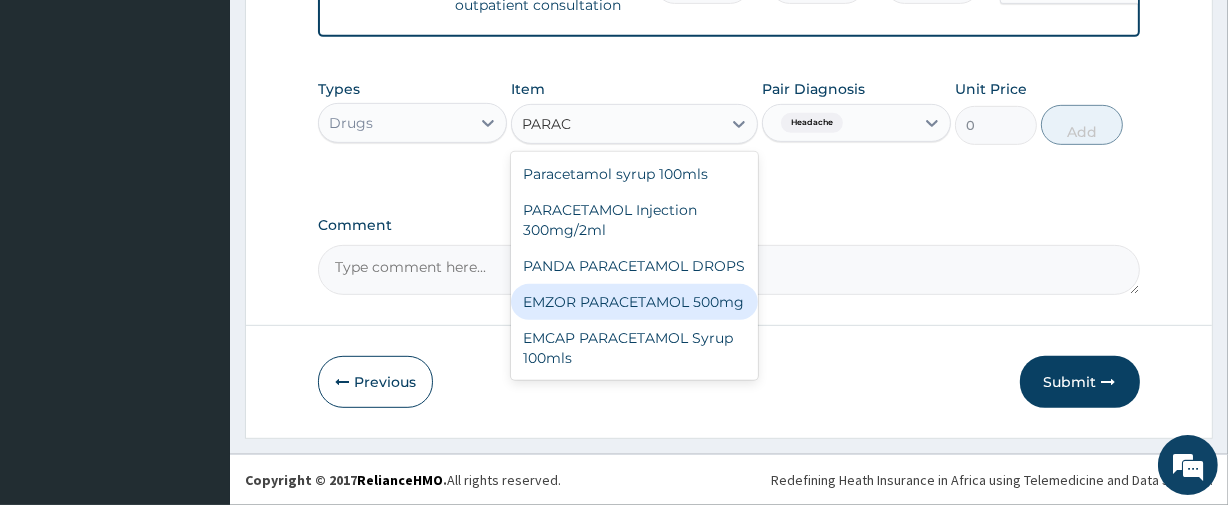 click on "EMZOR PARACETAMOL 500mg" at bounding box center (634, 302) 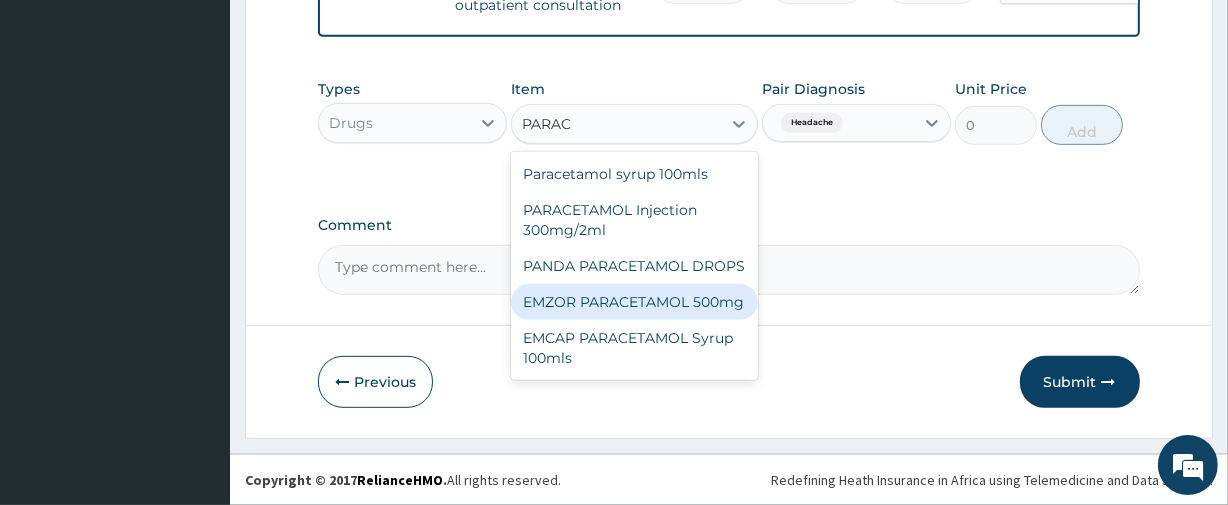 type 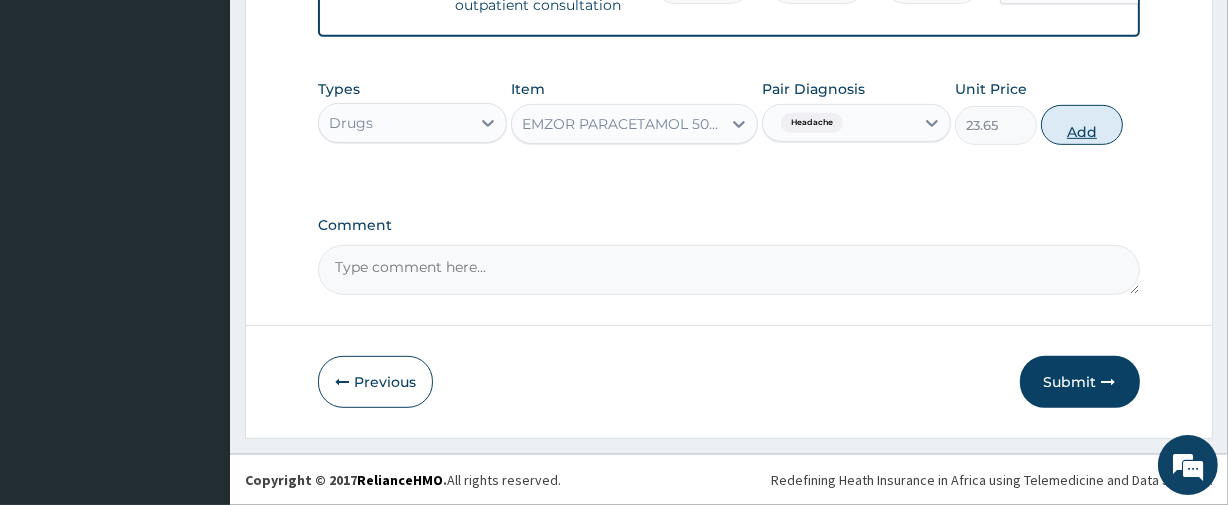 click on "Add" at bounding box center [1082, 125] 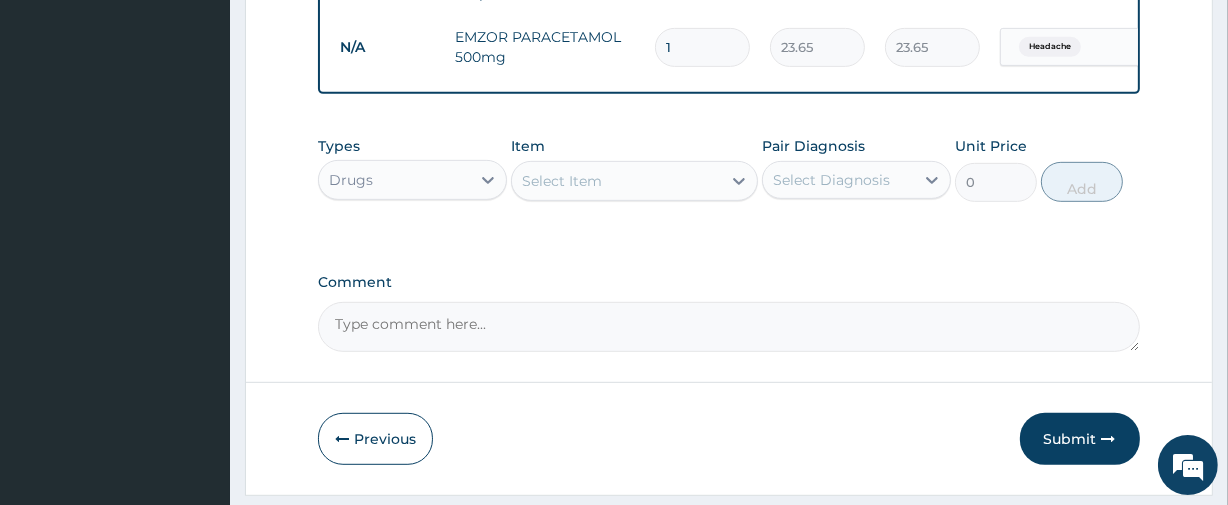 type on "18" 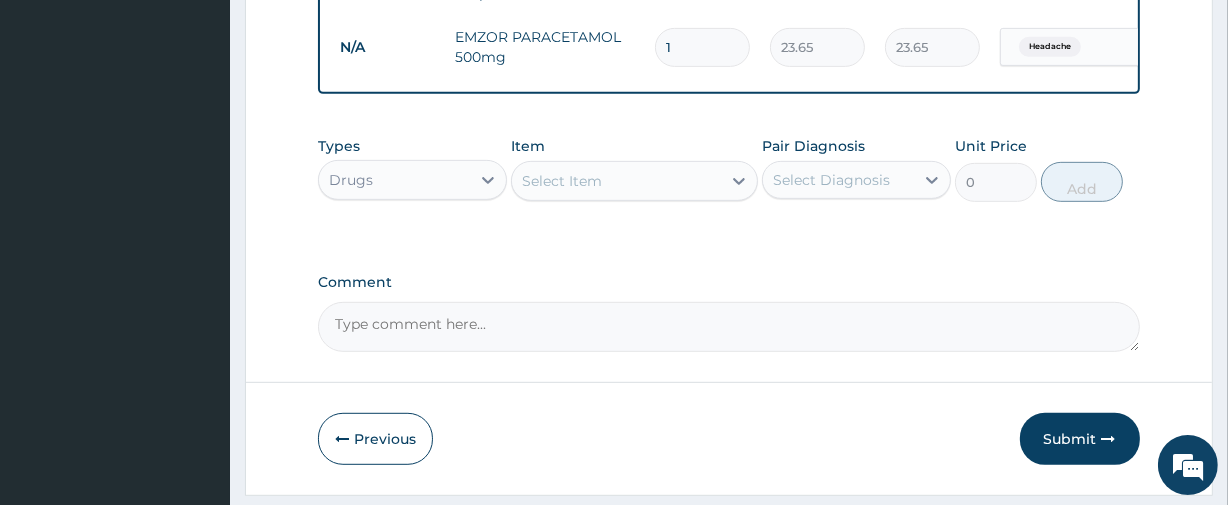 type on "425.70" 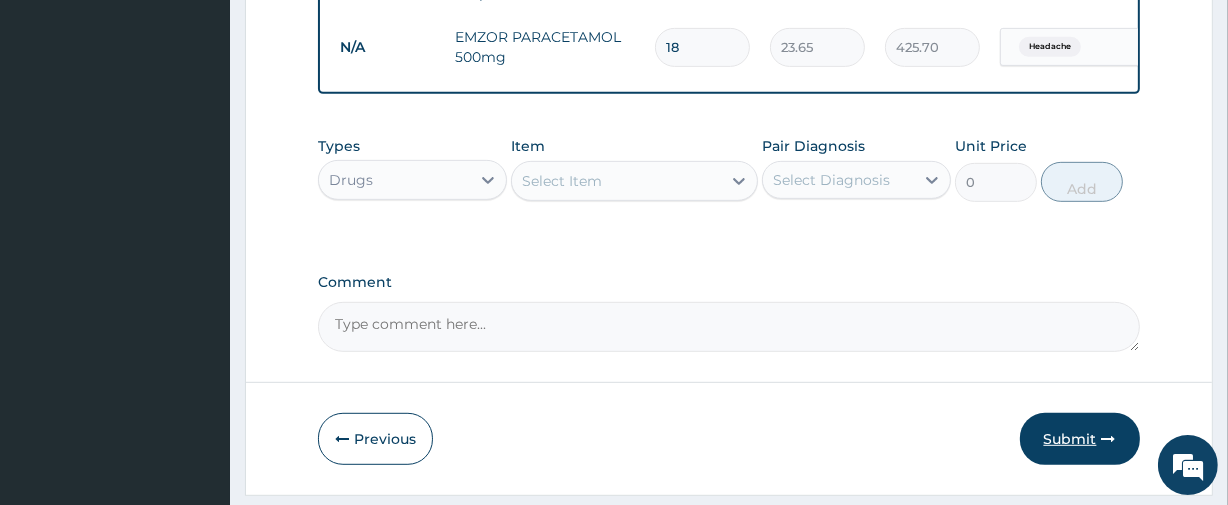 type on "18" 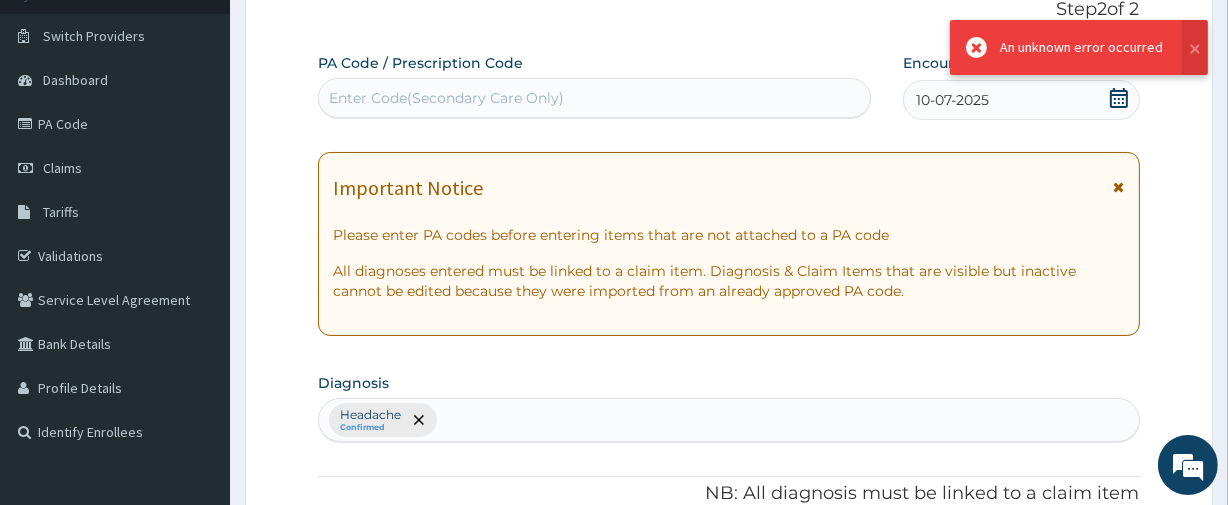 scroll, scrollTop: 865, scrollLeft: 0, axis: vertical 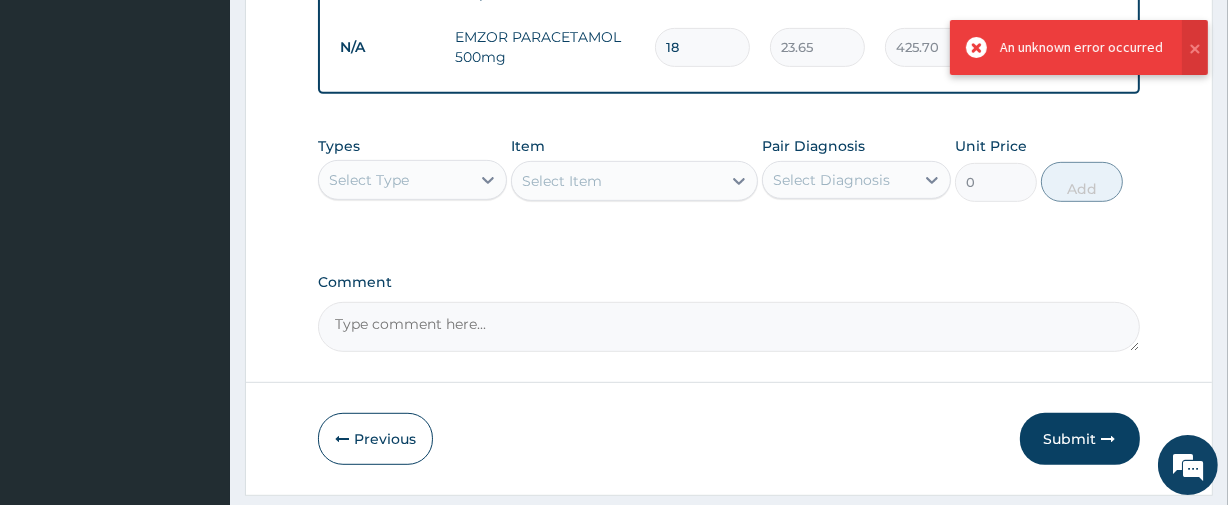 drag, startPoint x: 750, startPoint y: 313, endPoint x: 562, endPoint y: 356, distance: 192.85487 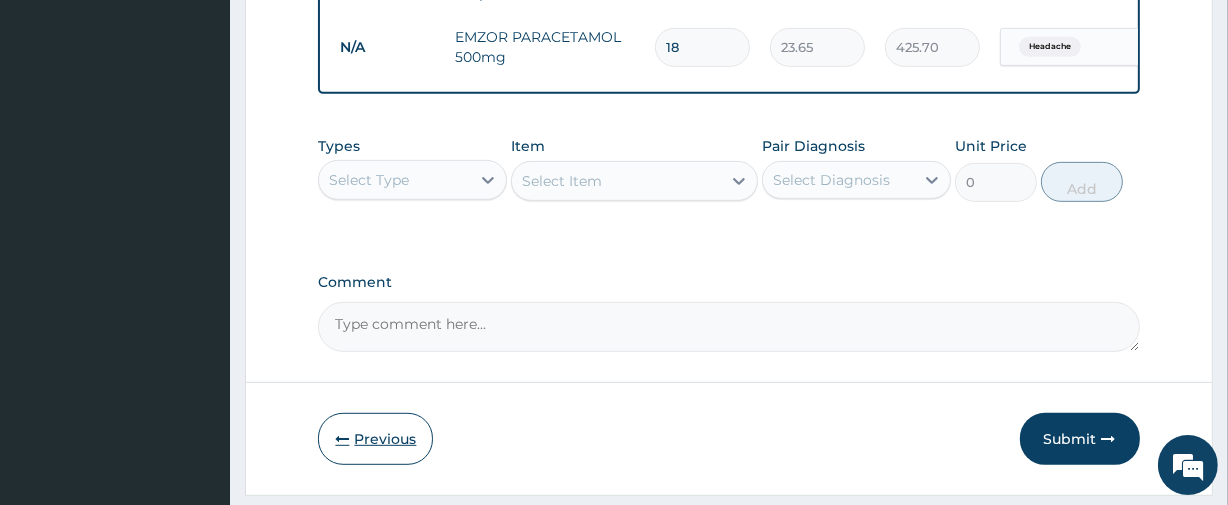 click at bounding box center (342, 439) 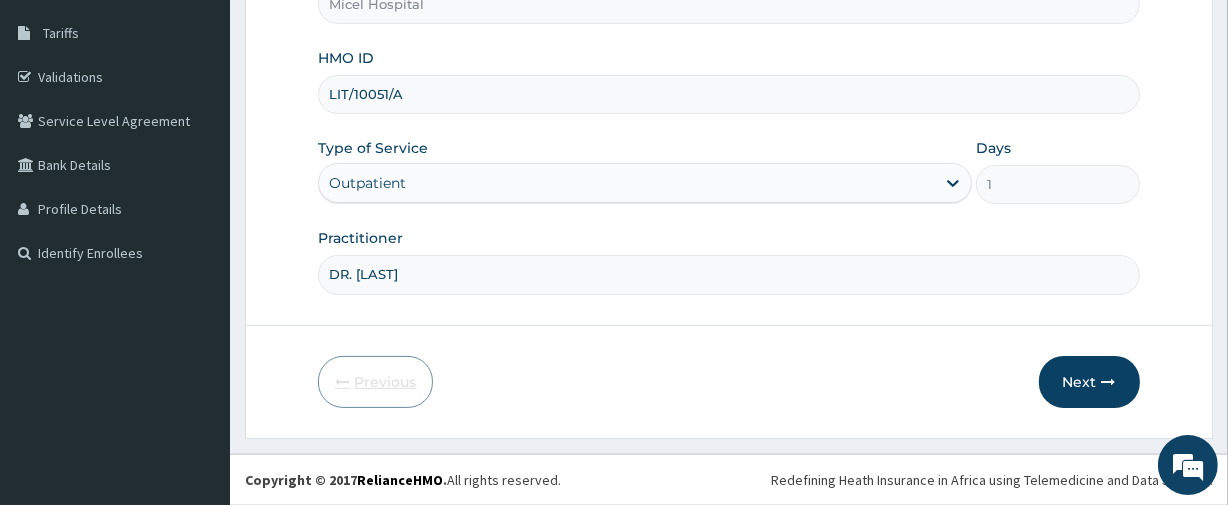 scroll, scrollTop: 315, scrollLeft: 0, axis: vertical 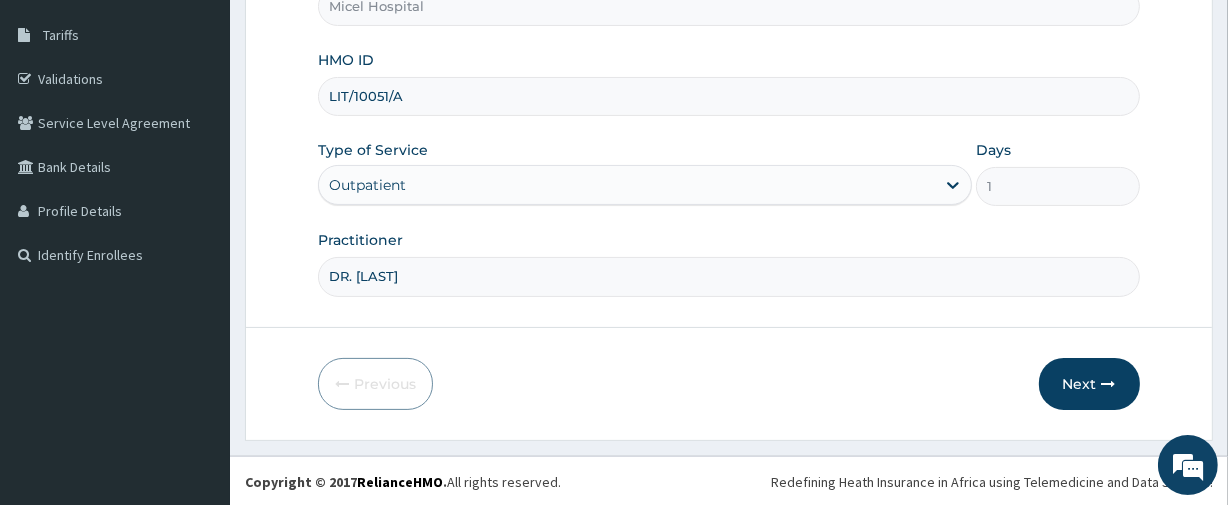 click on "LIT/10051/A" at bounding box center (728, 96) 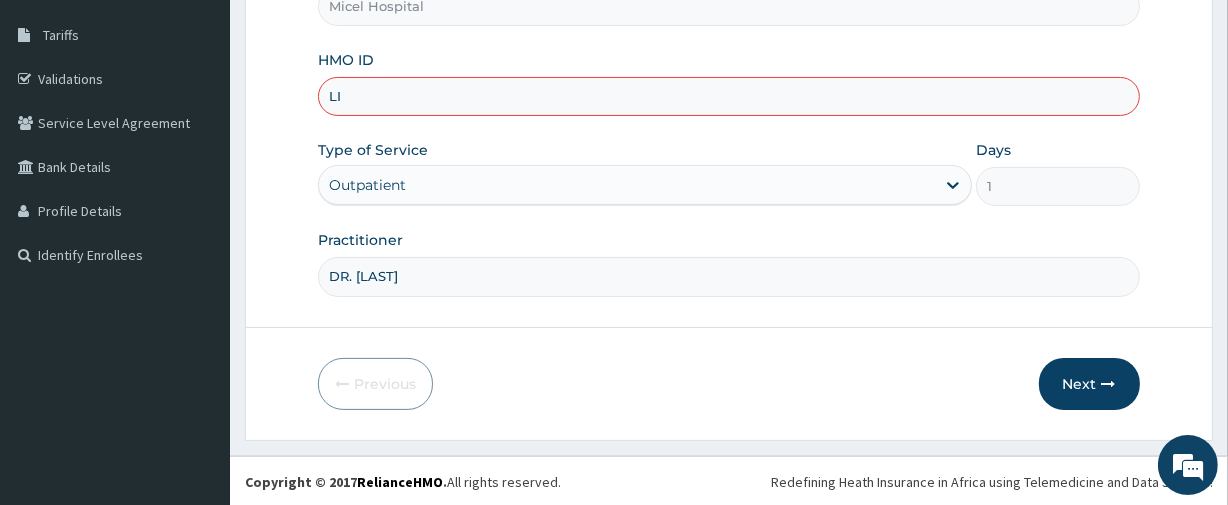 type on "L" 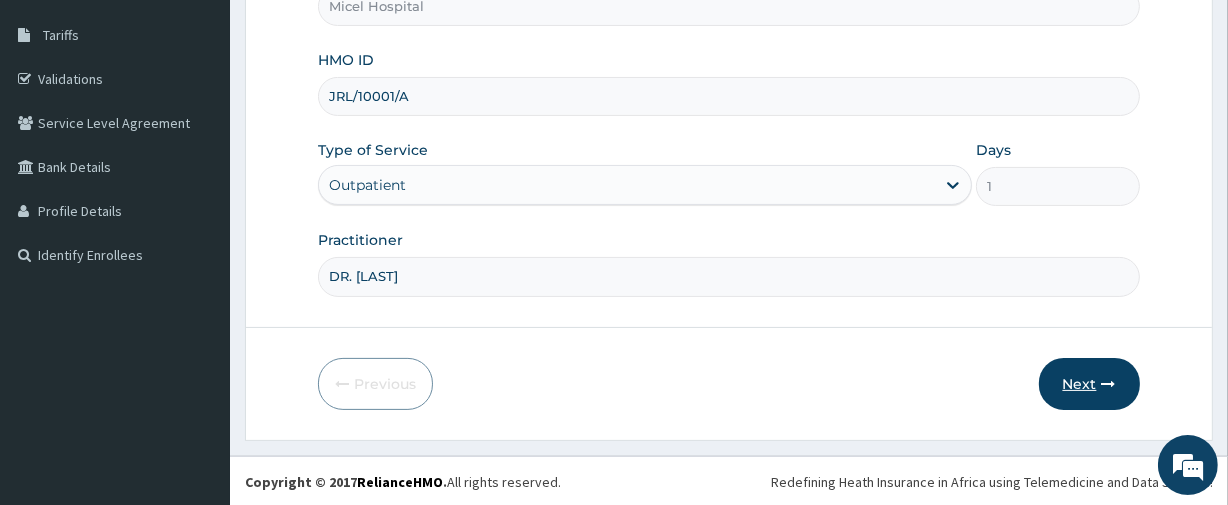 type on "JRL/10001/A" 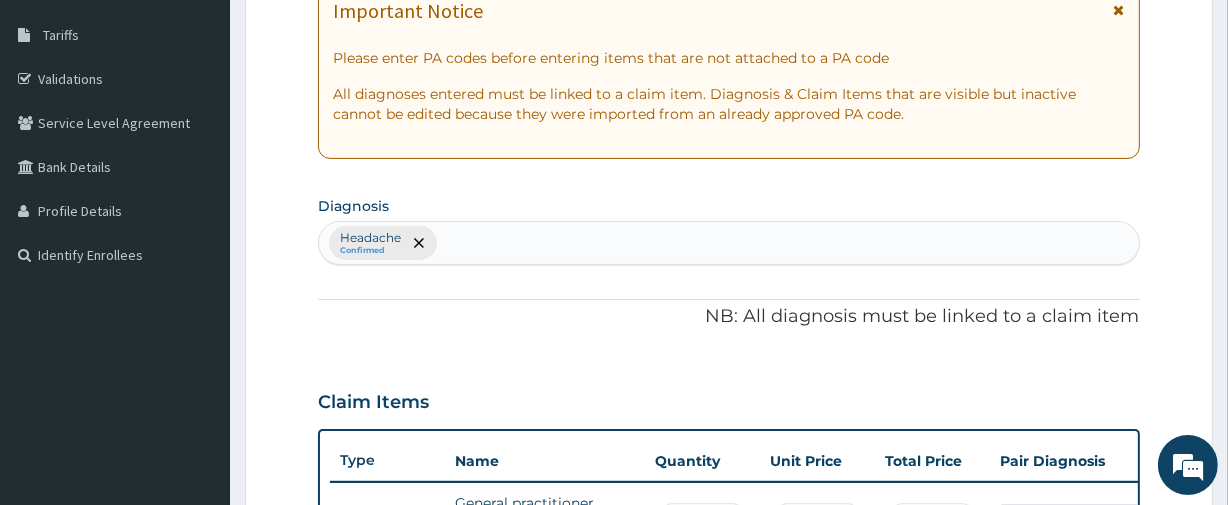 scroll, scrollTop: 756, scrollLeft: 0, axis: vertical 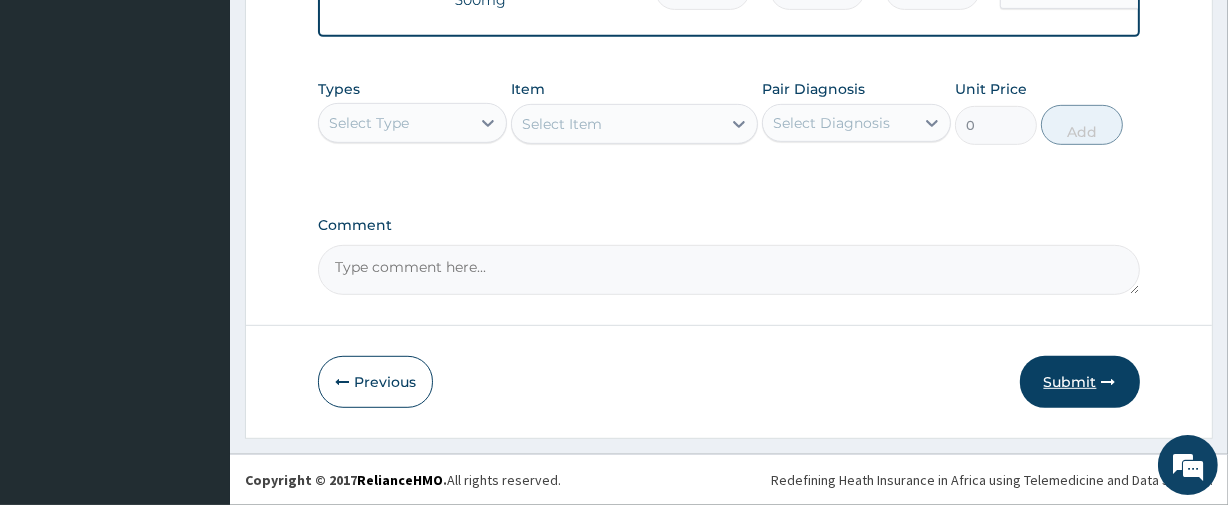 click on "Submit" at bounding box center [1080, 382] 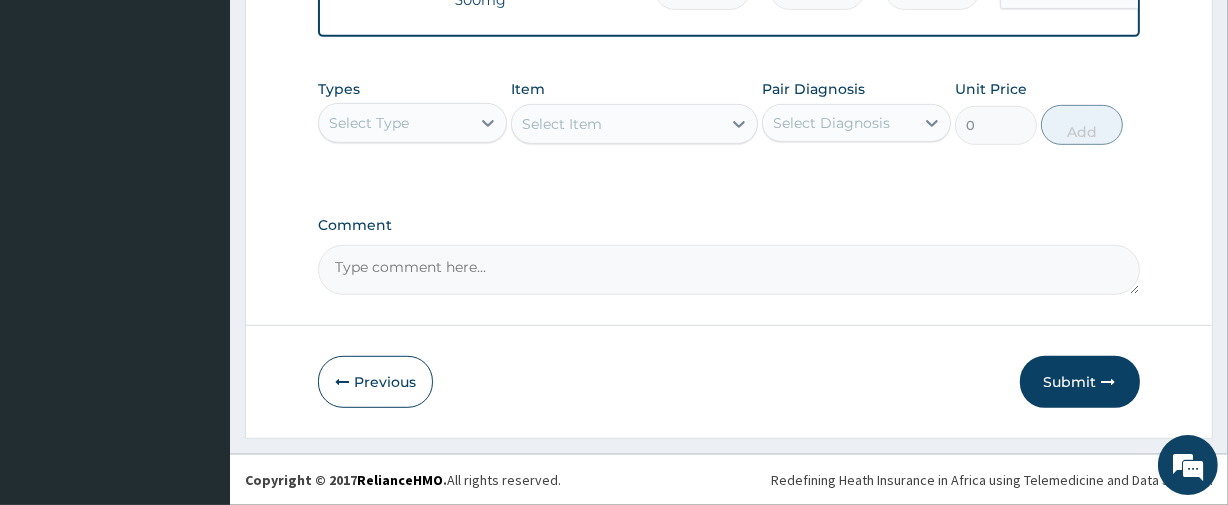 scroll, scrollTop: 138, scrollLeft: 0, axis: vertical 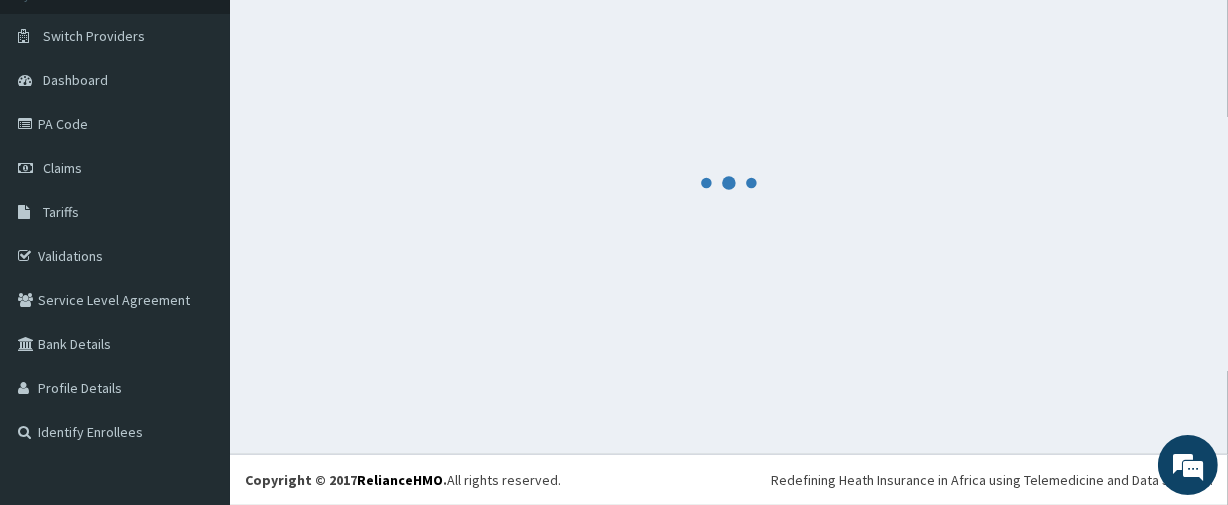 click at bounding box center (729, 182) 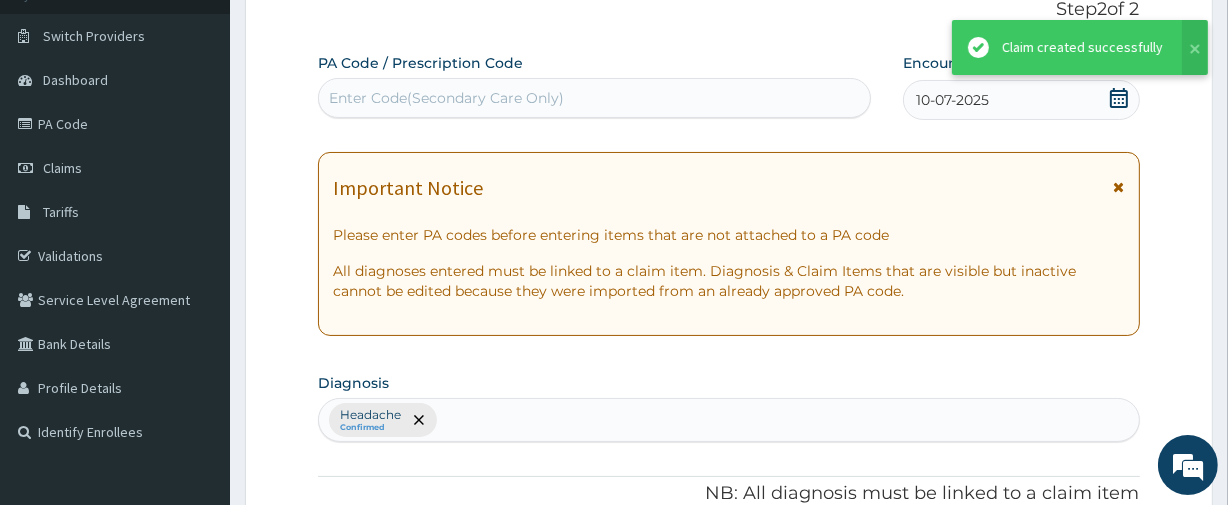 scroll, scrollTop: 934, scrollLeft: 0, axis: vertical 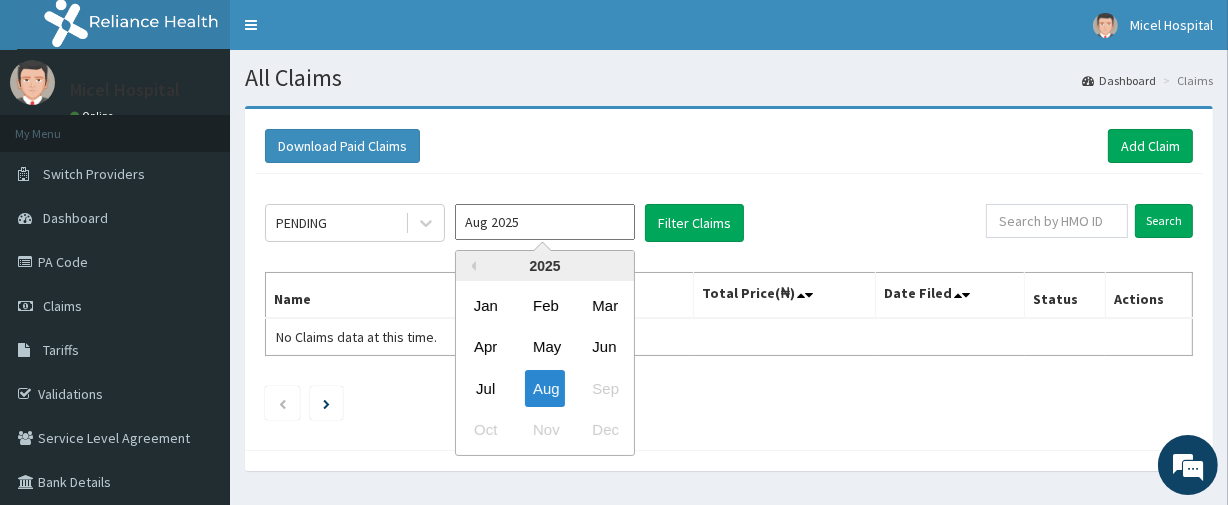 click on "Aug 2025" at bounding box center (545, 222) 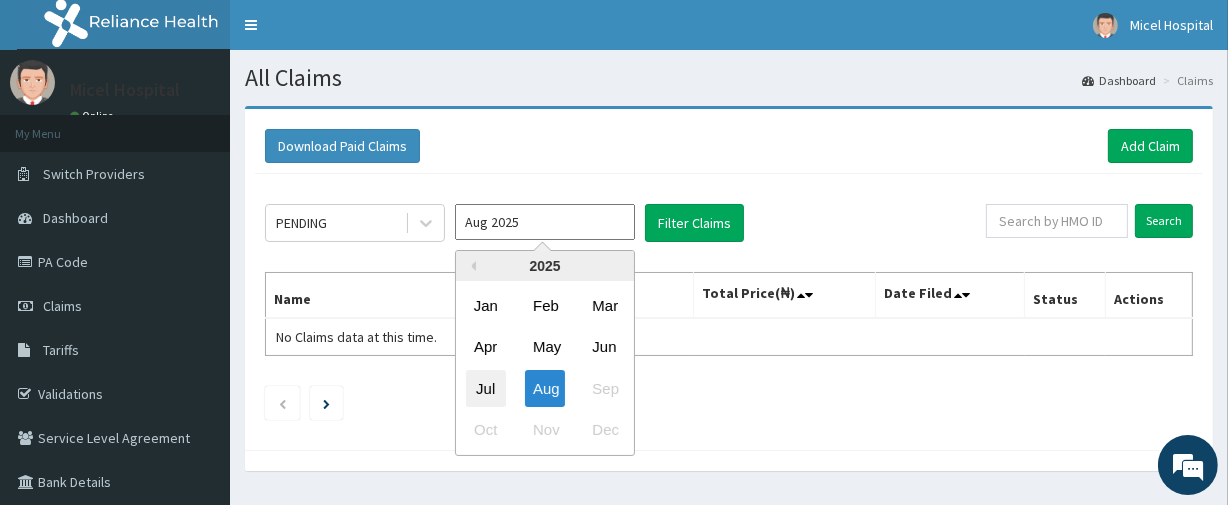 click on "Jul" at bounding box center (486, 388) 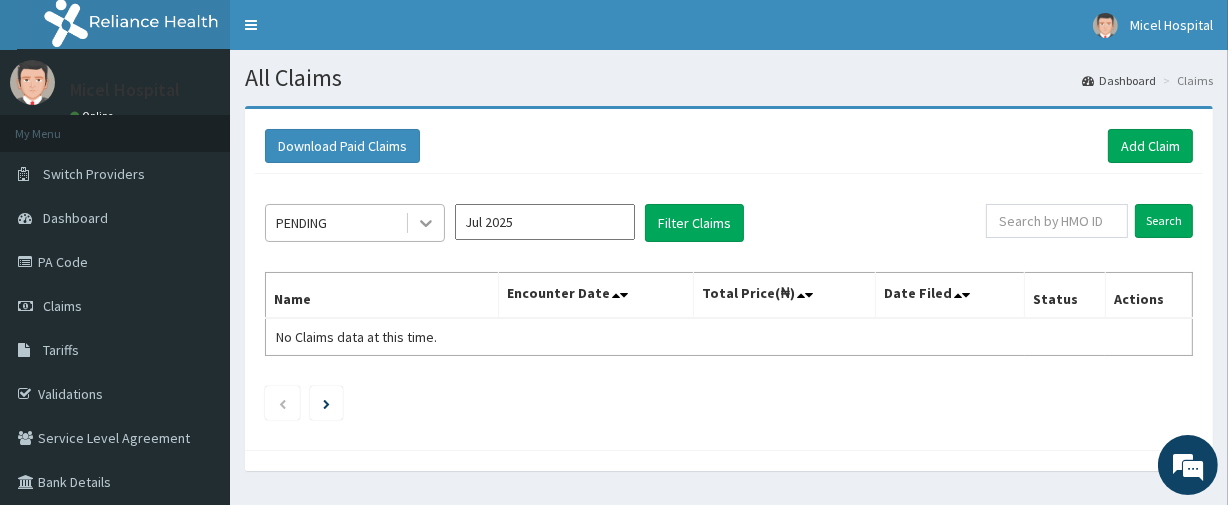 scroll, scrollTop: 0, scrollLeft: 0, axis: both 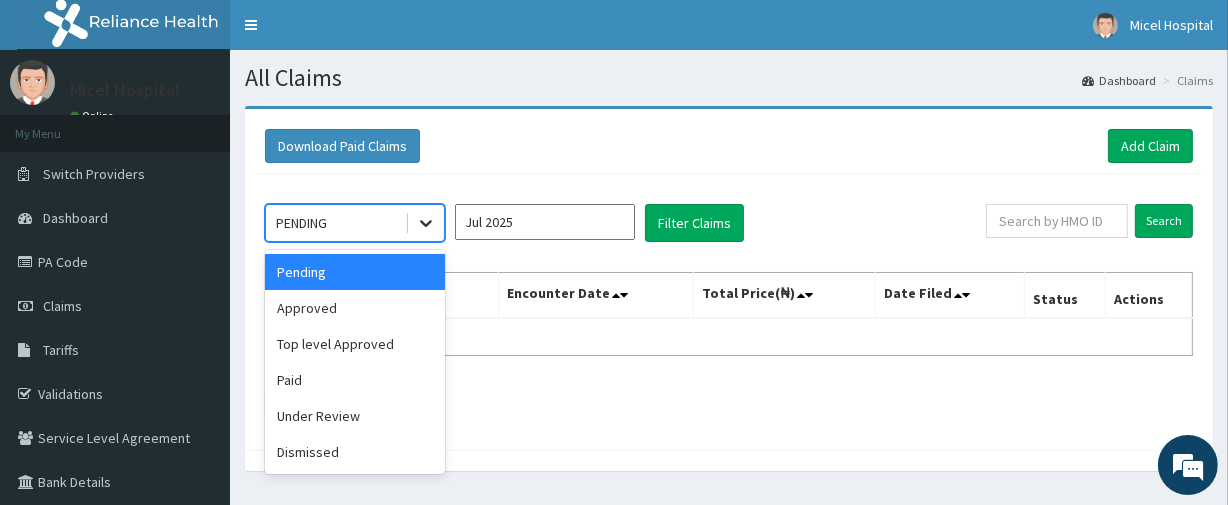 click 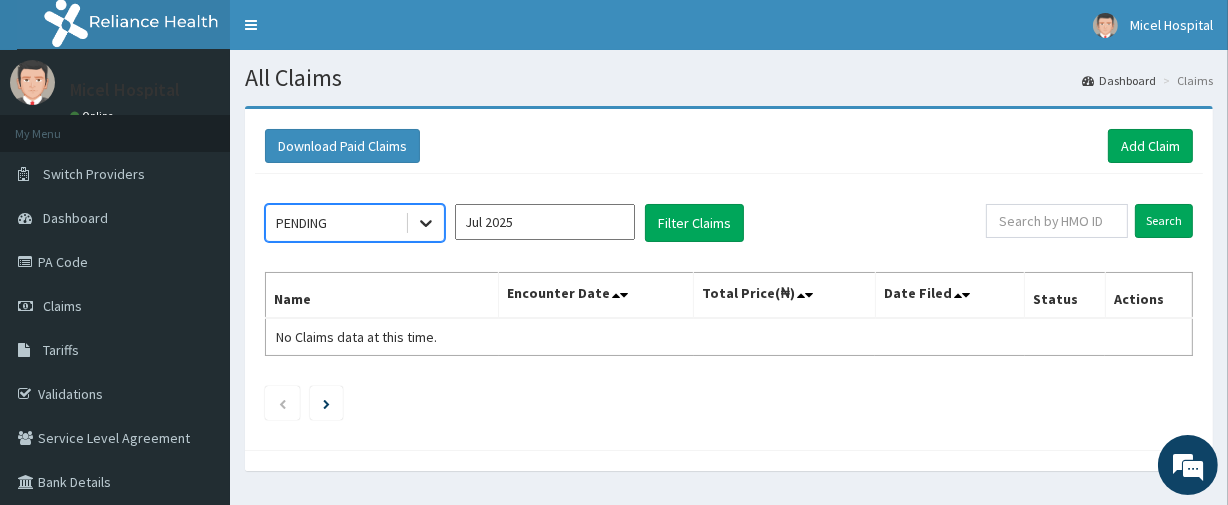 click 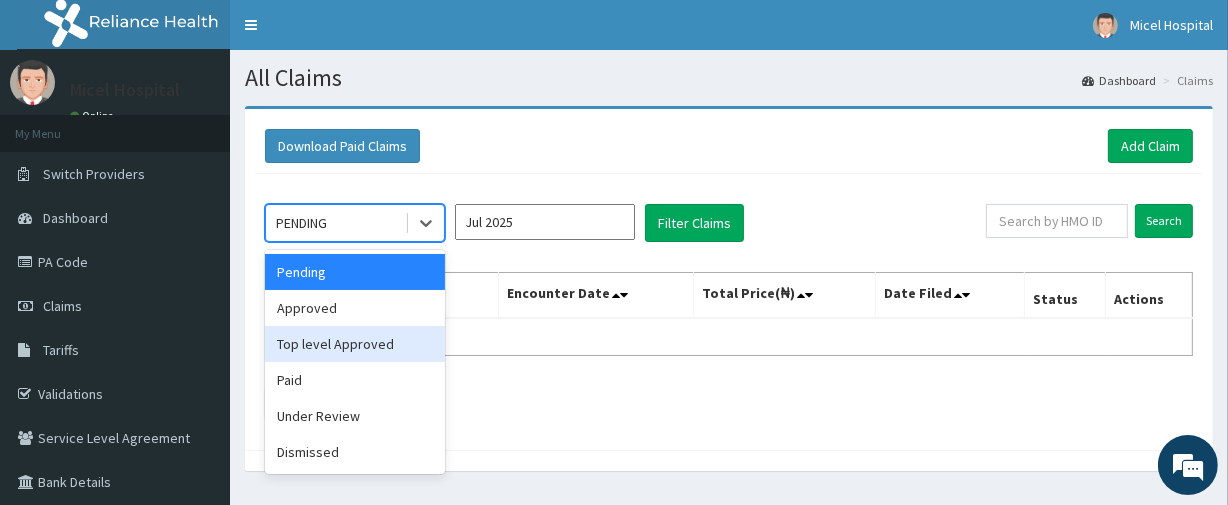 drag, startPoint x: 344, startPoint y: 381, endPoint x: 348, endPoint y: 337, distance: 44.181442 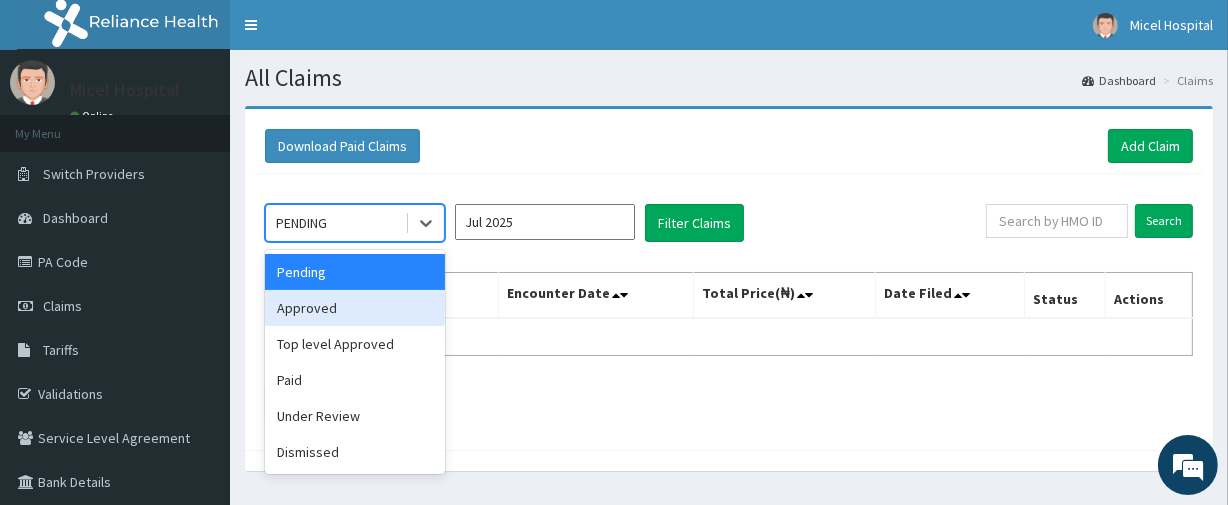 click on "Approved" at bounding box center [355, 308] 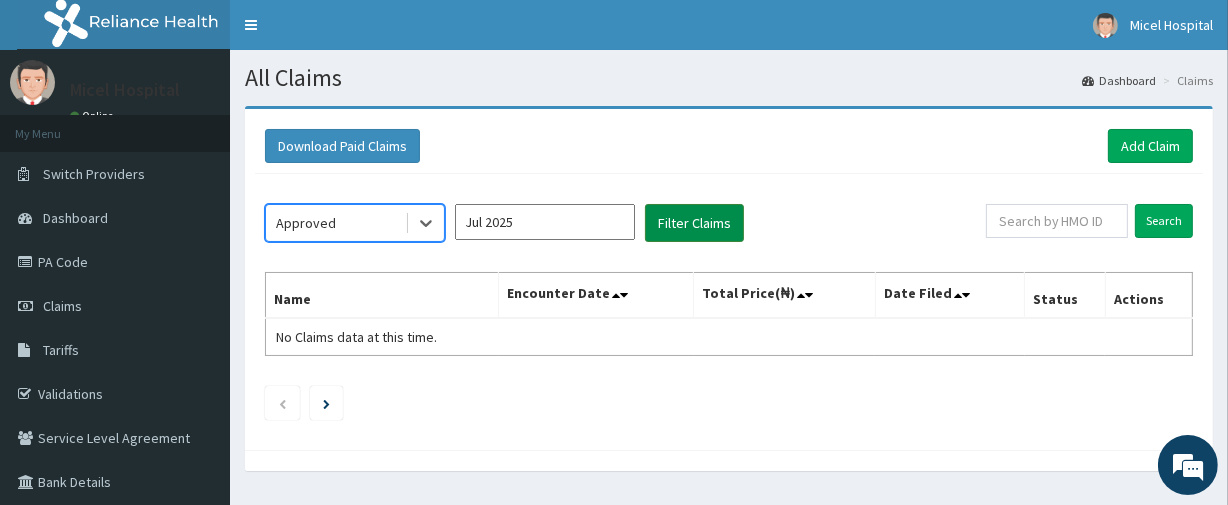 click on "Filter Claims" at bounding box center (694, 223) 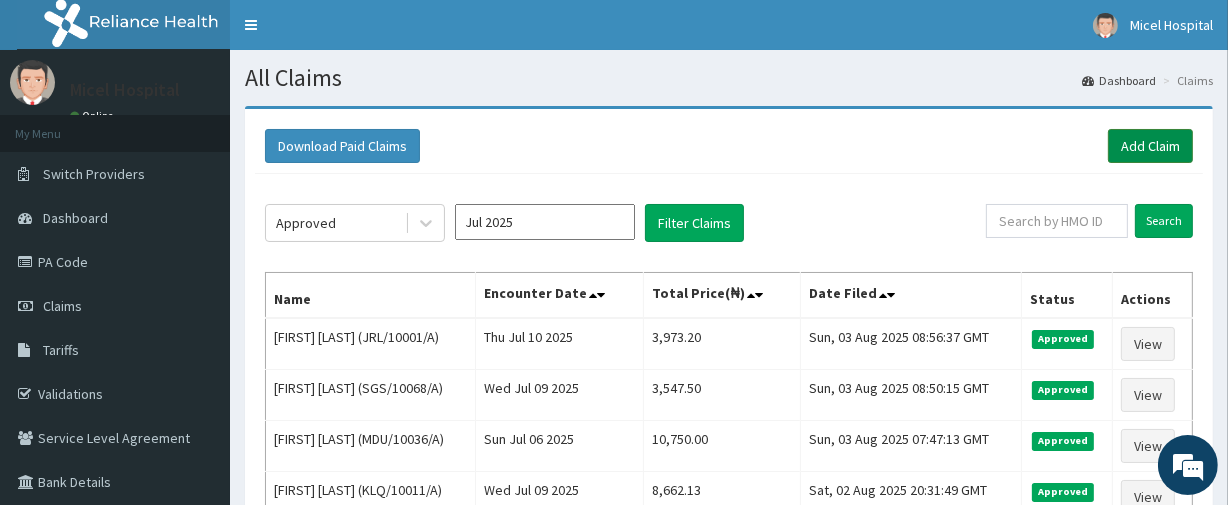 click on "Add Claim" at bounding box center [1150, 146] 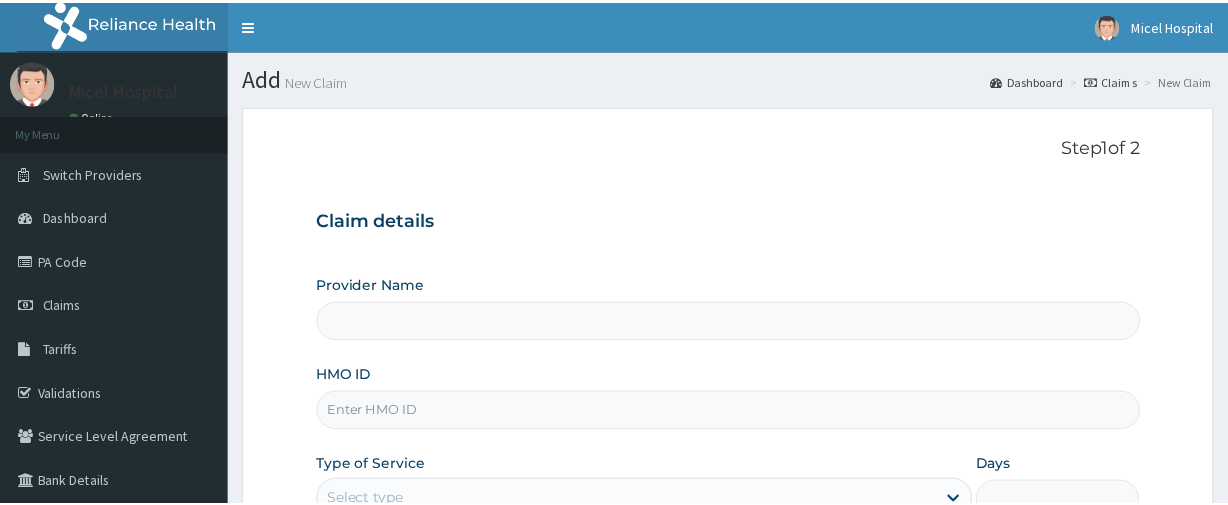 scroll, scrollTop: 0, scrollLeft: 0, axis: both 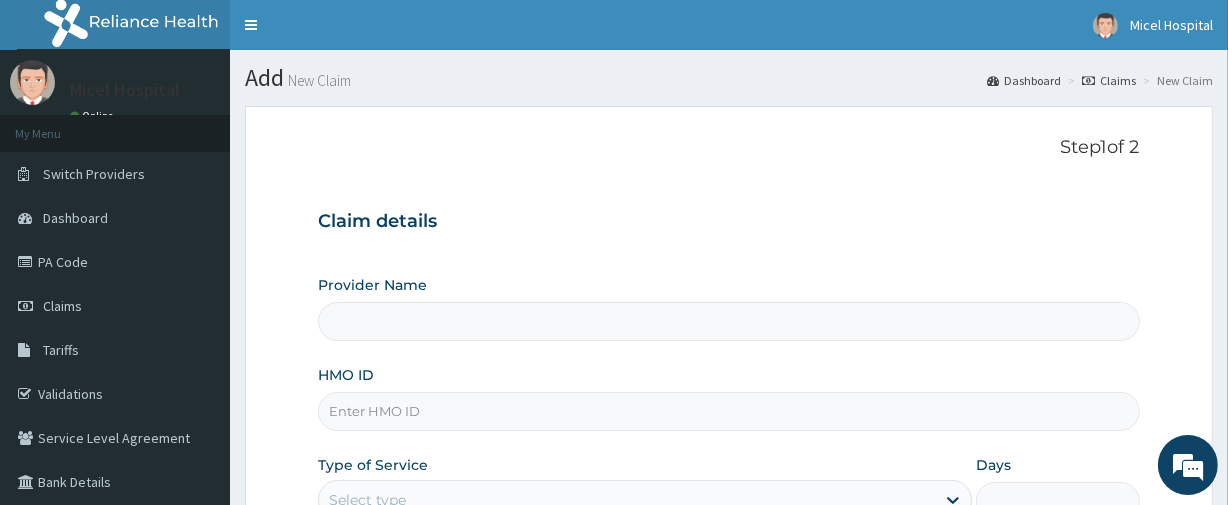 type on "Micel Hospital" 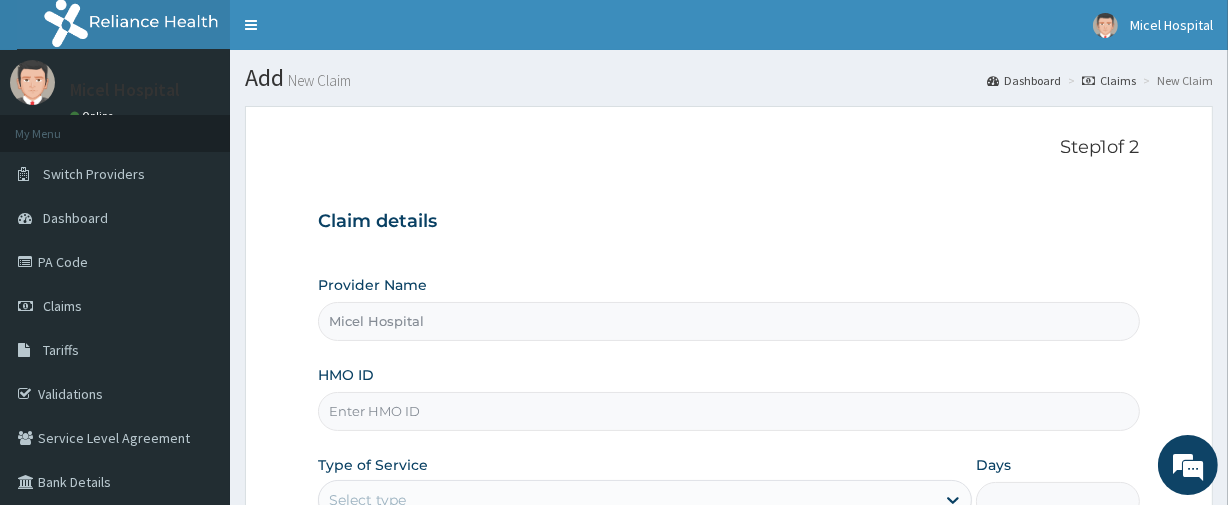 click on "HMO ID" at bounding box center (728, 411) 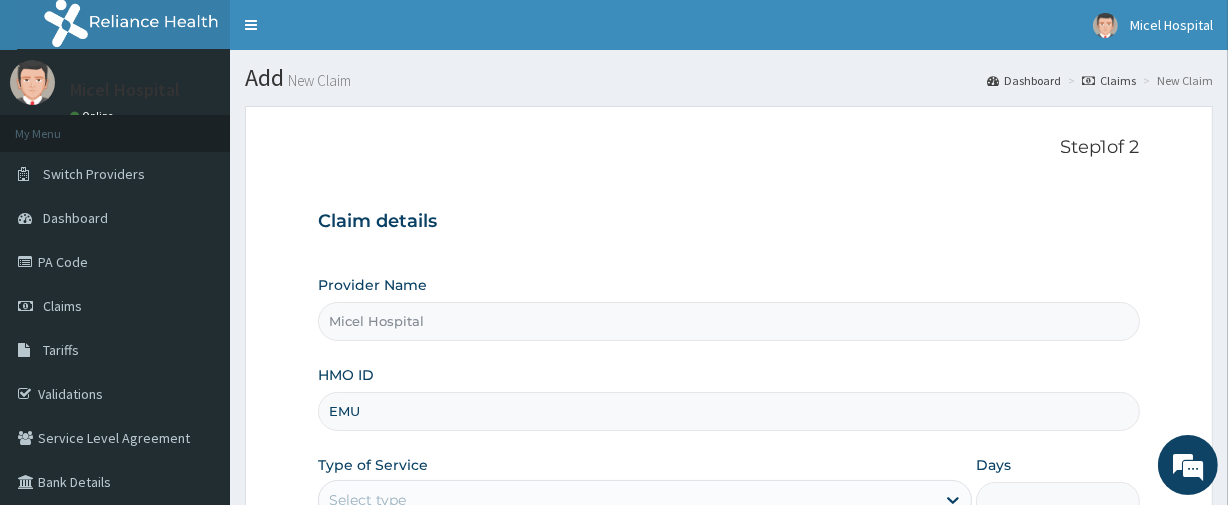 scroll, scrollTop: 0, scrollLeft: 0, axis: both 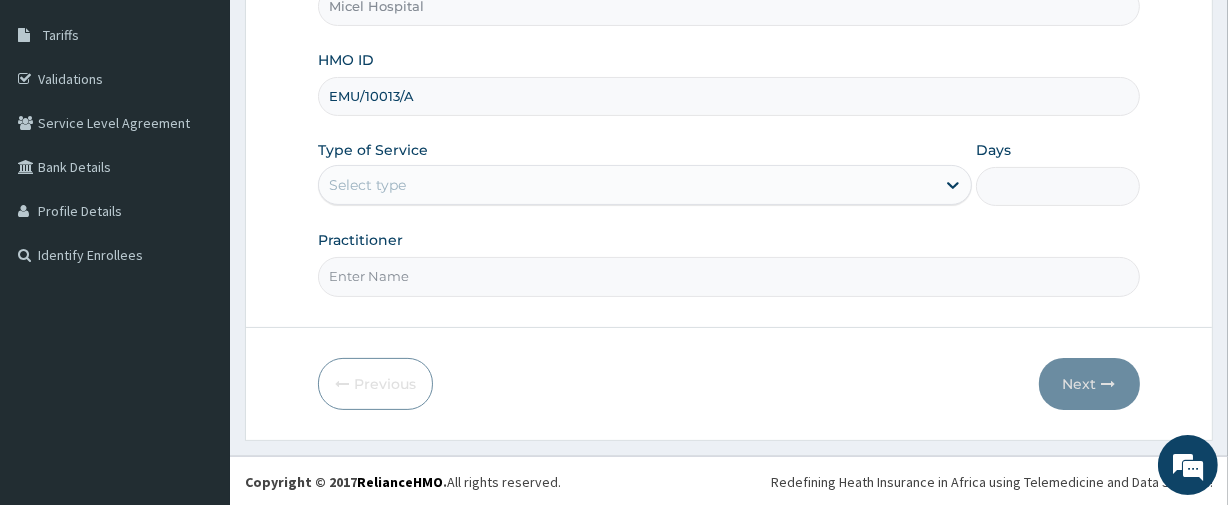 type on "EMU/10013/A" 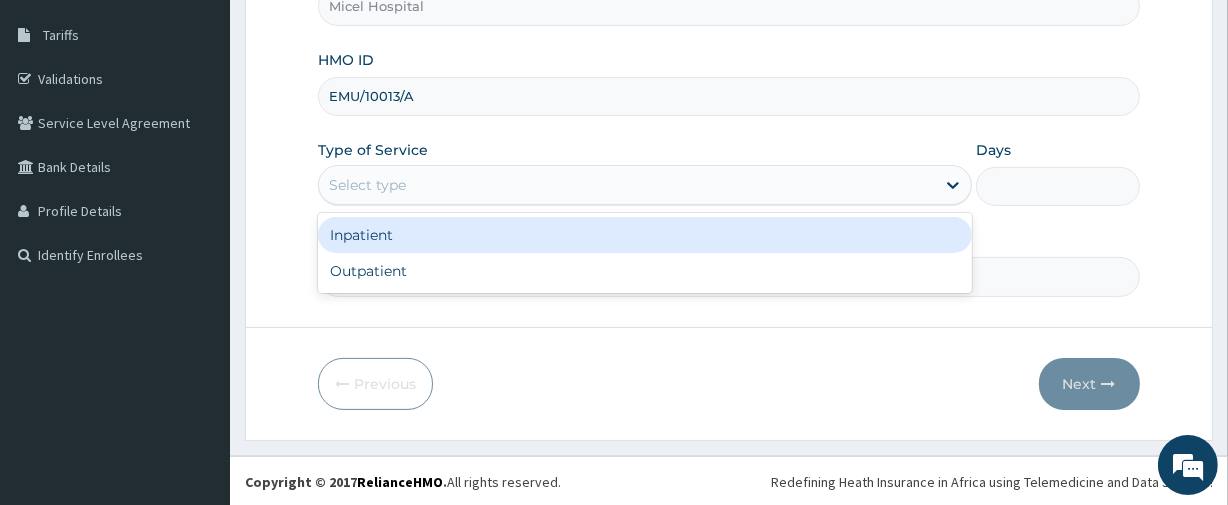 click on "Select type" at bounding box center (645, 185) 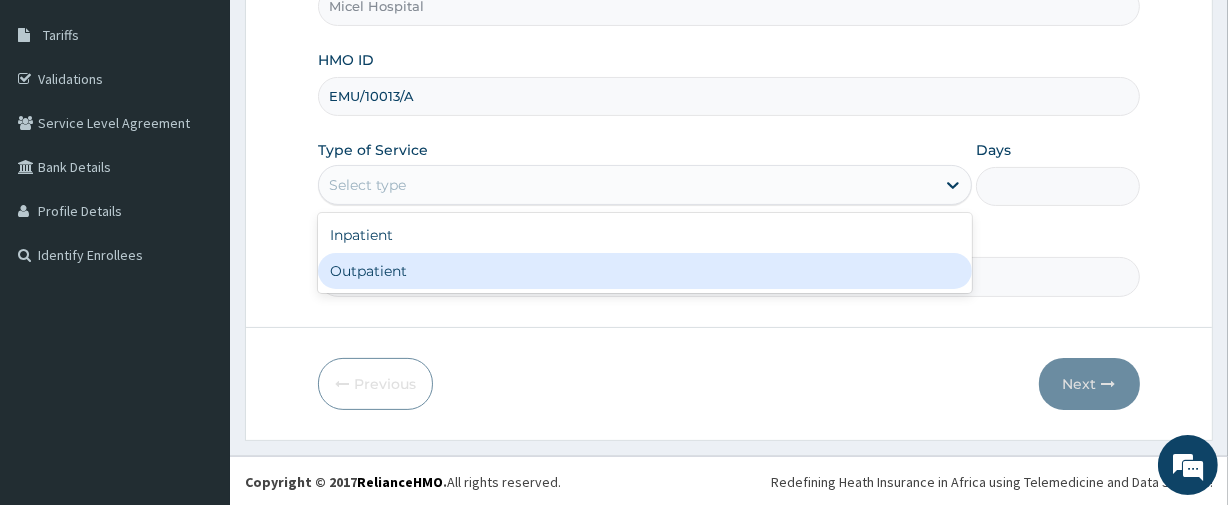 click on "Outpatient" at bounding box center [645, 271] 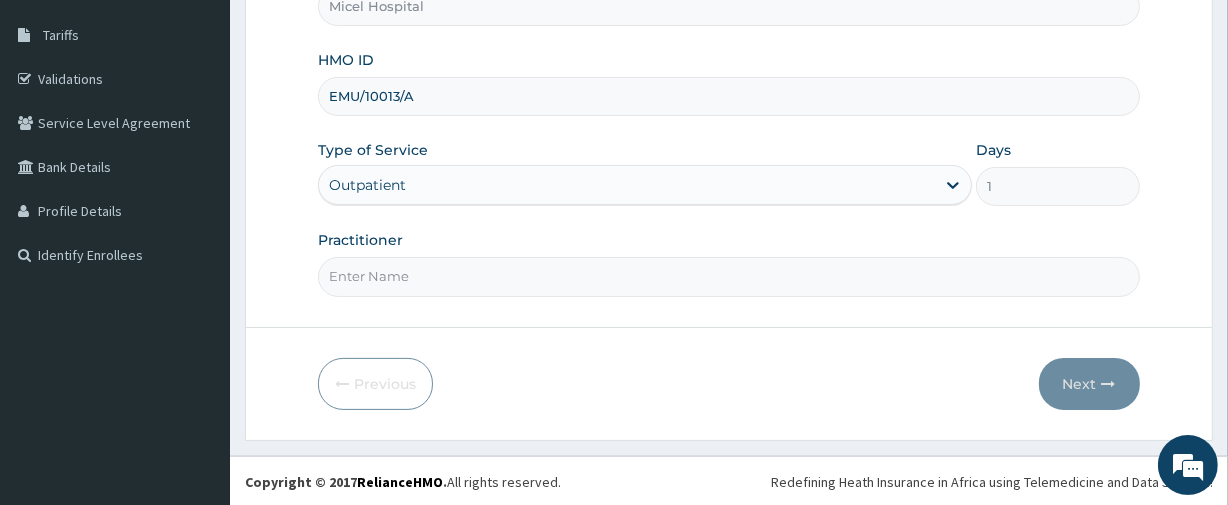 click on "Practitioner" at bounding box center (728, 276) 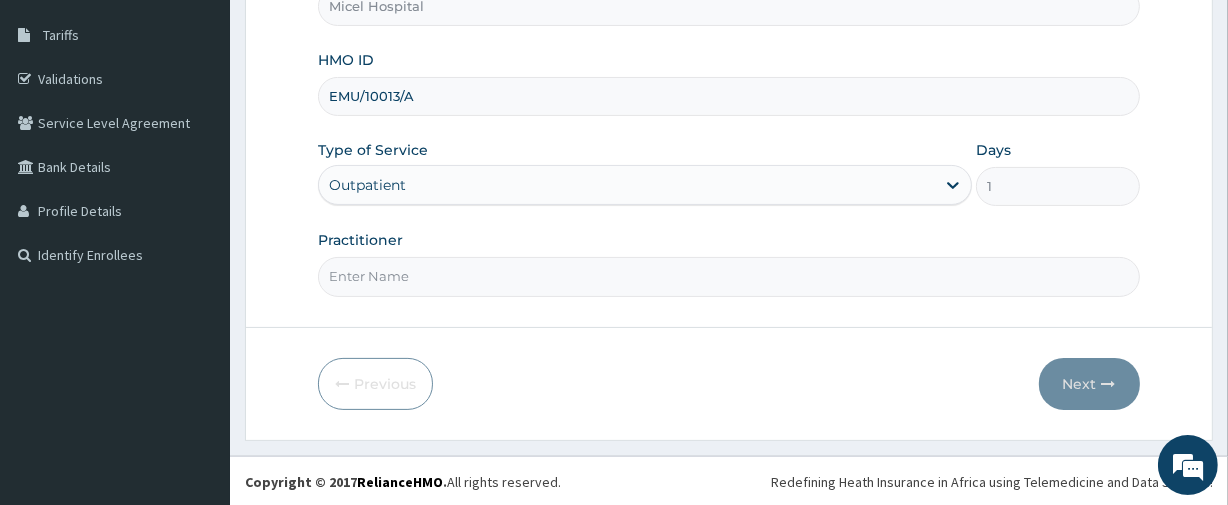 type on "DR. [LAST]" 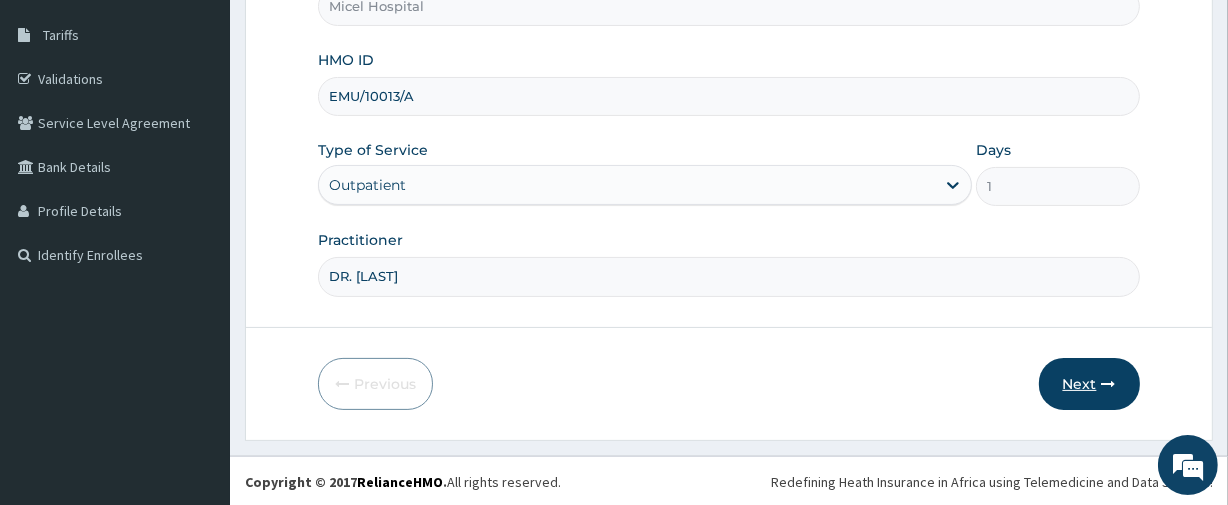 click at bounding box center (1109, 384) 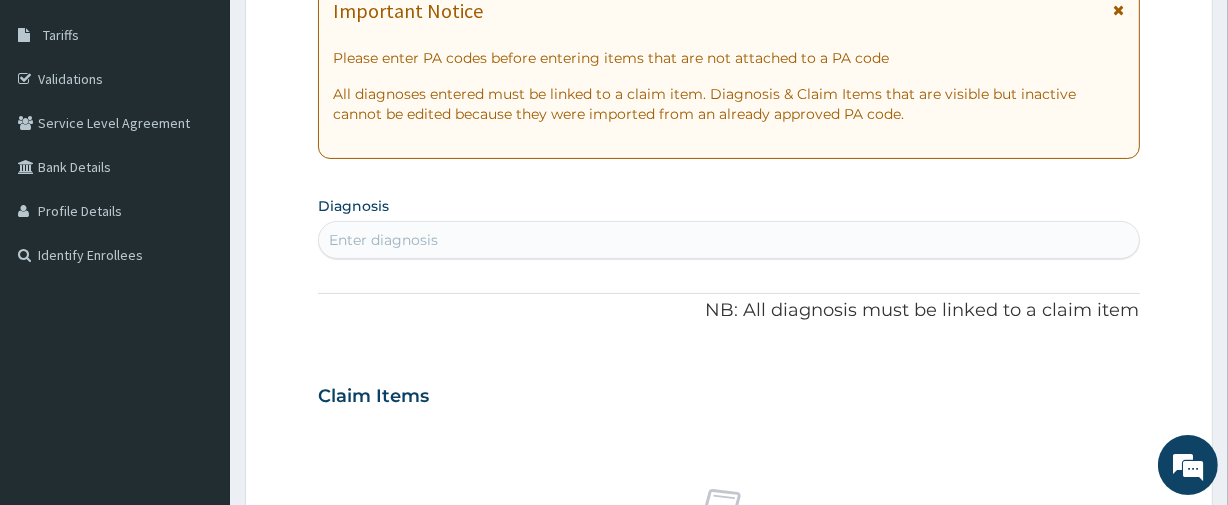 click on "Enter diagnosis" at bounding box center (728, 240) 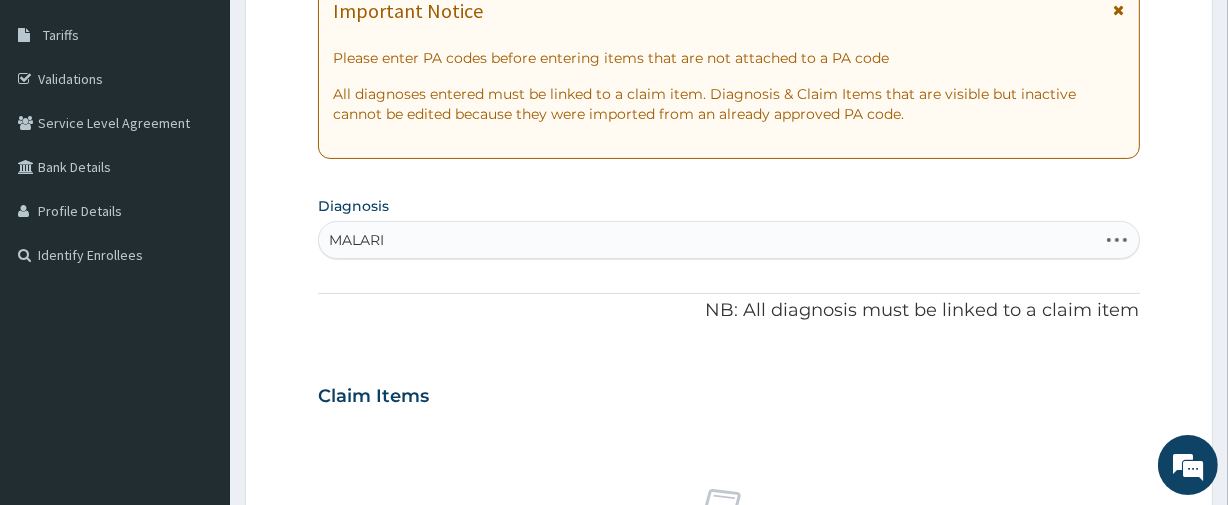 type on "MALARIA" 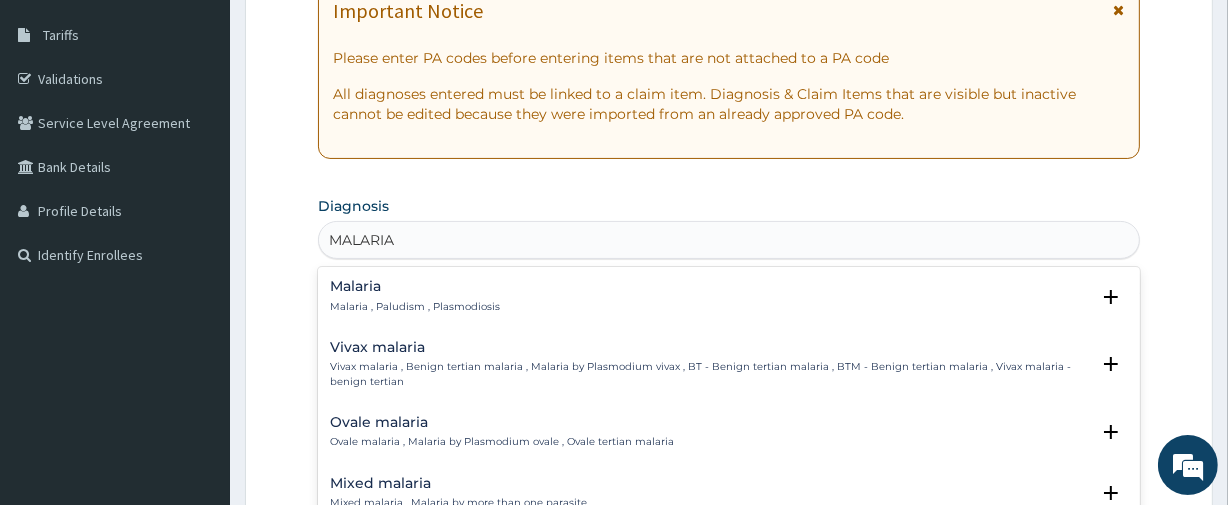 click on "Malaria , Paludism , Plasmodiosis" at bounding box center [415, 307] 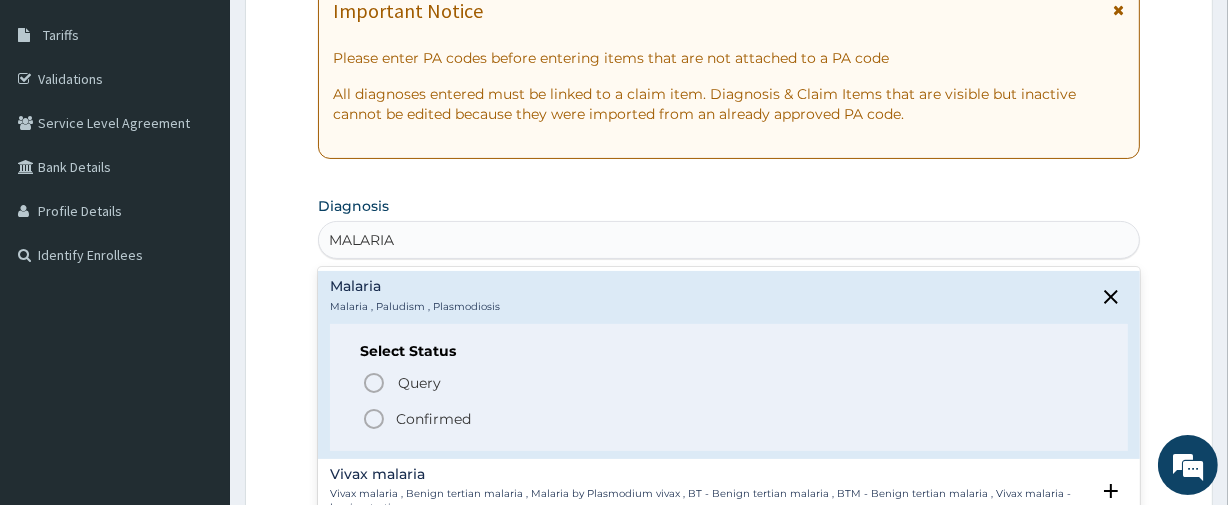 click on "Confirmed" at bounding box center (433, 419) 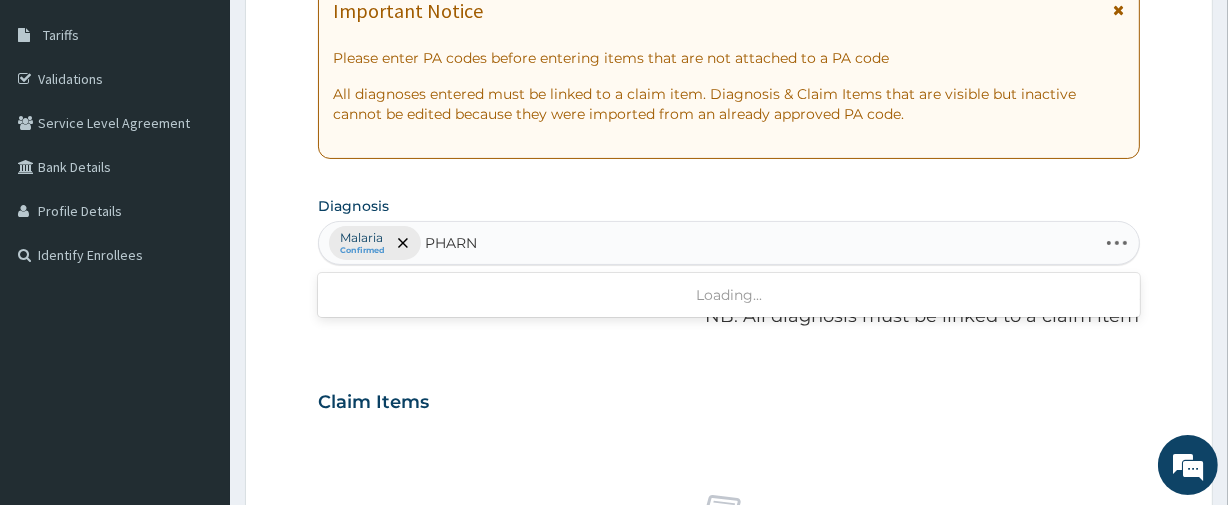 type on "PHAR" 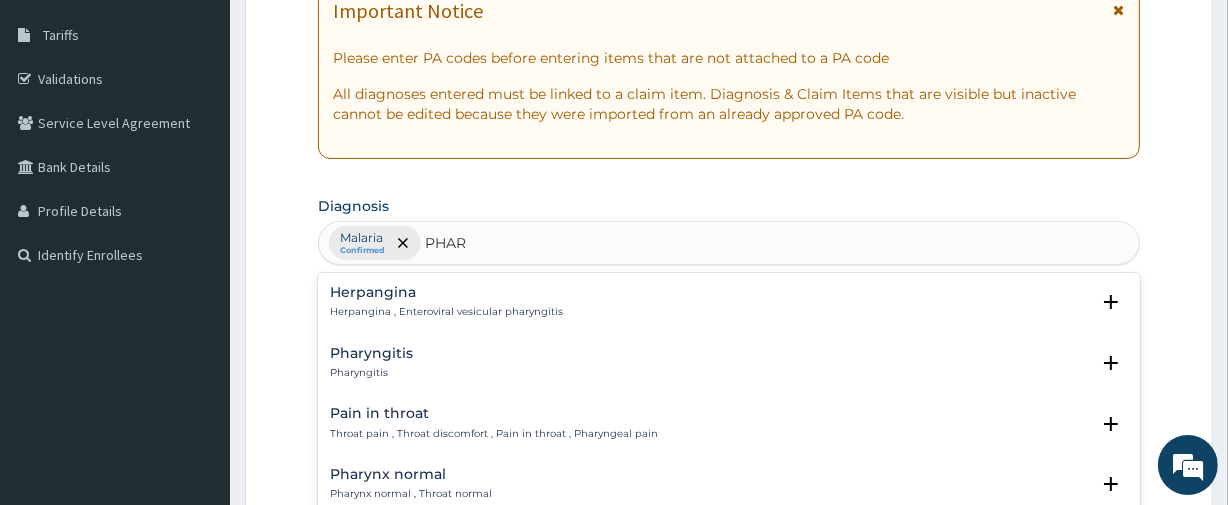 click on "Pharyngitis" at bounding box center (371, 353) 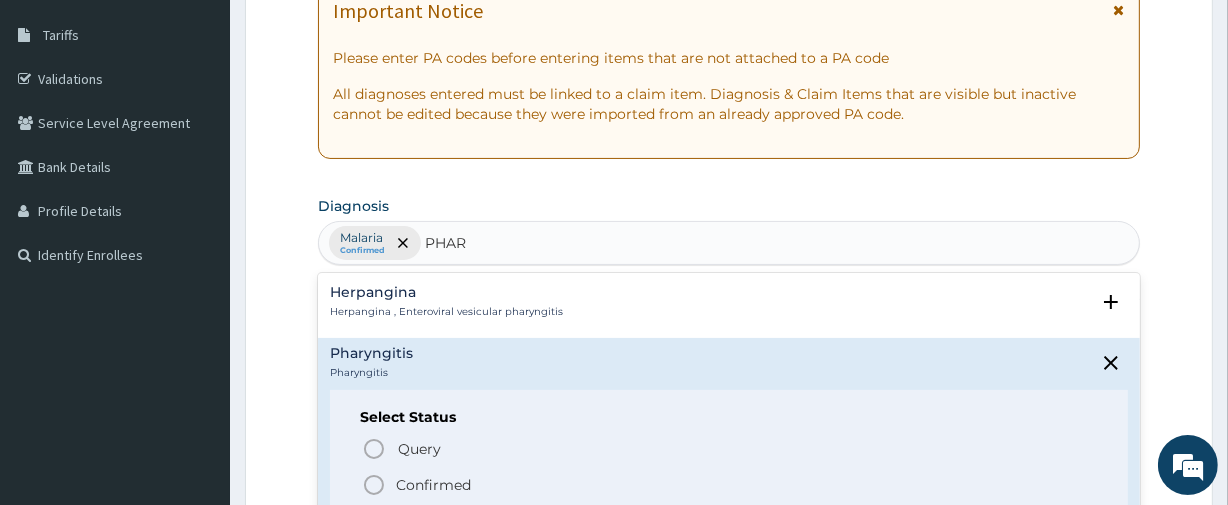 click 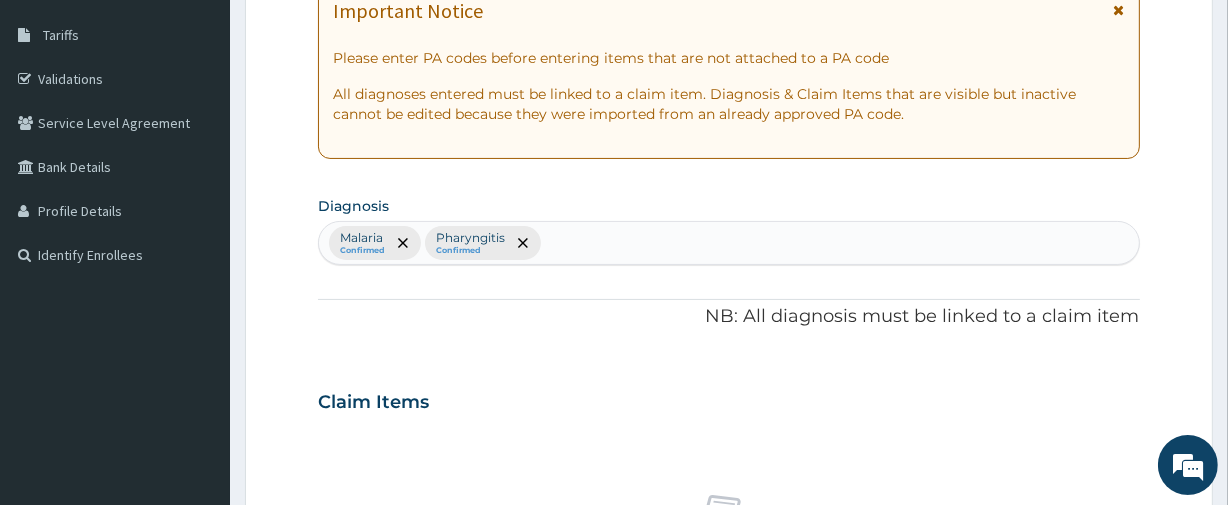 scroll, scrollTop: 756, scrollLeft: 0, axis: vertical 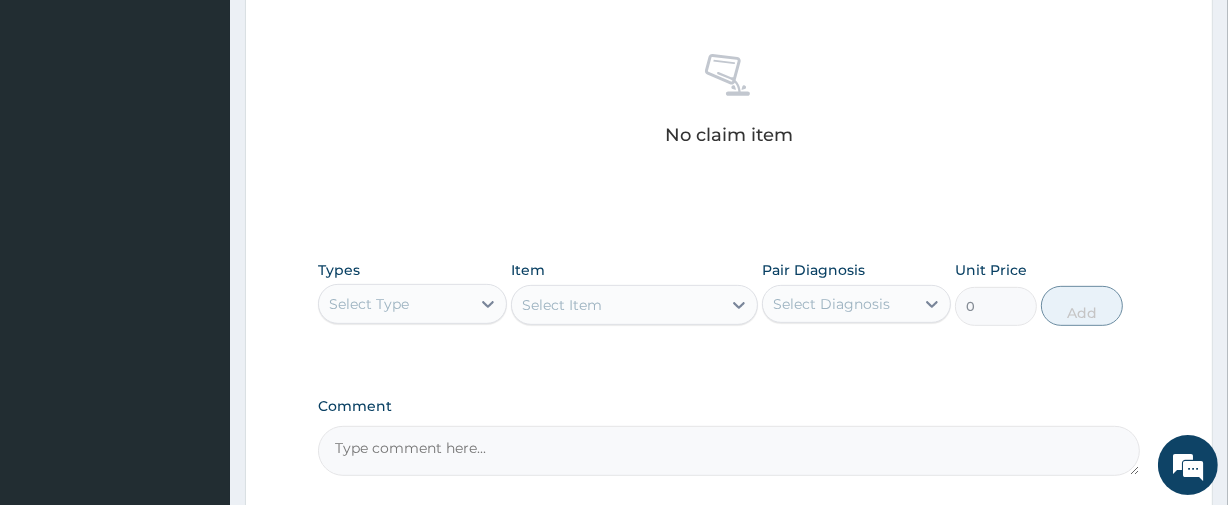 click on "Select Type" at bounding box center [394, 304] 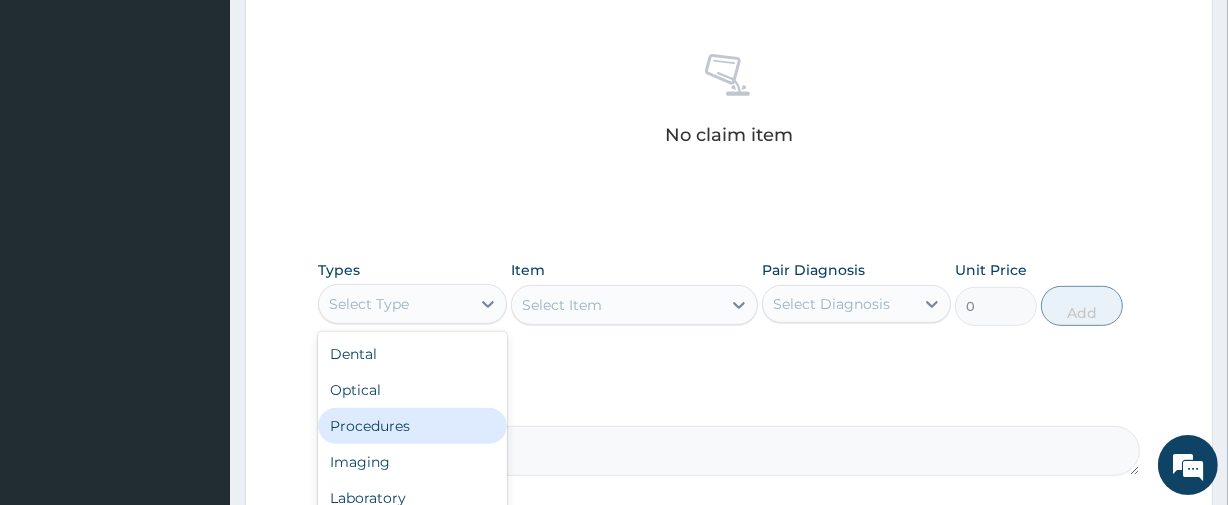 click on "Procedures" at bounding box center (412, 426) 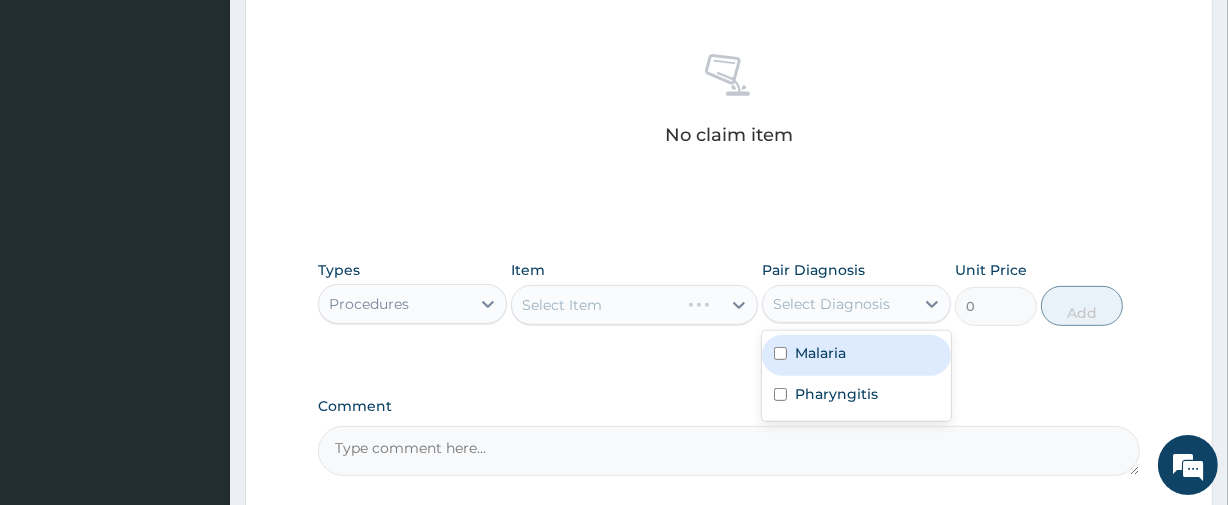 click on "Select Diagnosis" at bounding box center (838, 304) 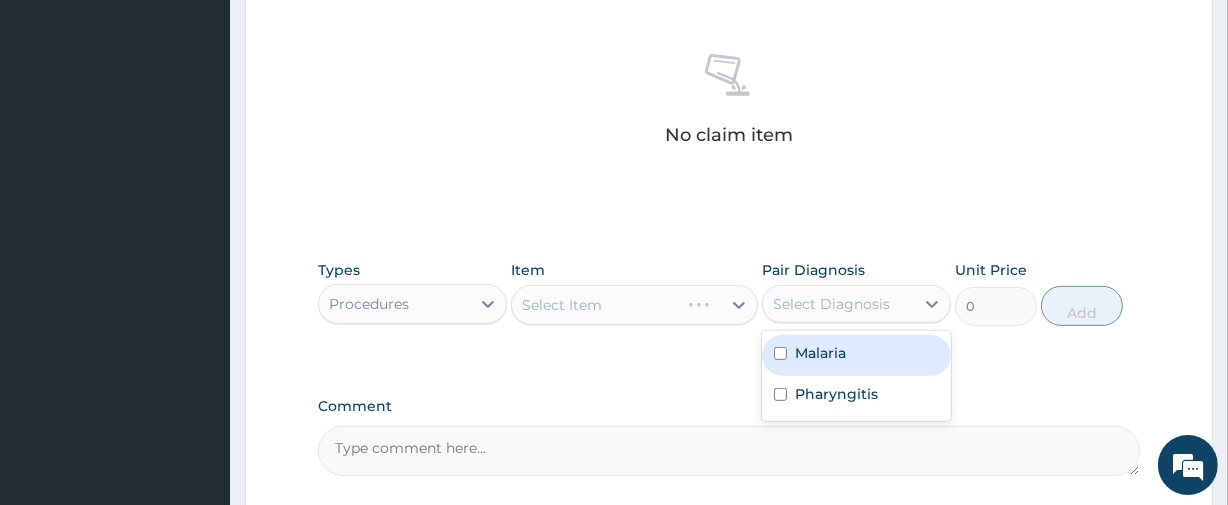 click on "Malaria" at bounding box center (820, 353) 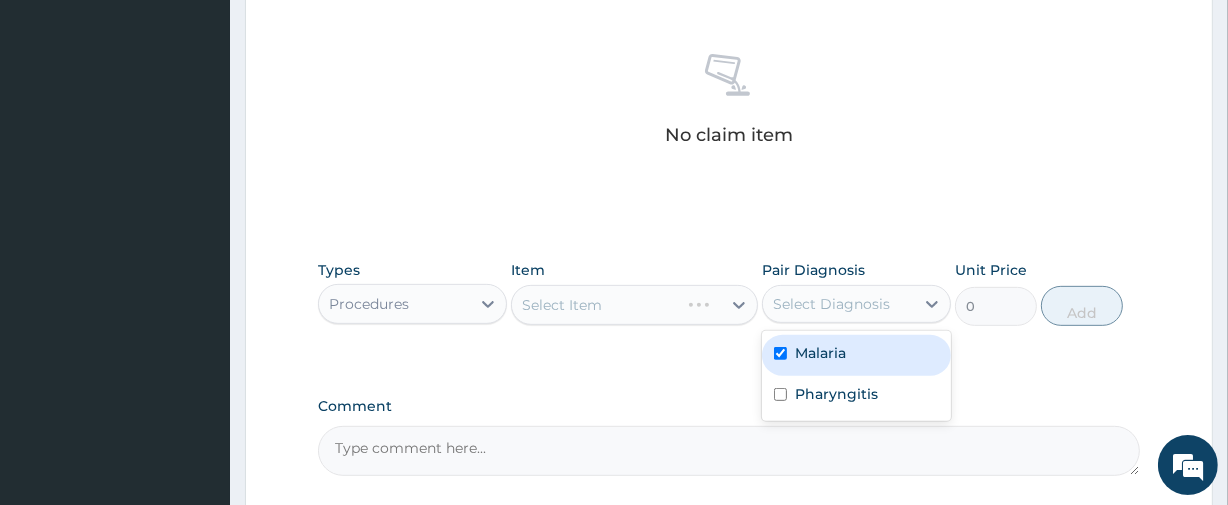 checkbox on "true" 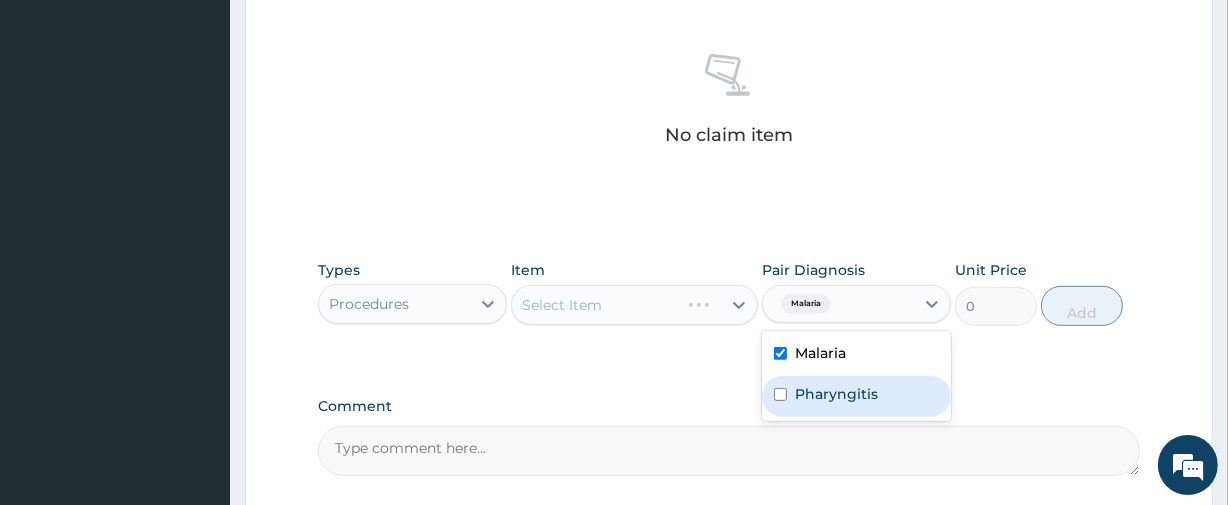 click on "Pharyngitis" at bounding box center (836, 394) 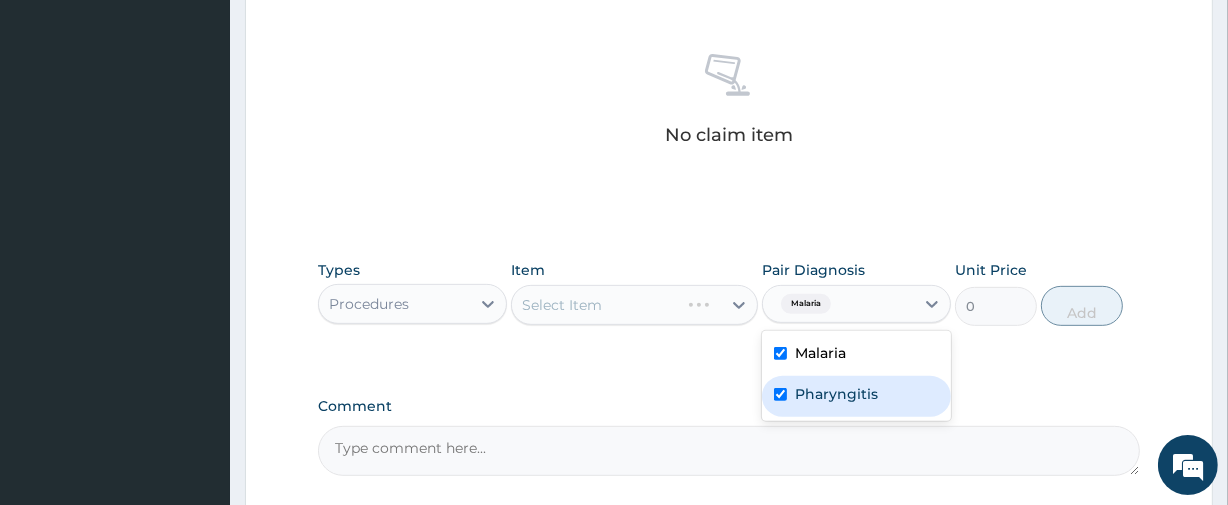 checkbox on "true" 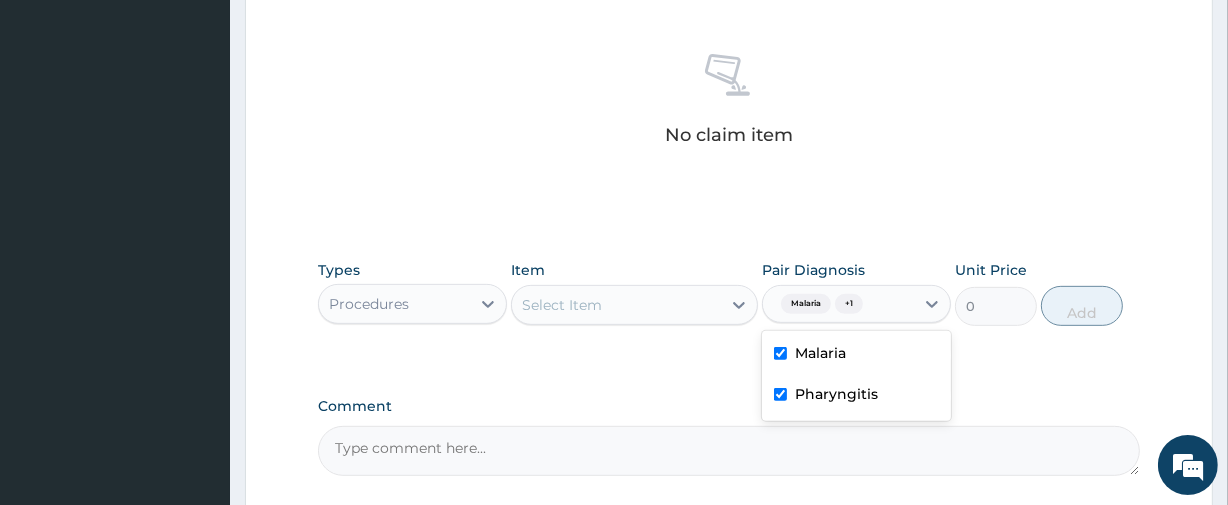 click on "Select Item" at bounding box center [616, 305] 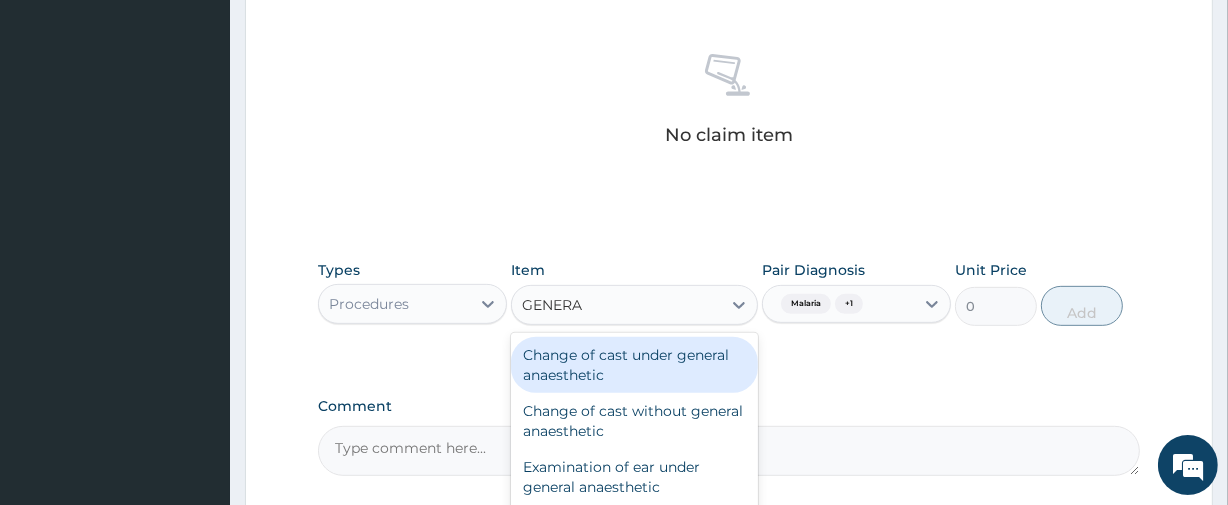 type on "GENERAL" 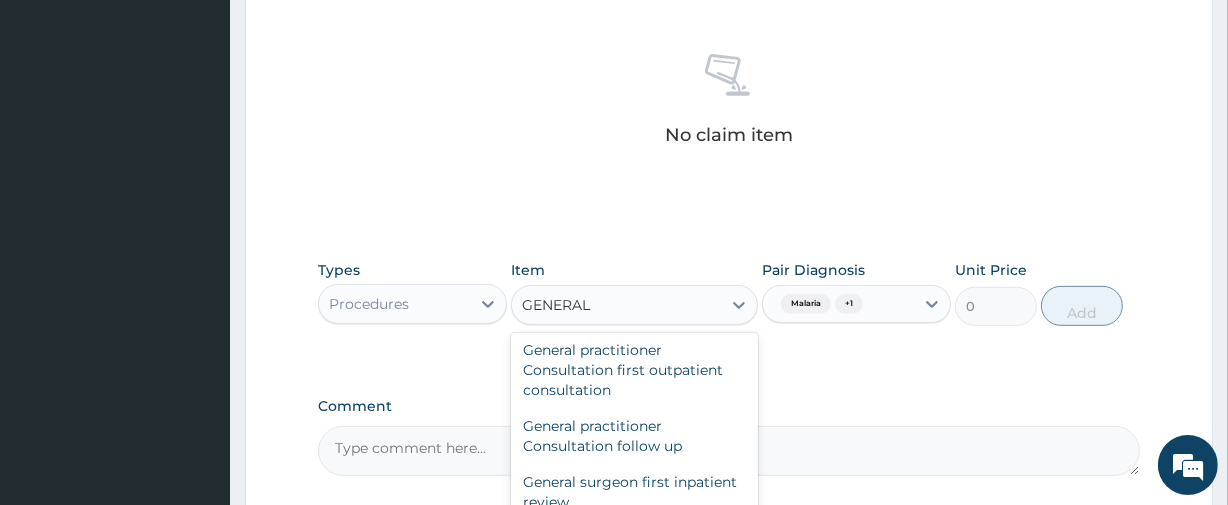 scroll, scrollTop: 261, scrollLeft: 0, axis: vertical 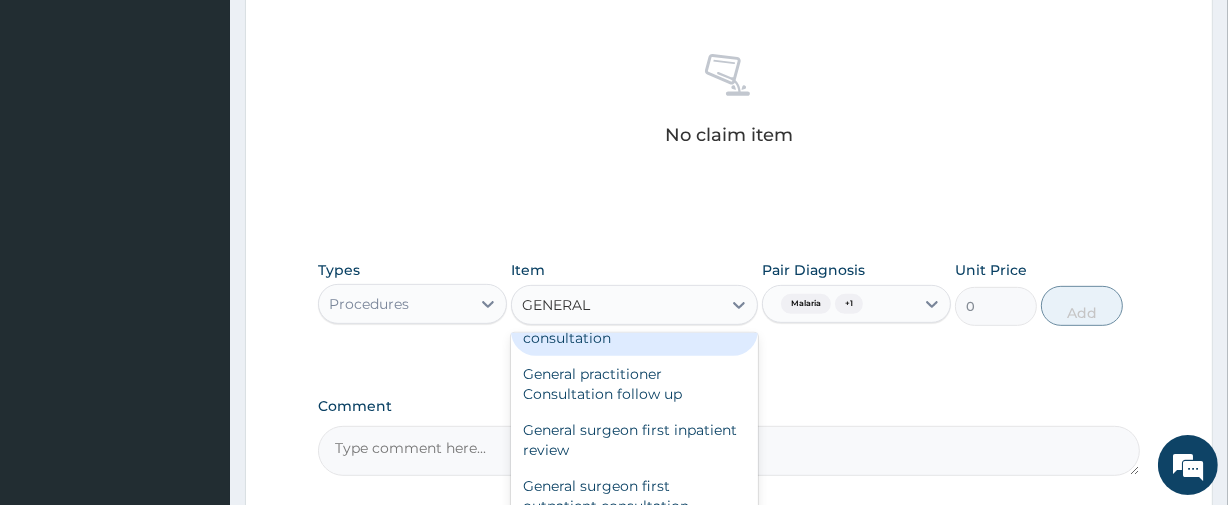 click on "General practitioner Consultation first outpatient consultation" at bounding box center [634, 318] 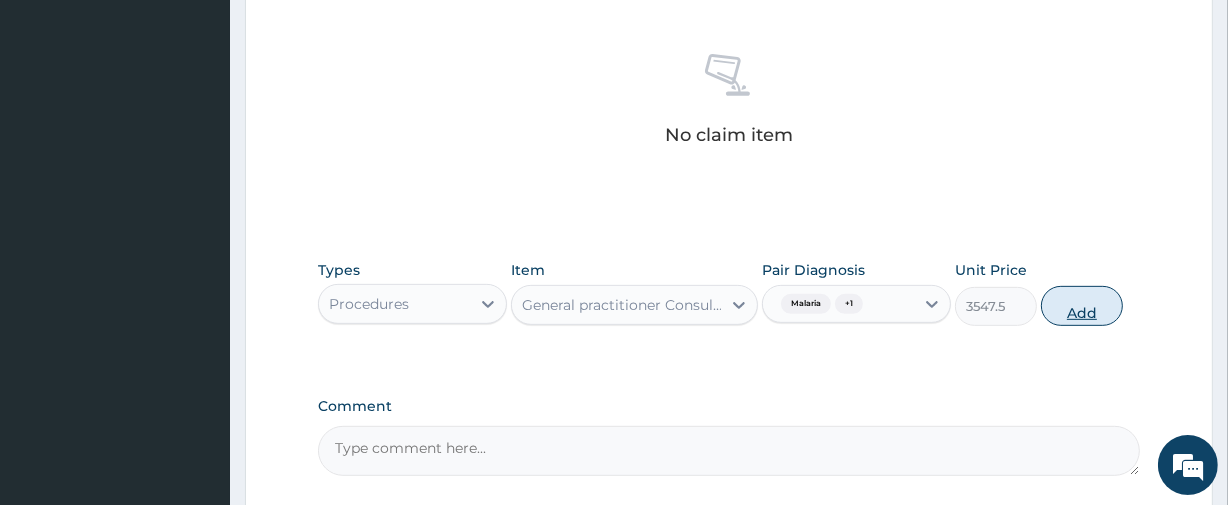 click on "Add" at bounding box center [1082, 306] 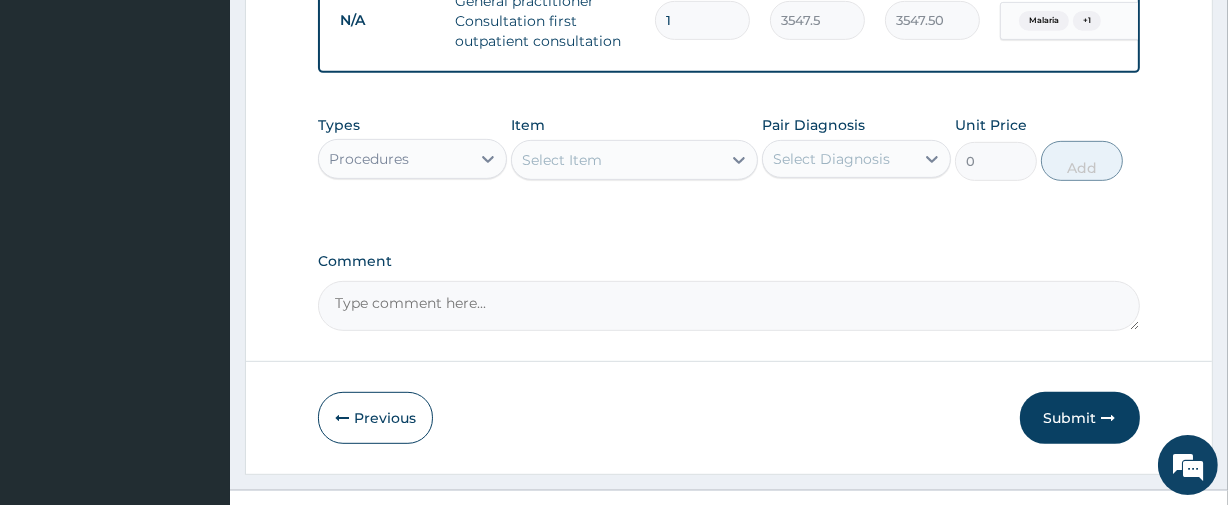 scroll, scrollTop: 865, scrollLeft: 0, axis: vertical 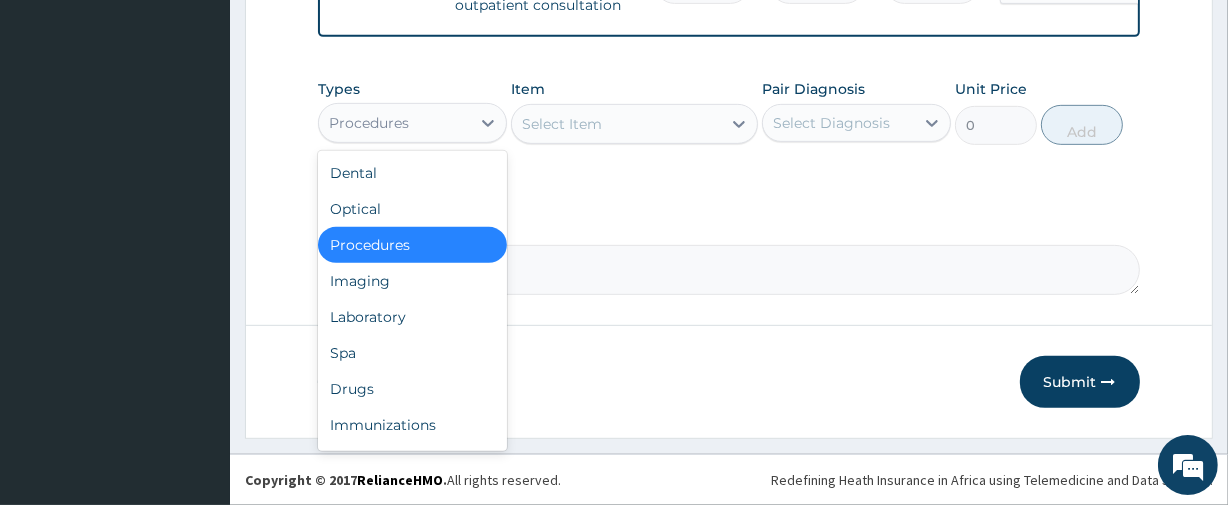 click on "Procedures" at bounding box center (369, 123) 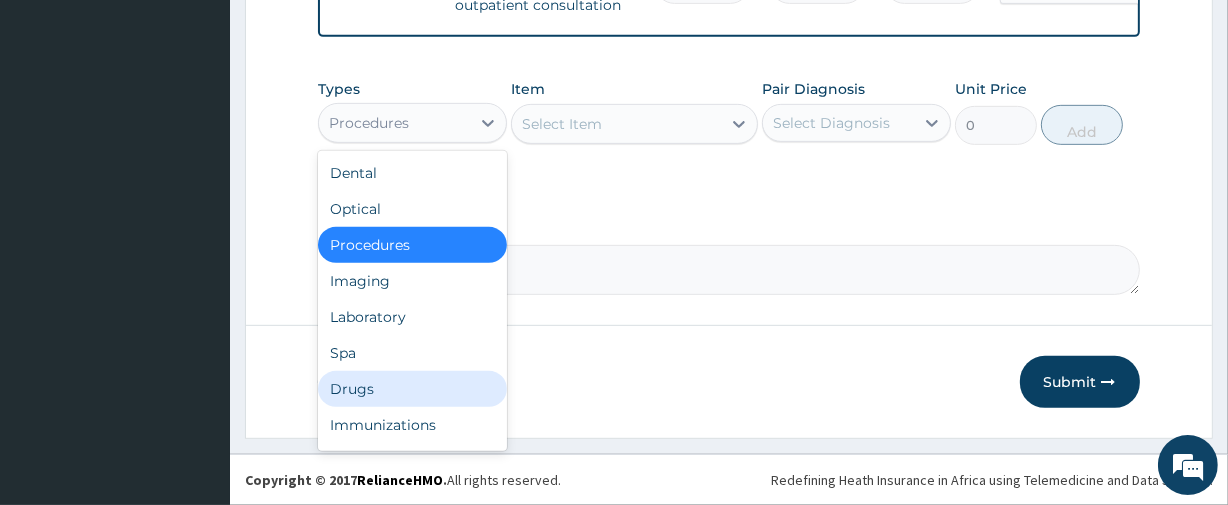 click on "Drugs" at bounding box center (412, 389) 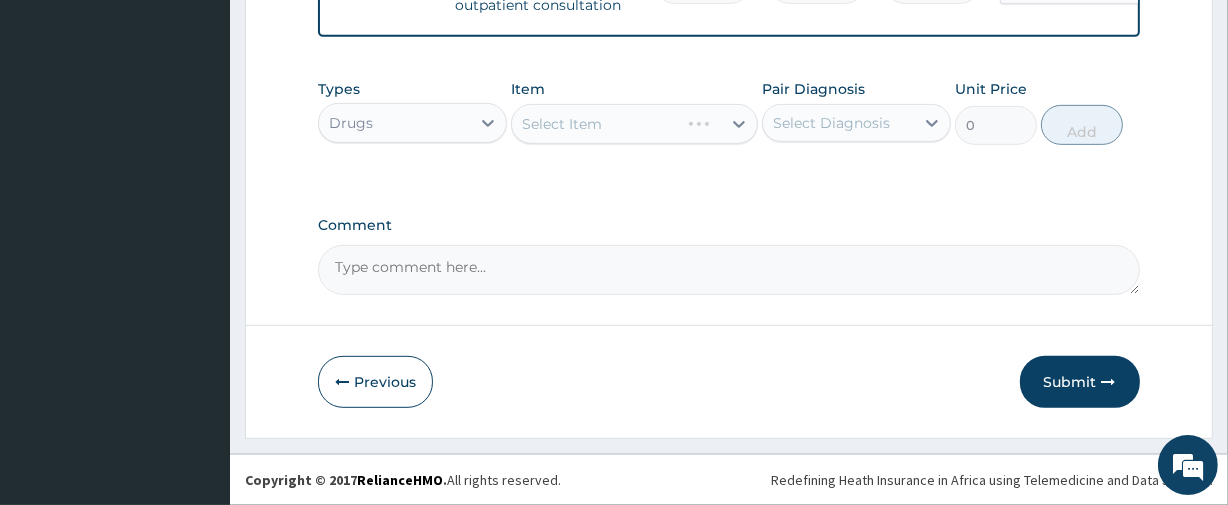 click at bounding box center (342, 382) 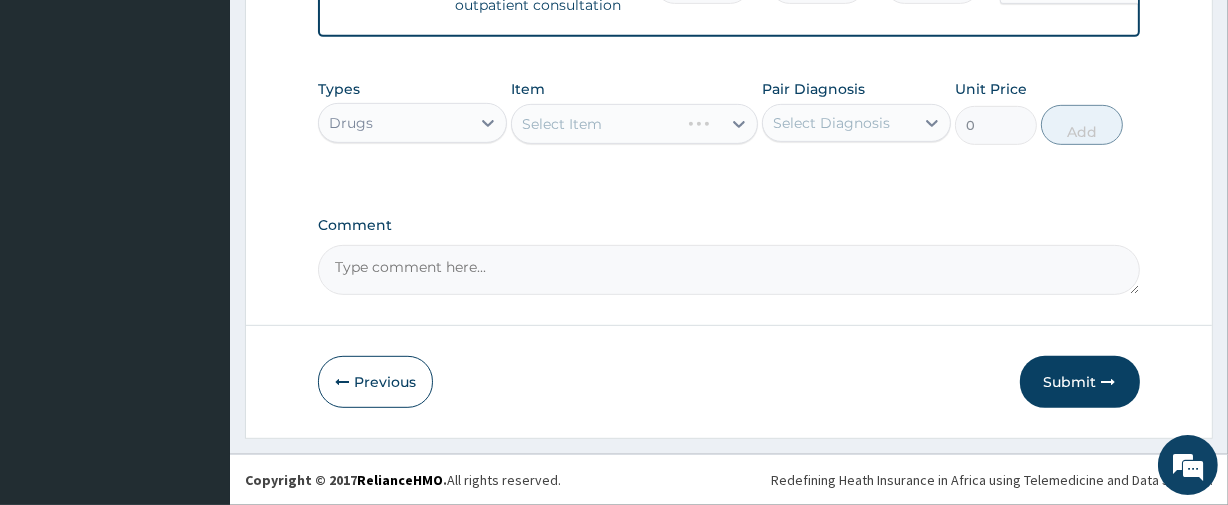 scroll, scrollTop: 315, scrollLeft: 0, axis: vertical 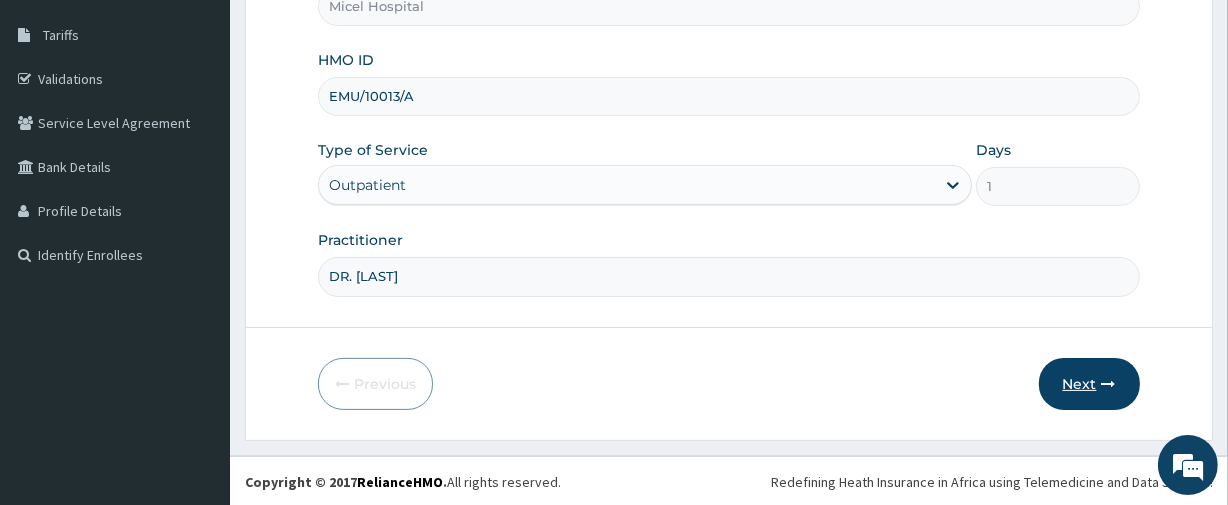 click on "Next" at bounding box center [1089, 384] 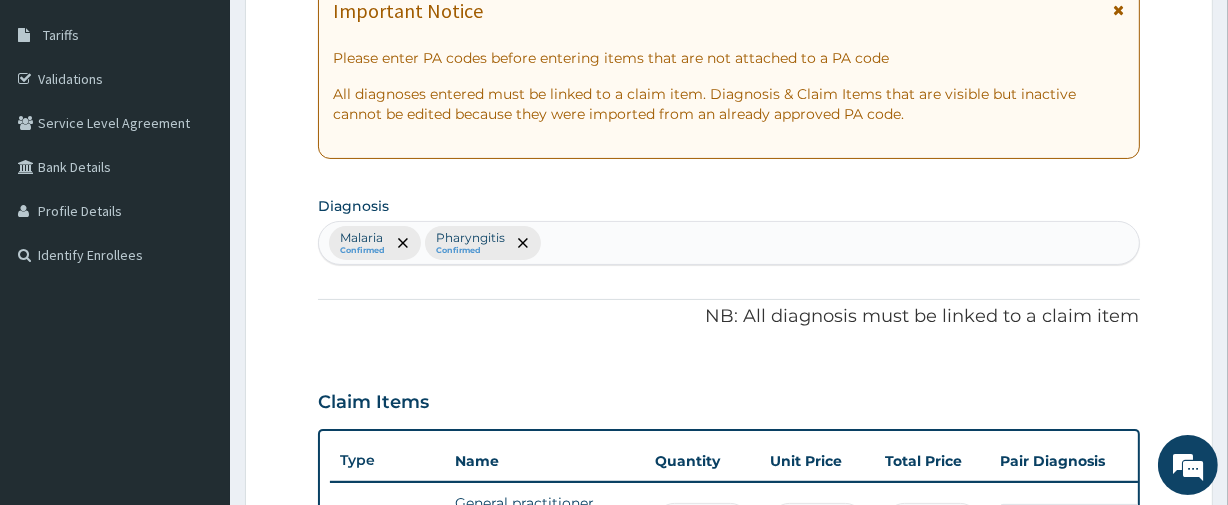 scroll, scrollTop: 756, scrollLeft: 0, axis: vertical 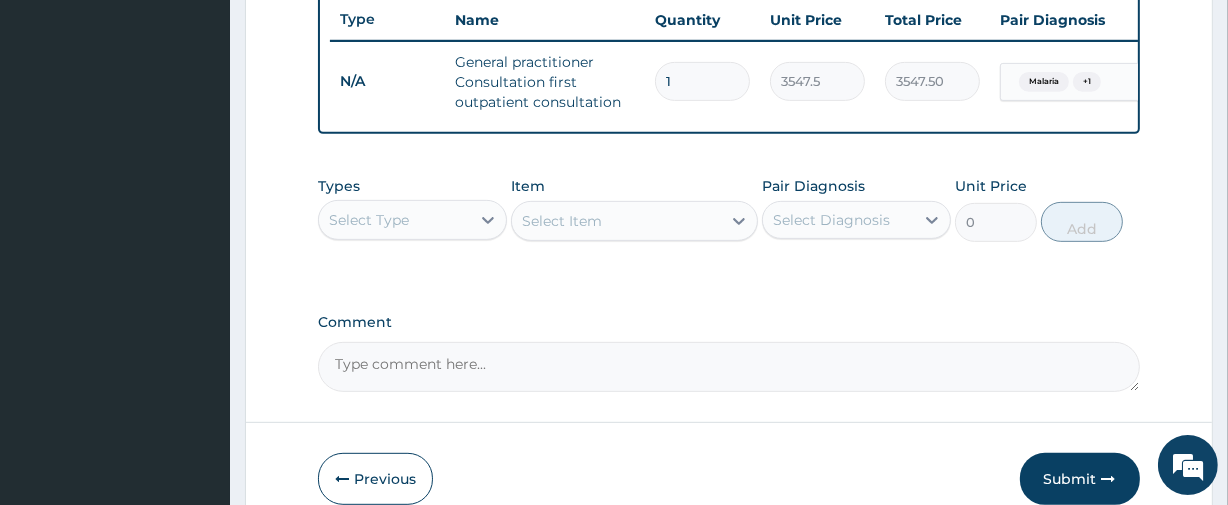 click on "Select Type" at bounding box center (394, 220) 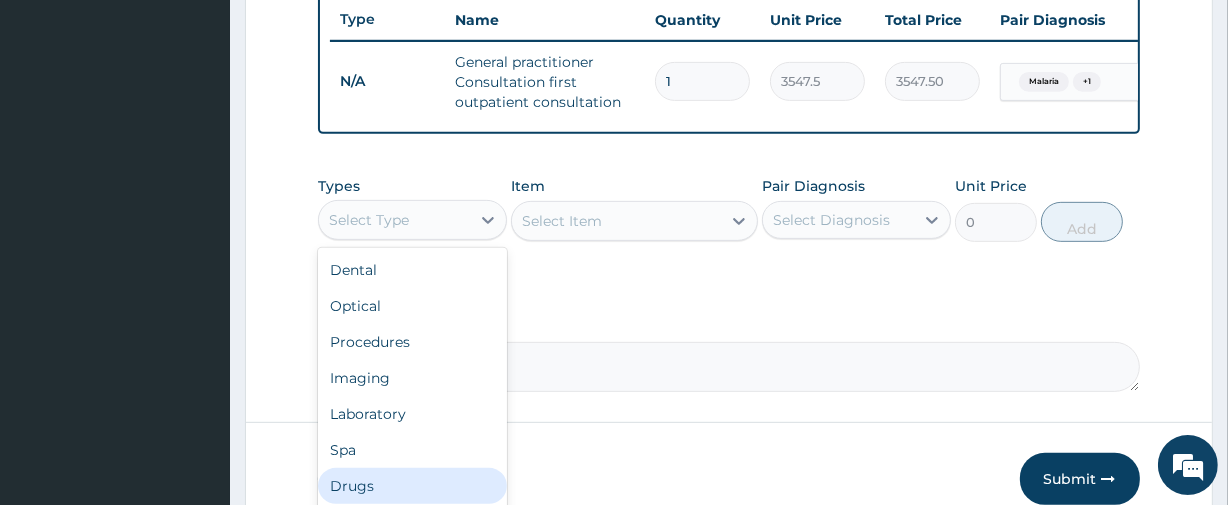 drag, startPoint x: 387, startPoint y: 364, endPoint x: 365, endPoint y: 499, distance: 136.78085 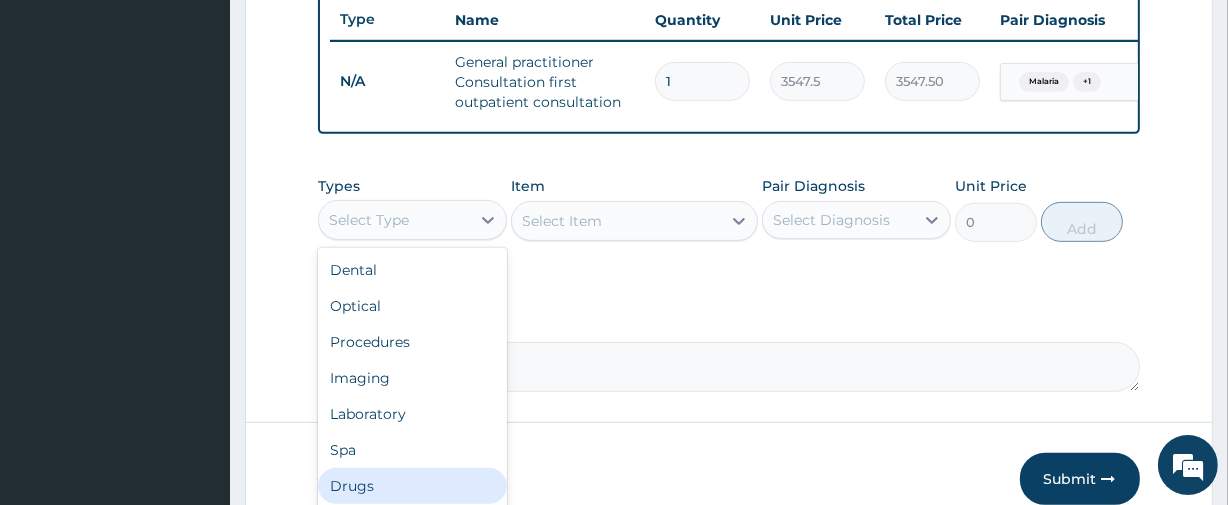 click on "Dental Optical Procedures Imaging Laboratory Spa Drugs Immunizations Others Gym" at bounding box center [412, 398] 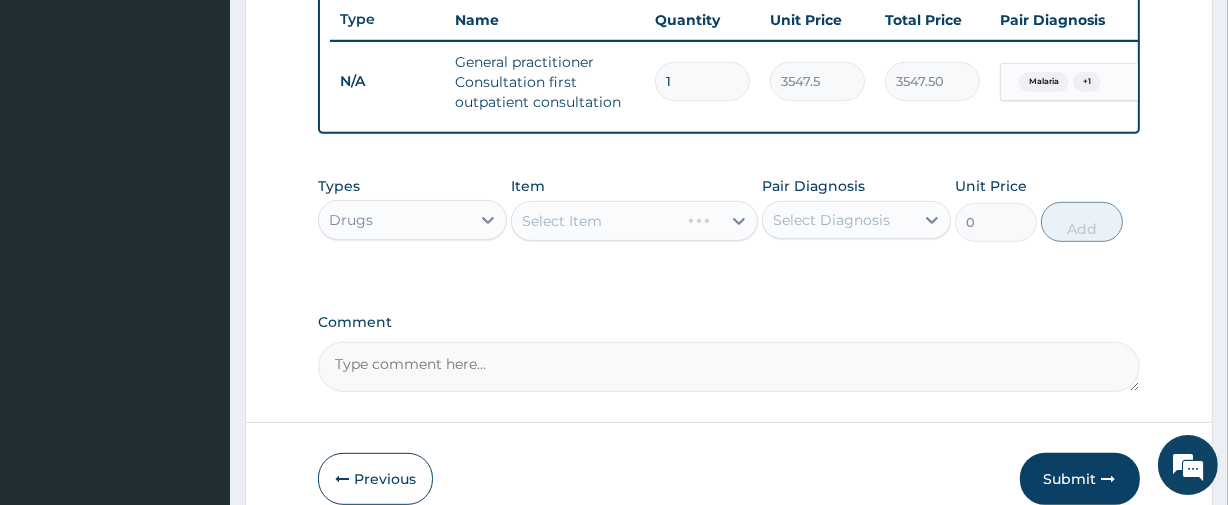 click on "Select Item" at bounding box center (634, 221) 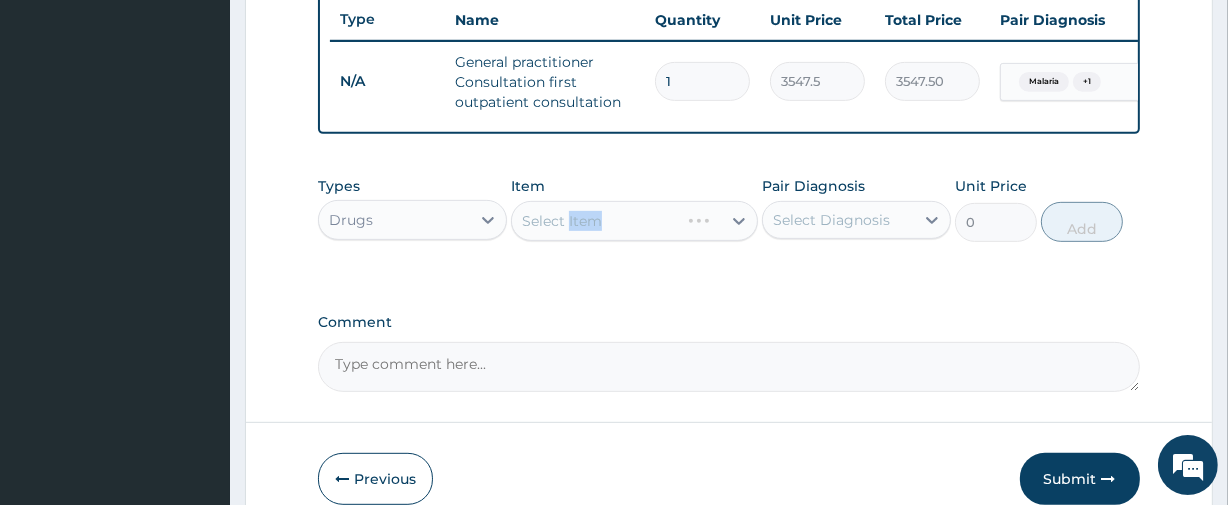 click on "Select Item" at bounding box center [634, 221] 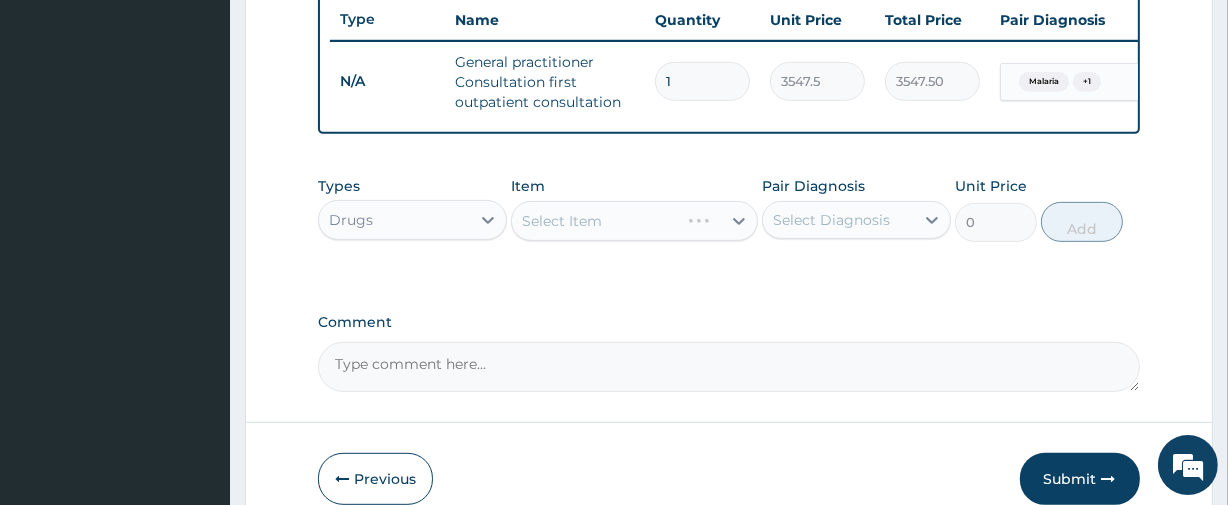 click on "Select Diagnosis" at bounding box center [831, 220] 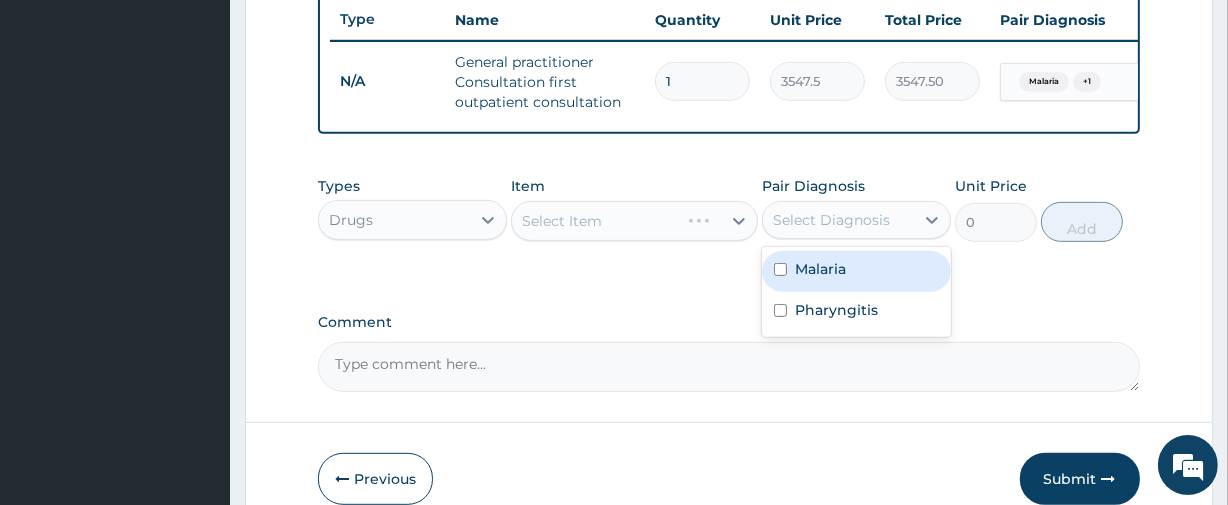 click on "Malaria" at bounding box center (820, 269) 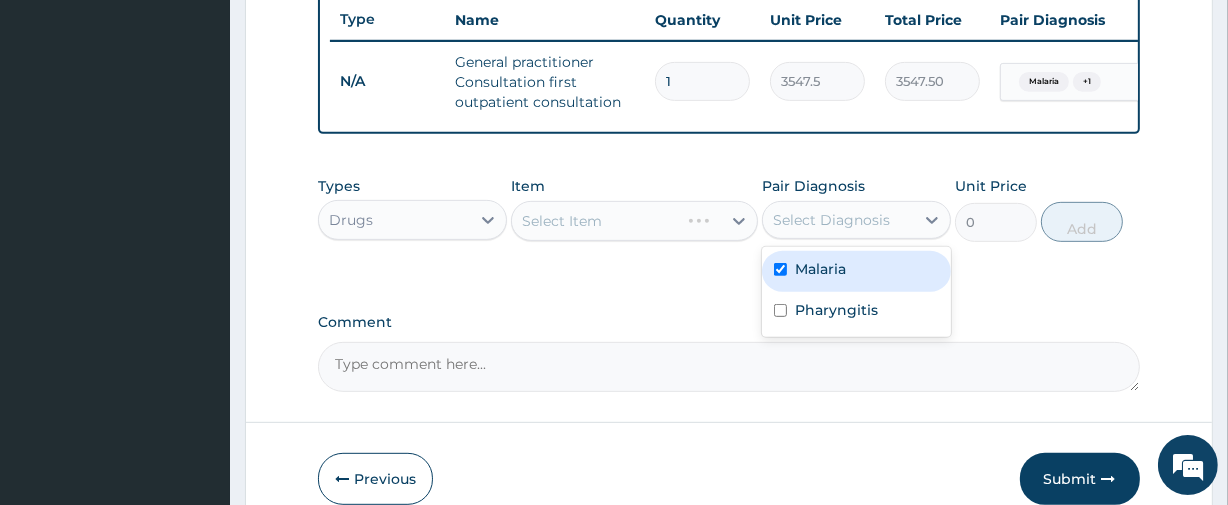 checkbox on "true" 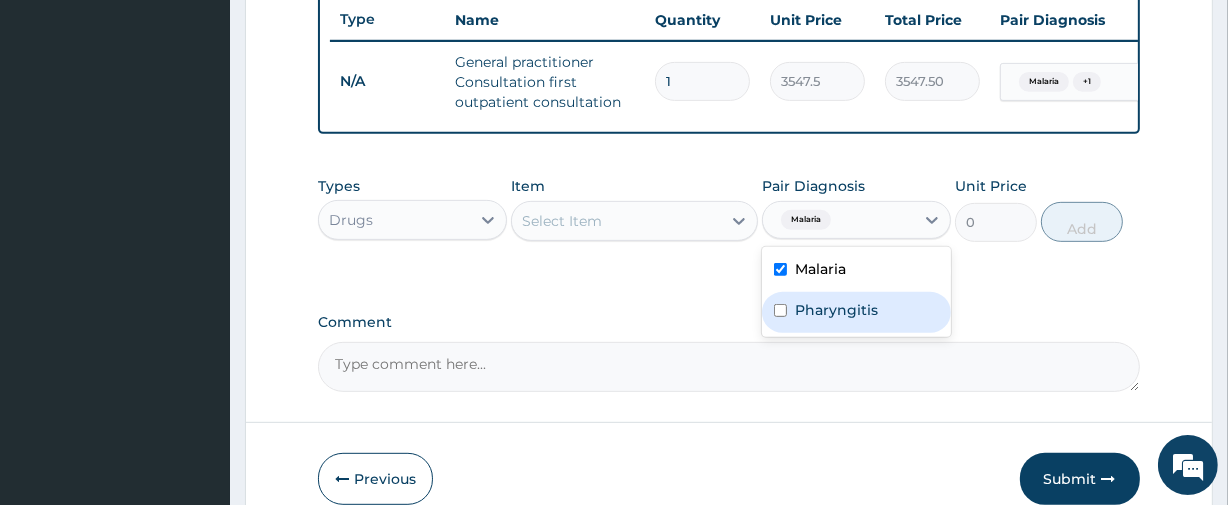 click on "Pharyngitis" at bounding box center [836, 310] 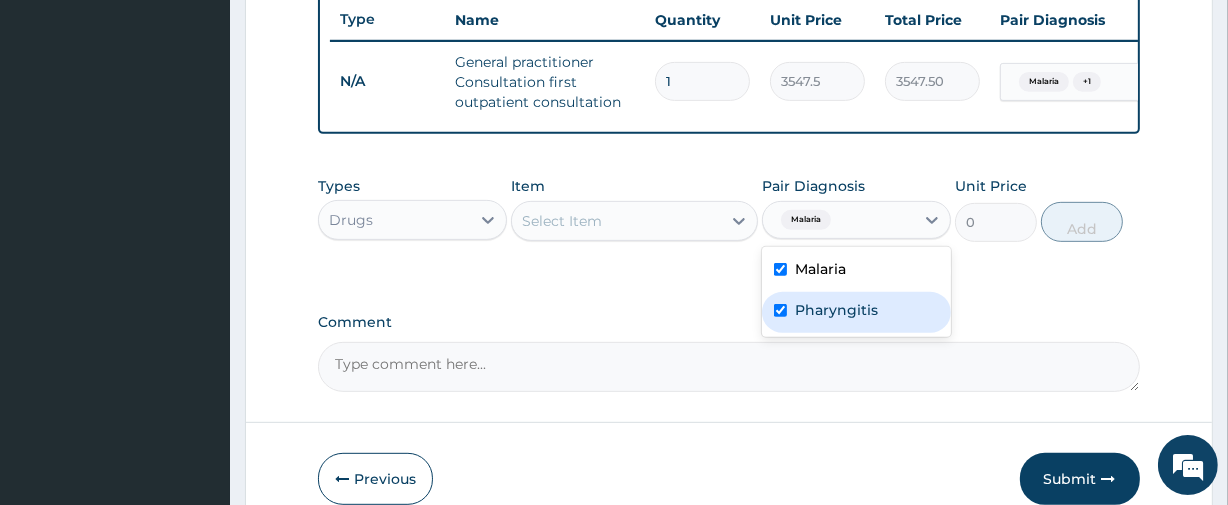 checkbox on "true" 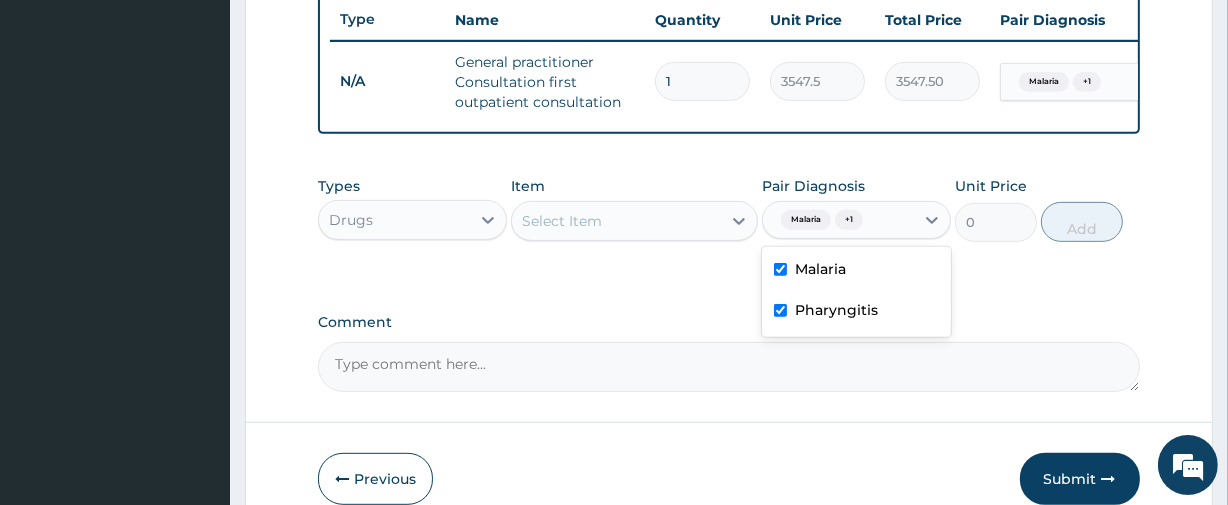 click on "Select Item" at bounding box center (616, 221) 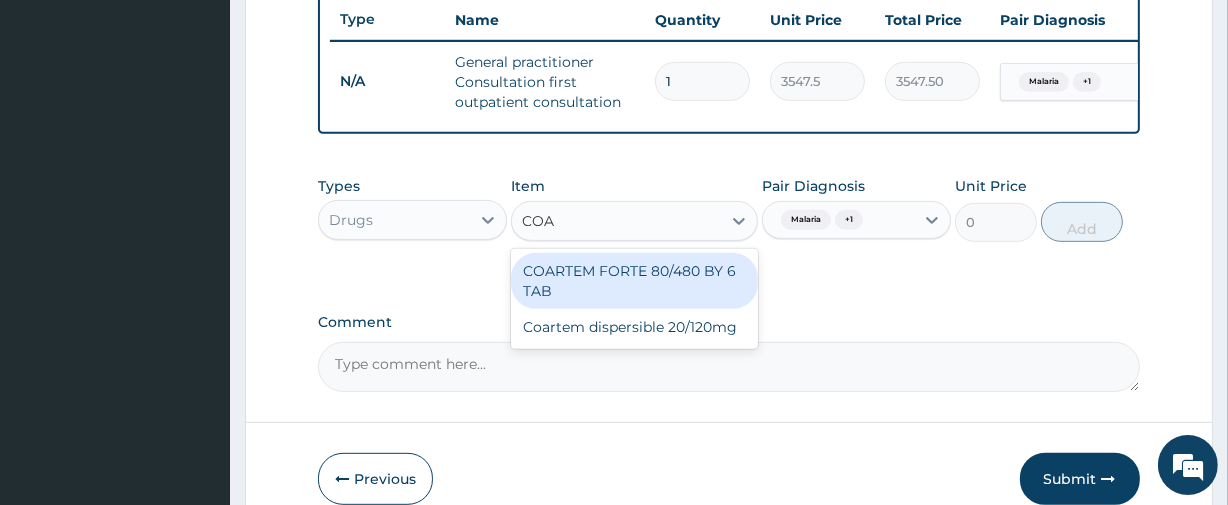 type on "COAR" 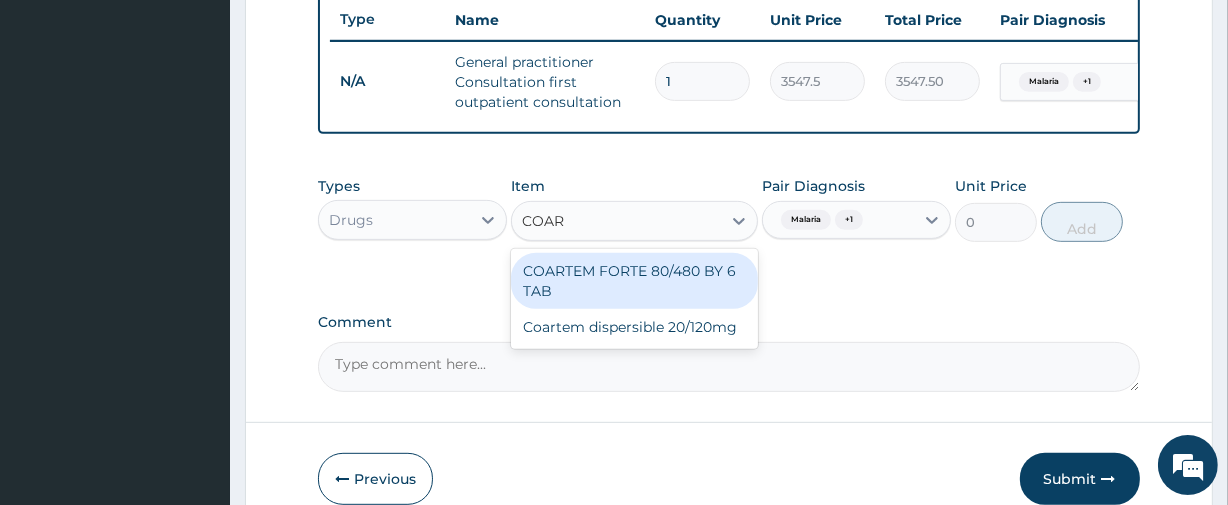 click on "COARTEM FORTE 80/480 BY 6 TAB" at bounding box center [634, 281] 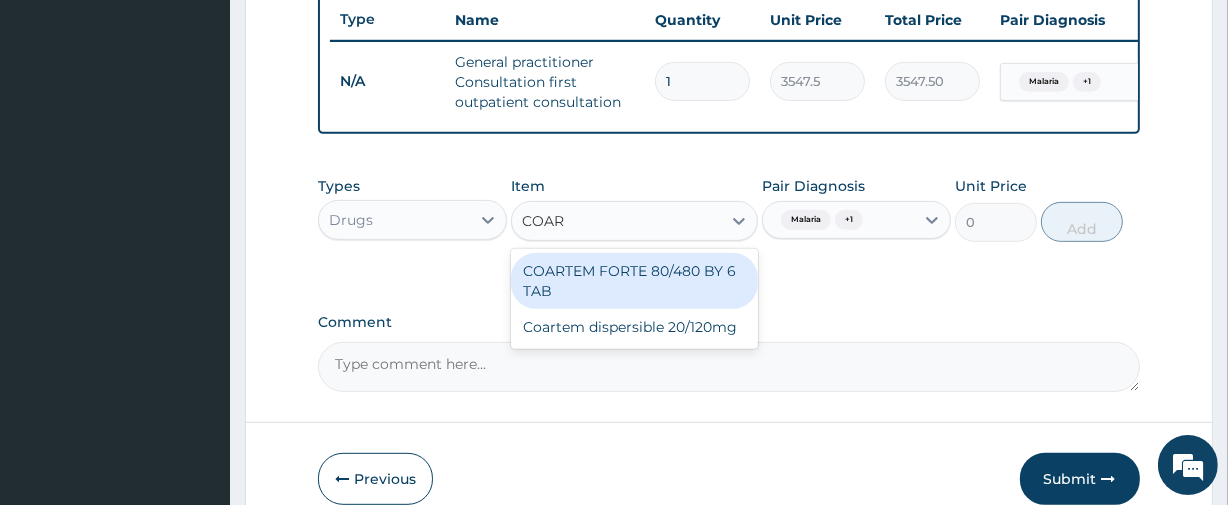 type 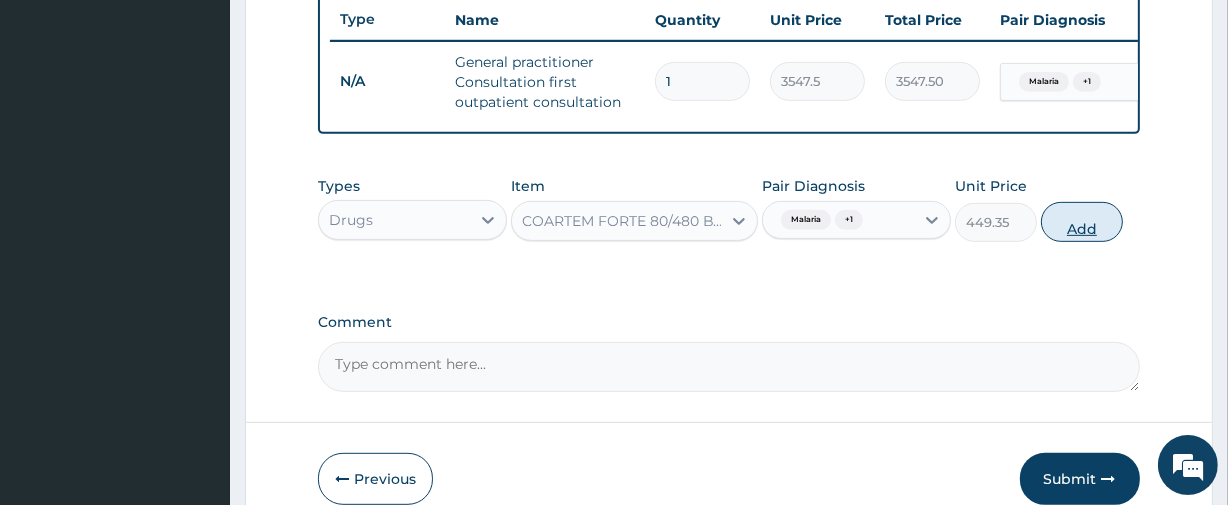 click on "Add" at bounding box center [1082, 222] 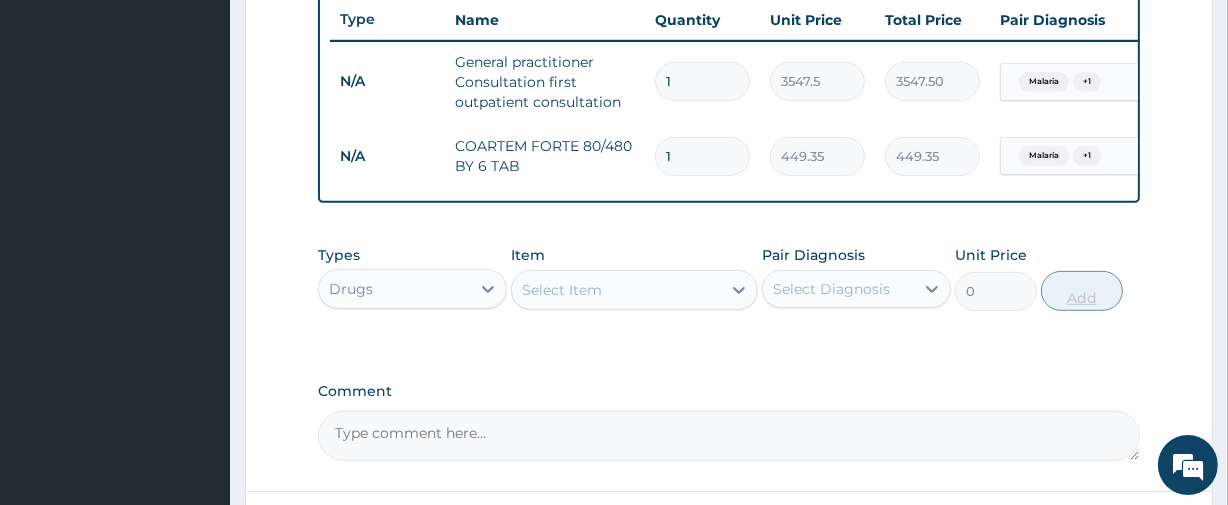 type 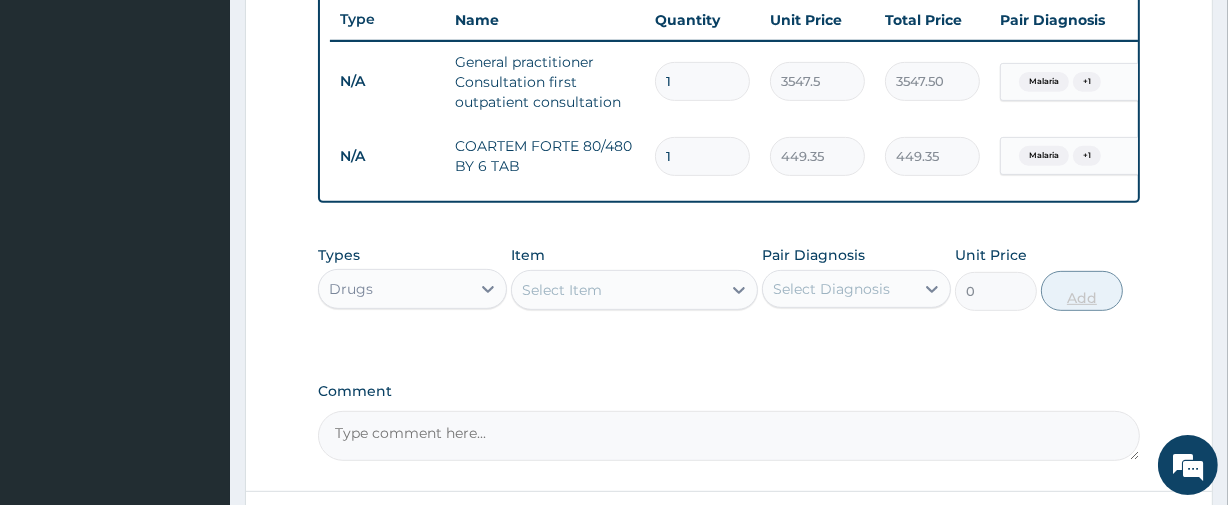 type on "0.00" 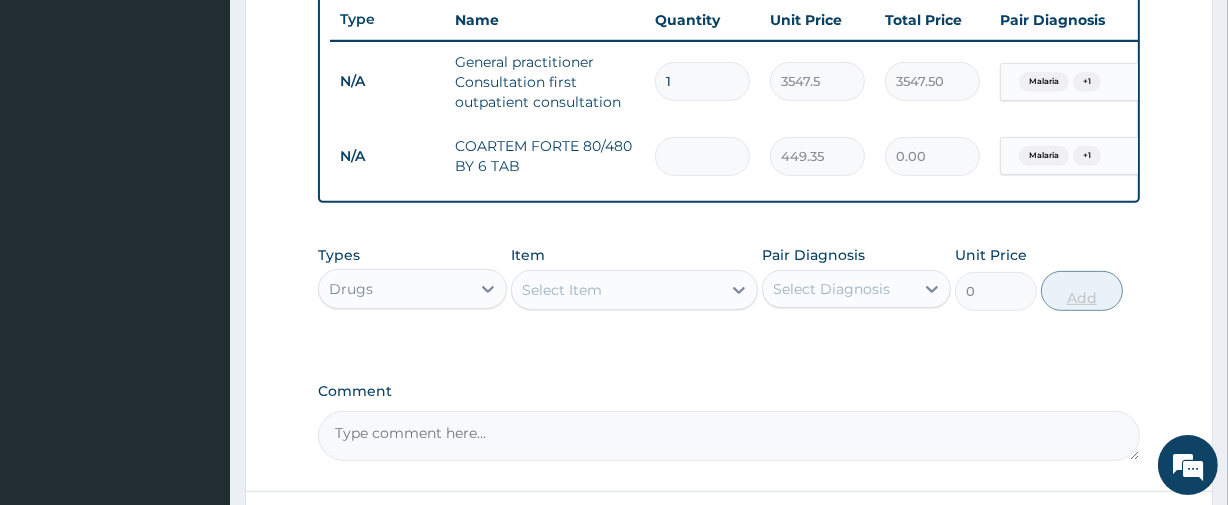 type on "6" 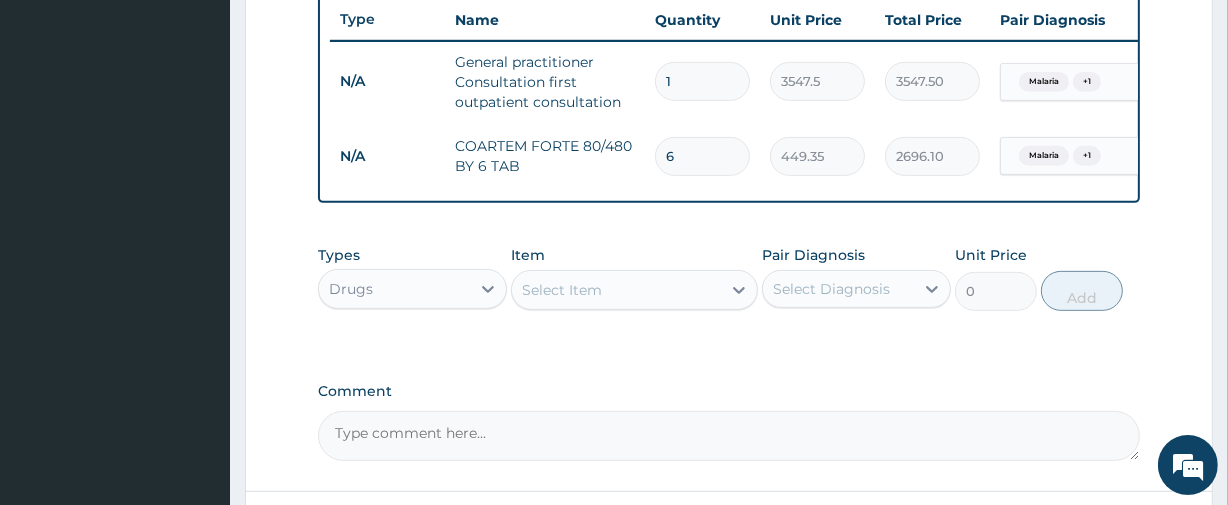 type on "6" 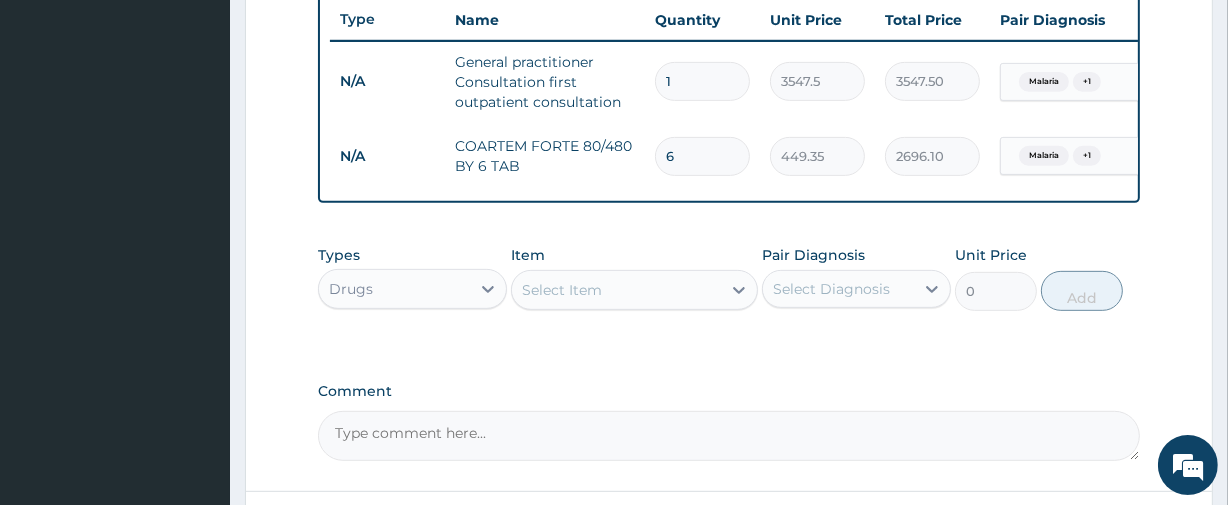 click on "Select Item" at bounding box center (616, 290) 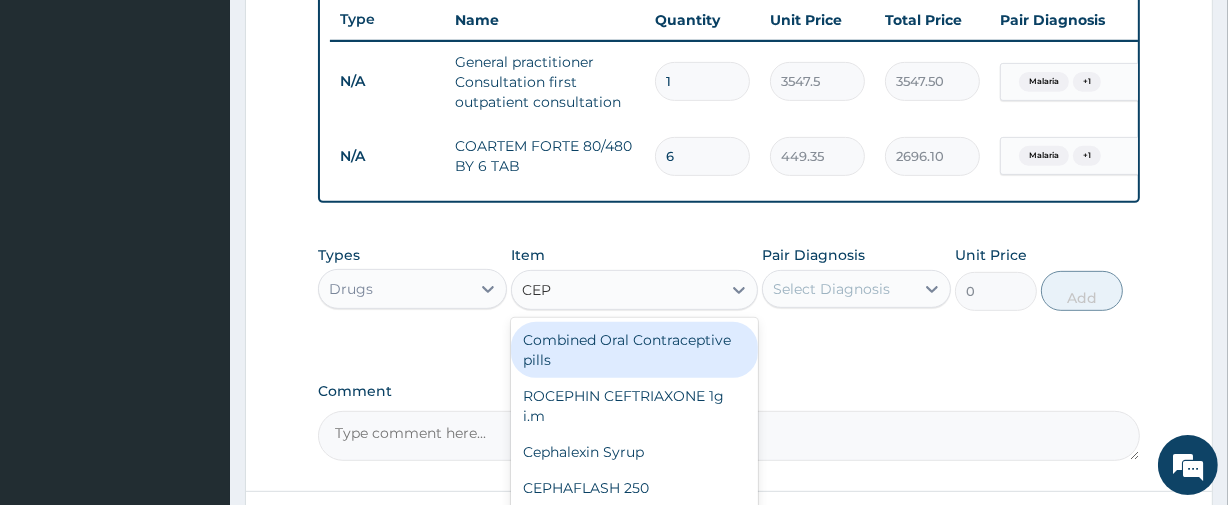 type on "CEPH" 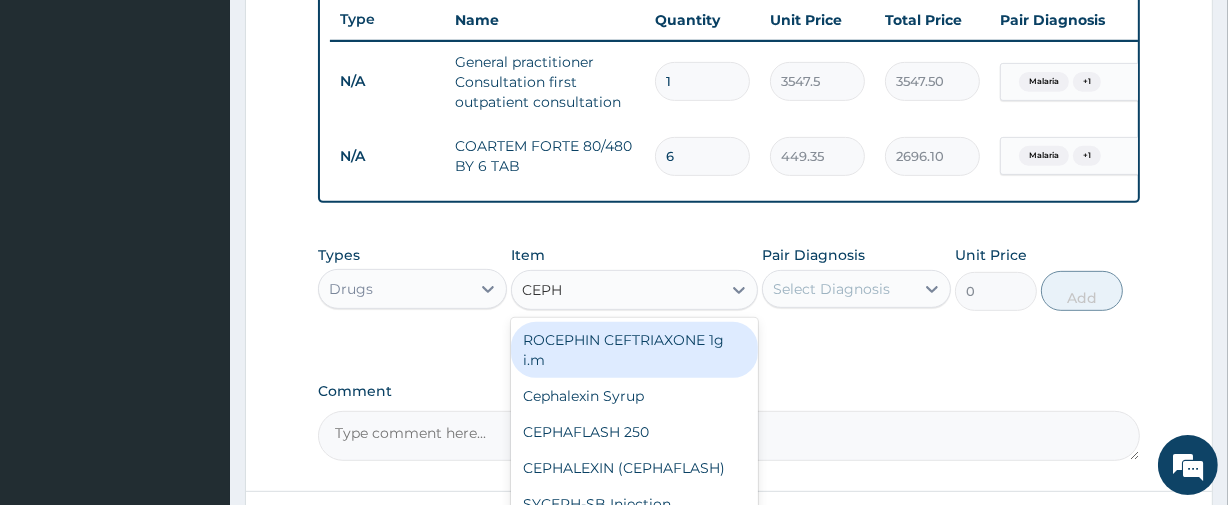 scroll, scrollTop: 934, scrollLeft: 0, axis: vertical 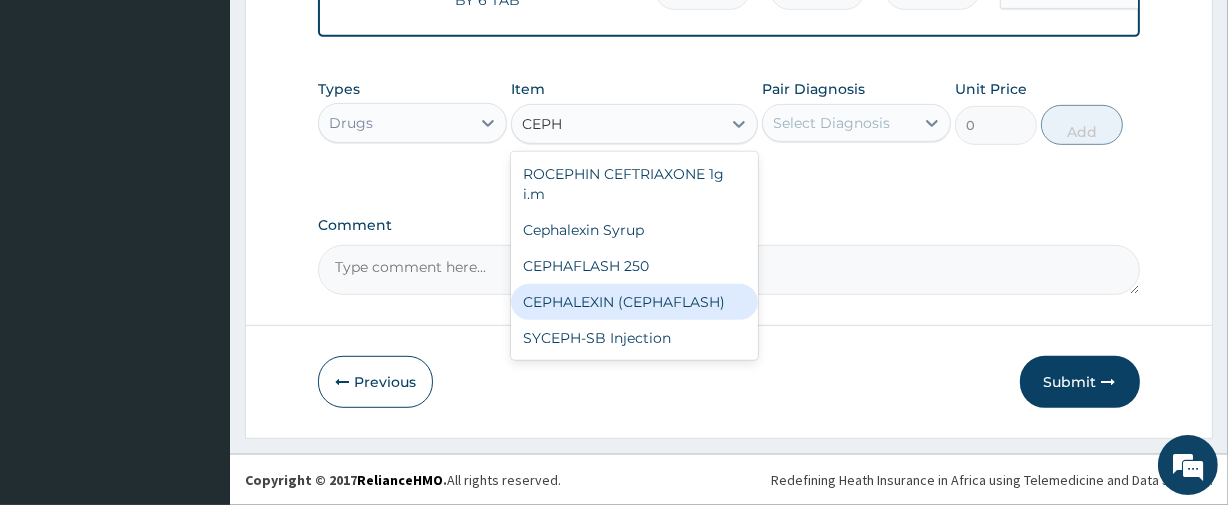 click on "CEPHALEXIN (CEPHAFLASH)" at bounding box center (634, 302) 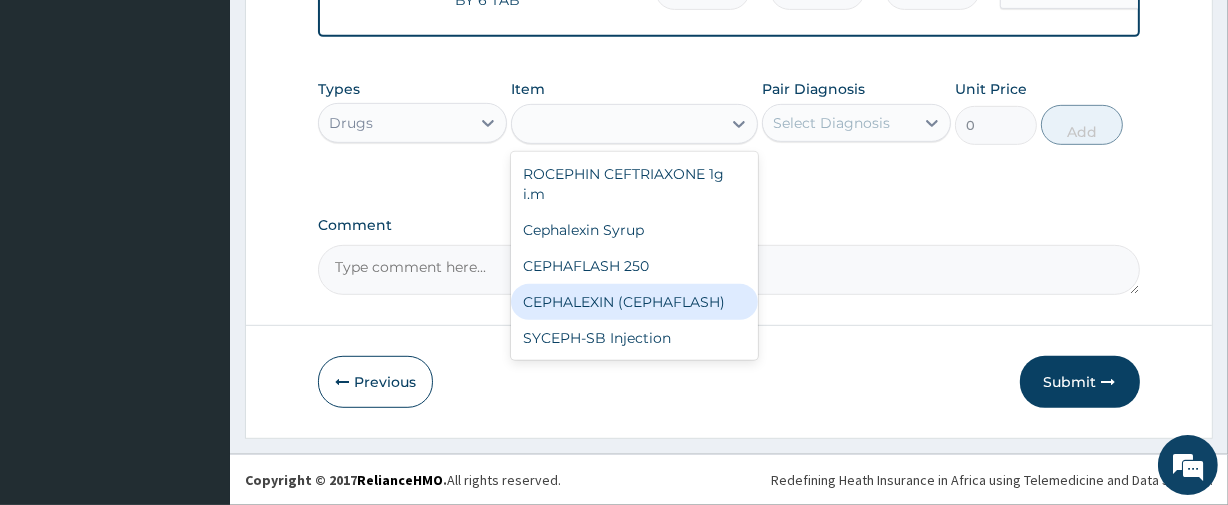 type on "1679.15" 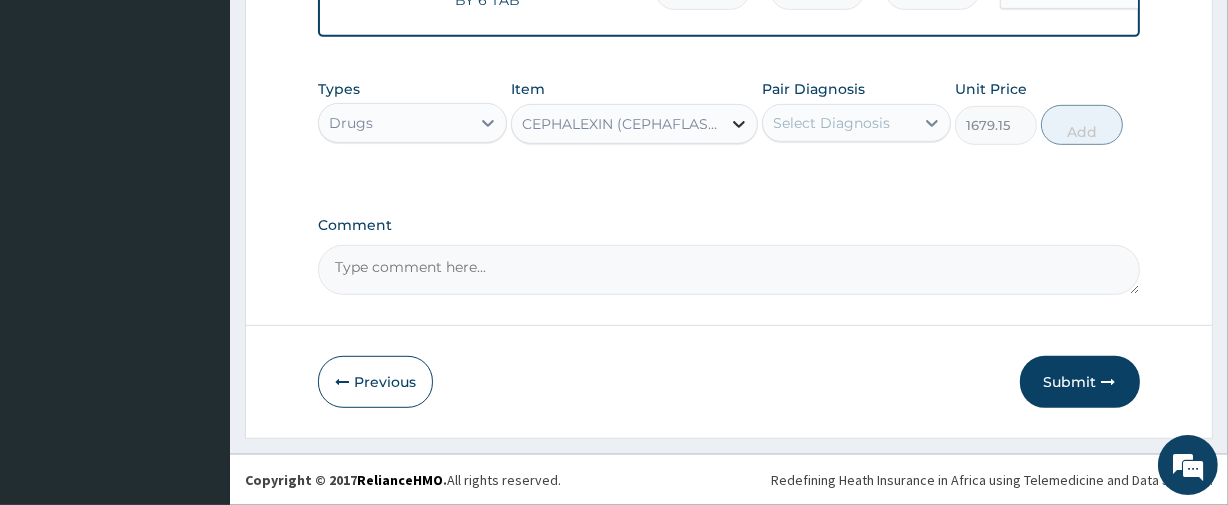 click 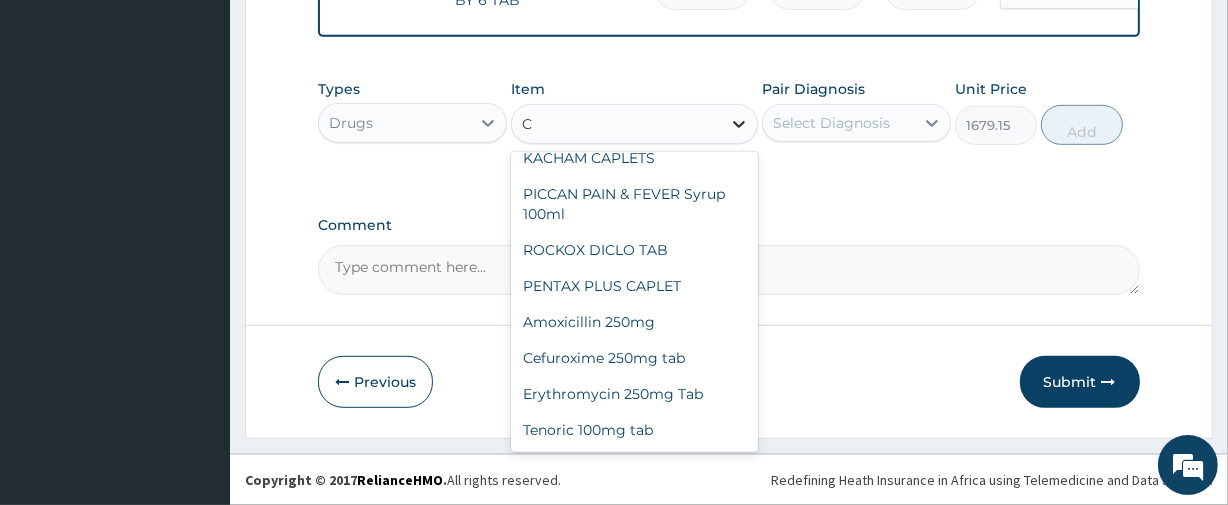 scroll, scrollTop: 13402, scrollLeft: 0, axis: vertical 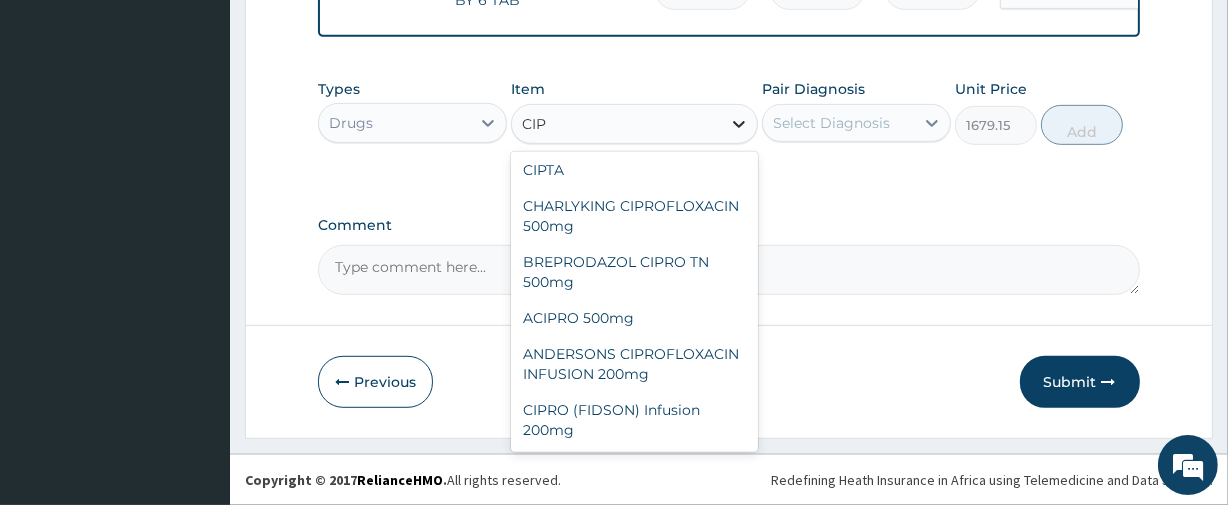 type on "CIPR" 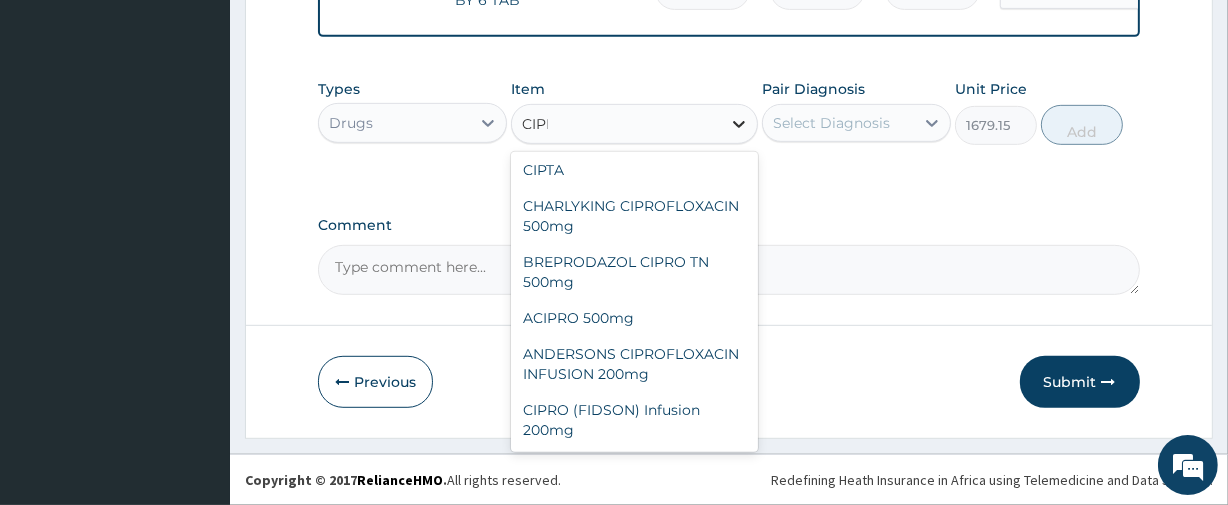scroll, scrollTop: 135, scrollLeft: 0, axis: vertical 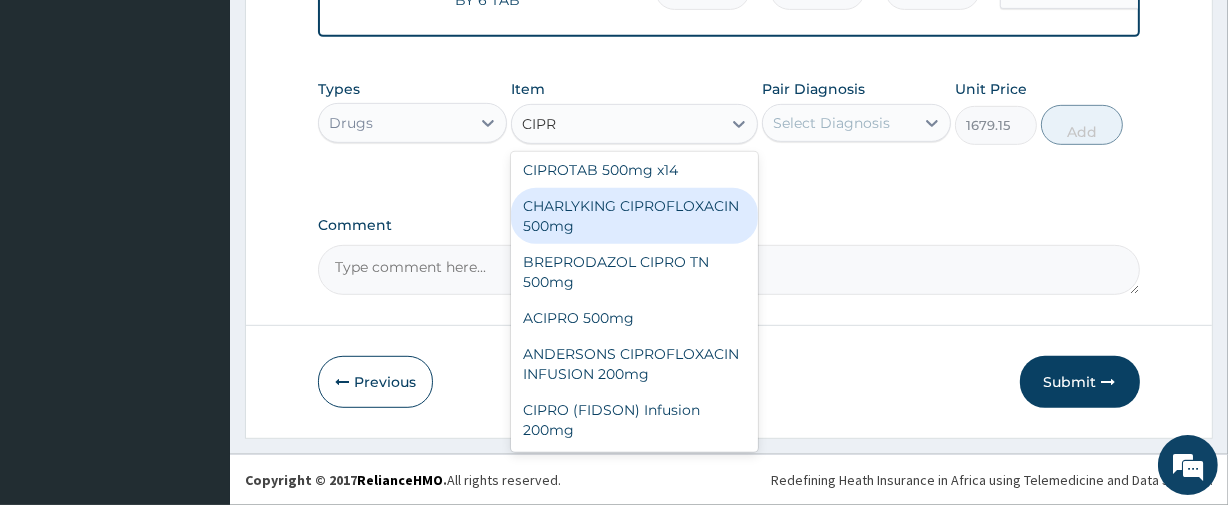 click on "CHARLYKING CIPROFLOXACIN 500mg" at bounding box center [634, 216] 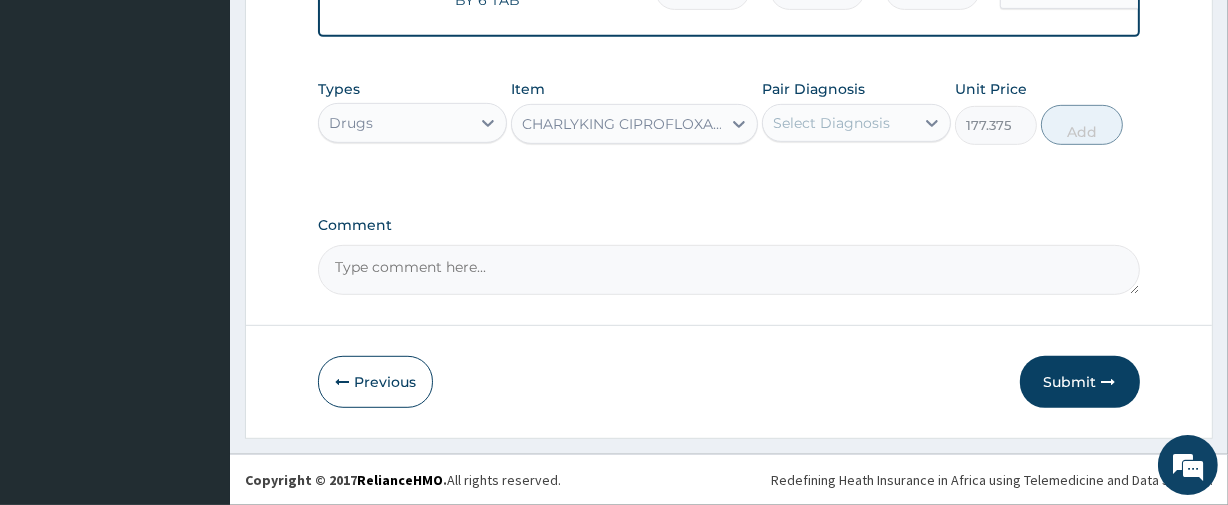 click on "Select Diagnosis" at bounding box center (831, 123) 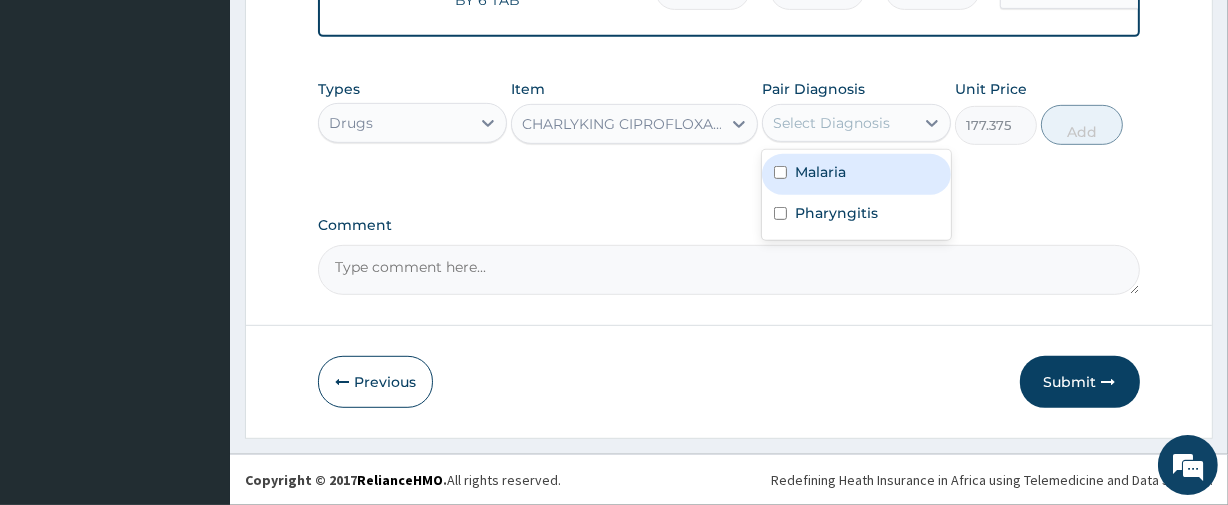 click on "Malaria" at bounding box center (820, 172) 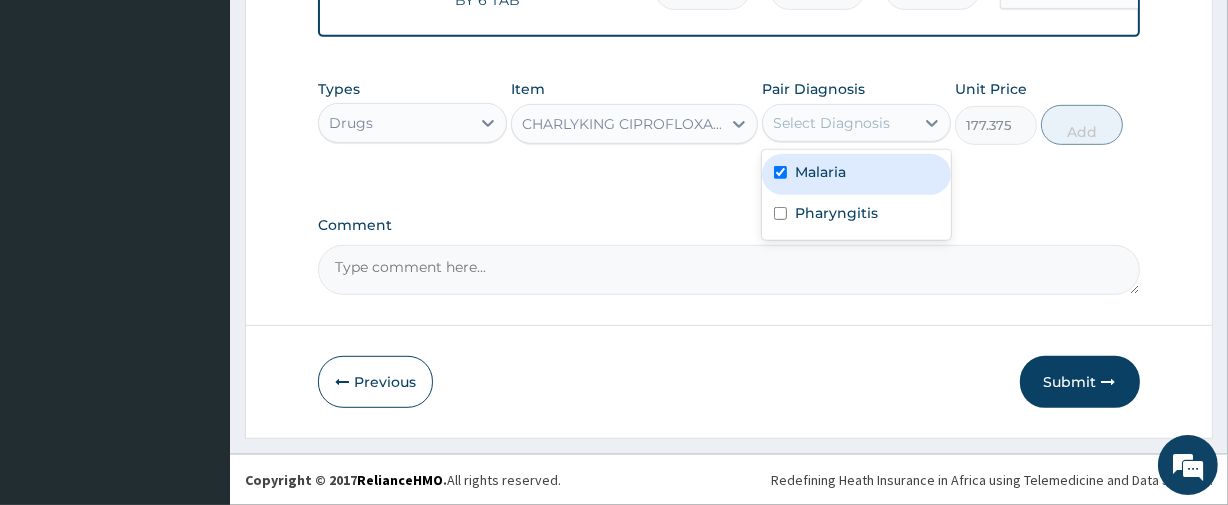 checkbox on "true" 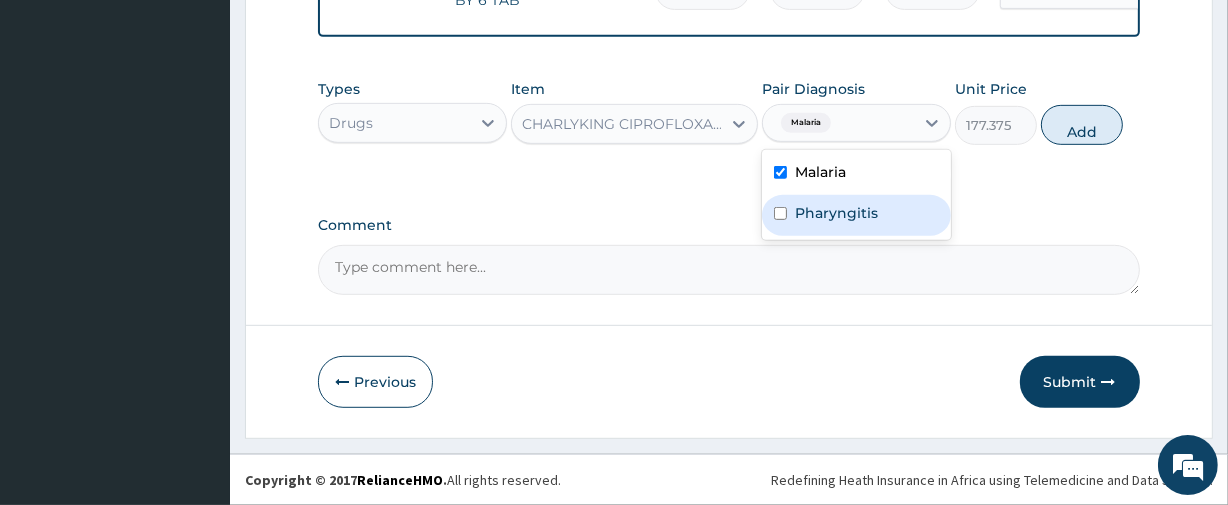 click on "Pharyngitis" at bounding box center [836, 213] 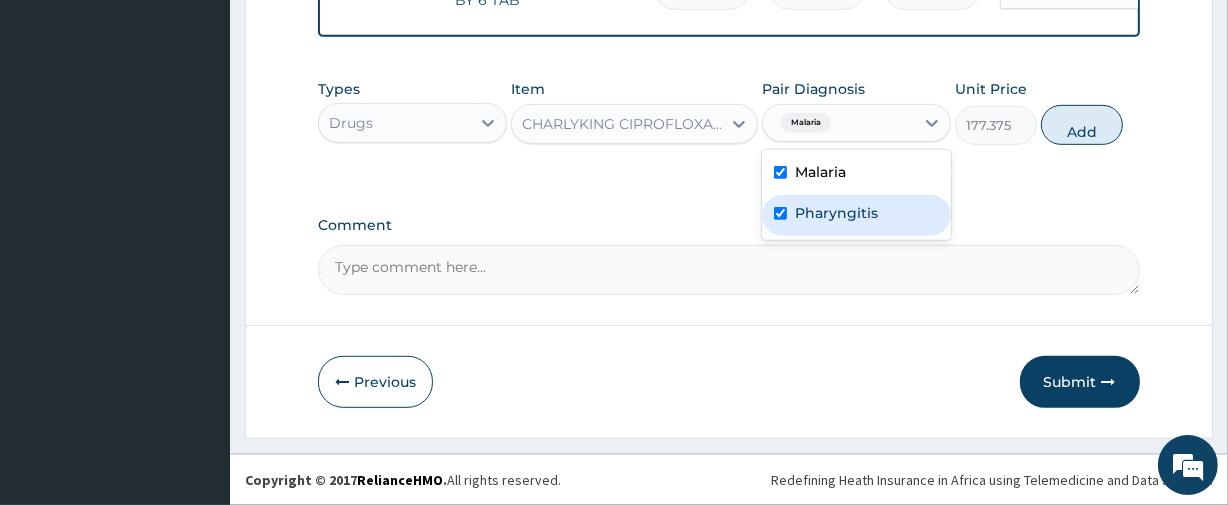 checkbox on "true" 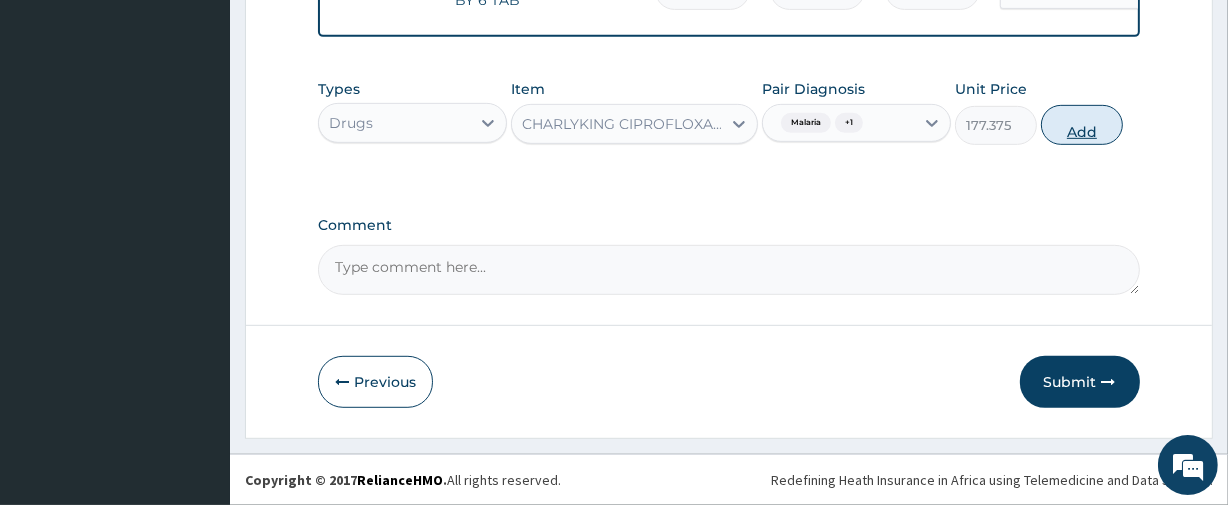 click on "Add" at bounding box center [1082, 125] 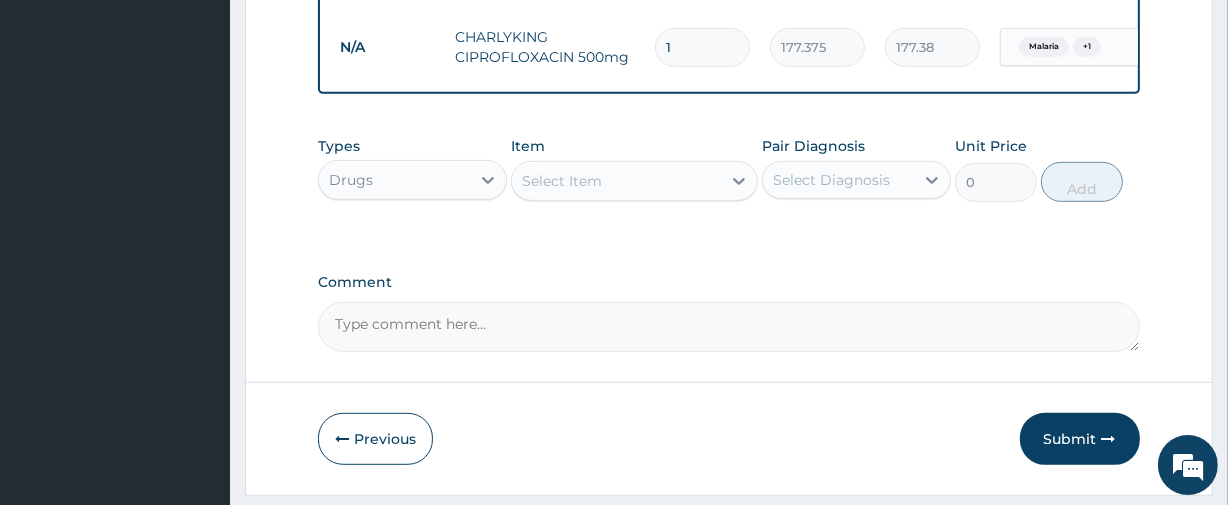 type on "10" 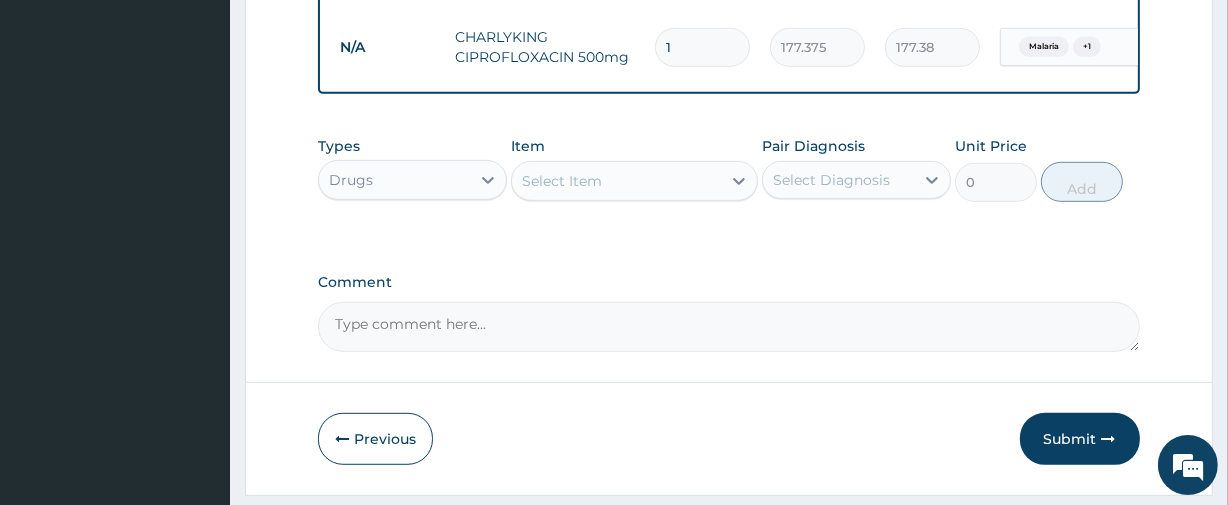 type on "1773.75" 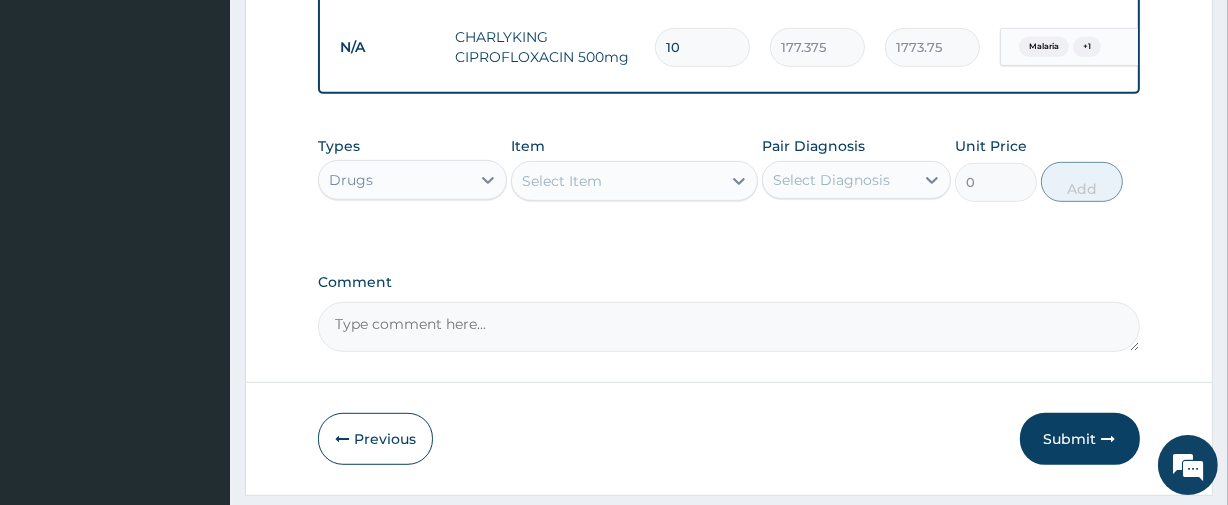 type on "10" 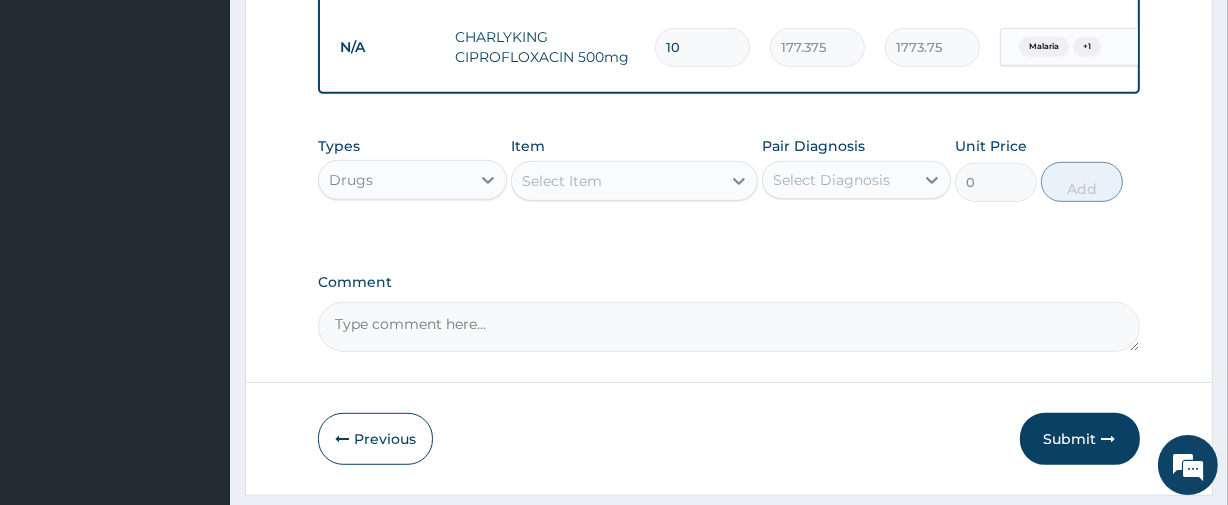 click on "Select Item" at bounding box center [616, 181] 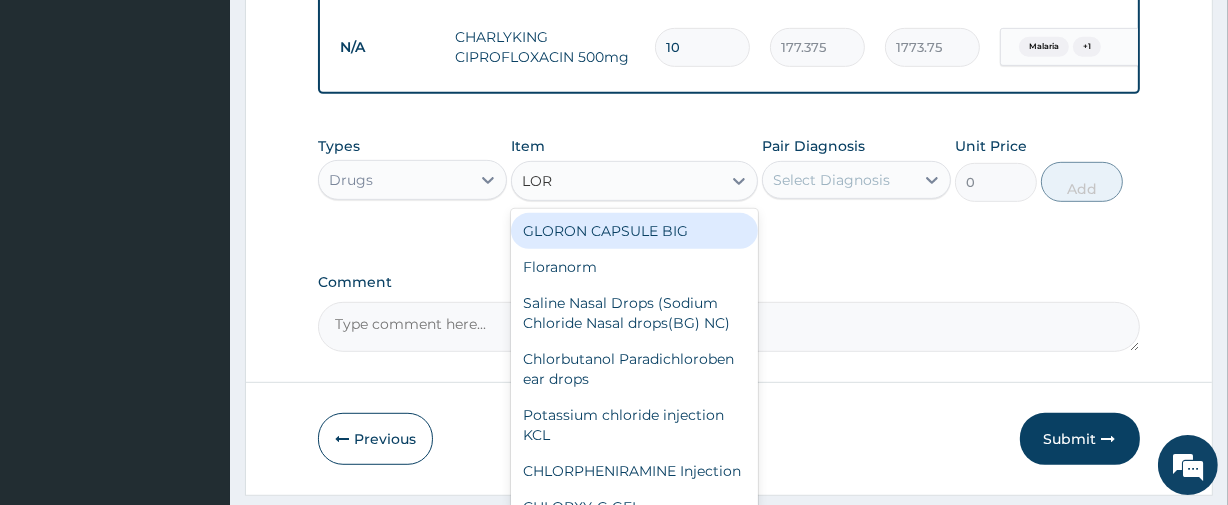 type on "LORA" 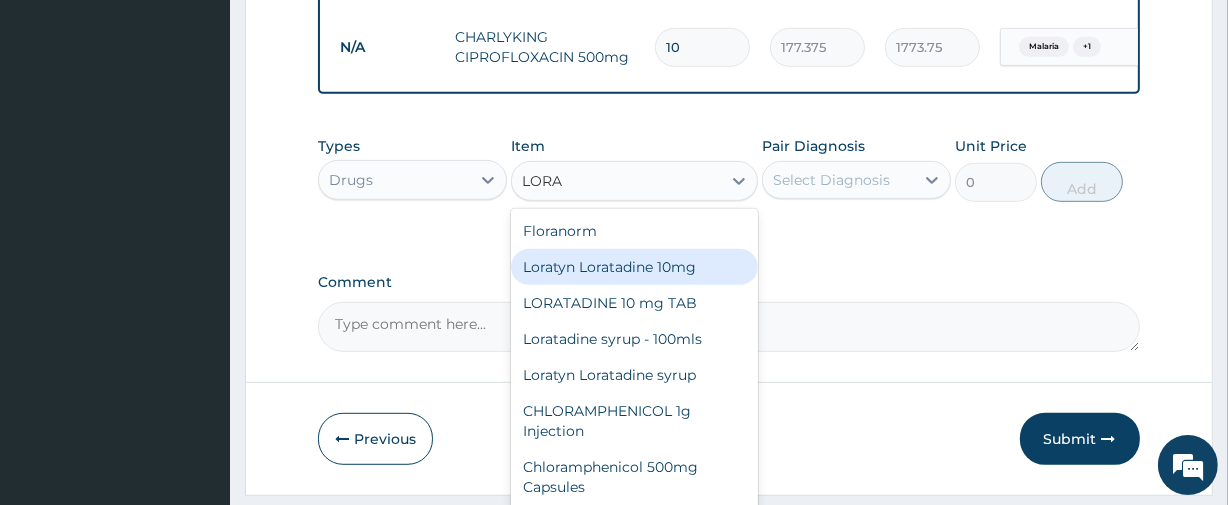 click on "Loratyn Loratadine 10mg" at bounding box center [634, 267] 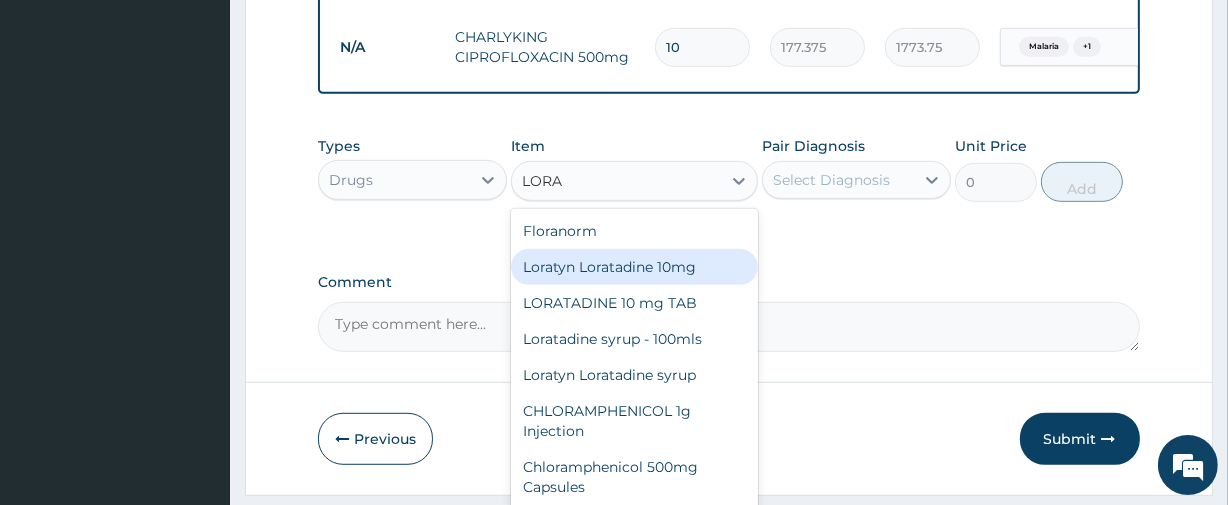 type 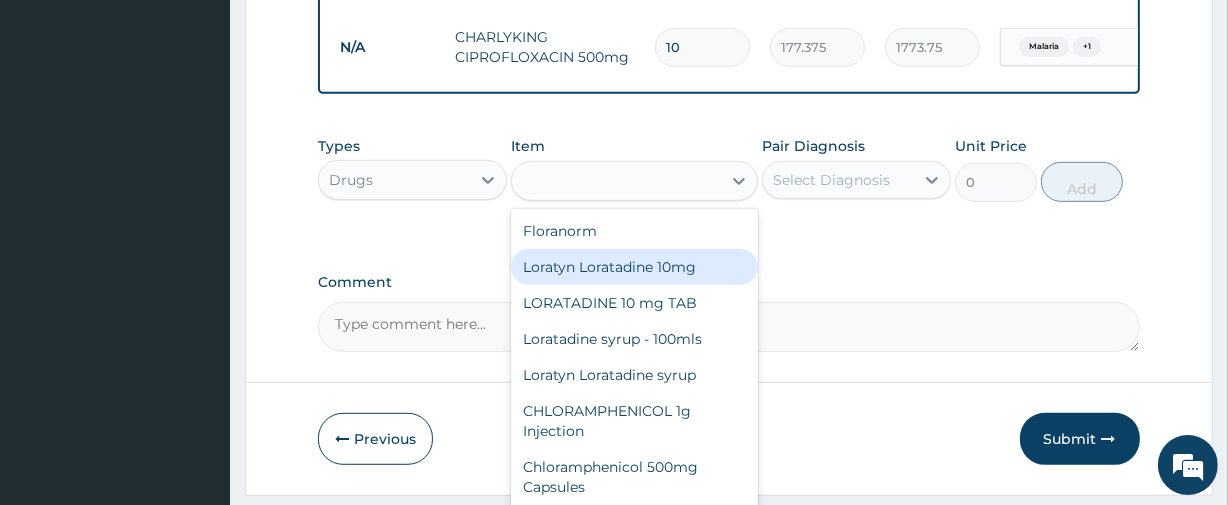 type on "88.6875" 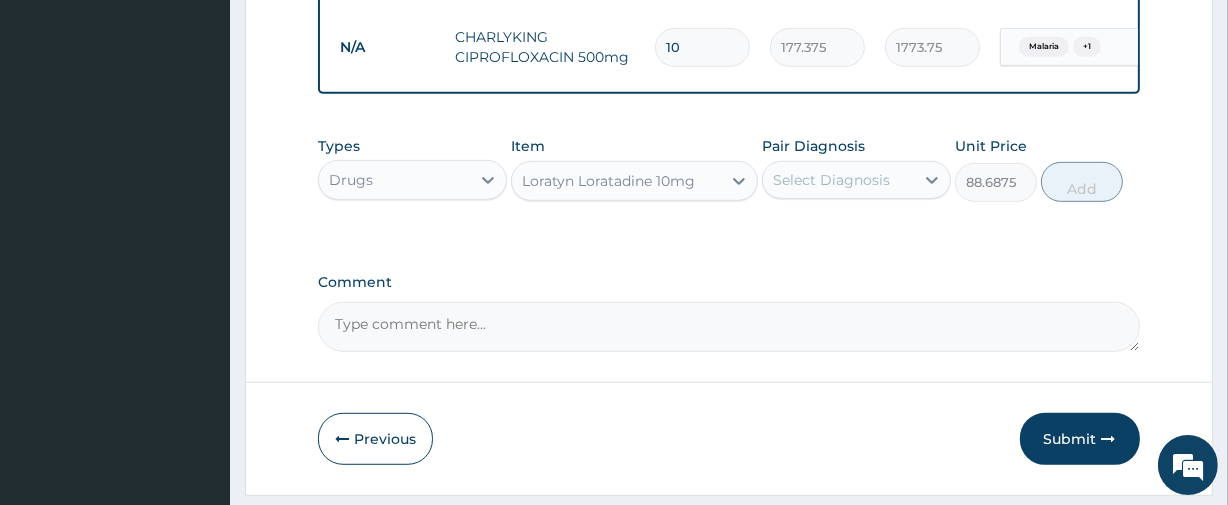 click on "Select Diagnosis" at bounding box center (831, 180) 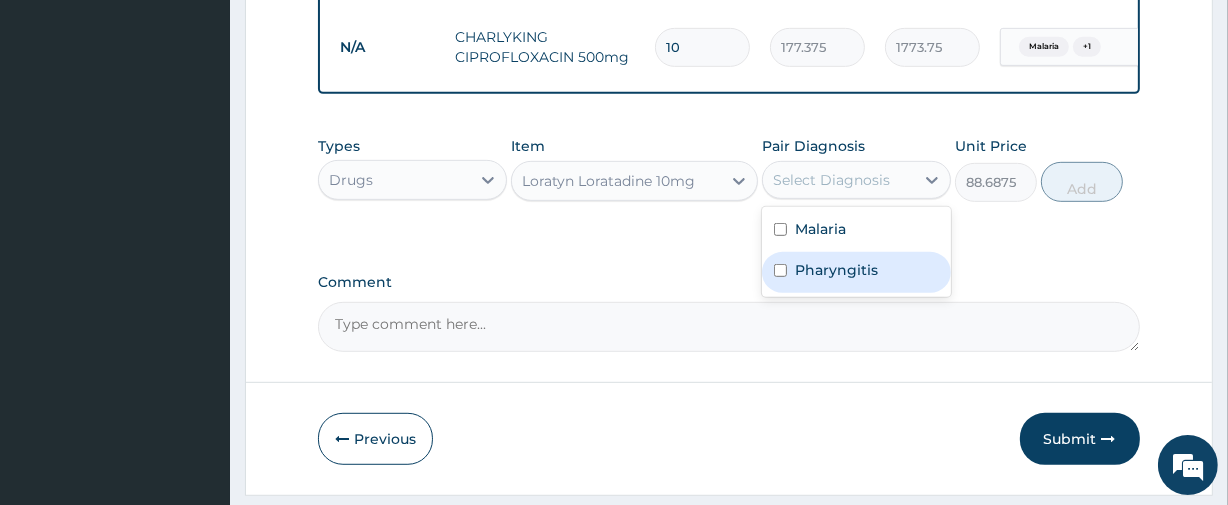 click on "Pharyngitis" at bounding box center [856, 272] 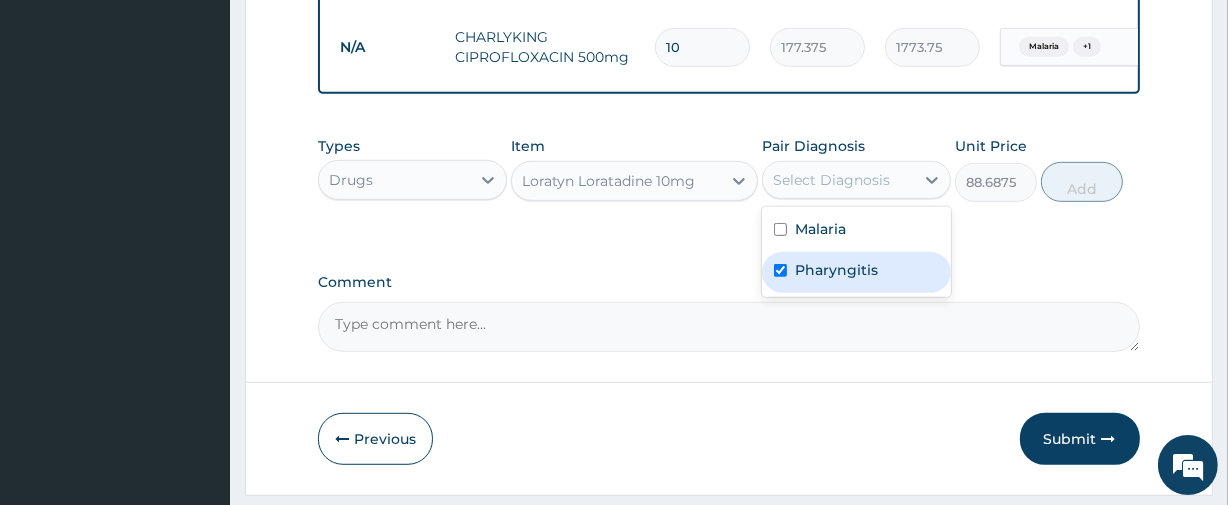 checkbox on "true" 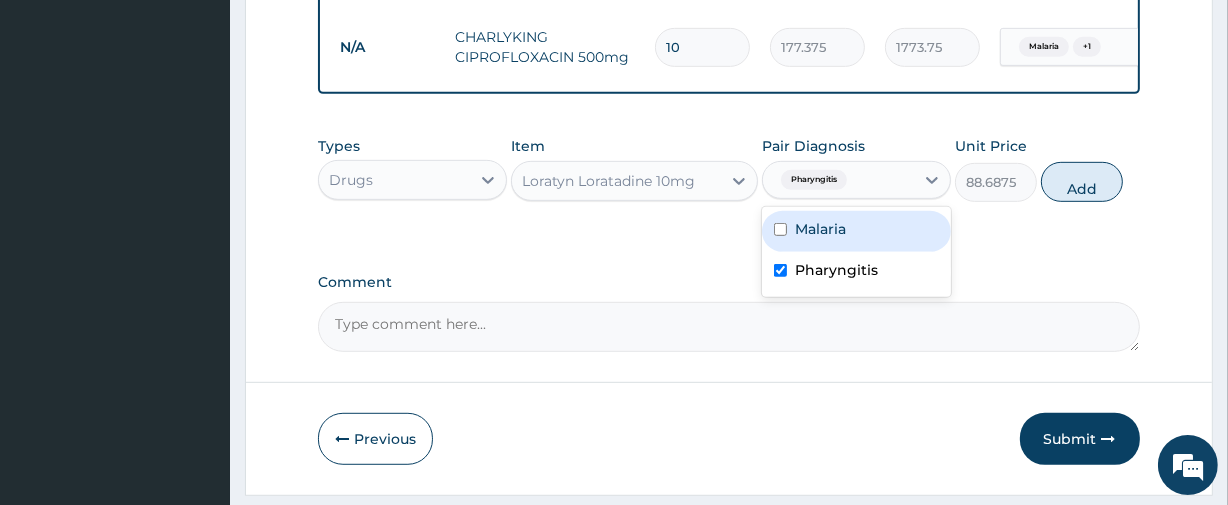 click on "Malaria" at bounding box center [820, 229] 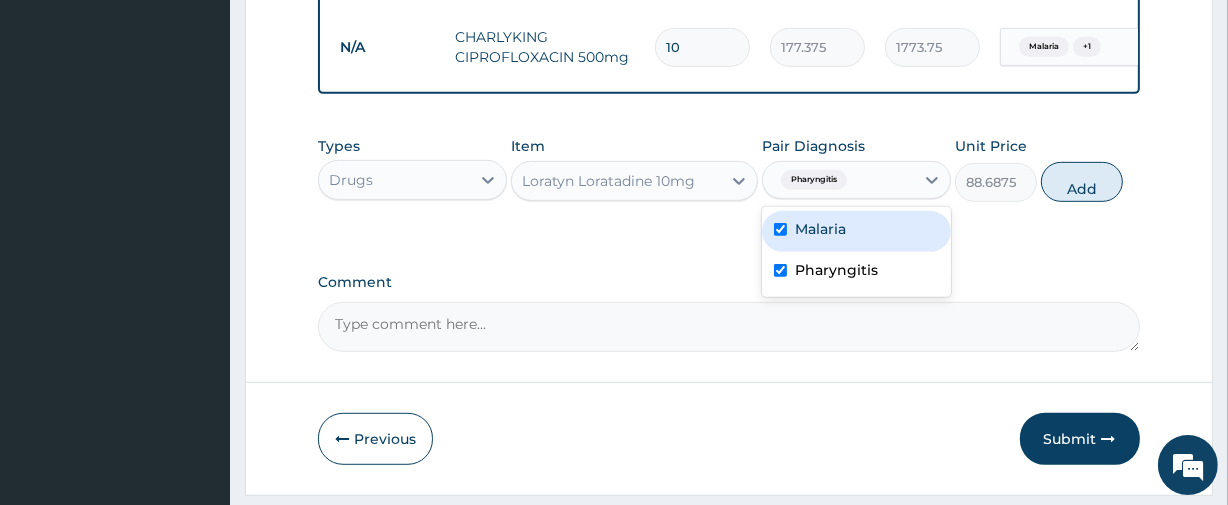 checkbox on "true" 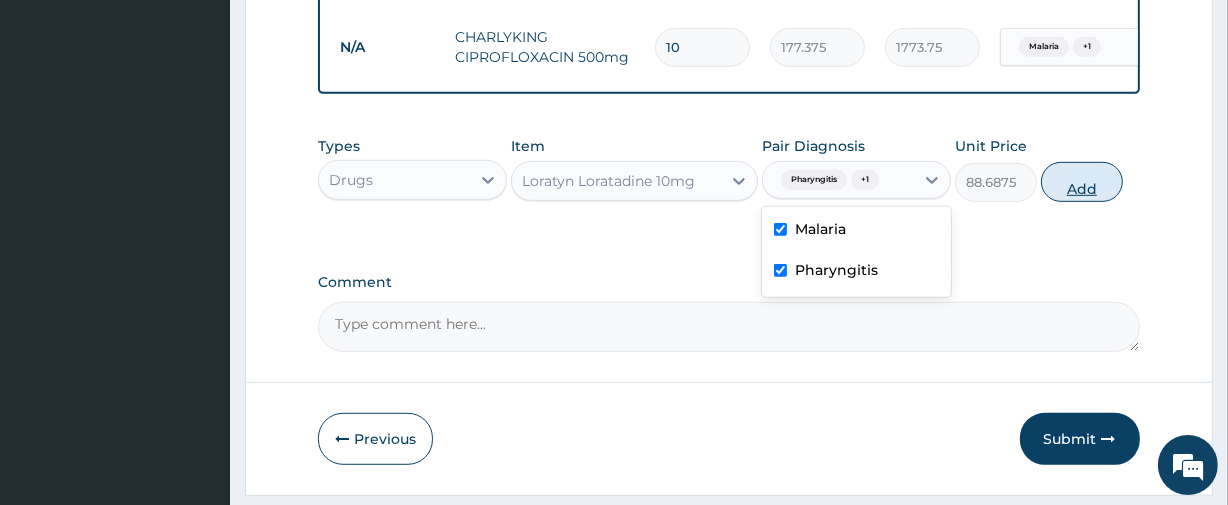 click on "Add" at bounding box center (1082, 182) 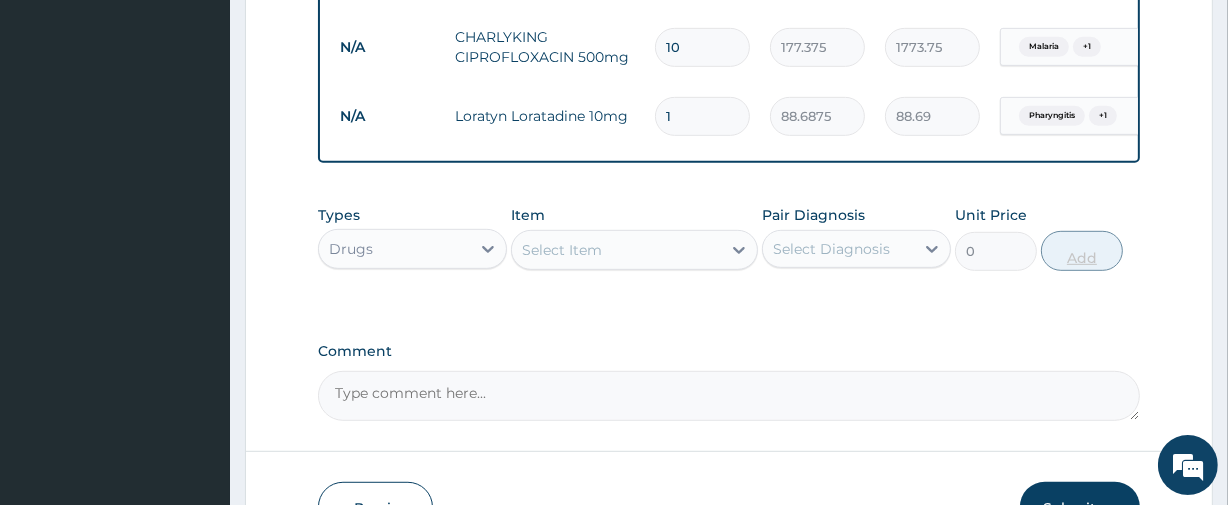 type on "10" 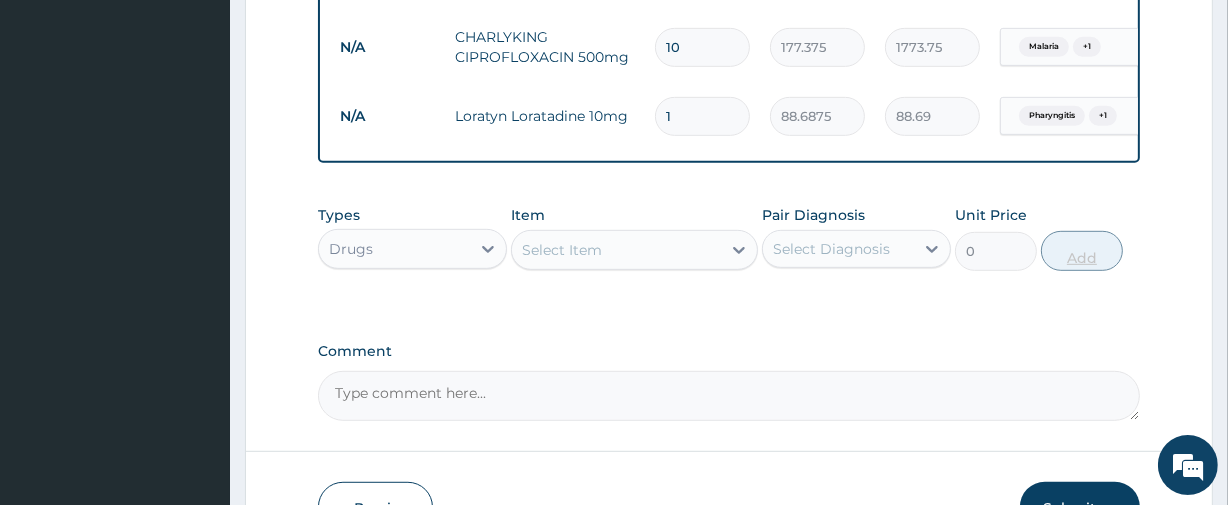type on "886.88" 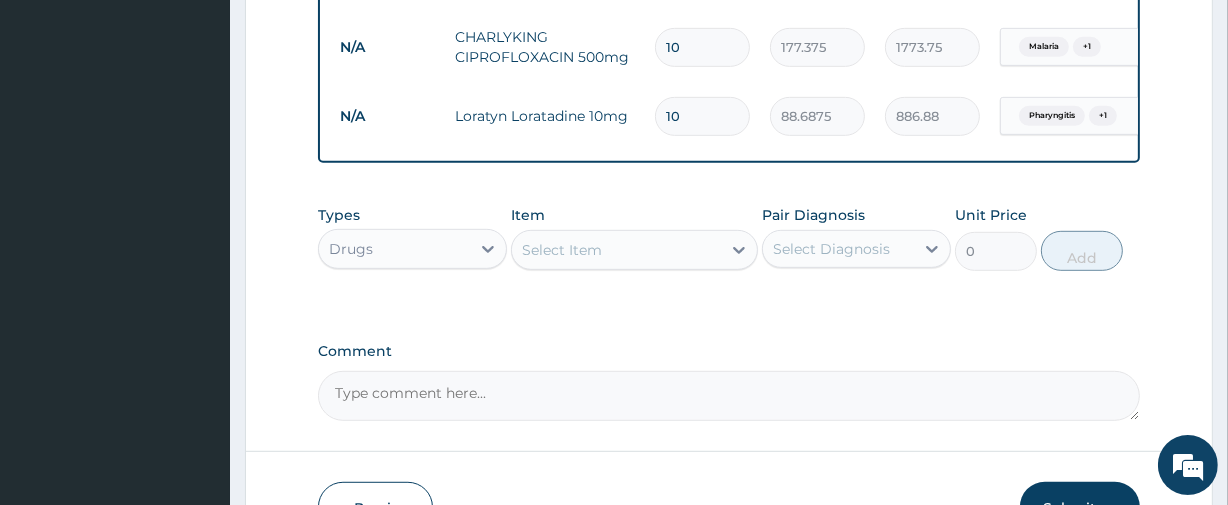 type on "10" 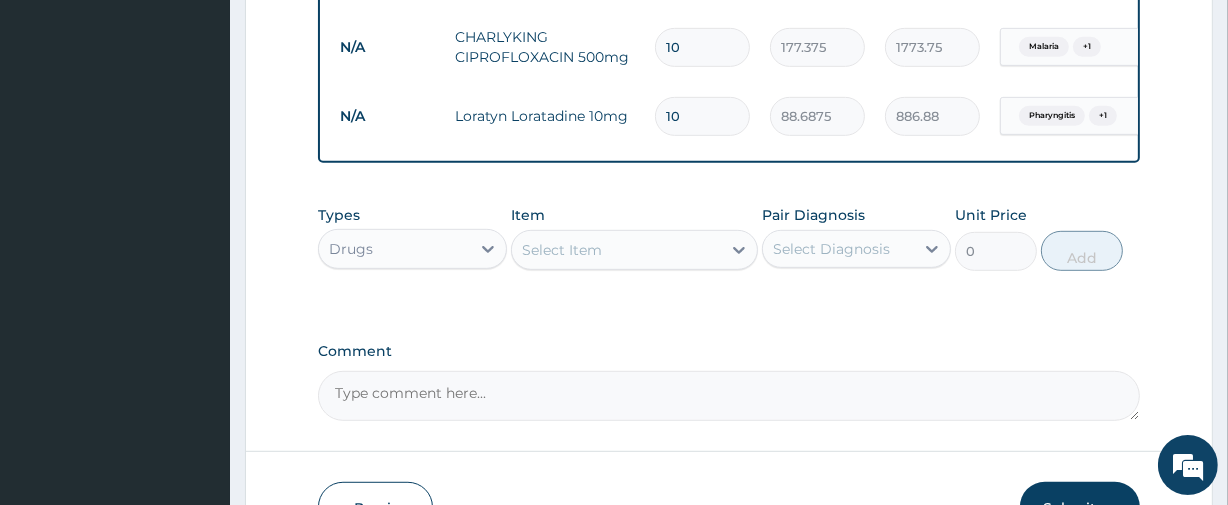 click on "Select Item" at bounding box center (616, 250) 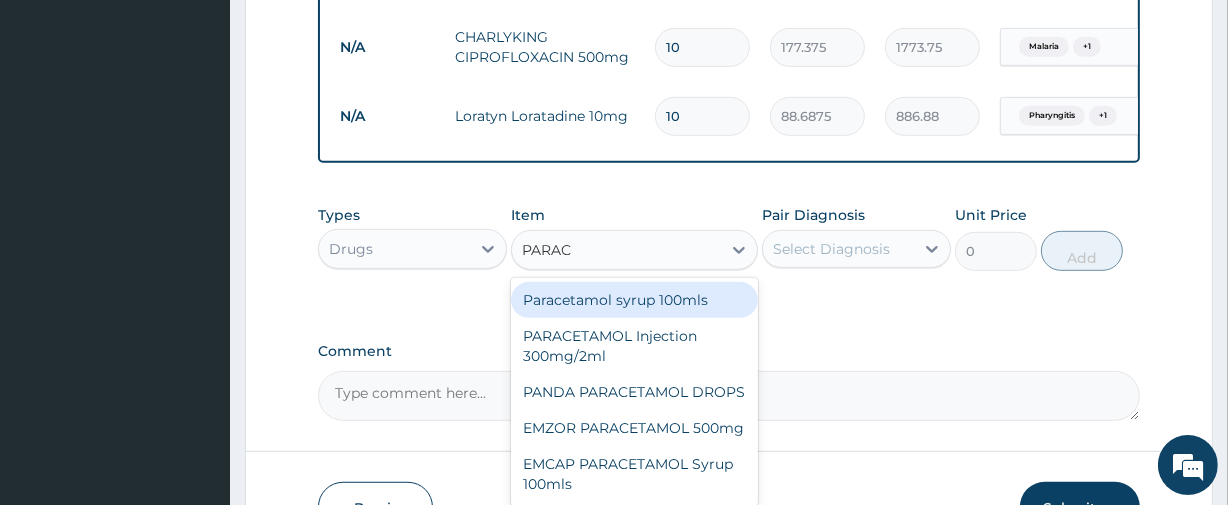 type on "PARACE" 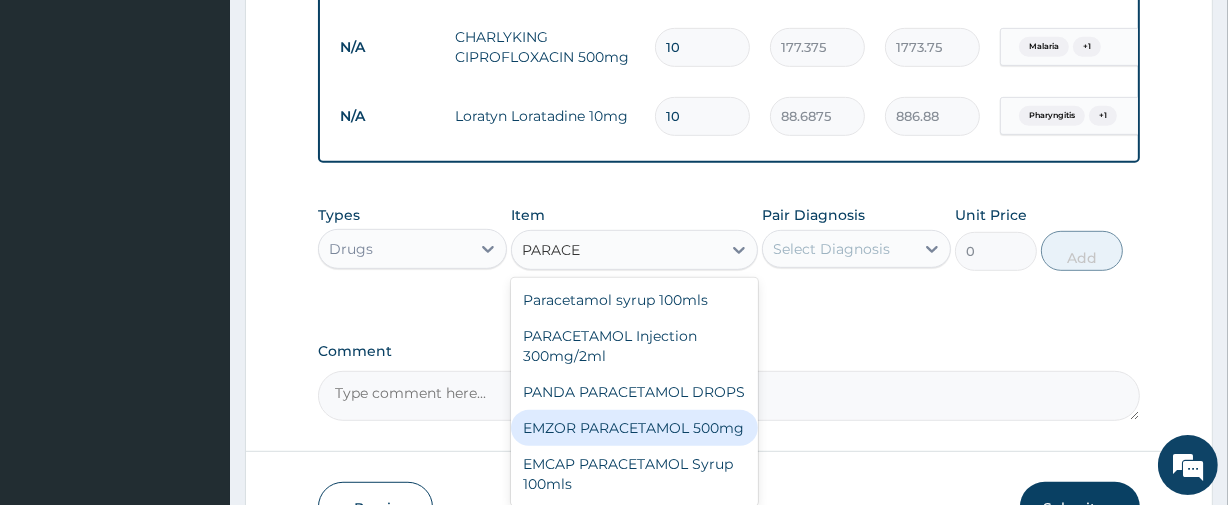 click on "EMZOR PARACETAMOL 500mg" at bounding box center (634, 428) 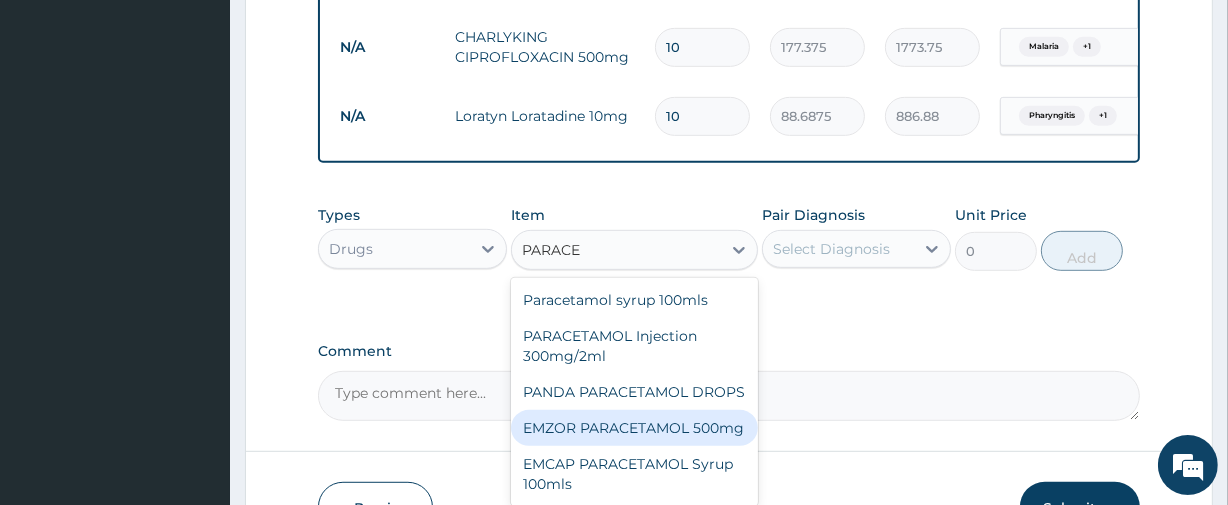 type 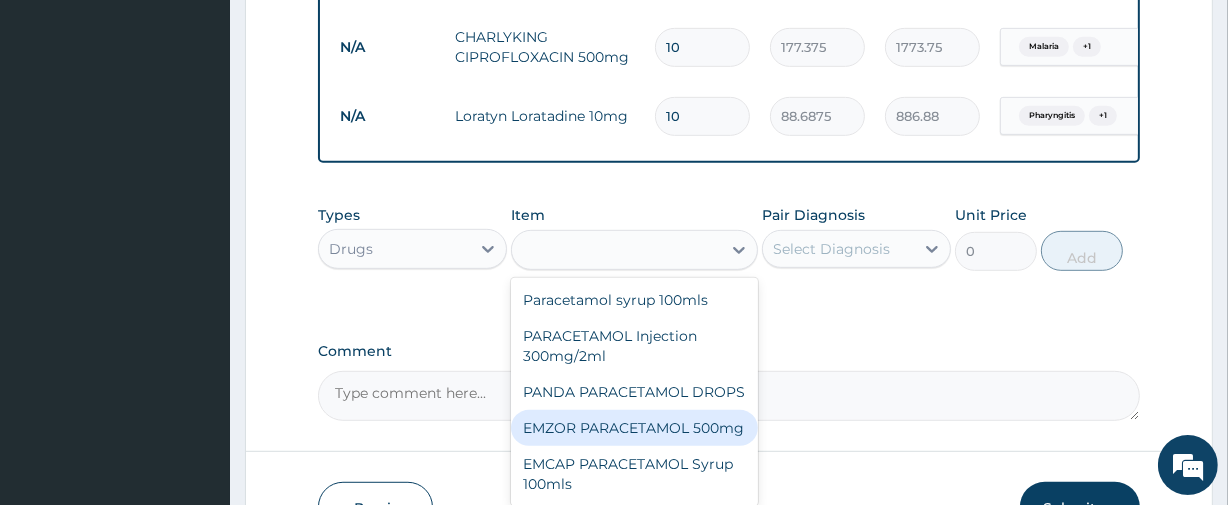 type on "23.65" 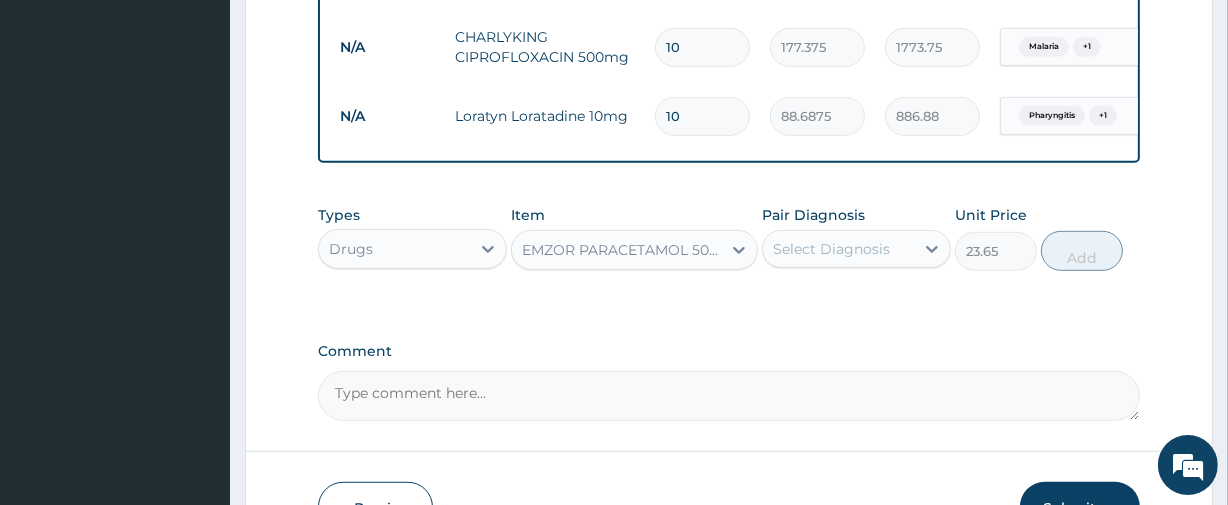 click on "Select Diagnosis" at bounding box center (831, 249) 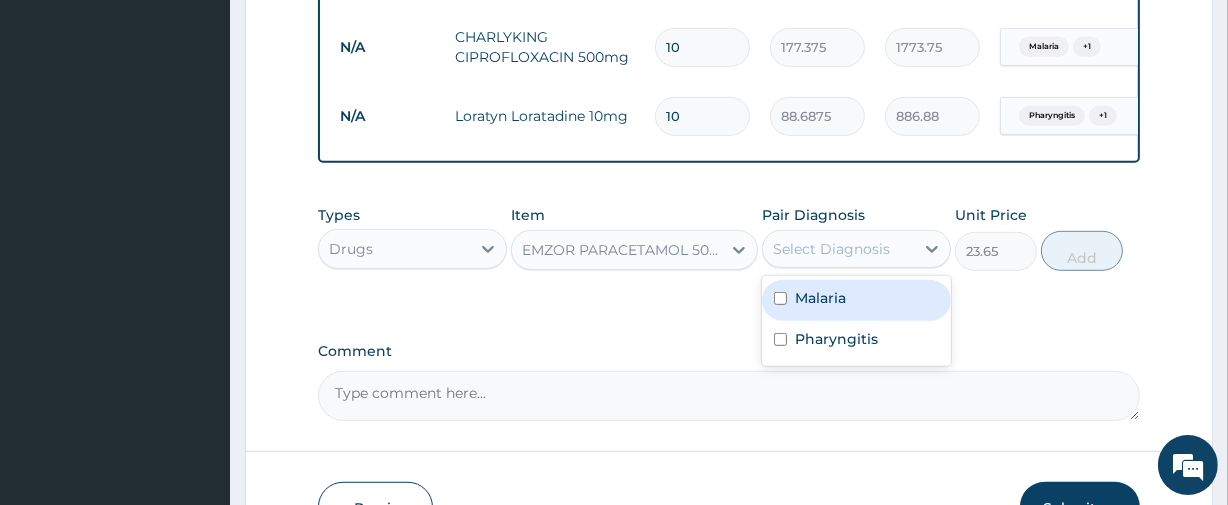 click on "Malaria" at bounding box center [856, 300] 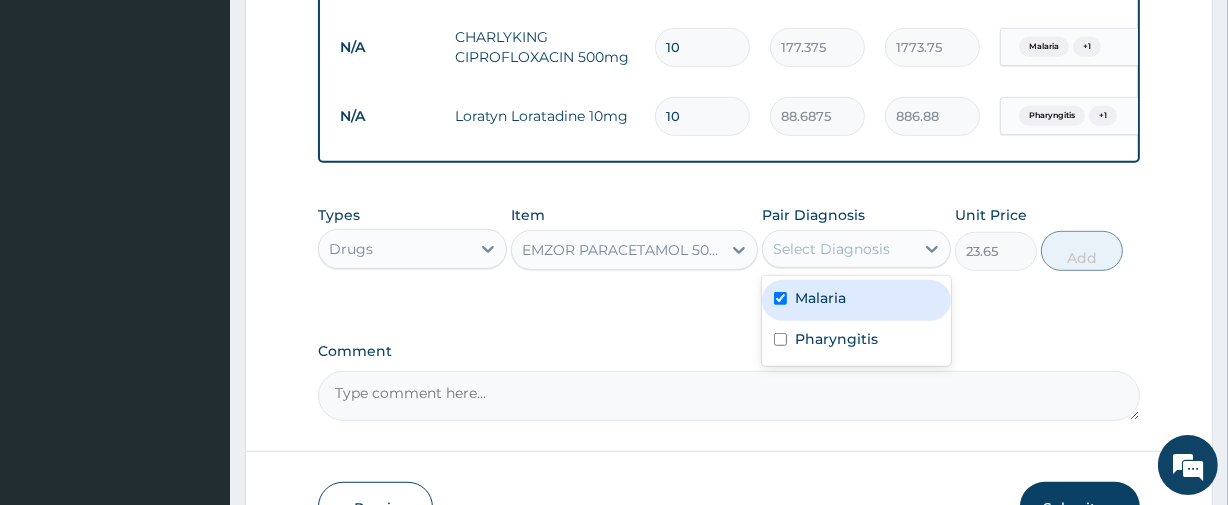 checkbox on "true" 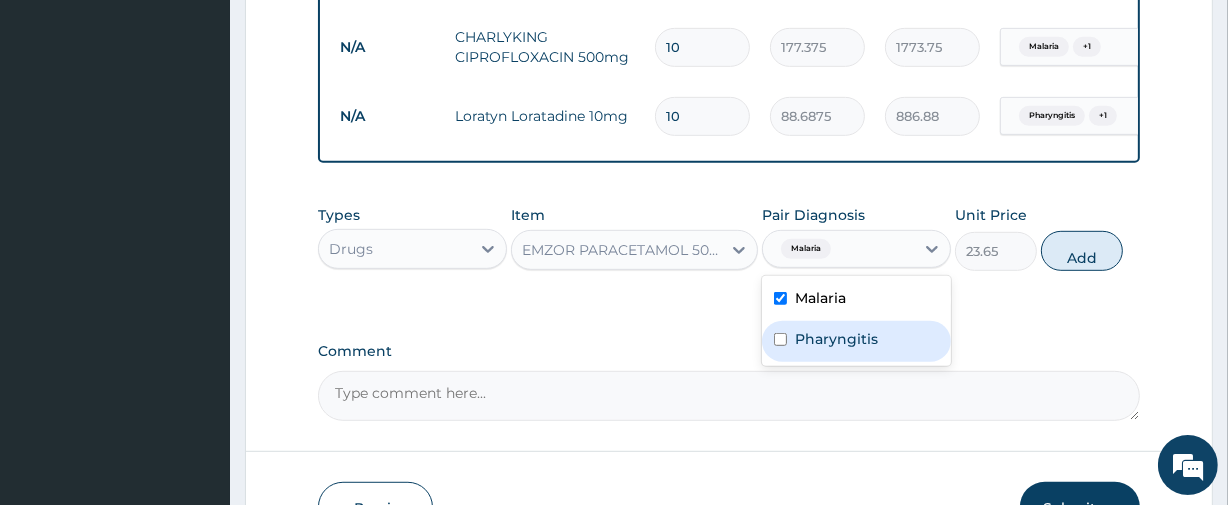 click on "Pharyngitis" at bounding box center (856, 341) 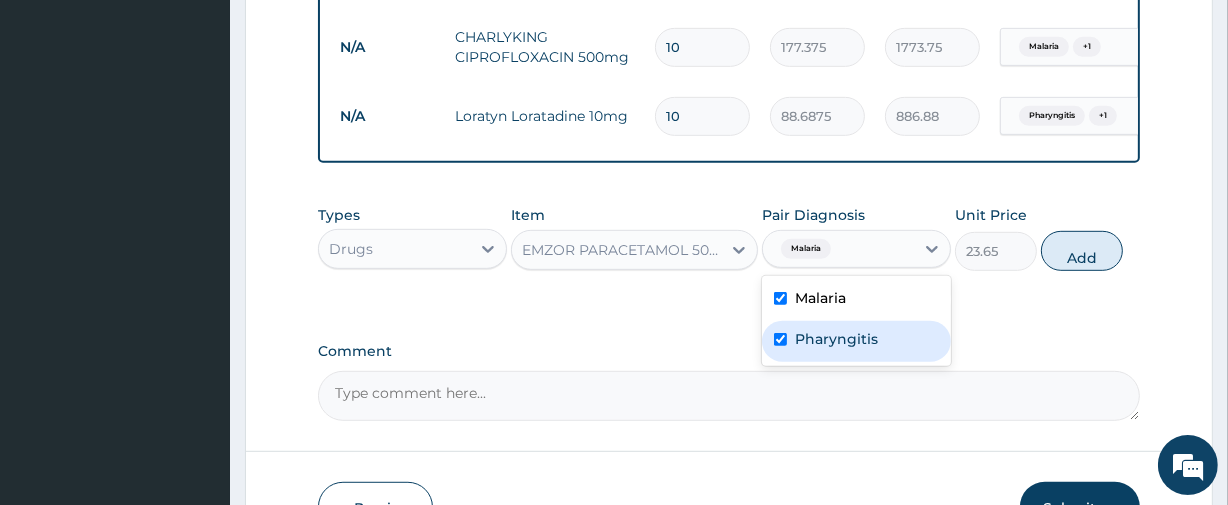 checkbox on "true" 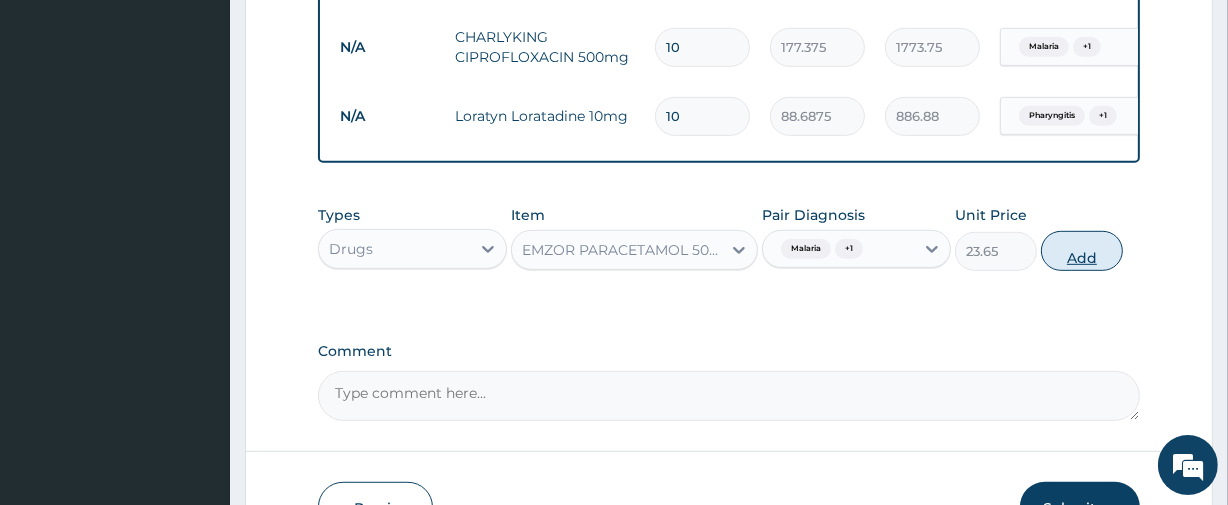 click on "Add" at bounding box center [1082, 251] 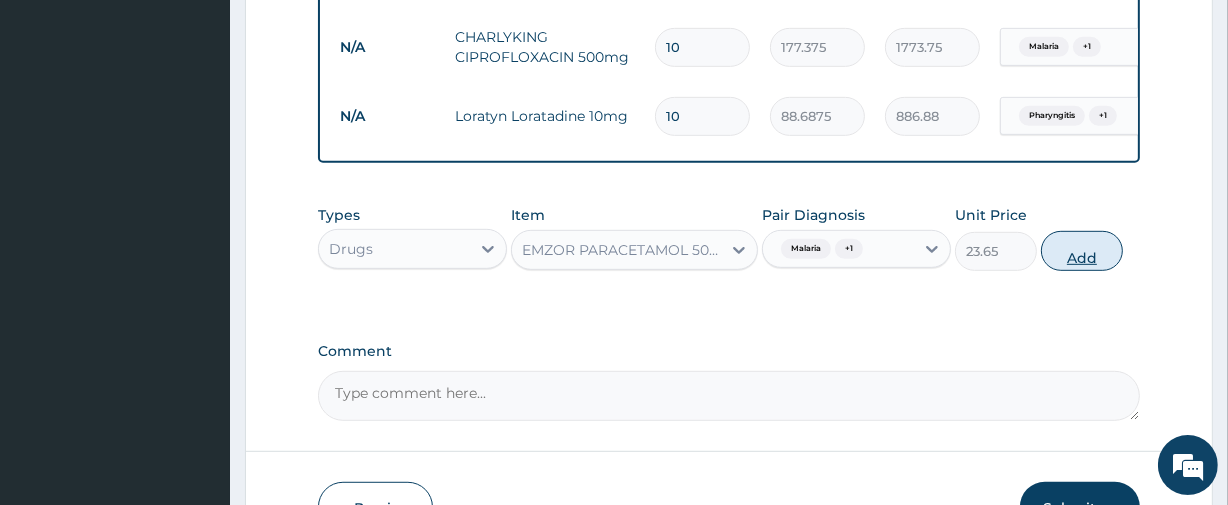 type on "0" 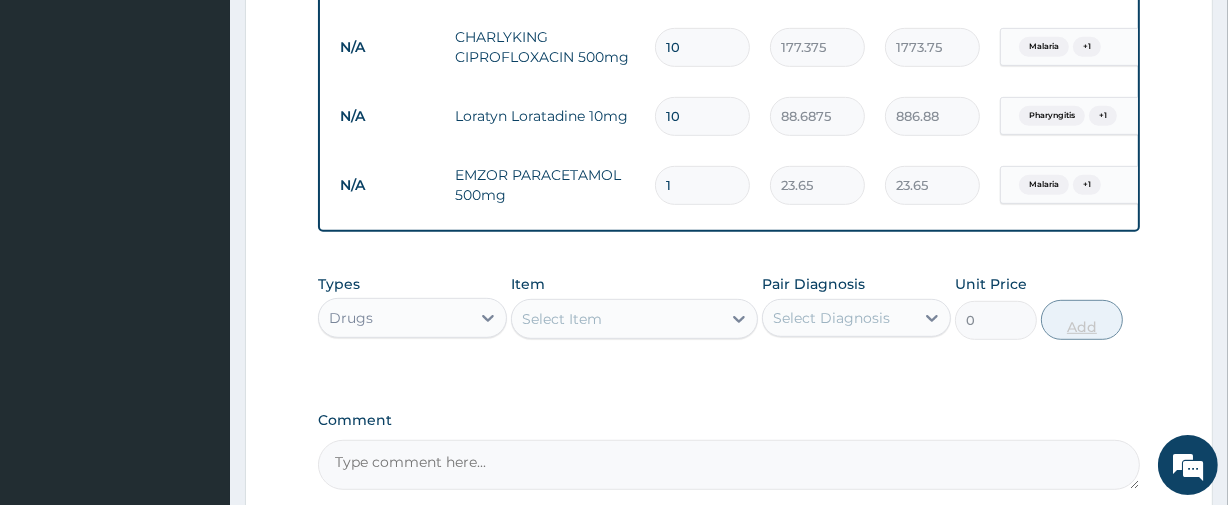 type on "18" 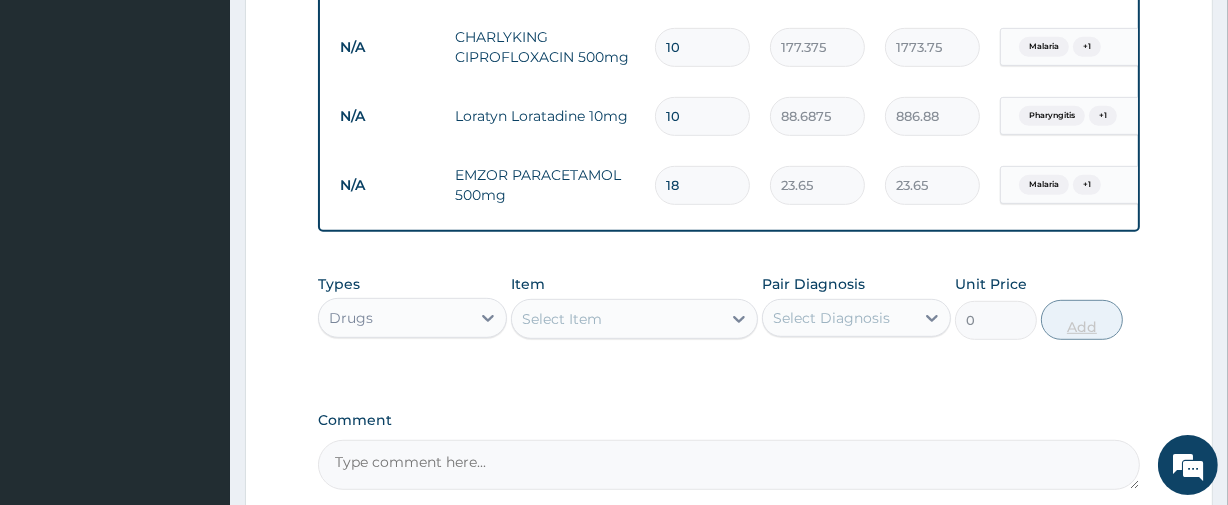 type on "425.70" 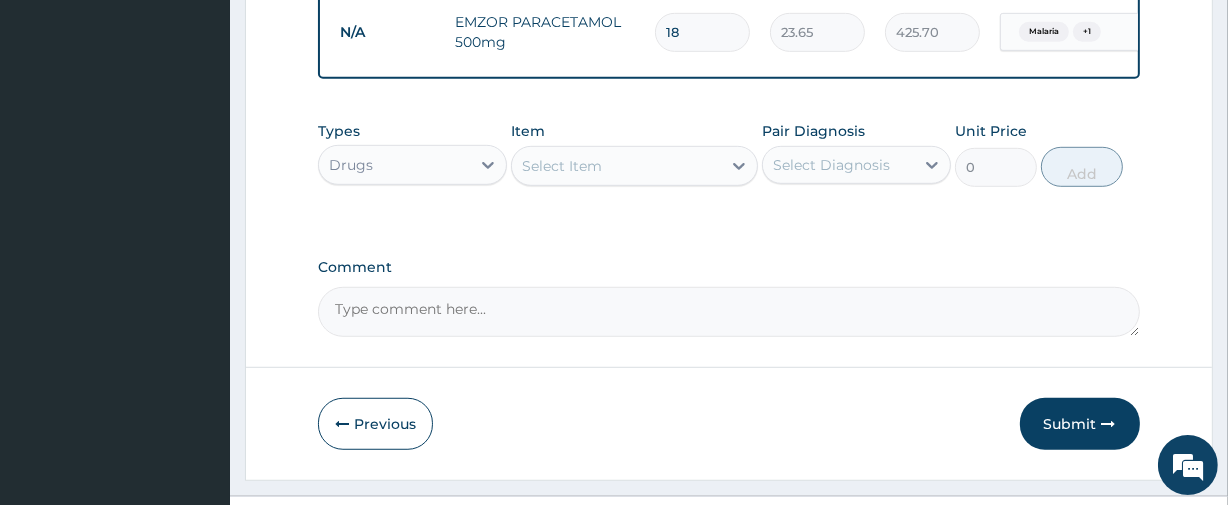 scroll, scrollTop: 1134, scrollLeft: 0, axis: vertical 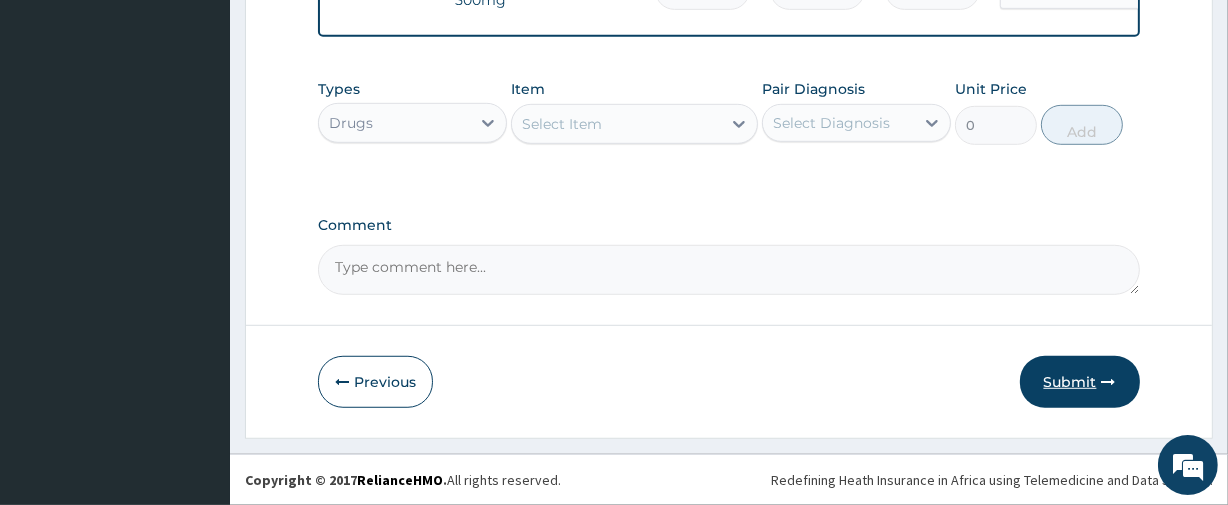 type on "18" 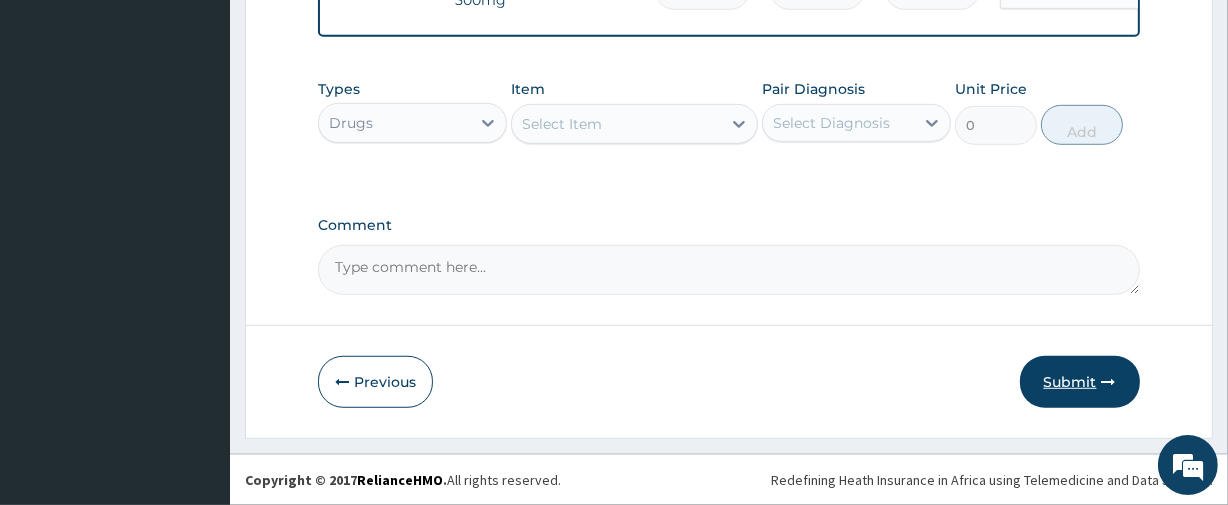click on "Submit" at bounding box center (1080, 382) 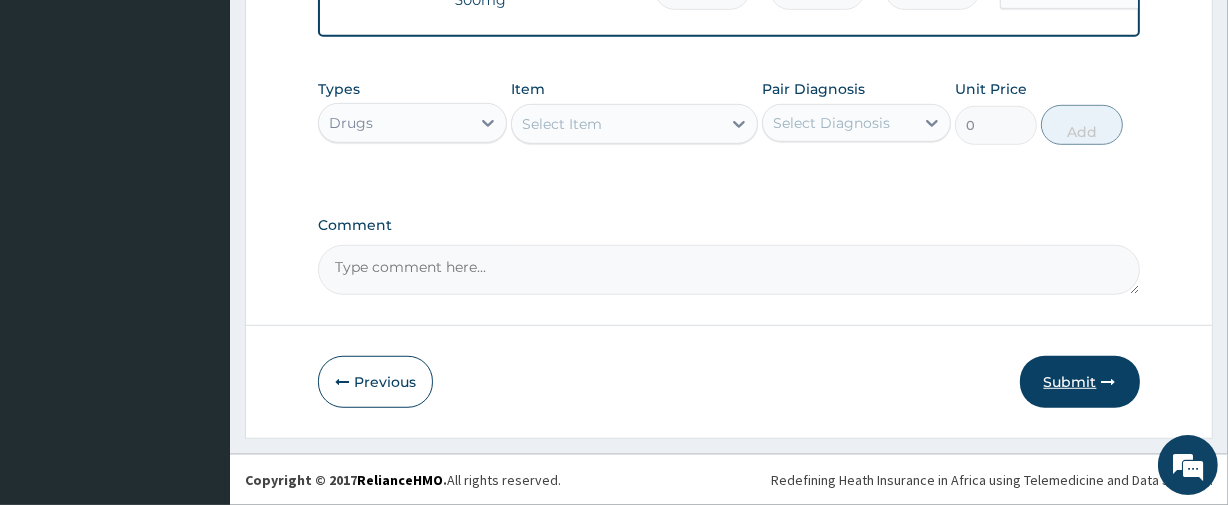 click on "Submit" at bounding box center [1080, 382] 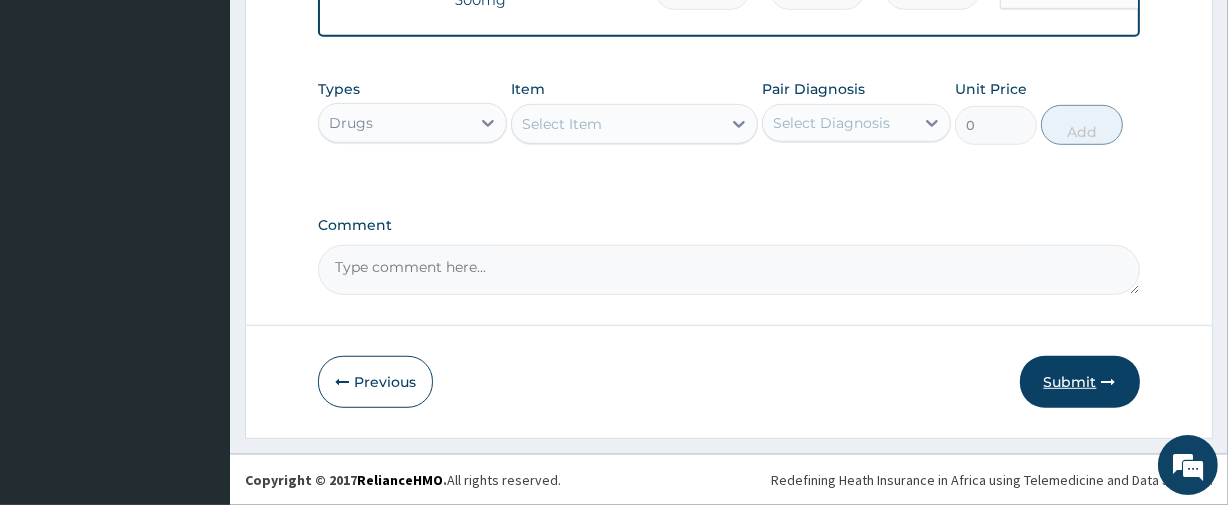 click on "Submit" at bounding box center [1080, 382] 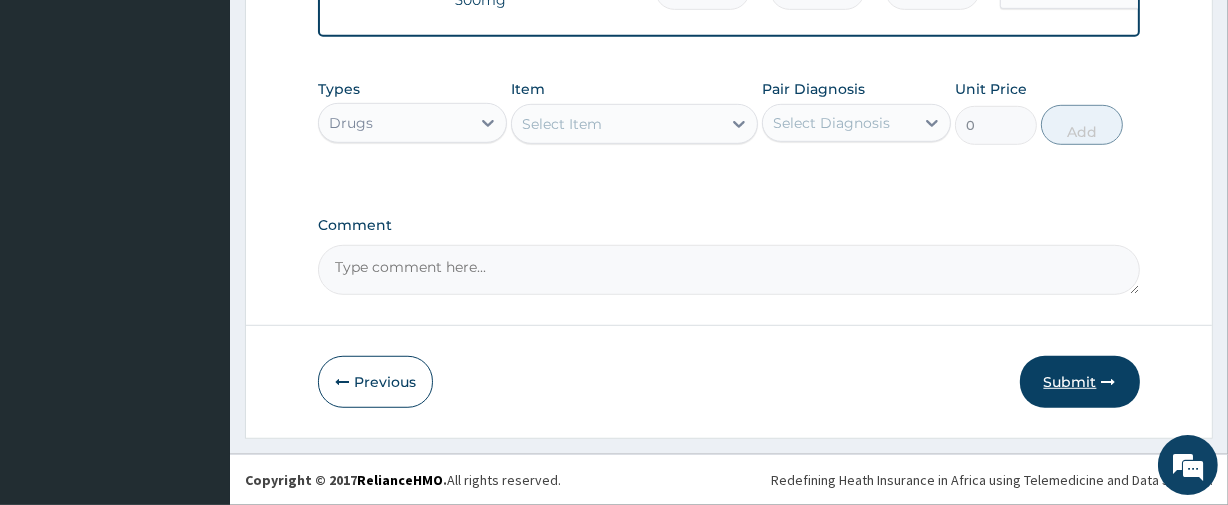 click on "Submit" at bounding box center [1080, 382] 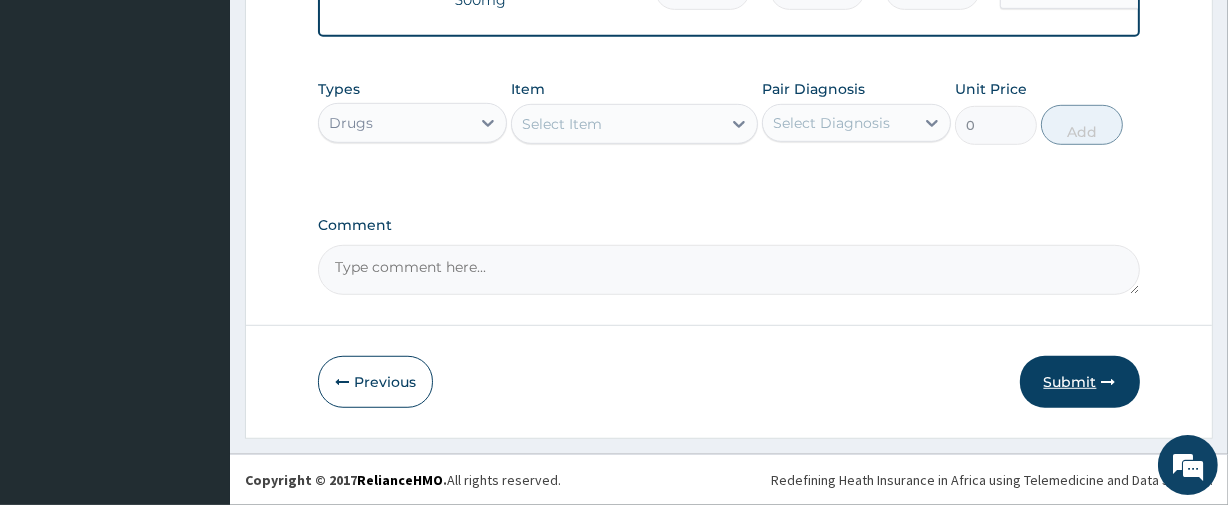 click on "Submit" at bounding box center (1080, 382) 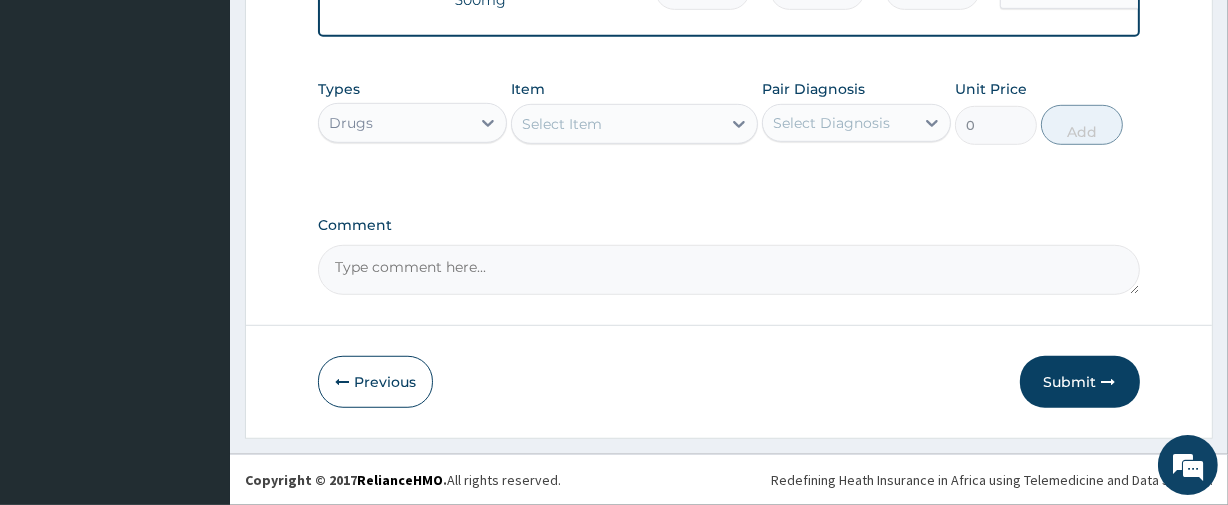 click on "Comment" at bounding box center [728, 270] 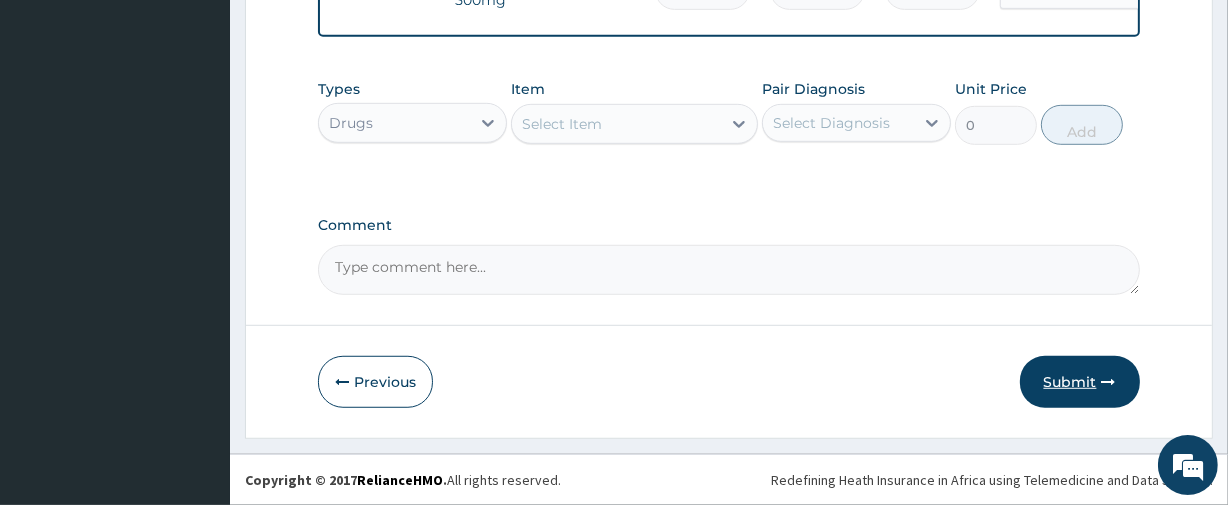 click on "Submit" at bounding box center (1080, 382) 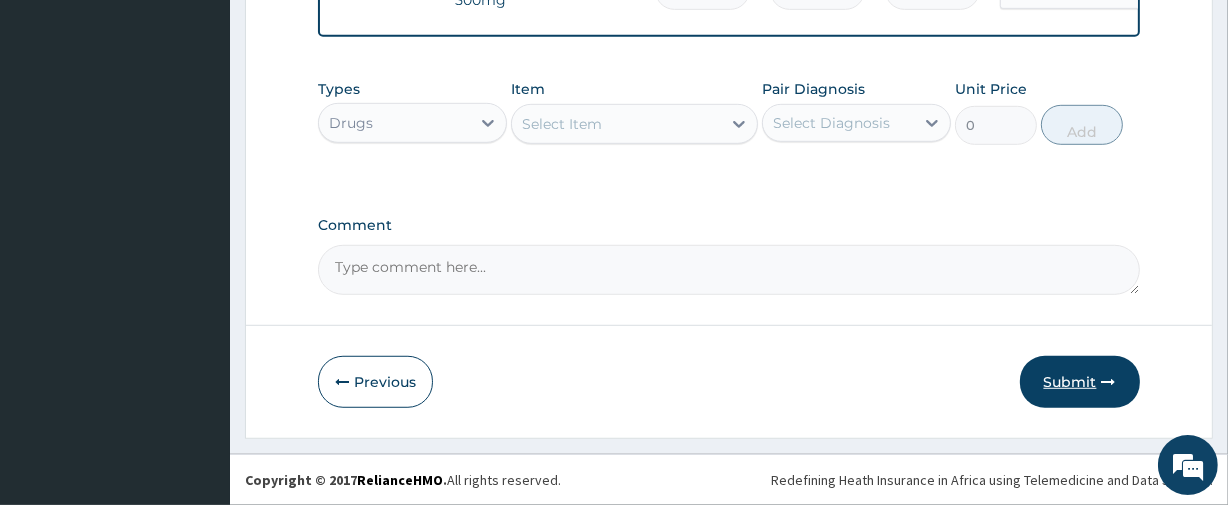 click on "Submit" at bounding box center (1080, 382) 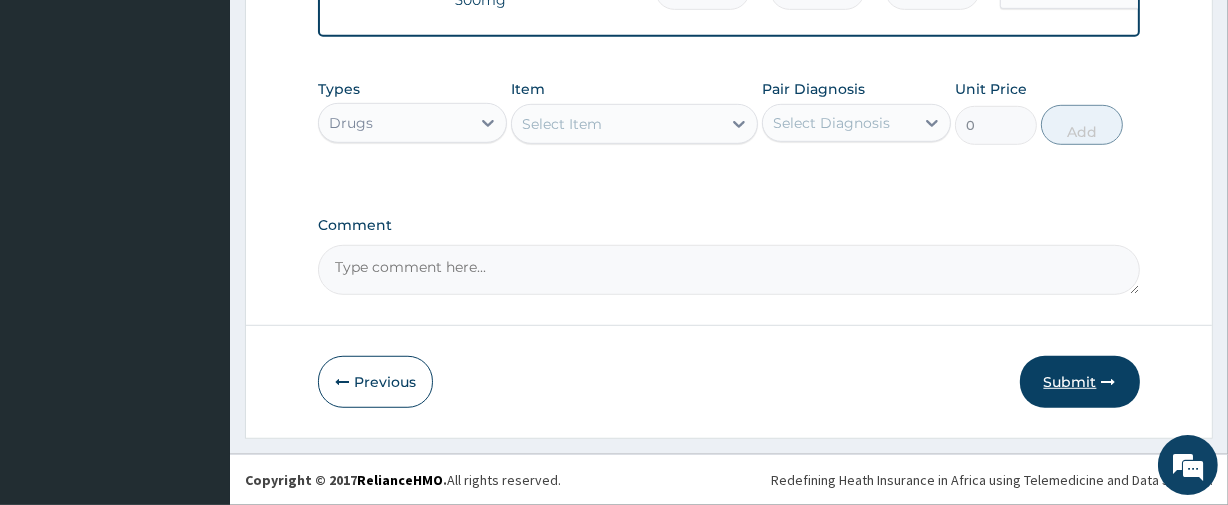 click on "Submit" at bounding box center (1080, 382) 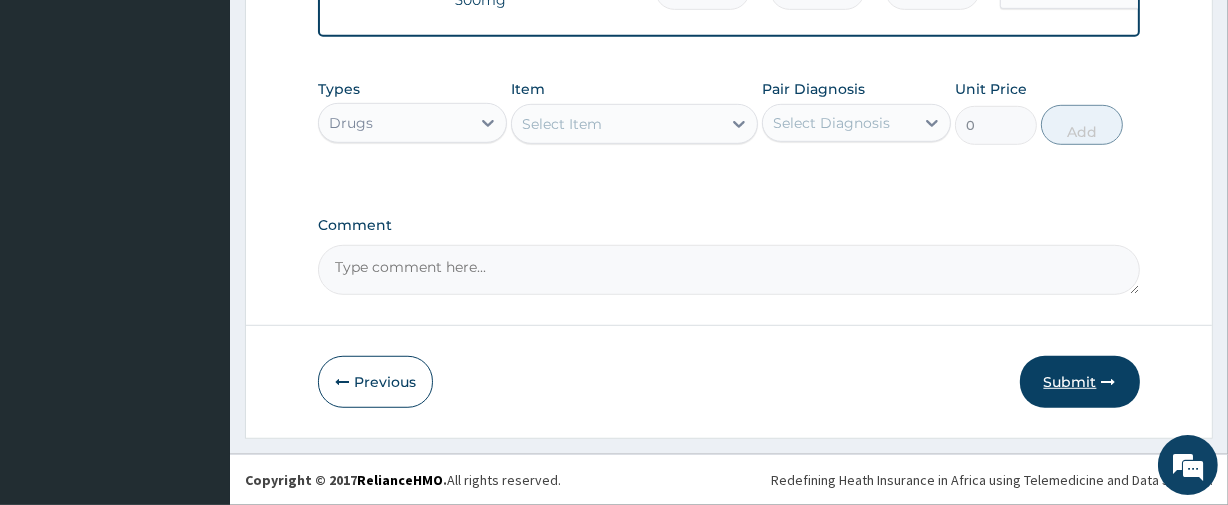 click on "Submit" at bounding box center [1080, 382] 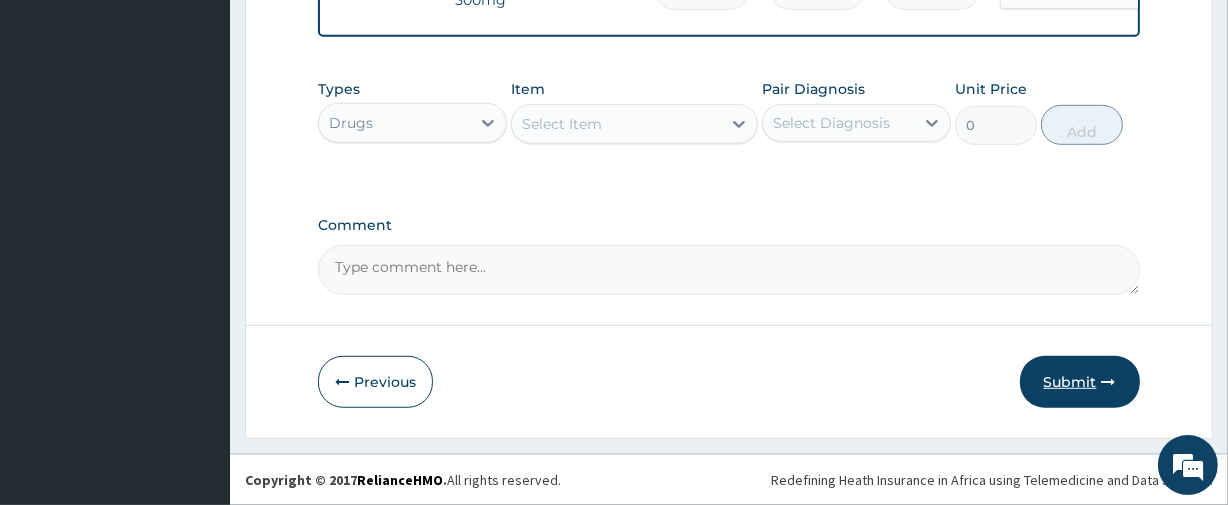 click on "Submit" at bounding box center (1080, 382) 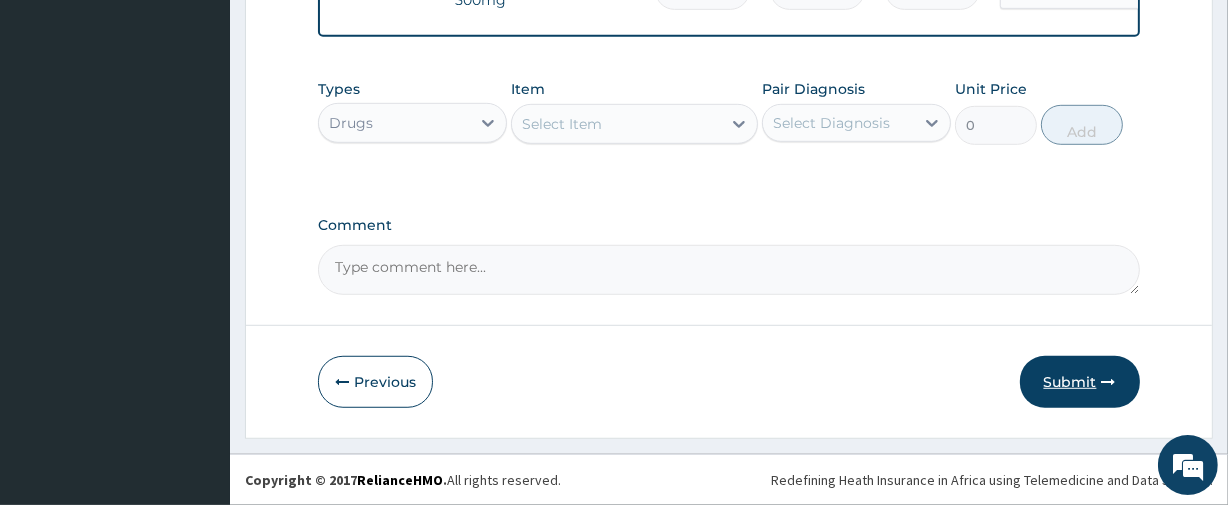 click at bounding box center (1109, 382) 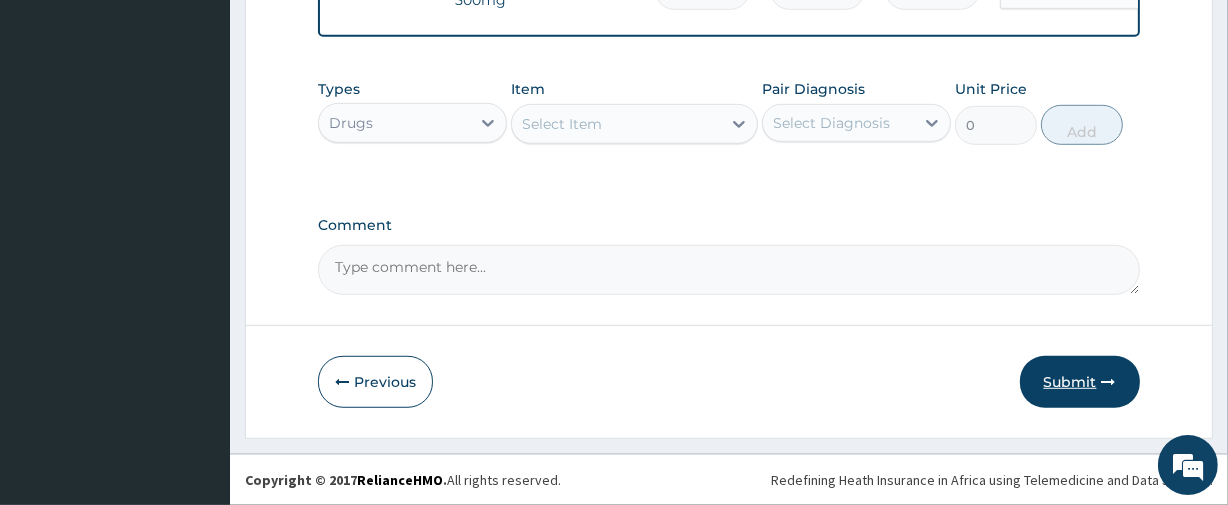 click on "Submit" at bounding box center (1080, 382) 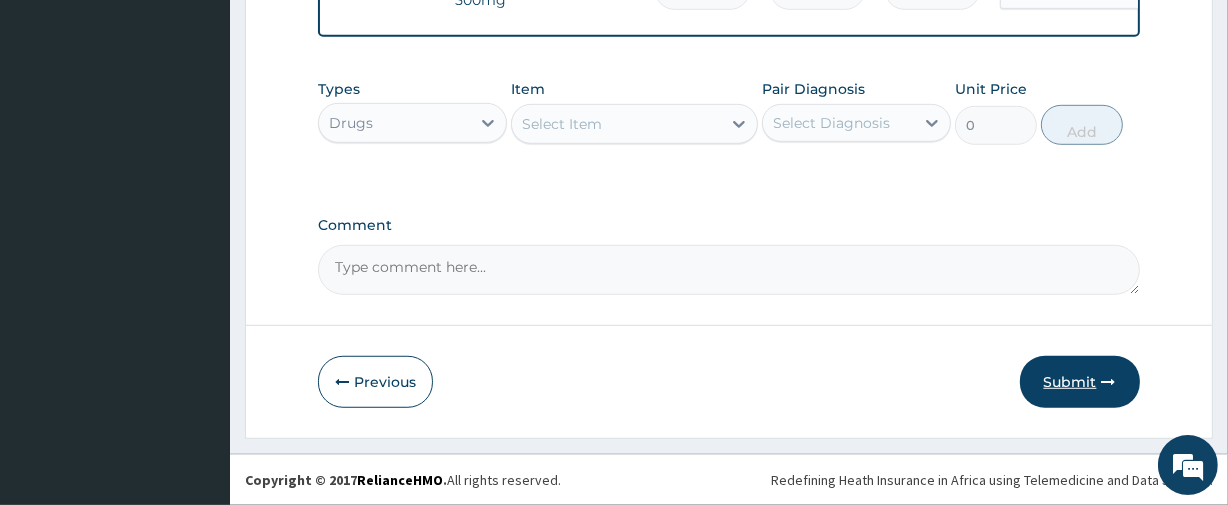 click on "Submit" at bounding box center (1080, 382) 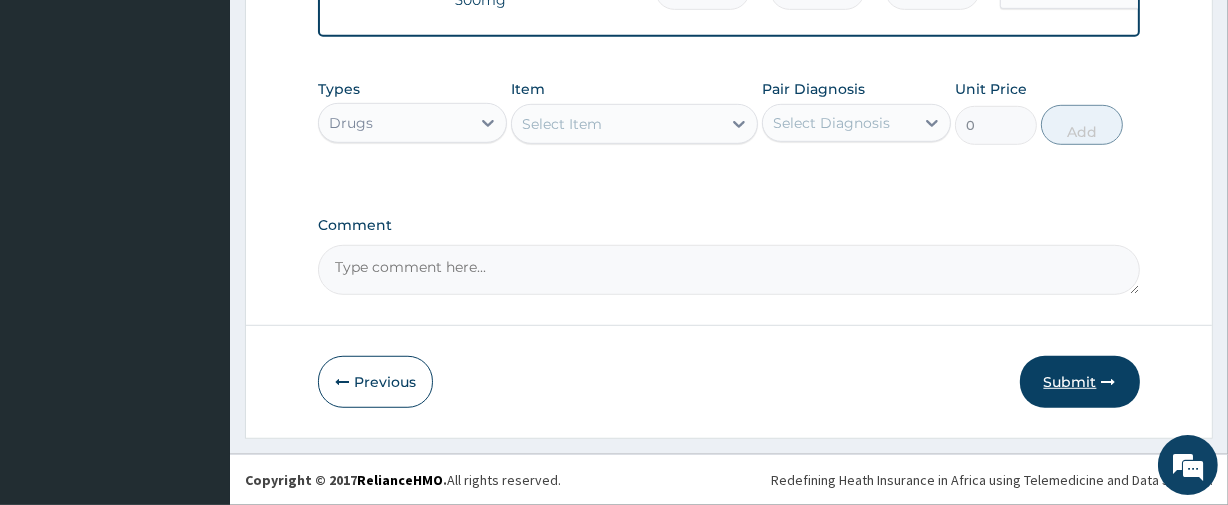 click on "Submit" at bounding box center (1080, 382) 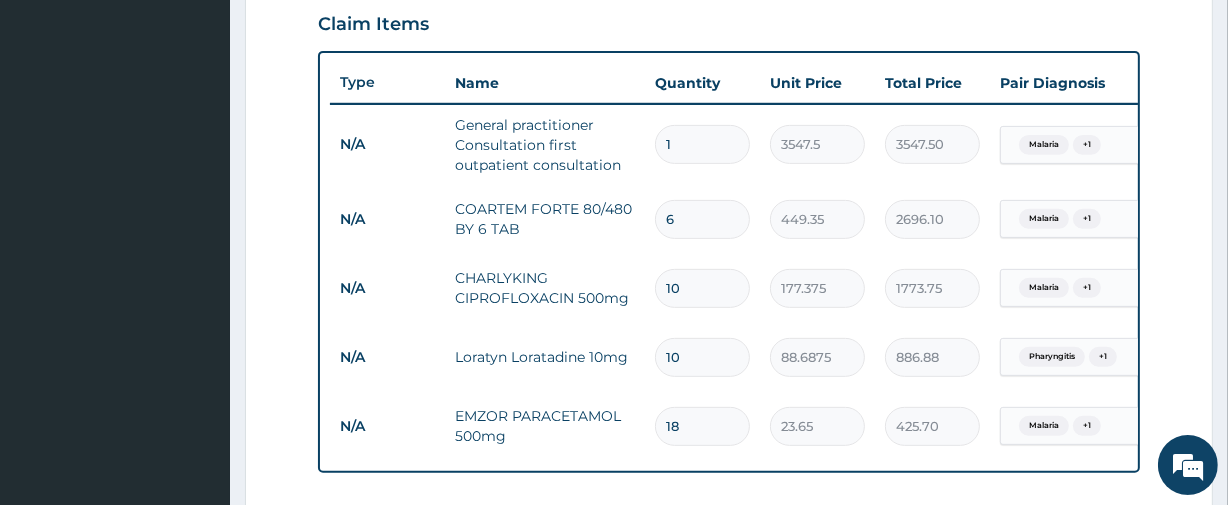 scroll, scrollTop: 1134, scrollLeft: 0, axis: vertical 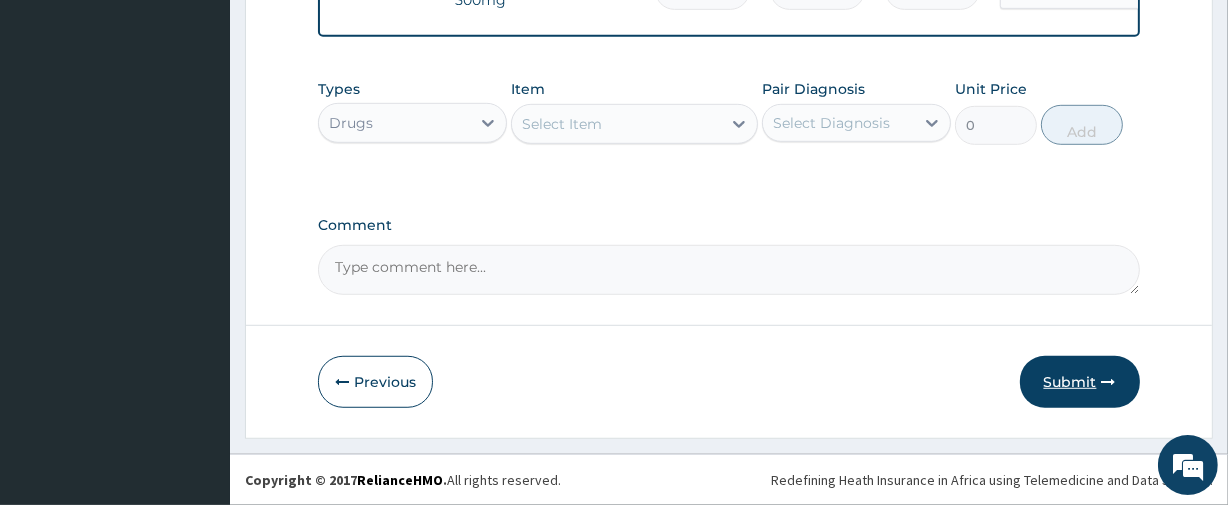 click on "Submit" at bounding box center (1080, 382) 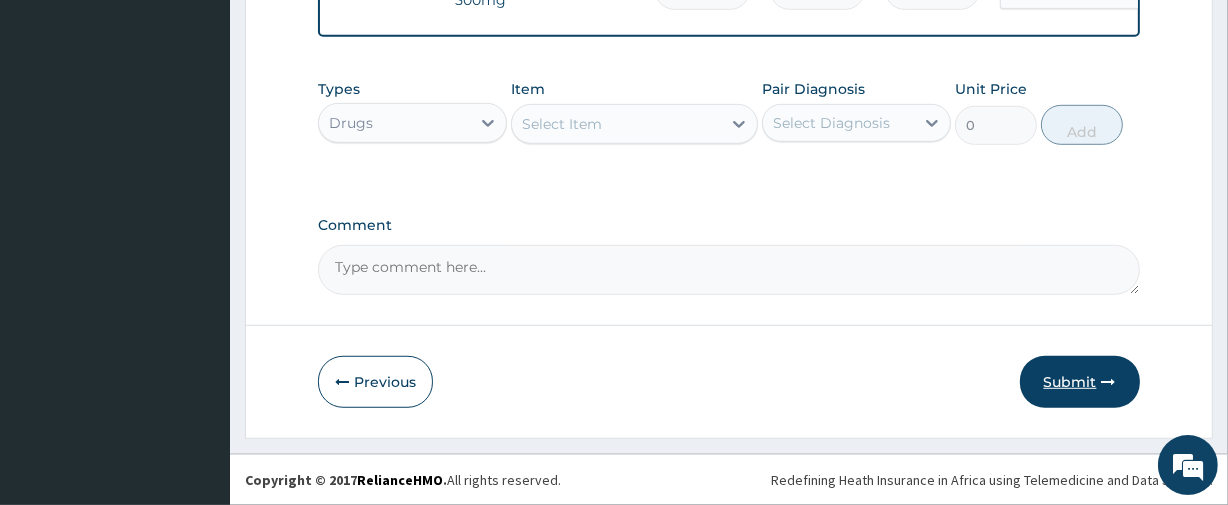 click on "Submit" at bounding box center (1080, 382) 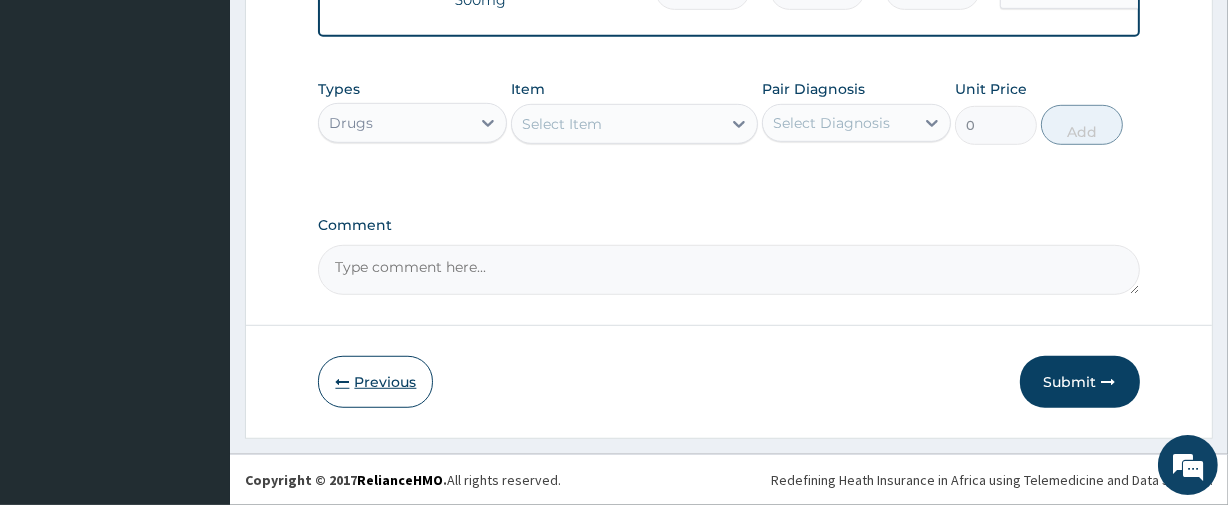 click on "Previous" at bounding box center (375, 382) 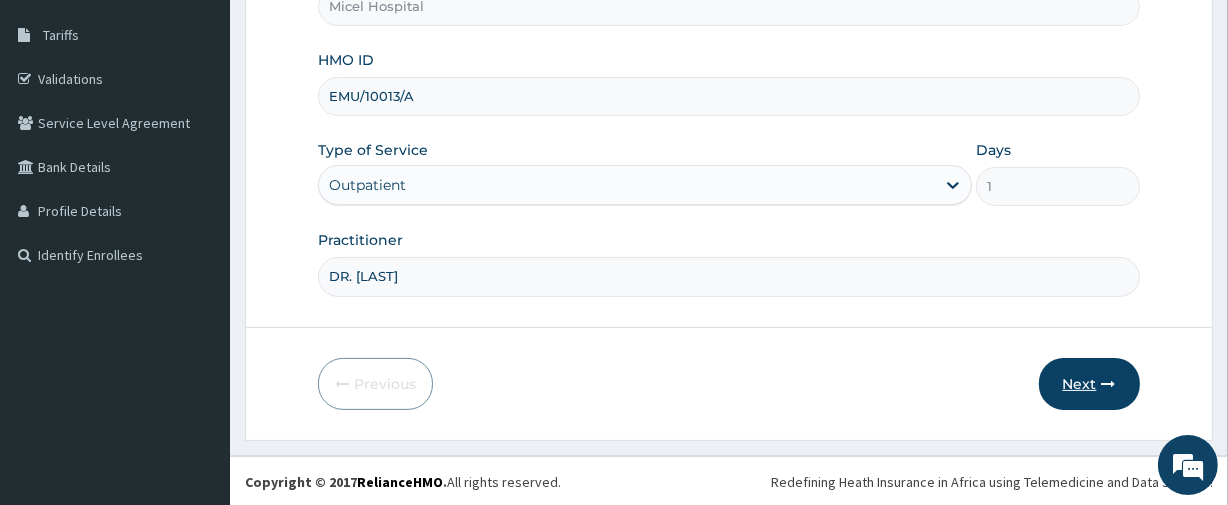 click on "Next" at bounding box center [1089, 384] 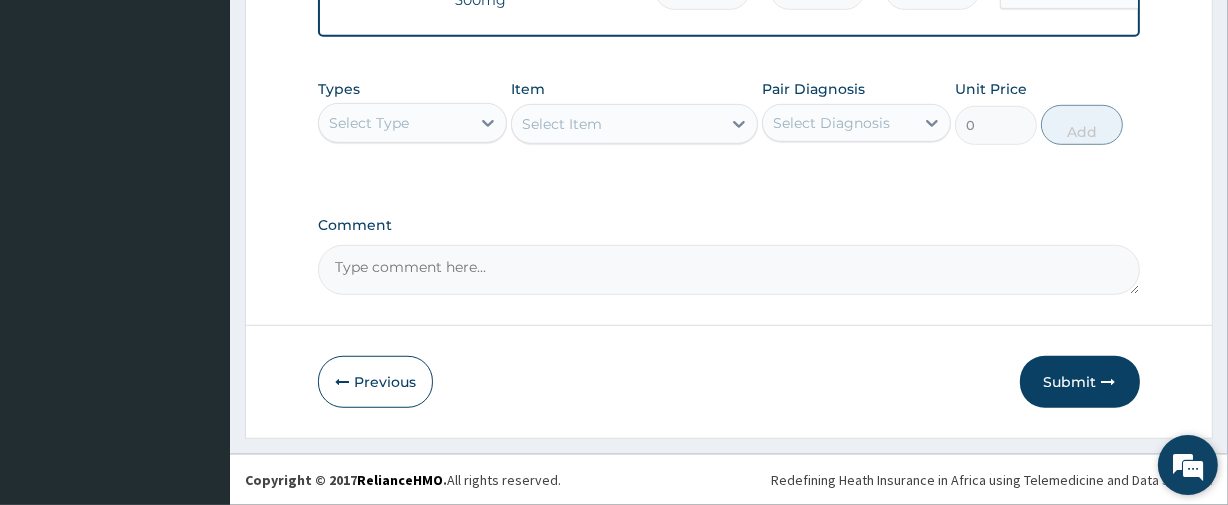 scroll, scrollTop: 1142, scrollLeft: 0, axis: vertical 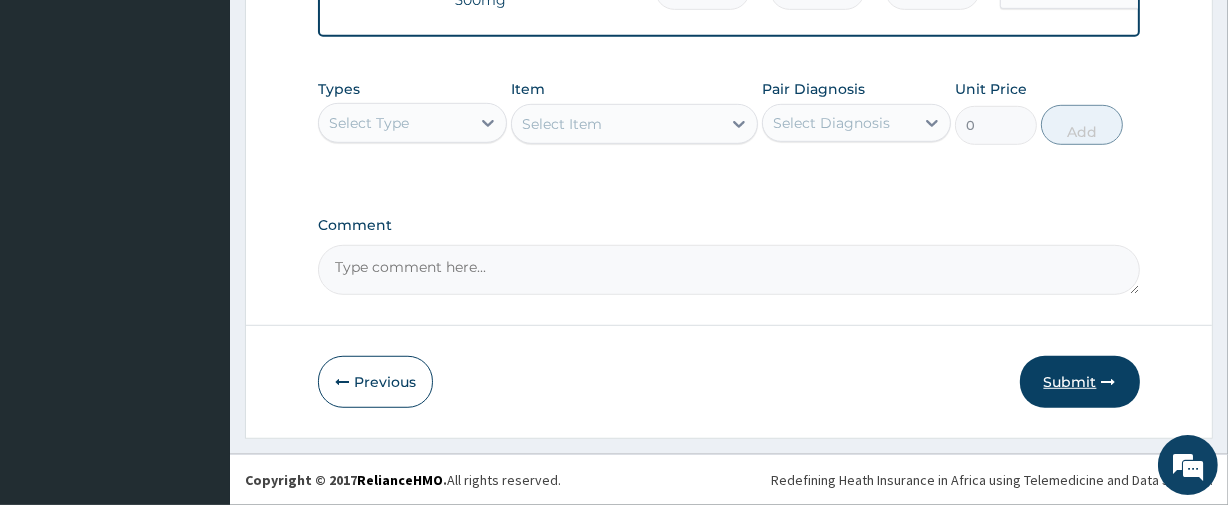 click on "Submit" at bounding box center [1080, 382] 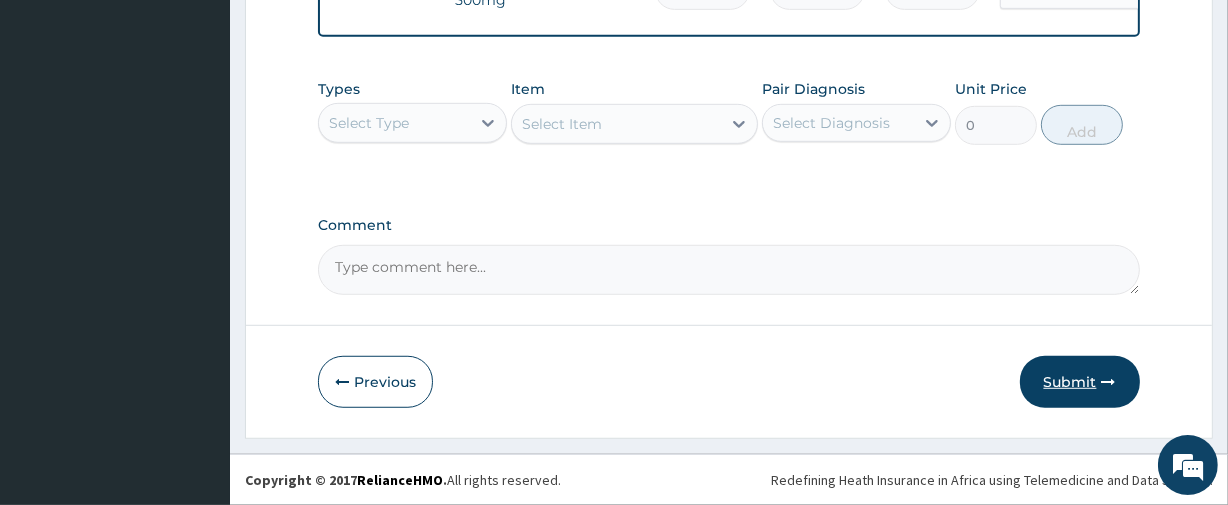 click on "Submit" at bounding box center (1080, 382) 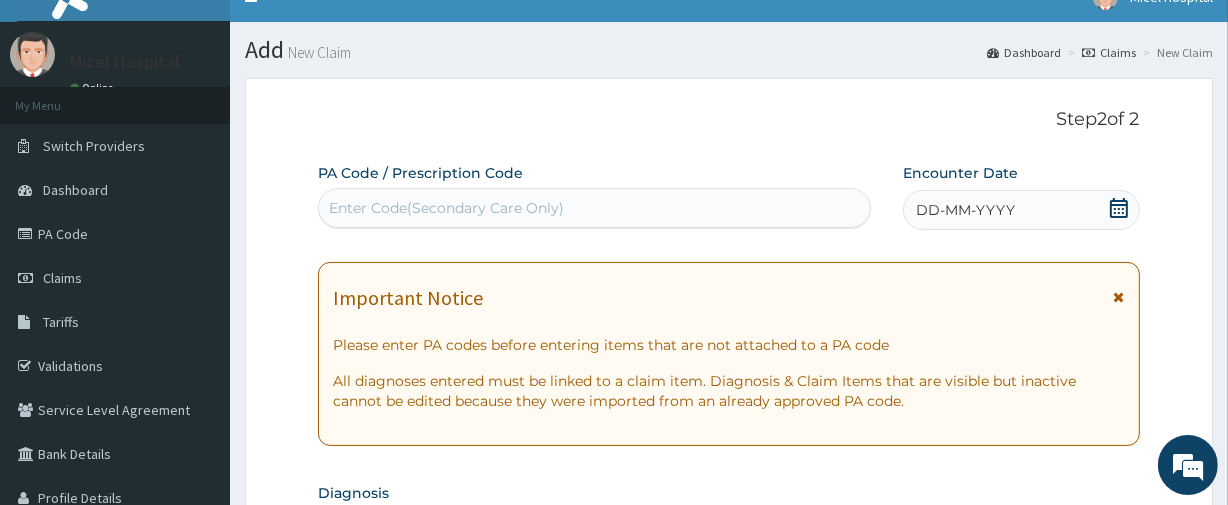 scroll, scrollTop: 0, scrollLeft: 0, axis: both 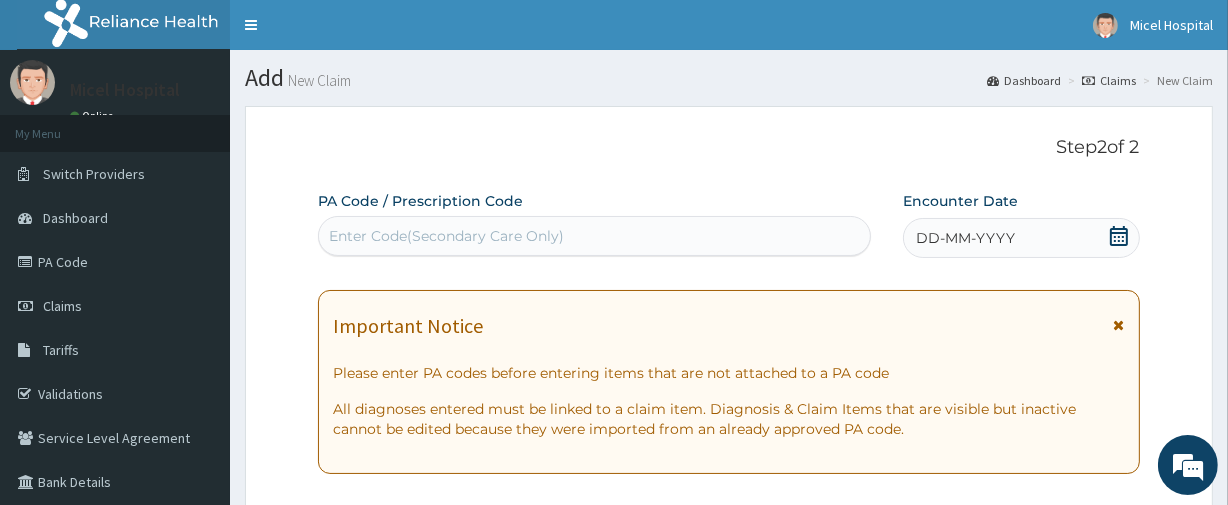 click on "DD-MM-YYYY" at bounding box center (965, 238) 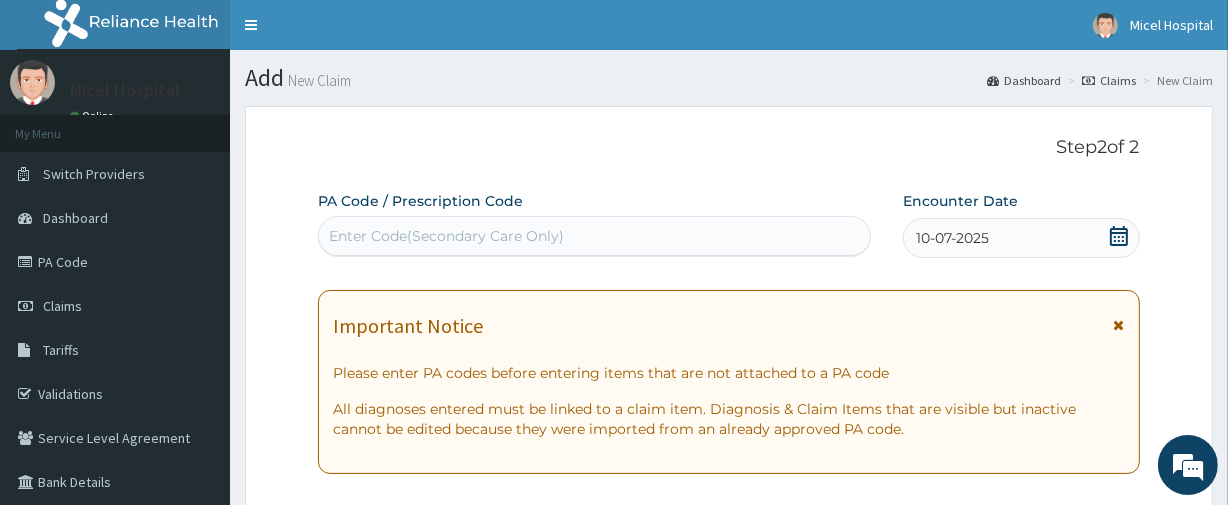 click on "Step  2  of 2 PA Code / Prescription Code Enter Code(Secondary Care Only) Encounter Date 10-07-2025 Important Notice Please enter PA codes before entering items that are not attached to a PA code   All diagnoses entered must be linked to a claim item. Diagnosis & Claim Items that are visible but inactive cannot be edited because they were imported from an already approved PA code. Diagnosis Malaria Confirmed Pharyngitis Confirmed NB: All diagnosis must be linked to a claim item Claim Items Type Name Quantity Unit Price Total Price Pair Diagnosis Actions N/A General practitioner Consultation first outpatient consultation 1 3547.5 3547.50 Malaria  + 1 Delete N/A COARTEM FORTE 80/480 BY 6 TAB 6 449.35 2696.10 Malaria  + 1 Delete N/A CHARLYKING CIPROFLOXACIN 500mg 10 177.375 1773.75 Malaria  + 1 Delete N/A Loratyn Loratadine 10mg 10 88.6875 886.88 Pharyngitis  + 1 Delete N/A EMZOR PARACETAMOL 500mg 18 23.65 425.70 Malaria  + 1 Delete Types Select Type Item Select Item 0 Add" at bounding box center (729, 836) 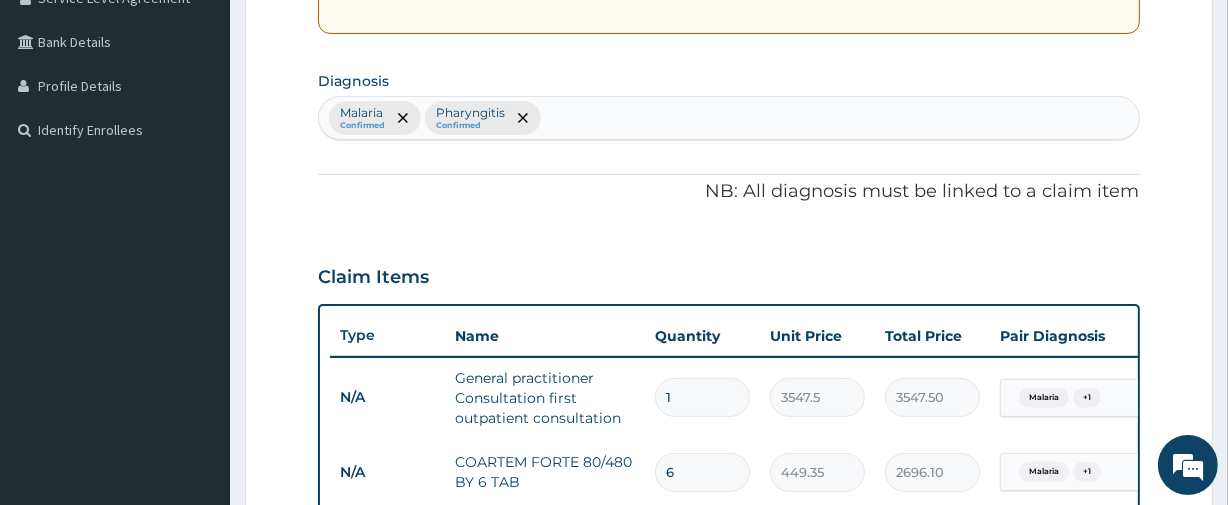 click on "Step  2  of 2 PA Code / Prescription Code Enter Code(Secondary Care Only) Encounter Date 10-07-2025 Important Notice Please enter PA codes before entering items that are not attached to a PA code   All diagnoses entered must be linked to a claim item. Diagnosis & Claim Items that are visible but inactive cannot be edited because they were imported from an already approved PA code. Diagnosis Malaria Confirmed Pharyngitis Confirmed NB: All diagnosis must be linked to a claim item Claim Items Type Name Quantity Unit Price Total Price Pair Diagnosis Actions N/A General practitioner Consultation first outpatient consultation 1 3547.5 3547.50 Malaria  + 1 Delete N/A COARTEM FORTE 80/480 BY 6 TAB 6 449.35 2696.10 Malaria  + 1 Delete N/A CHARLYKING CIPROFLOXACIN 500mg 10 177.375 1773.75 Malaria  + 1 Delete N/A Loratyn Loratadine 10mg 10 88.6875 886.88 Pharyngitis  + 1 Delete N/A EMZOR PARACETAMOL 500mg 18 23.65 425.70 Malaria  + 1 Delete Types Select Type Item Select Item 0 Add" at bounding box center (729, 396) 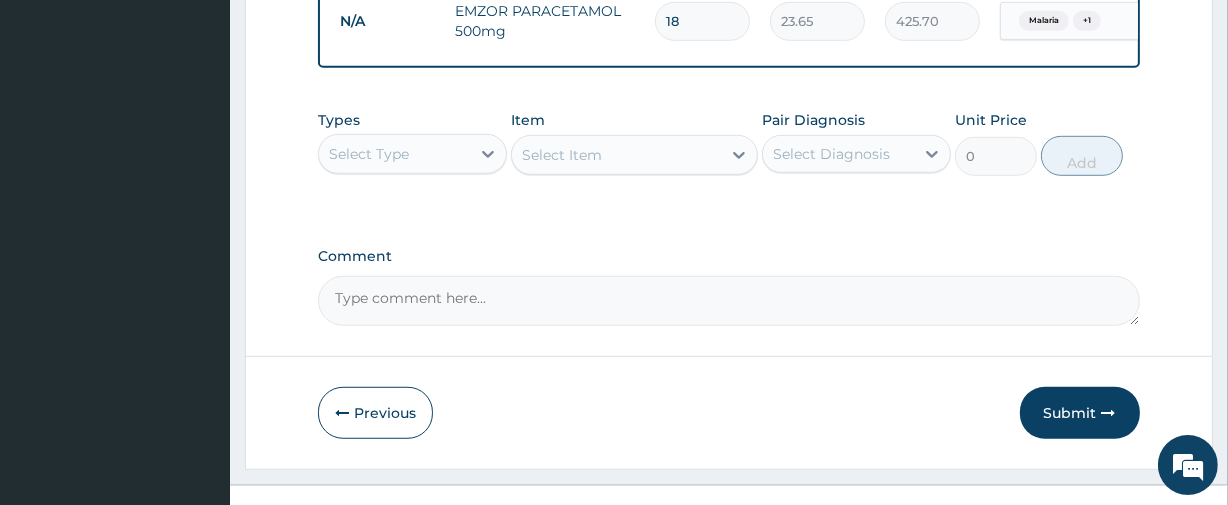 scroll, scrollTop: 1142, scrollLeft: 0, axis: vertical 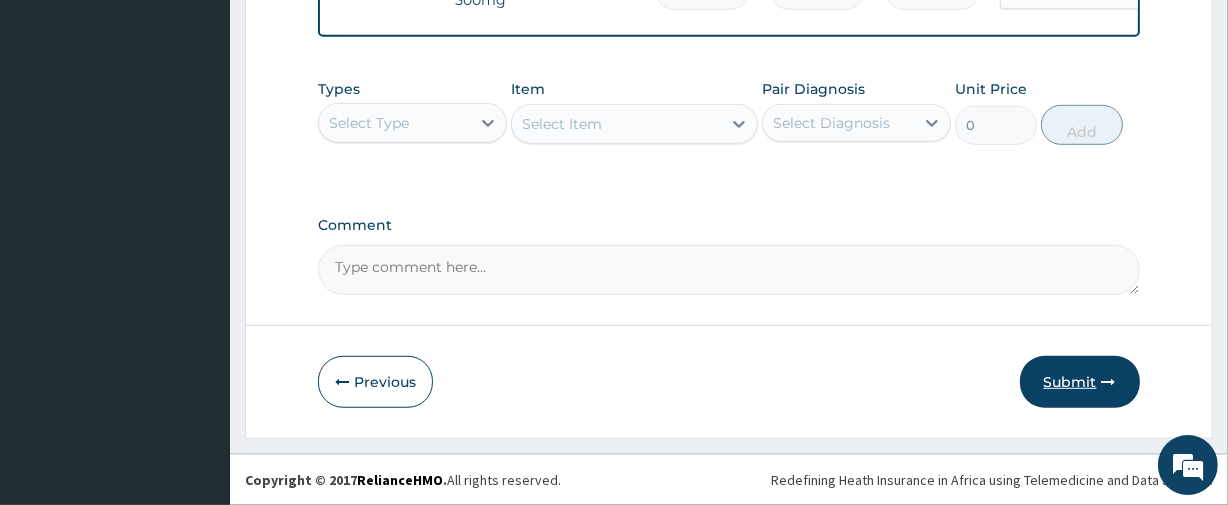 click on "Submit" at bounding box center (1080, 382) 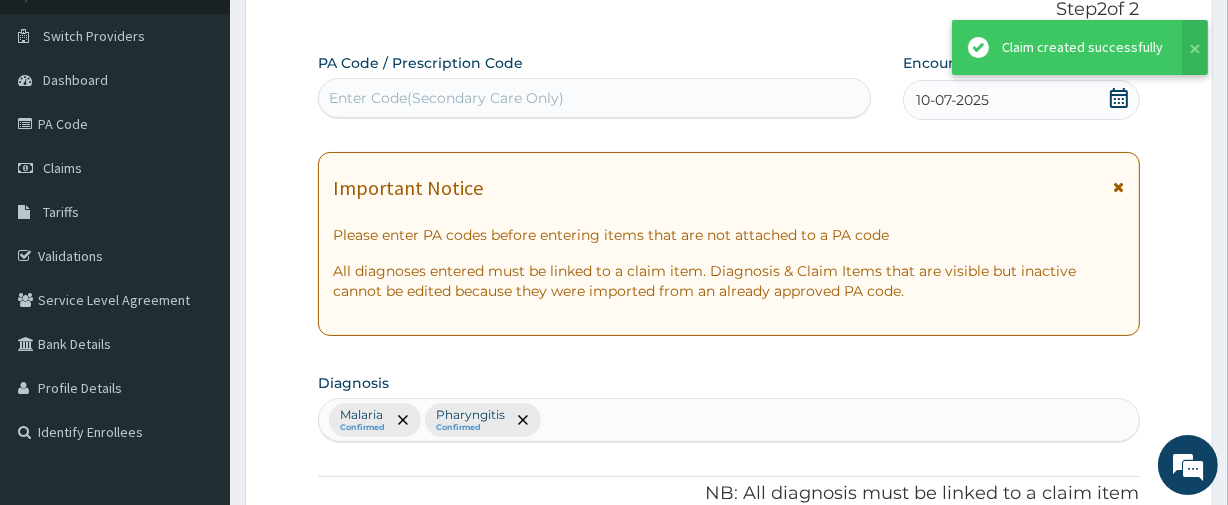 scroll, scrollTop: 1142, scrollLeft: 0, axis: vertical 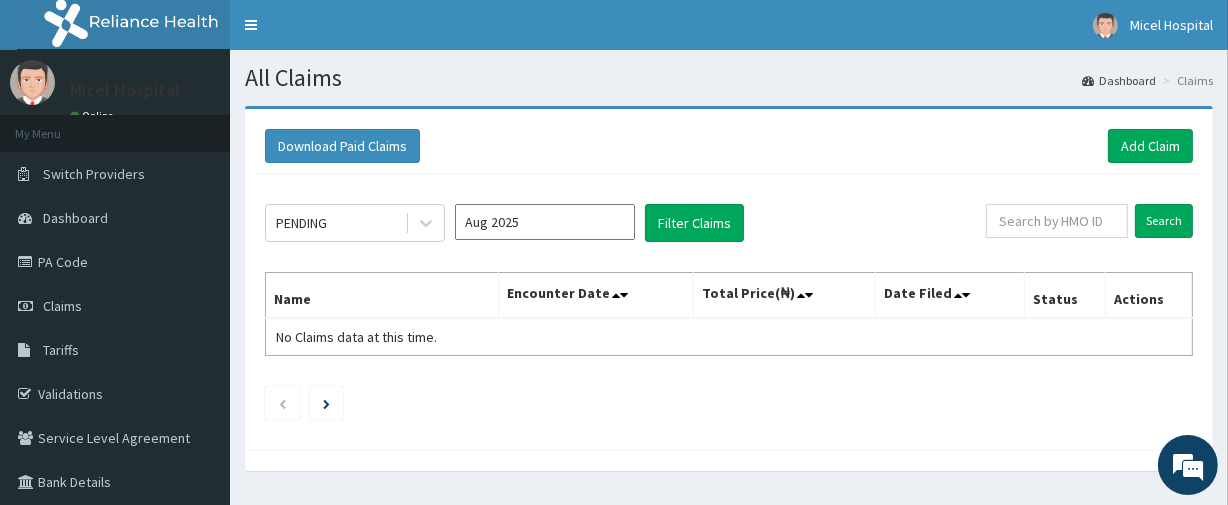 click on "PENDING Aug 2025 Filter Claims Search Name Encounter Date Total Price(₦) Date Filed Status Actions No Claims data at this time." 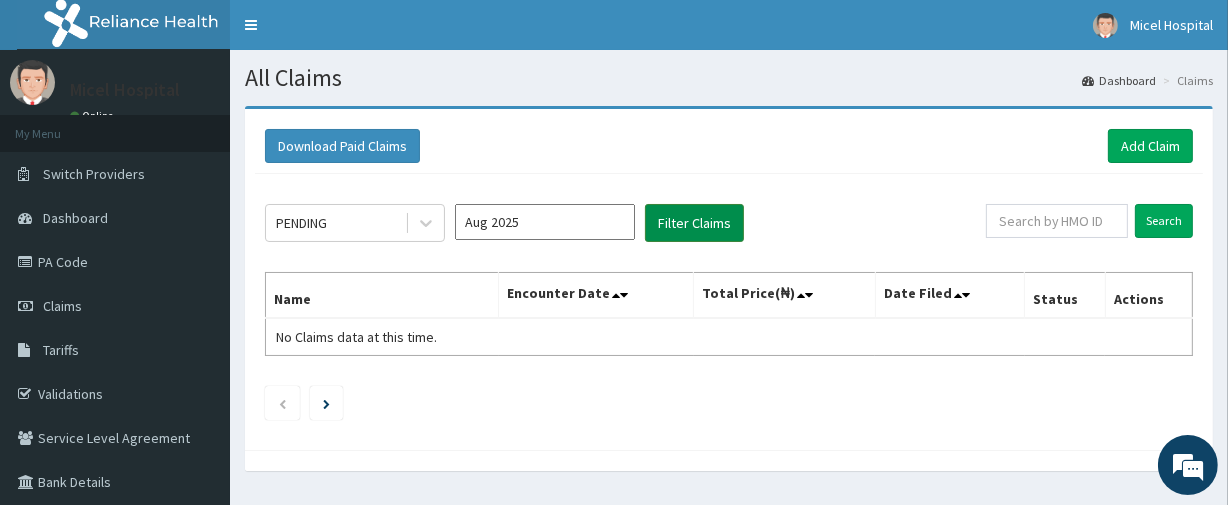 click on "Filter Claims" at bounding box center (694, 223) 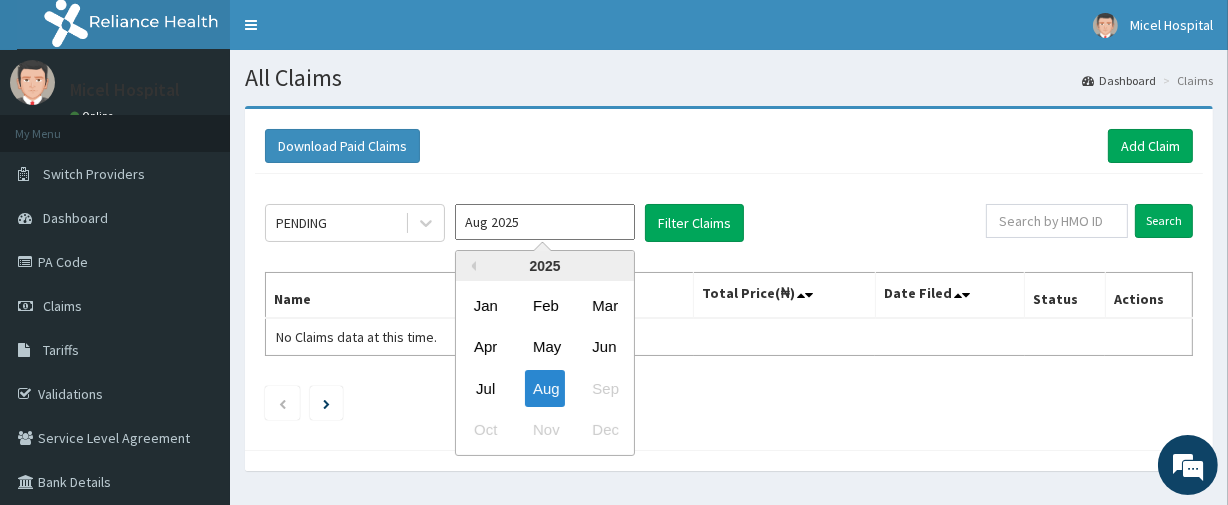click on "Aug 2025" at bounding box center [545, 222] 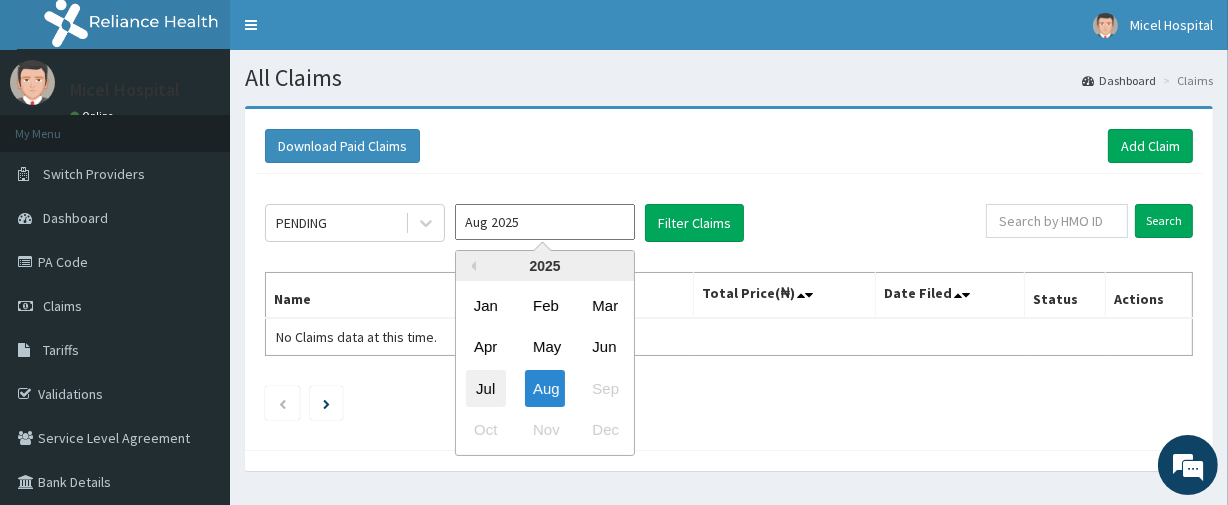 click on "Jul" at bounding box center [486, 388] 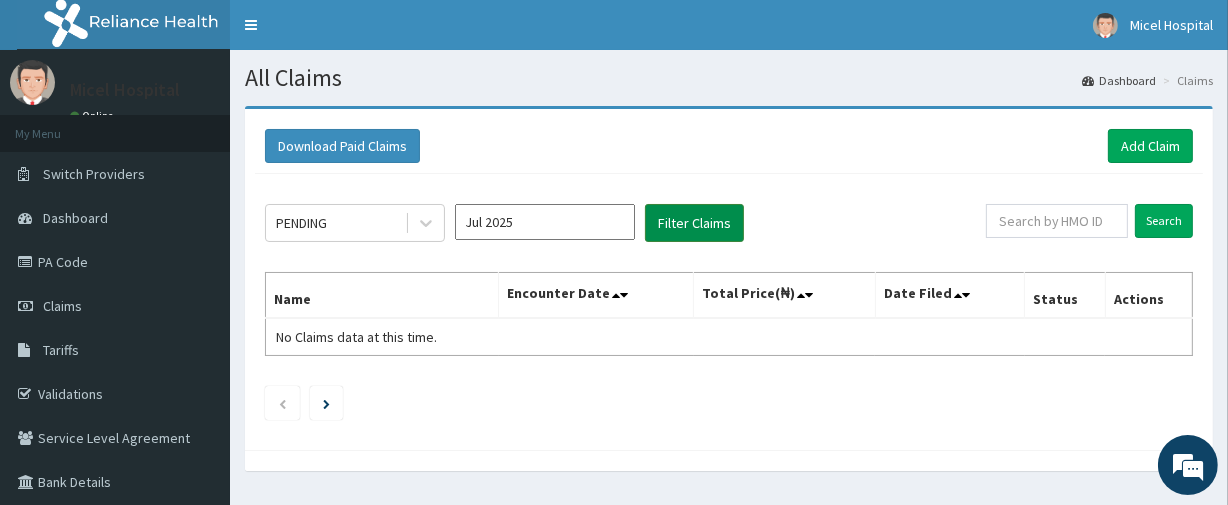 click on "Filter Claims" at bounding box center [694, 223] 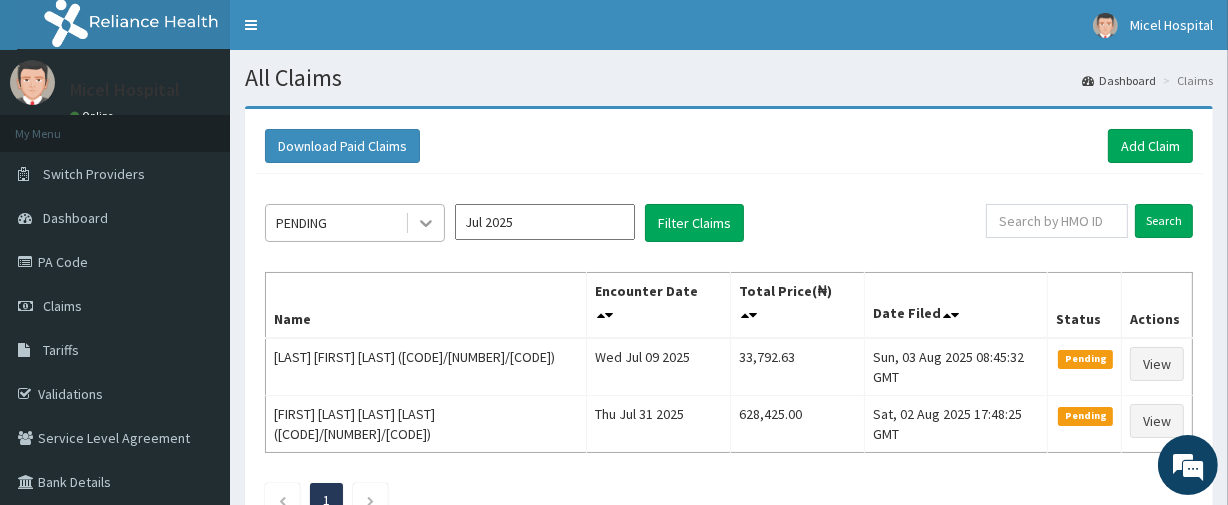 click 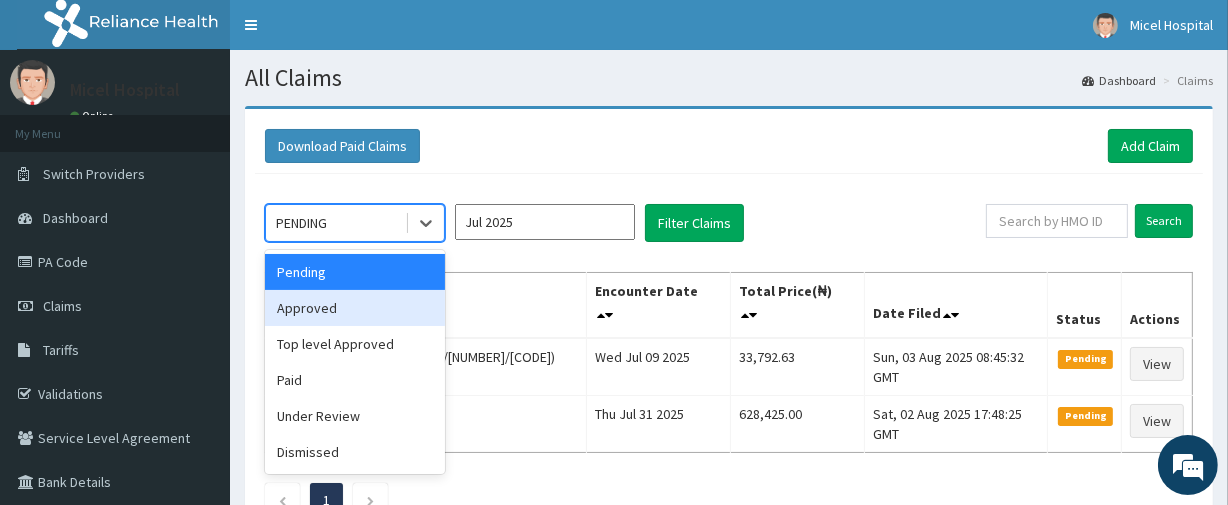 click on "Approved" at bounding box center (355, 308) 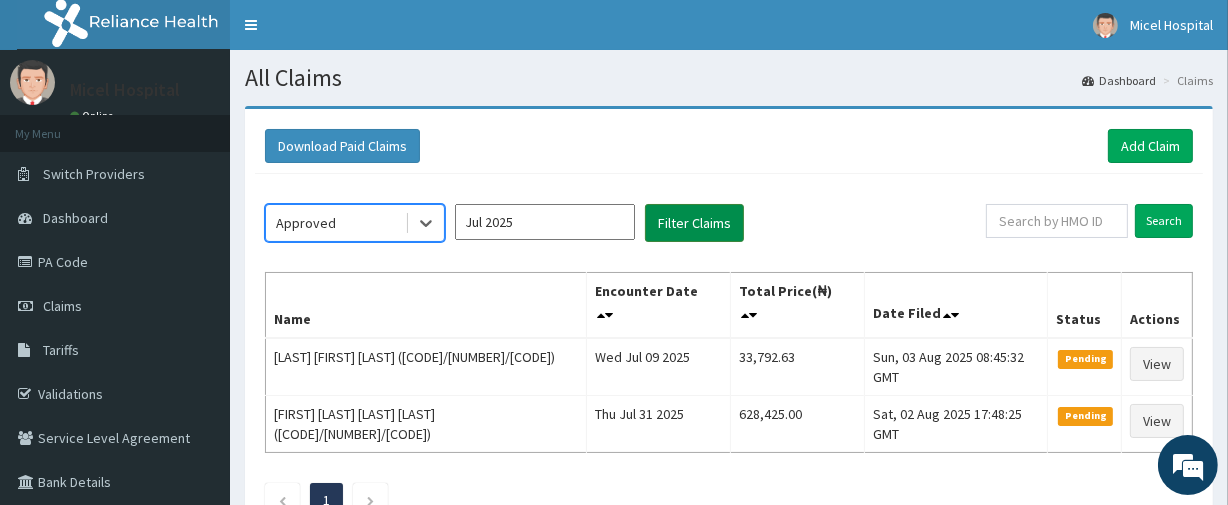 click on "Filter Claims" at bounding box center [694, 223] 